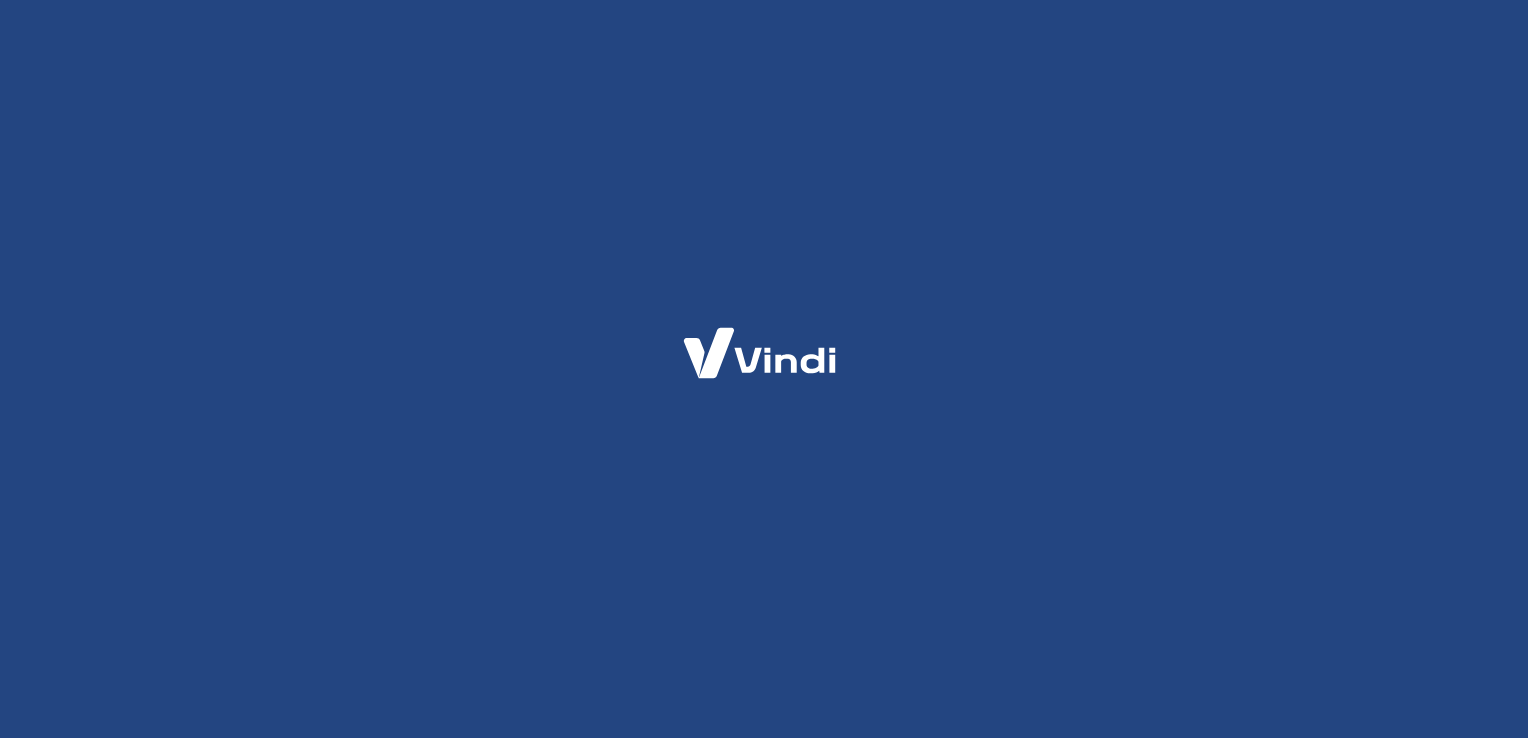 scroll, scrollTop: 0, scrollLeft: 0, axis: both 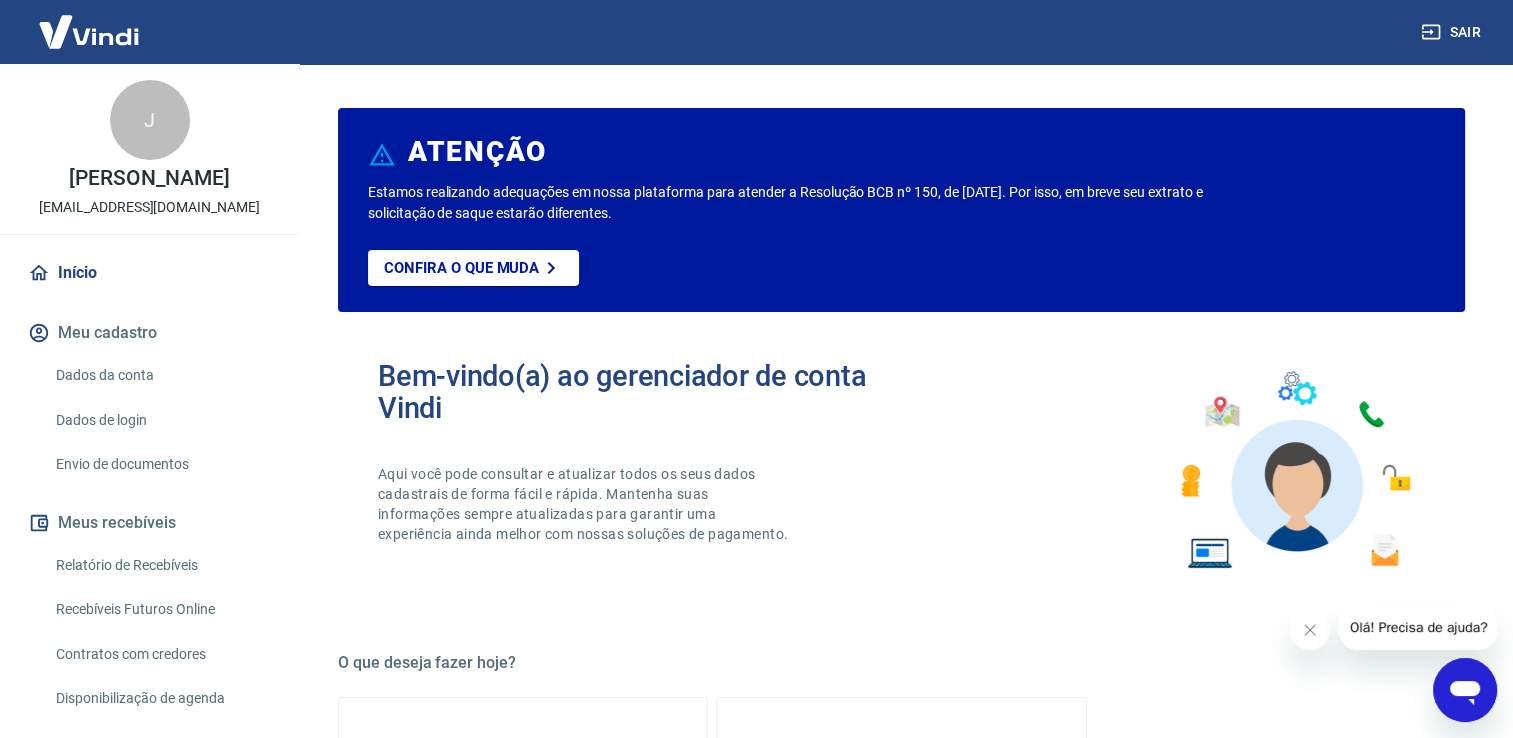 click on "[EMAIL_ADDRESS][DOMAIN_NAME]" at bounding box center [149, 207] 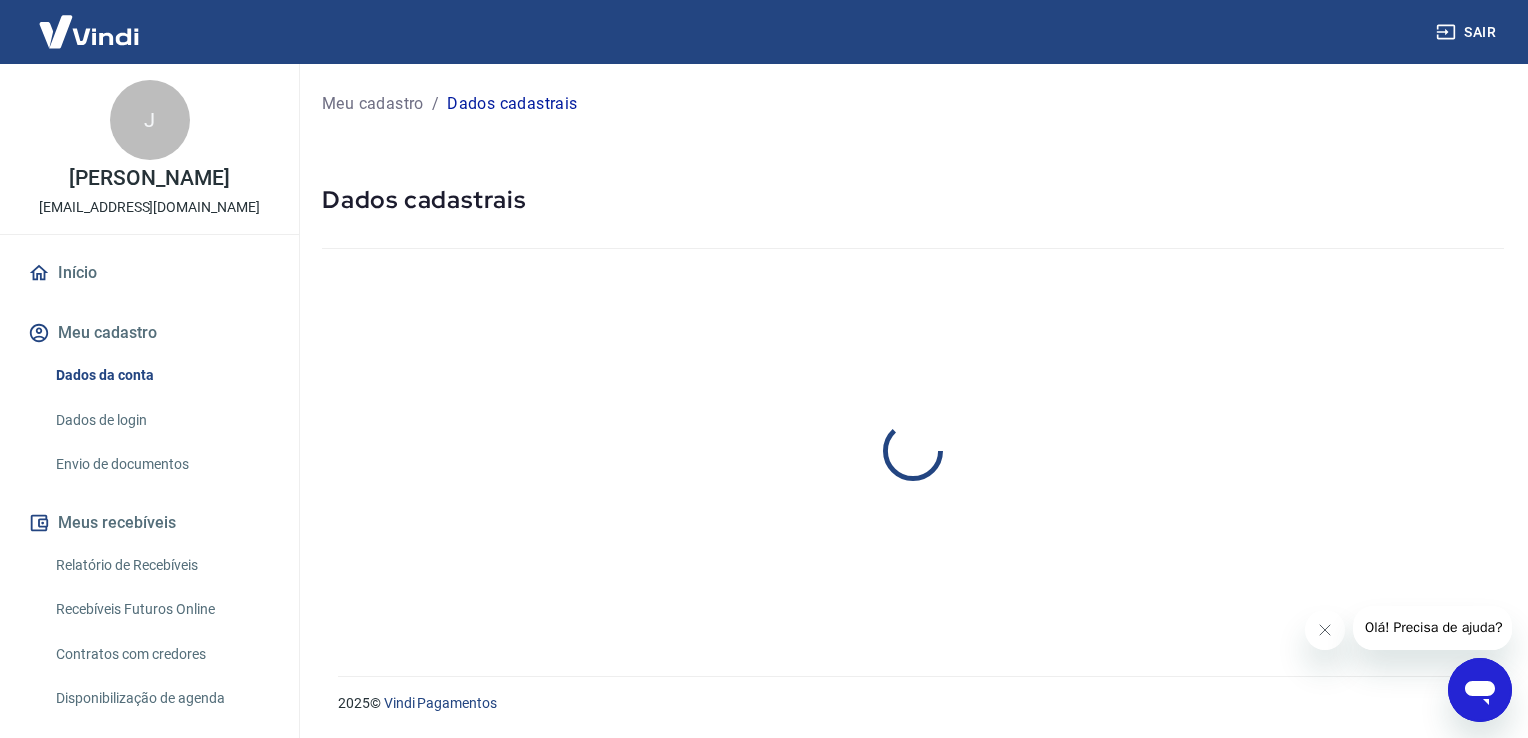 select on "SP" 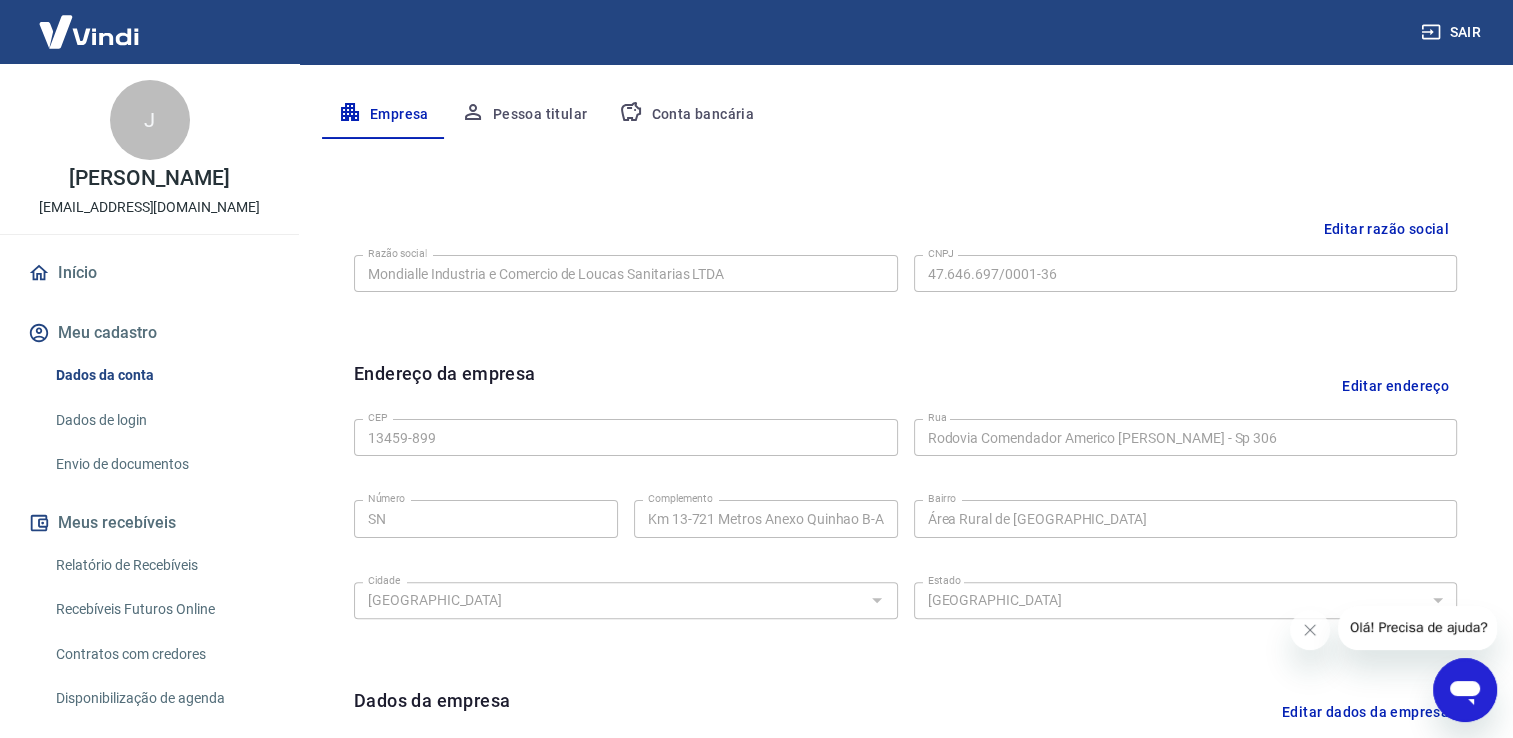 scroll, scrollTop: 303, scrollLeft: 0, axis: vertical 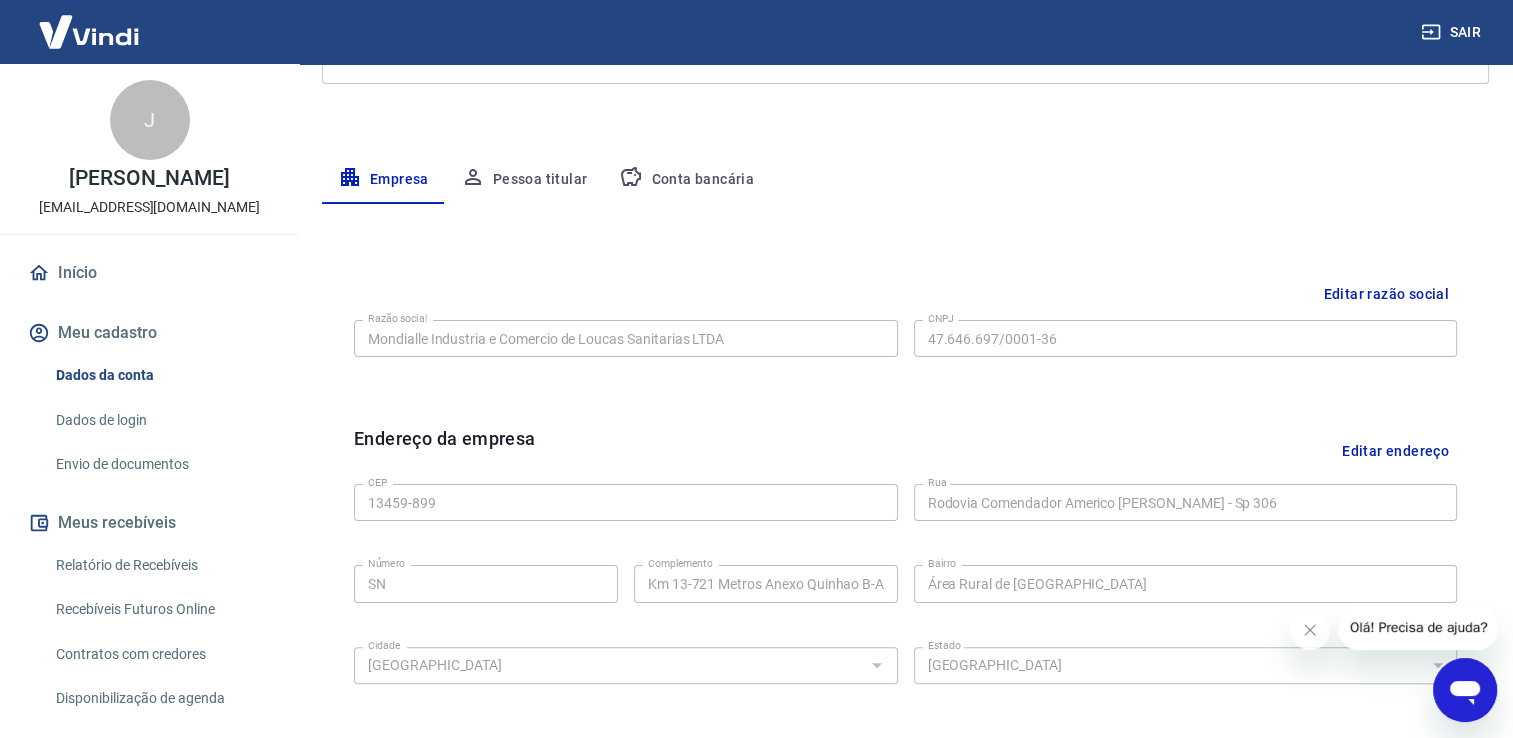 click on "Pessoa titular" at bounding box center [524, 180] 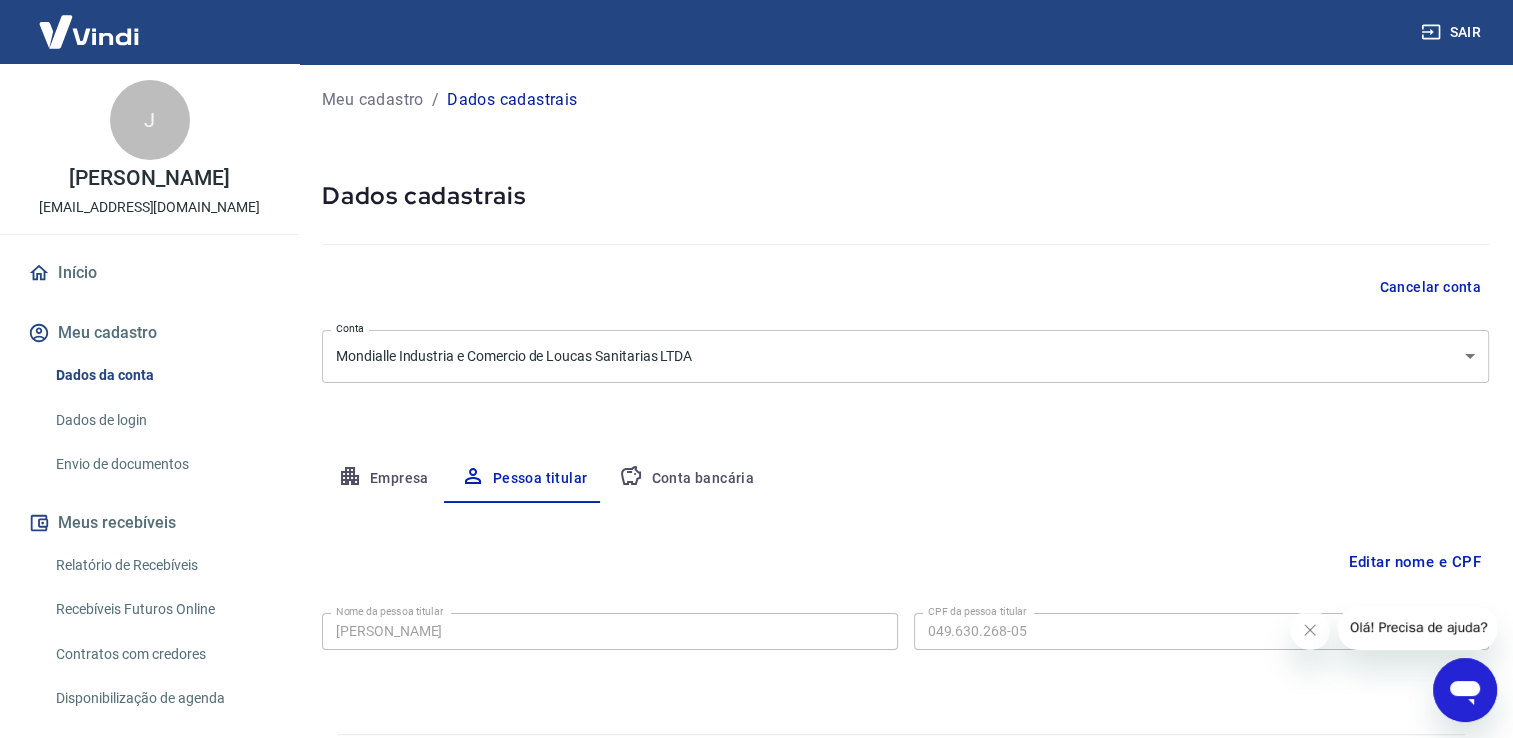 scroll, scrollTop: 60, scrollLeft: 0, axis: vertical 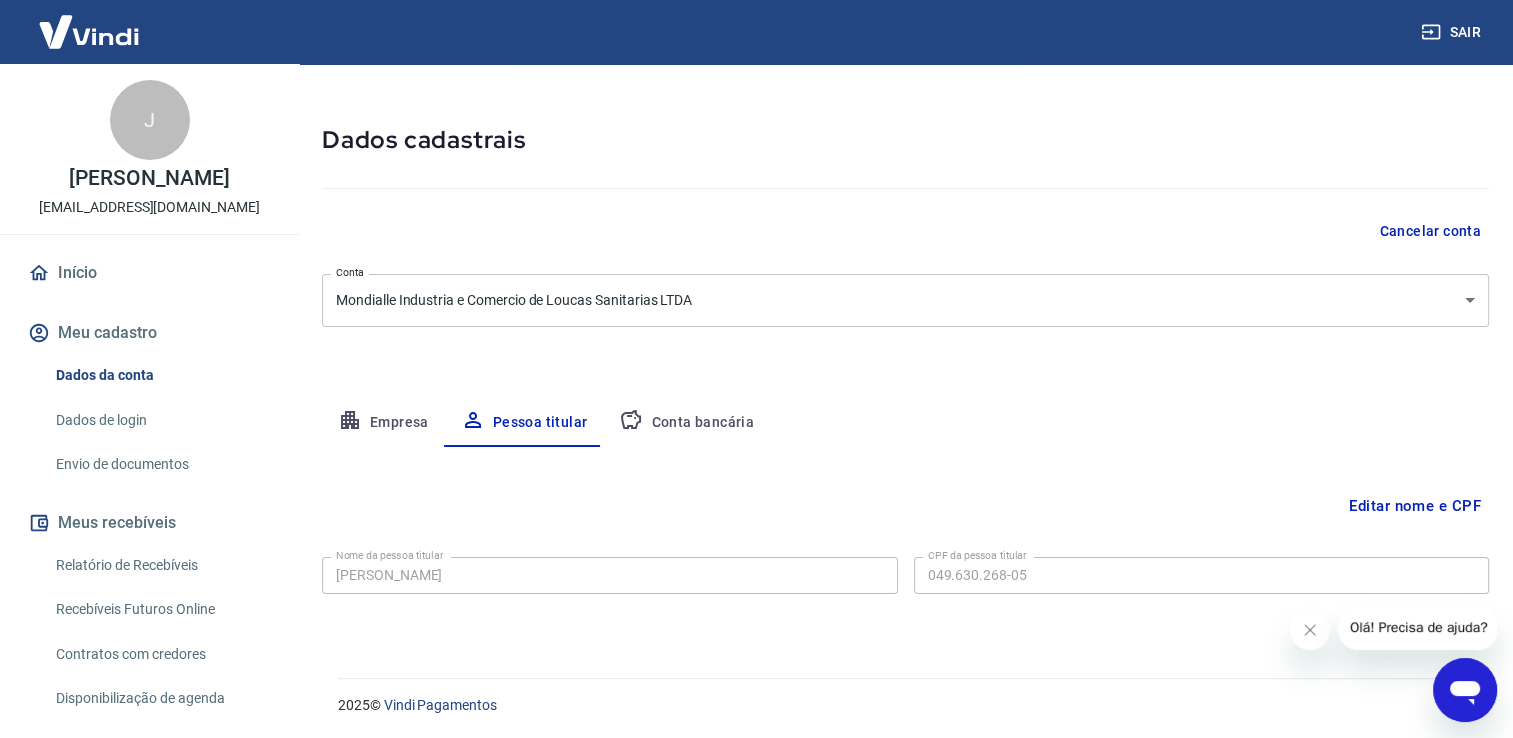 click on "Conta bancária" at bounding box center (686, 423) 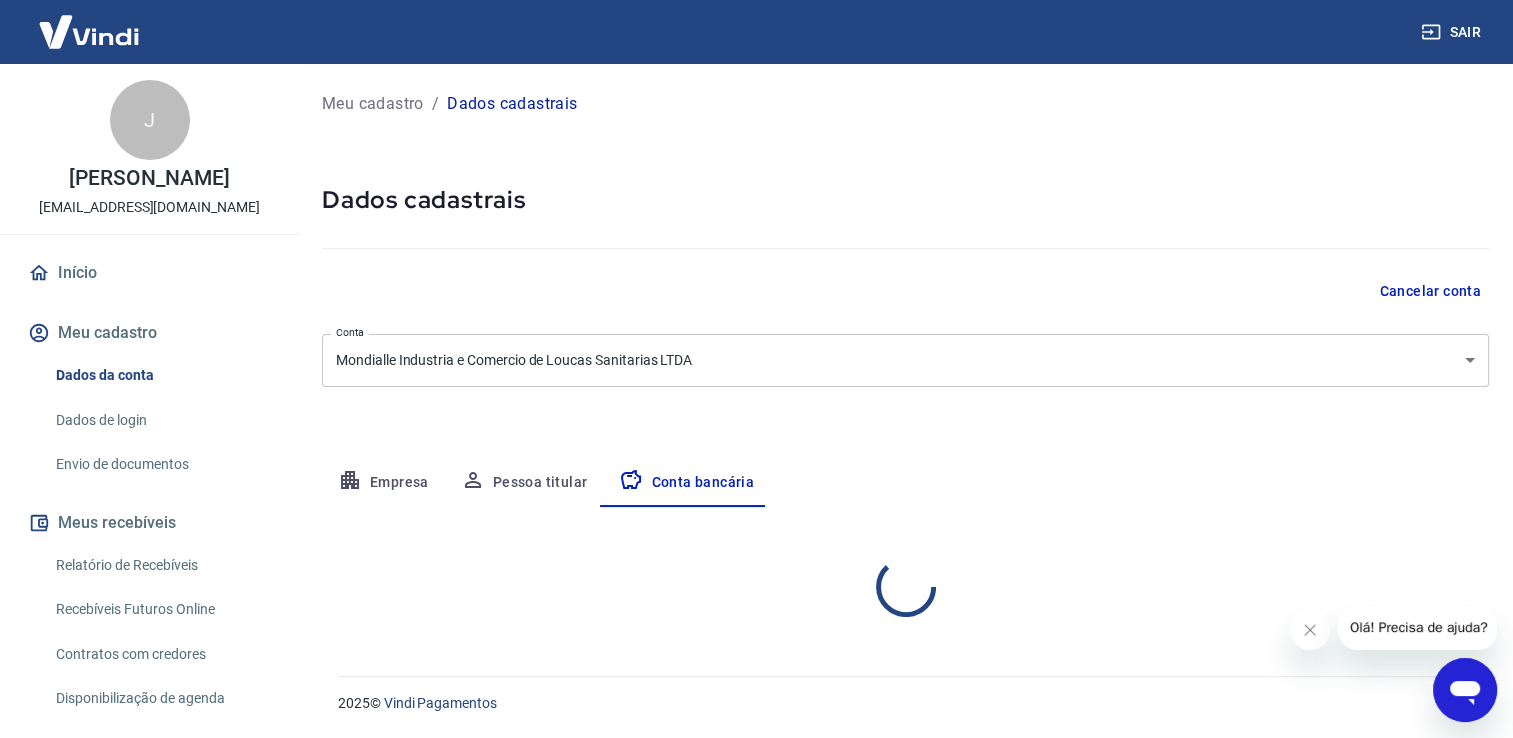 scroll, scrollTop: 0, scrollLeft: 0, axis: both 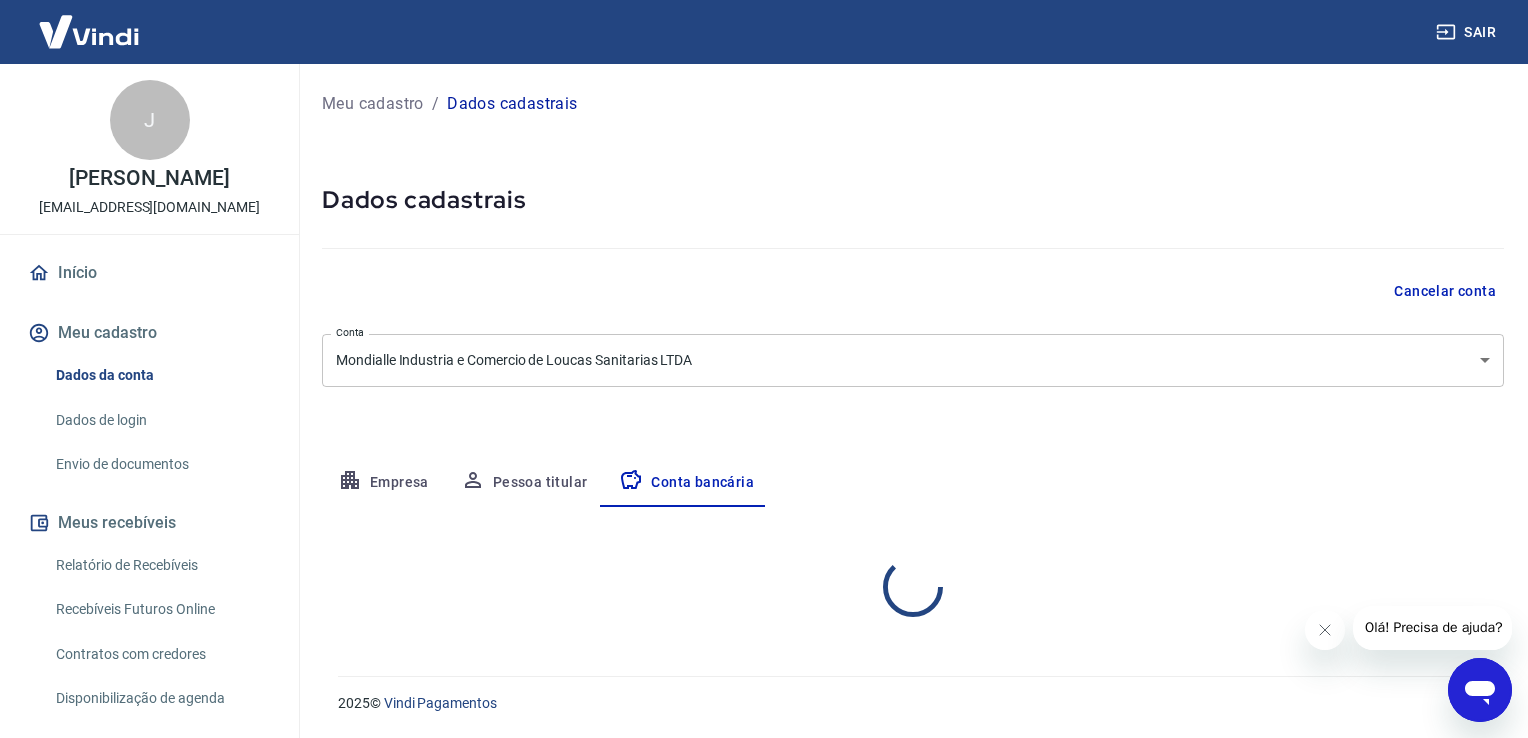 select on "1" 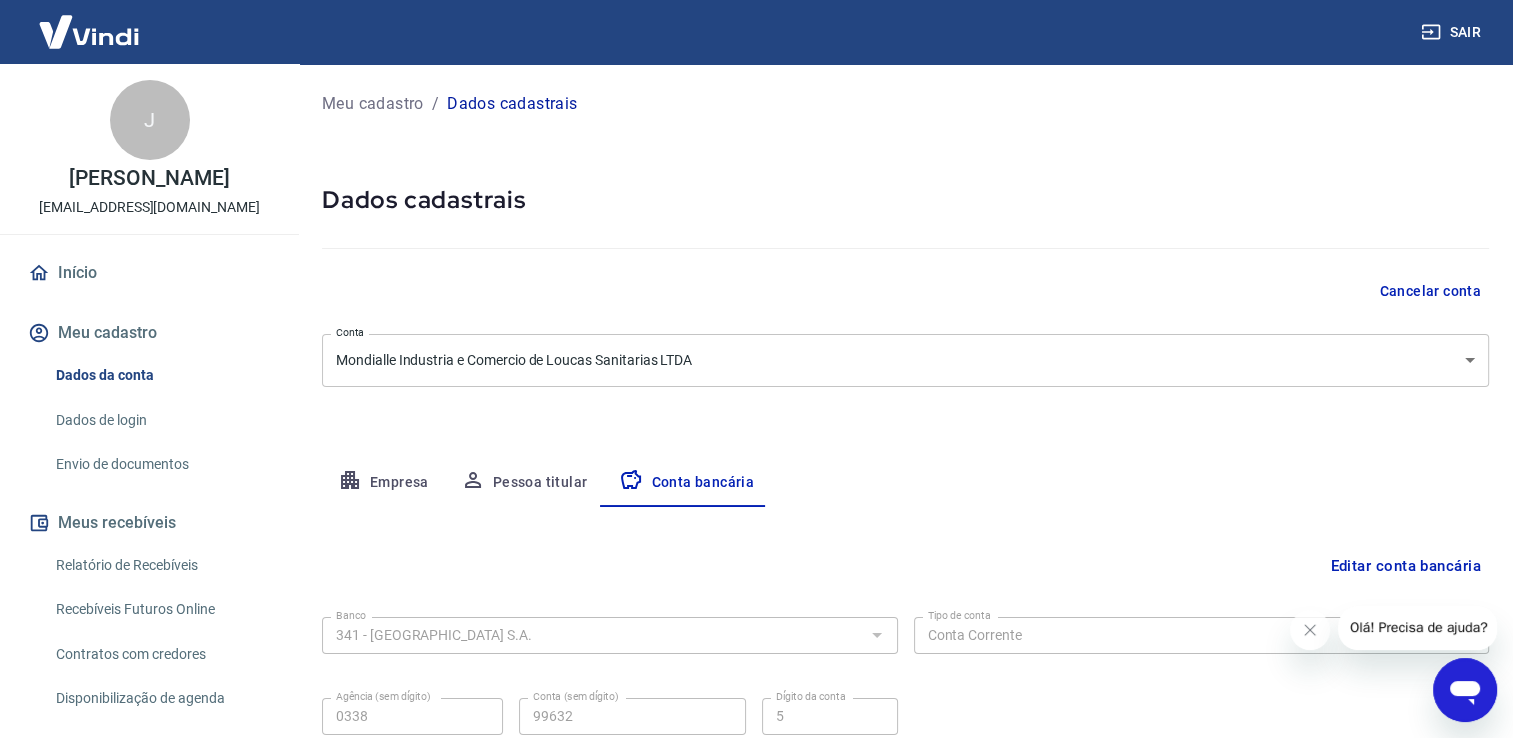 click on "Meu cadastro" at bounding box center [149, 333] 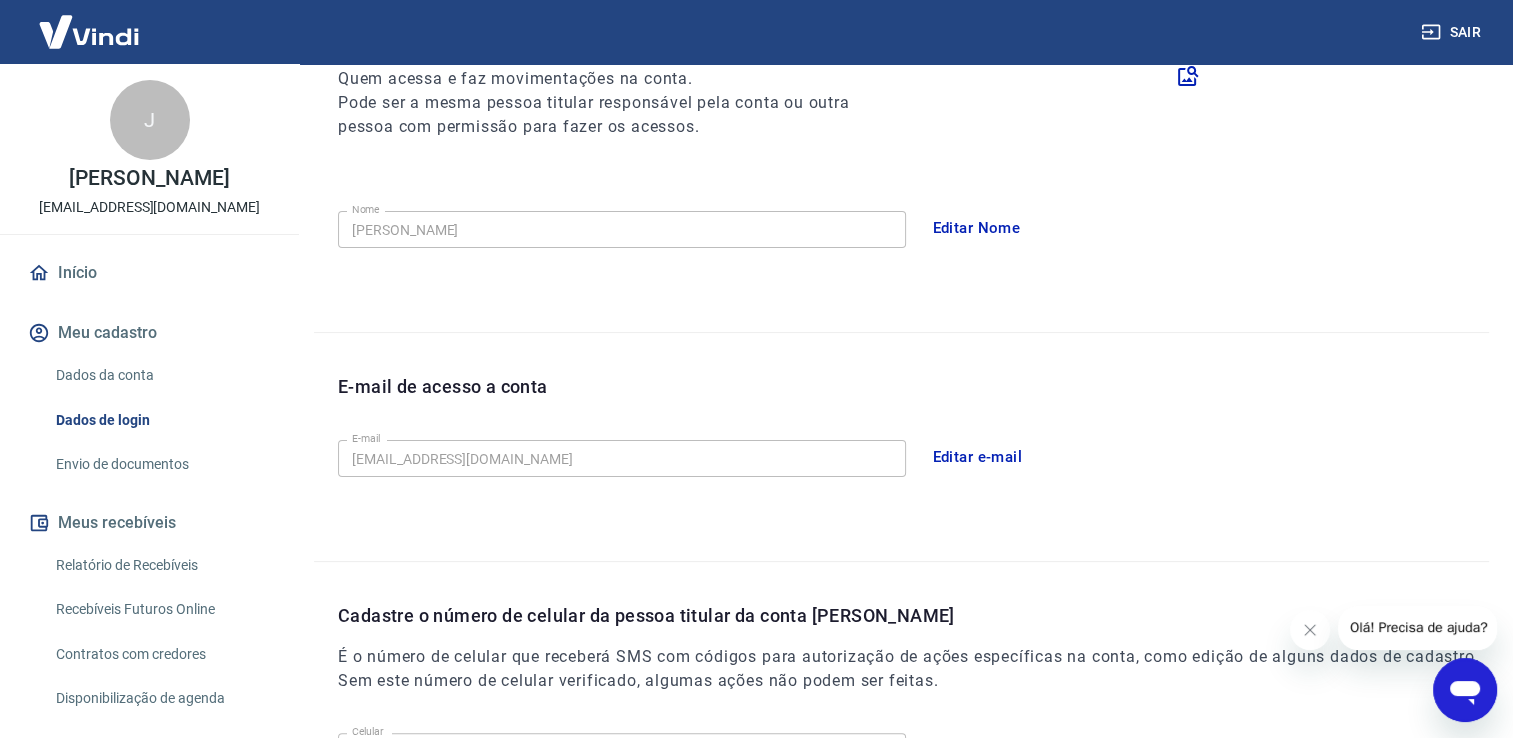 scroll, scrollTop: 300, scrollLeft: 0, axis: vertical 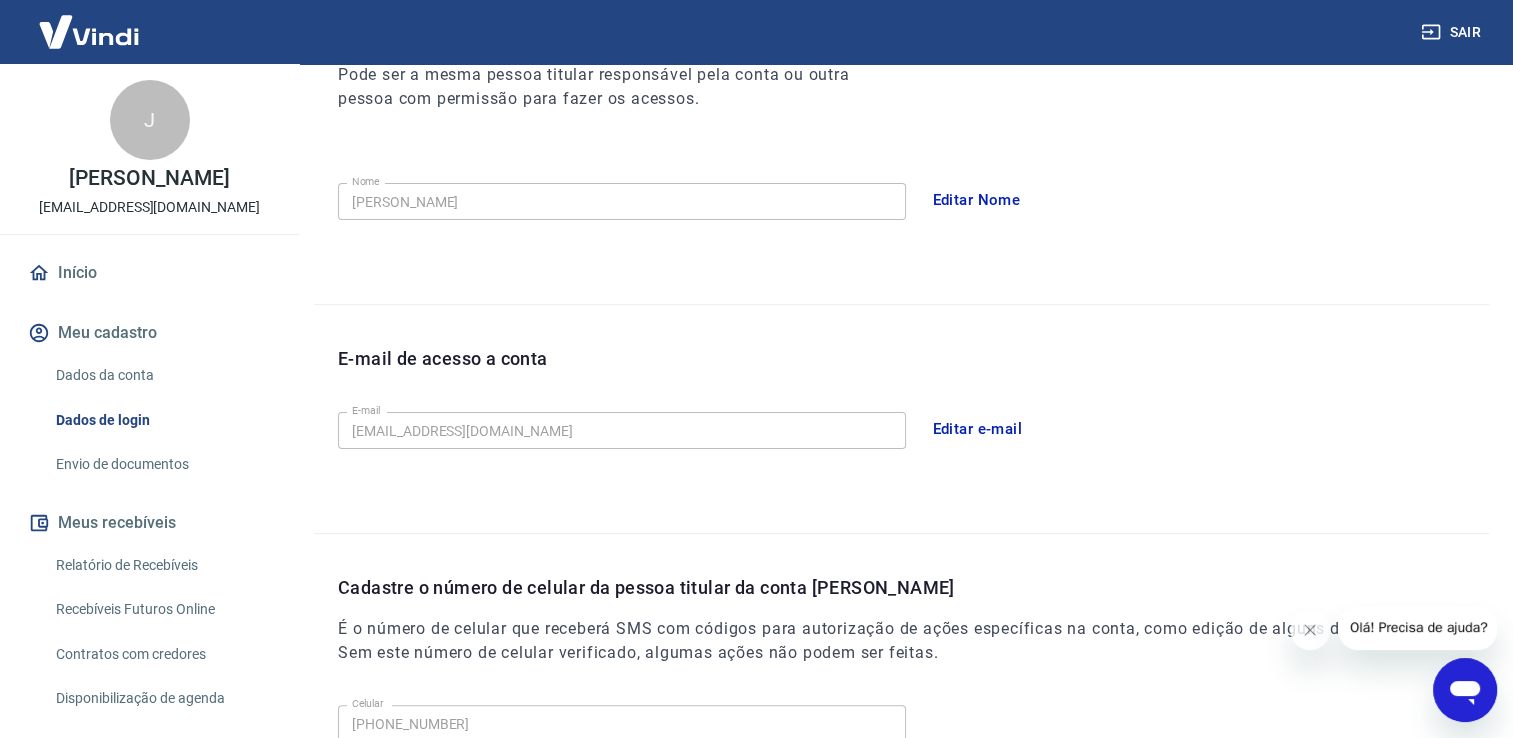 click on "Editar Nome" at bounding box center [977, 200] 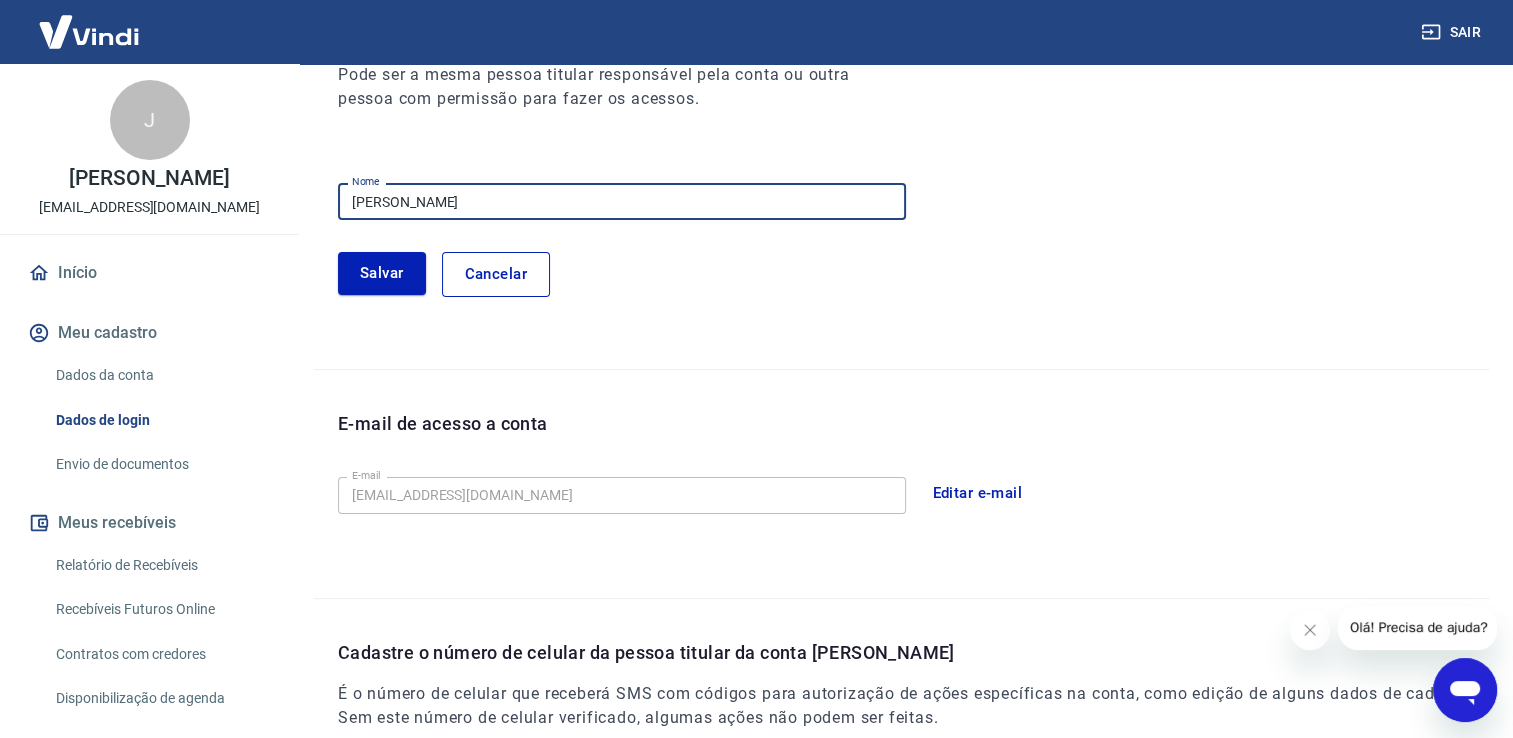 drag, startPoint x: 511, startPoint y: 208, endPoint x: 313, endPoint y: 221, distance: 198.42632 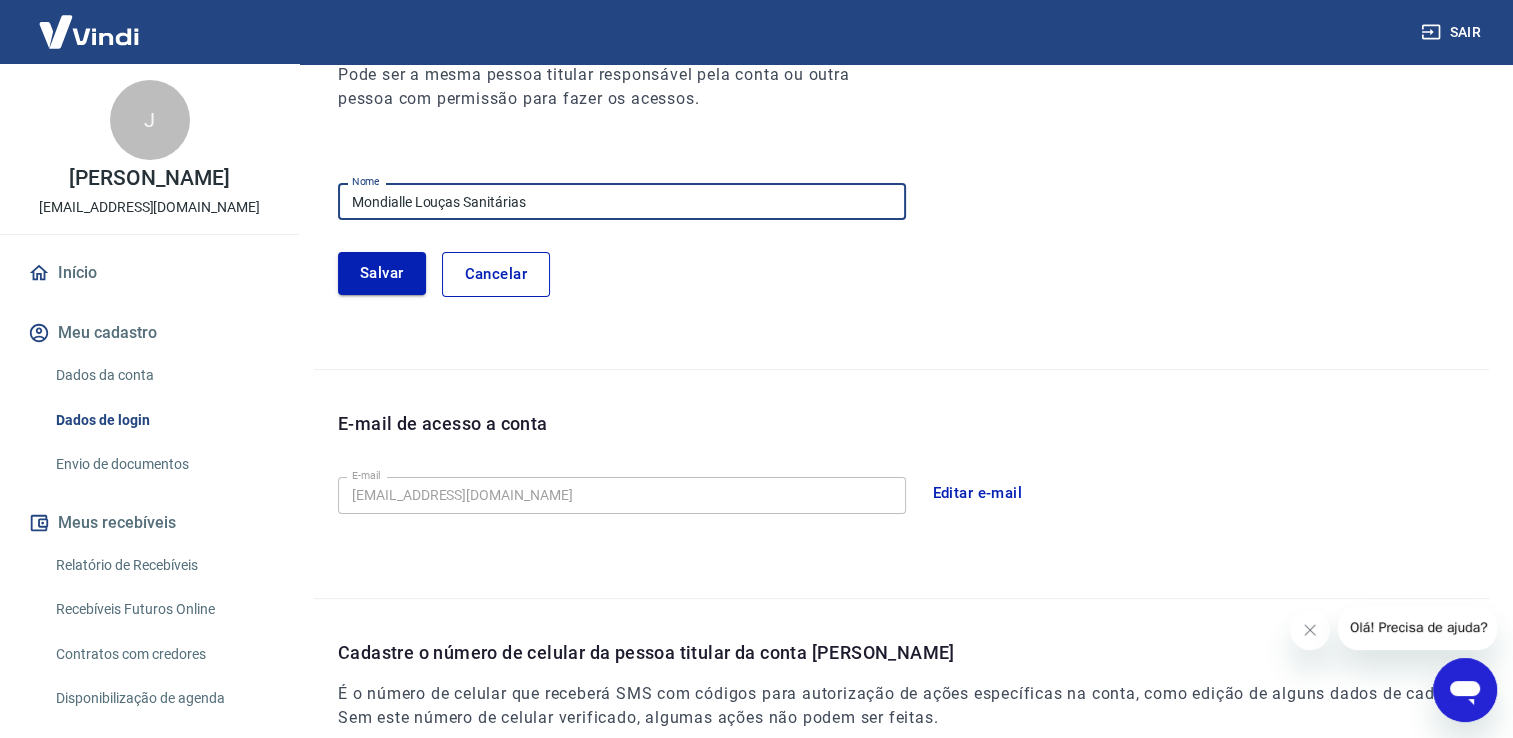 type on "Mondialle Louças Sanitárias" 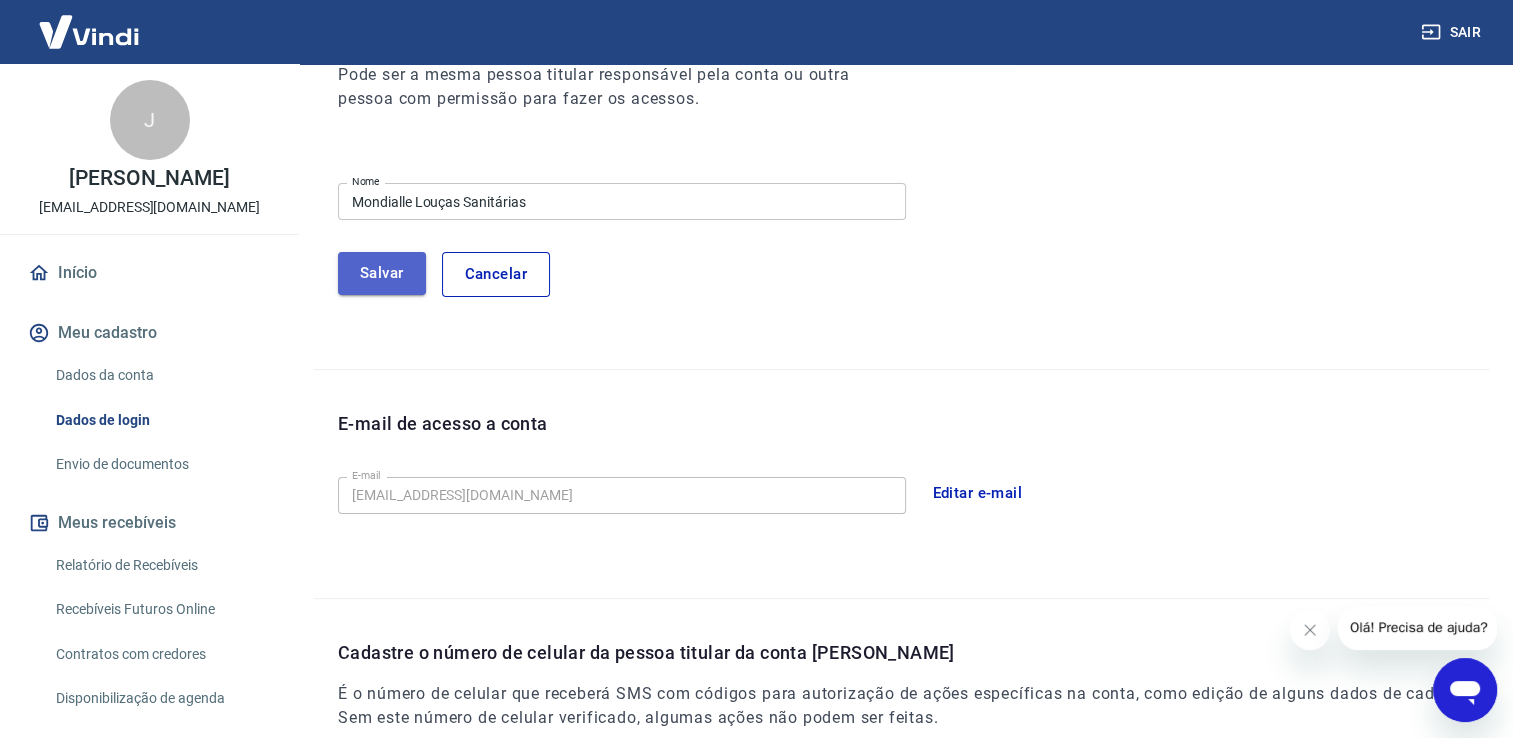 click on "Salvar" at bounding box center [382, 273] 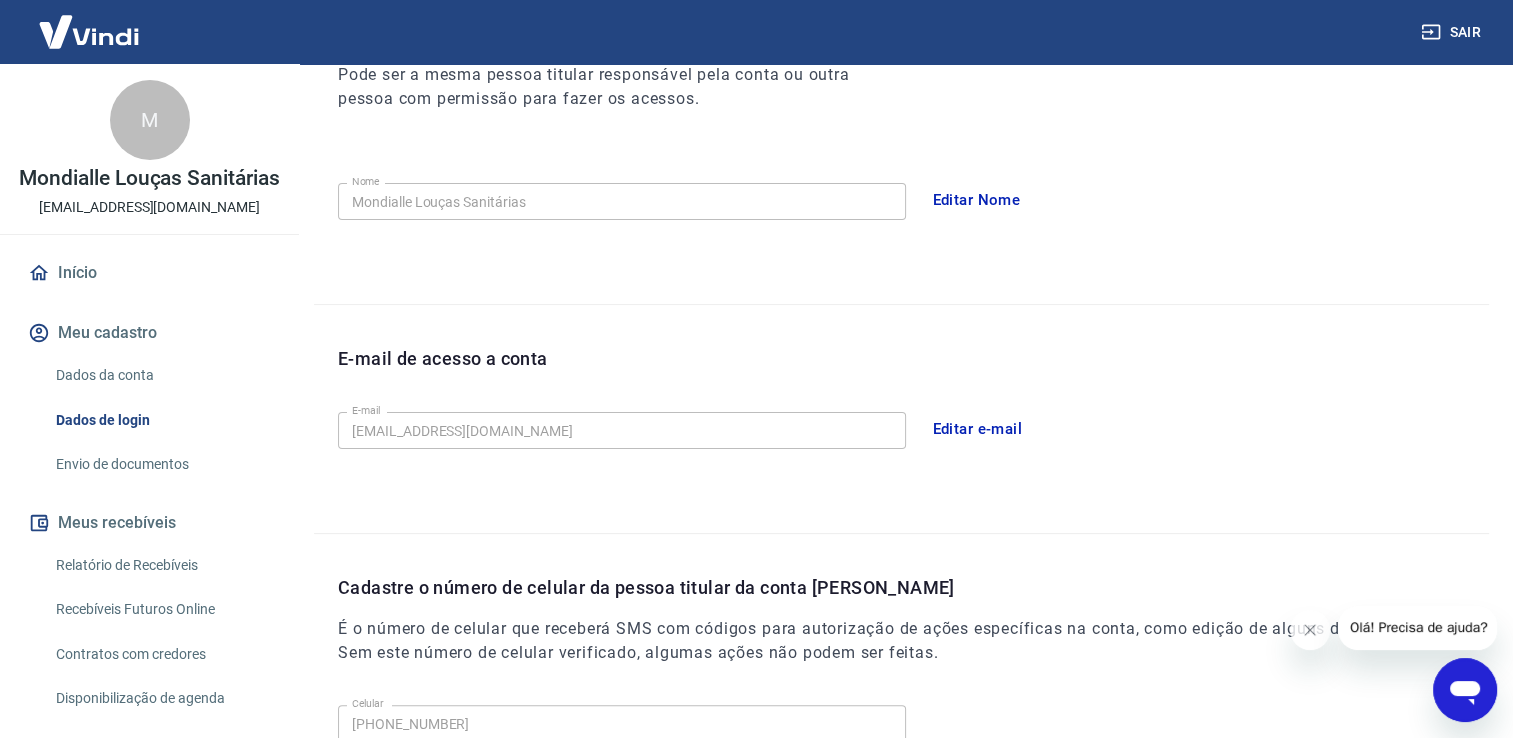 click on "Editar e-mail" at bounding box center (978, 429) 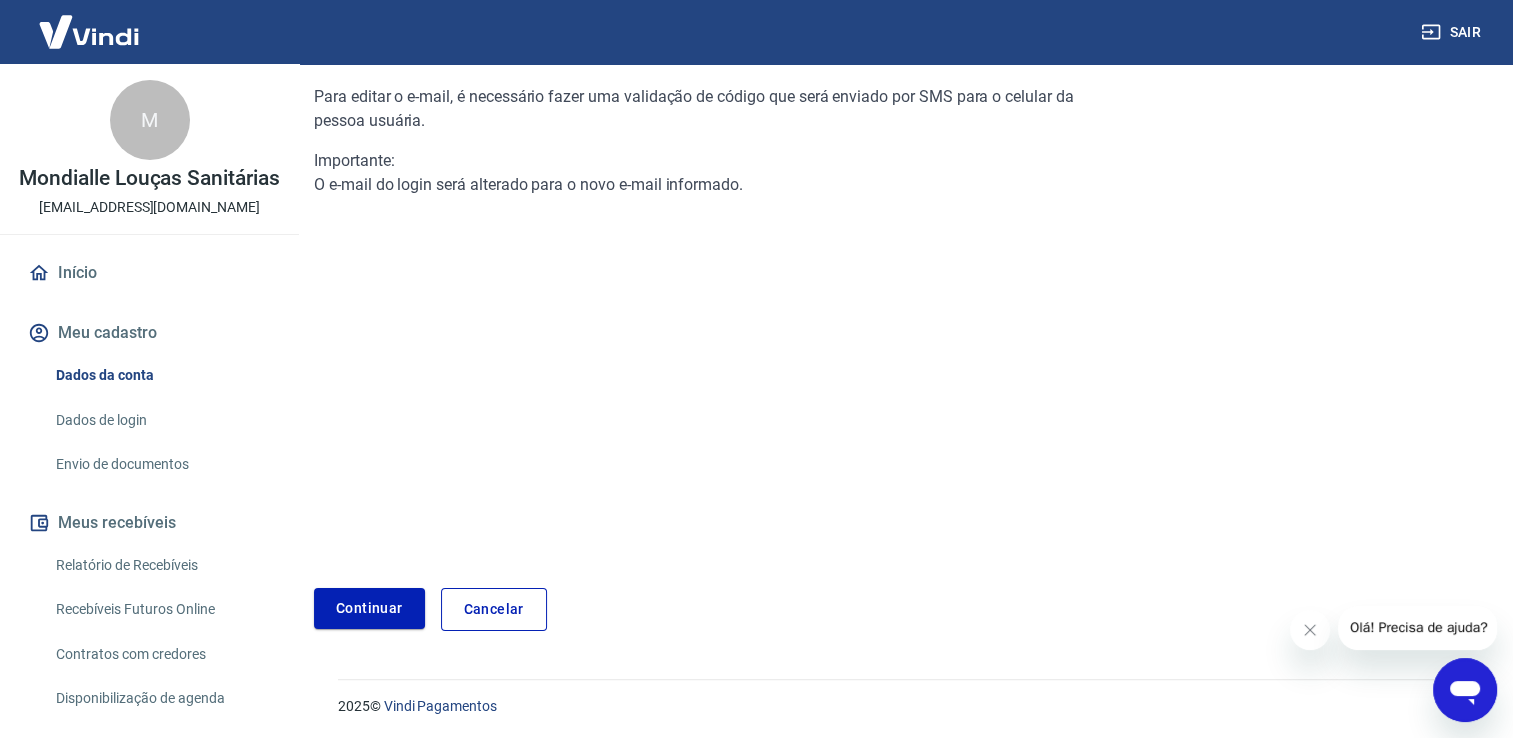 scroll, scrollTop: 201, scrollLeft: 0, axis: vertical 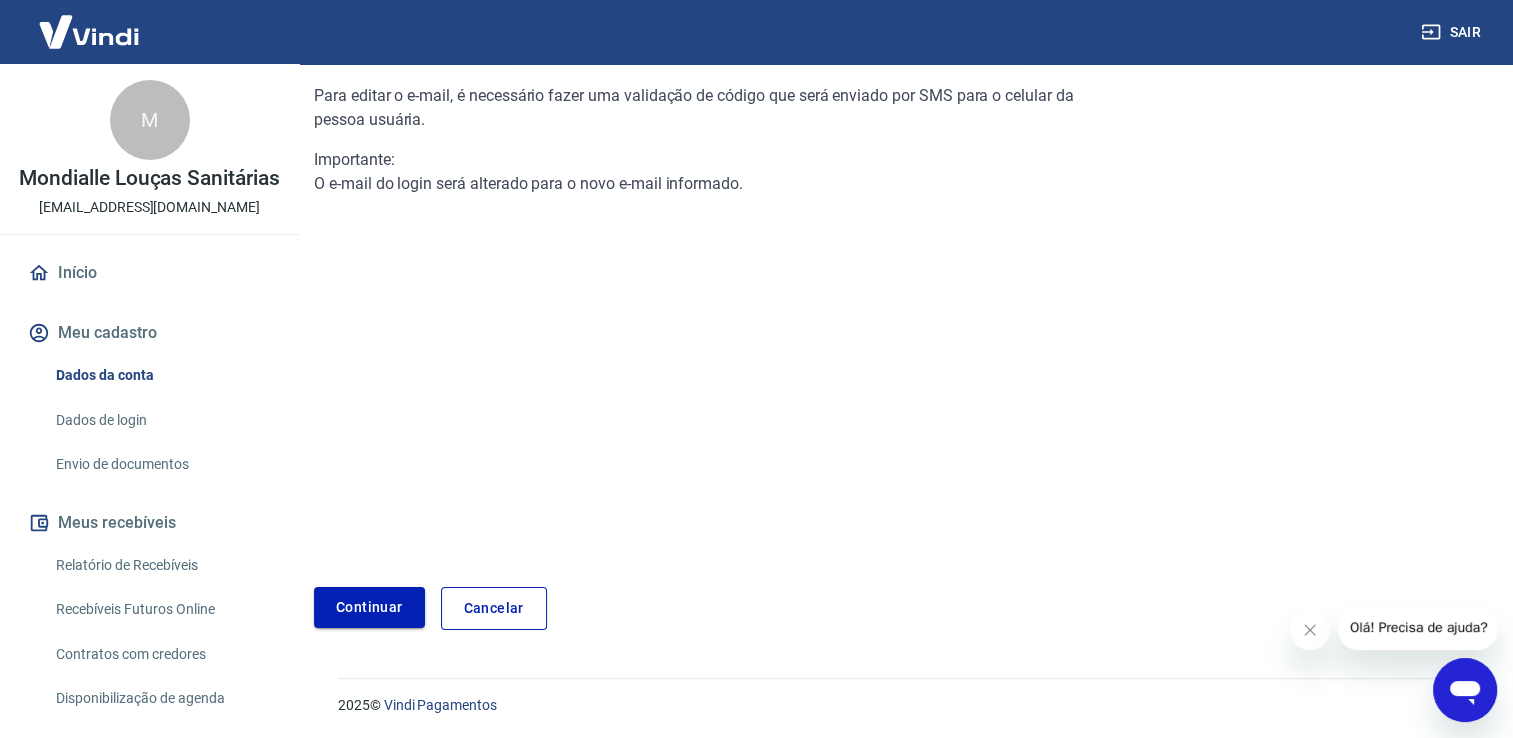 click on "Continuar" at bounding box center [369, 607] 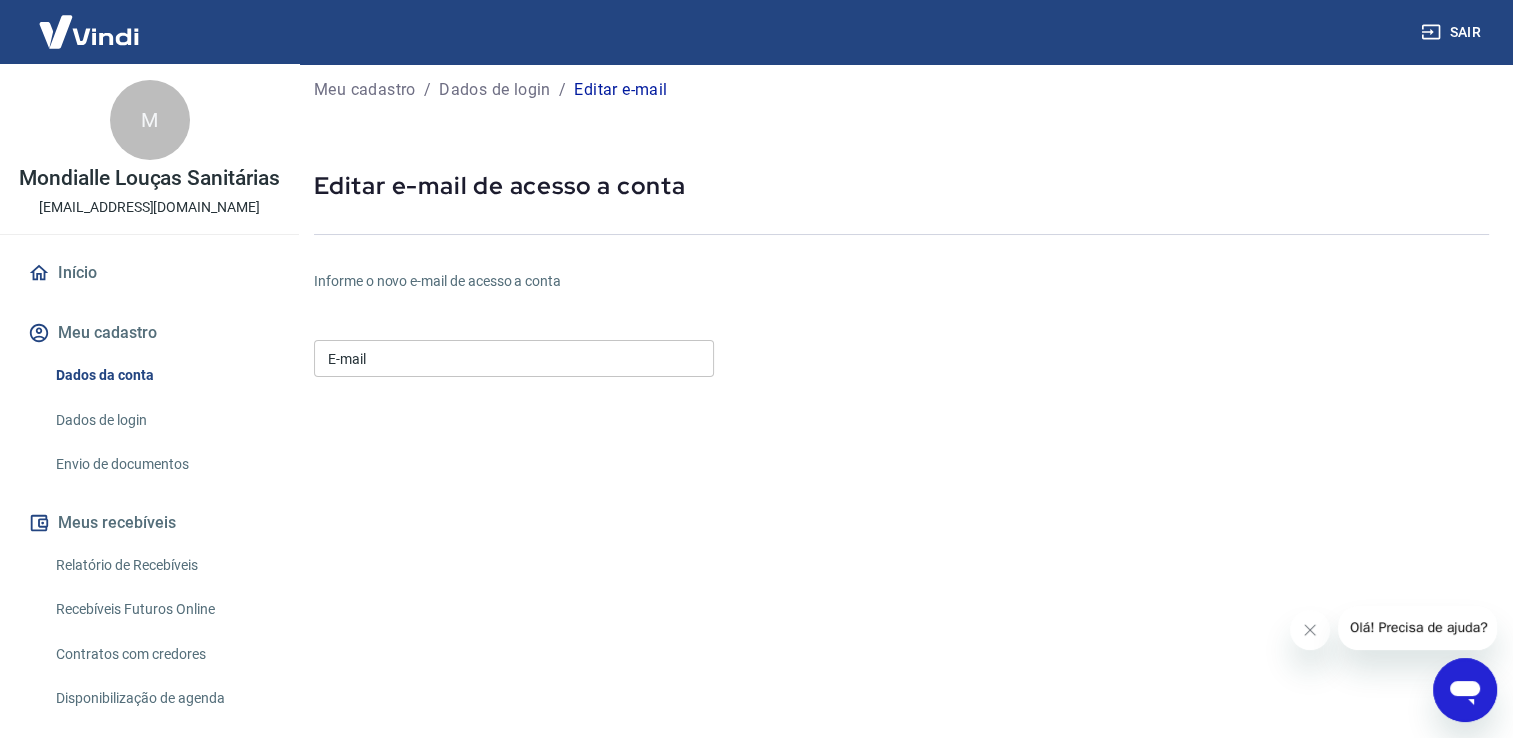 scroll, scrollTop: 0, scrollLeft: 0, axis: both 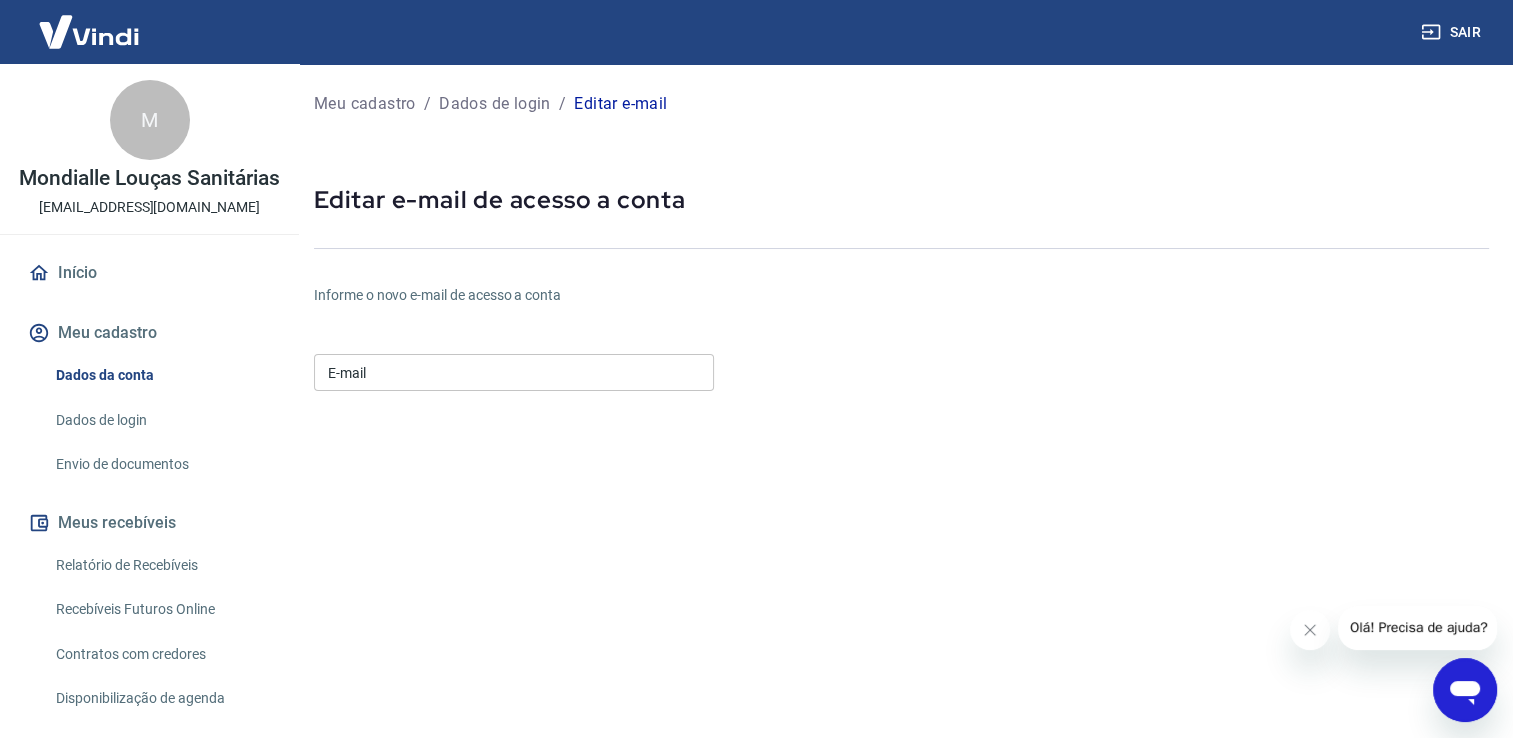 click on "E-mail" at bounding box center [514, 372] 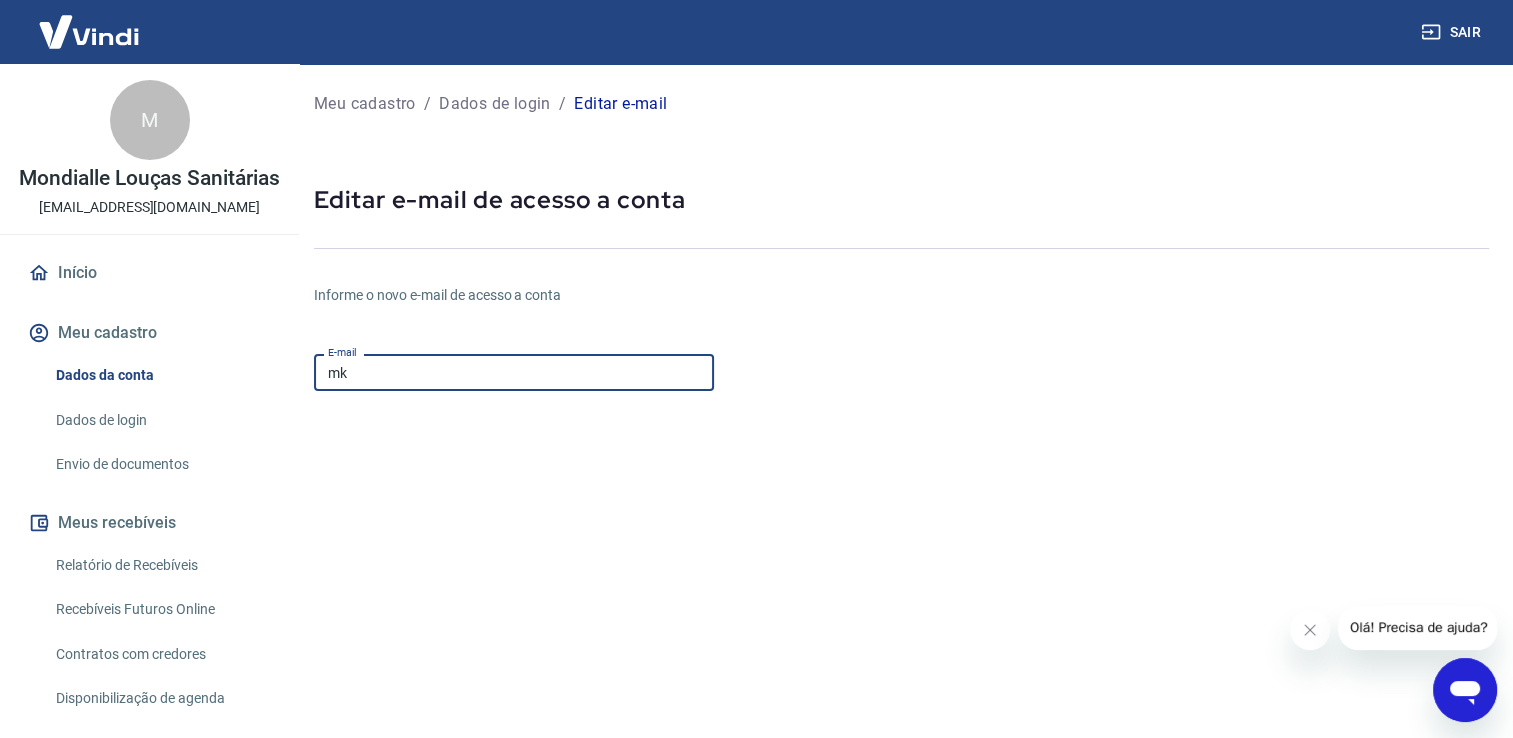 type on "m" 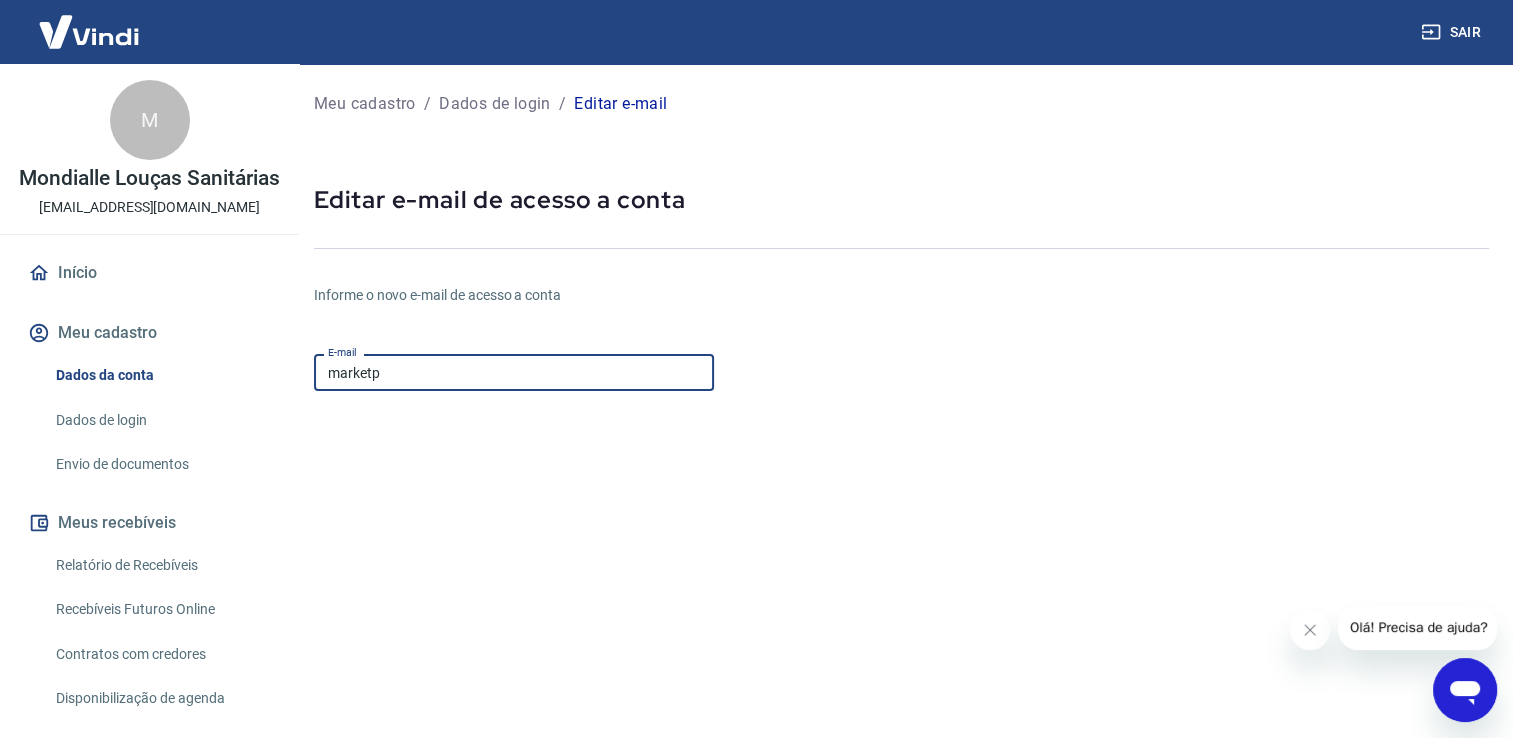 type on "[DOMAIN_NAME][EMAIL_ADDRESS][DOMAIN_NAME]" 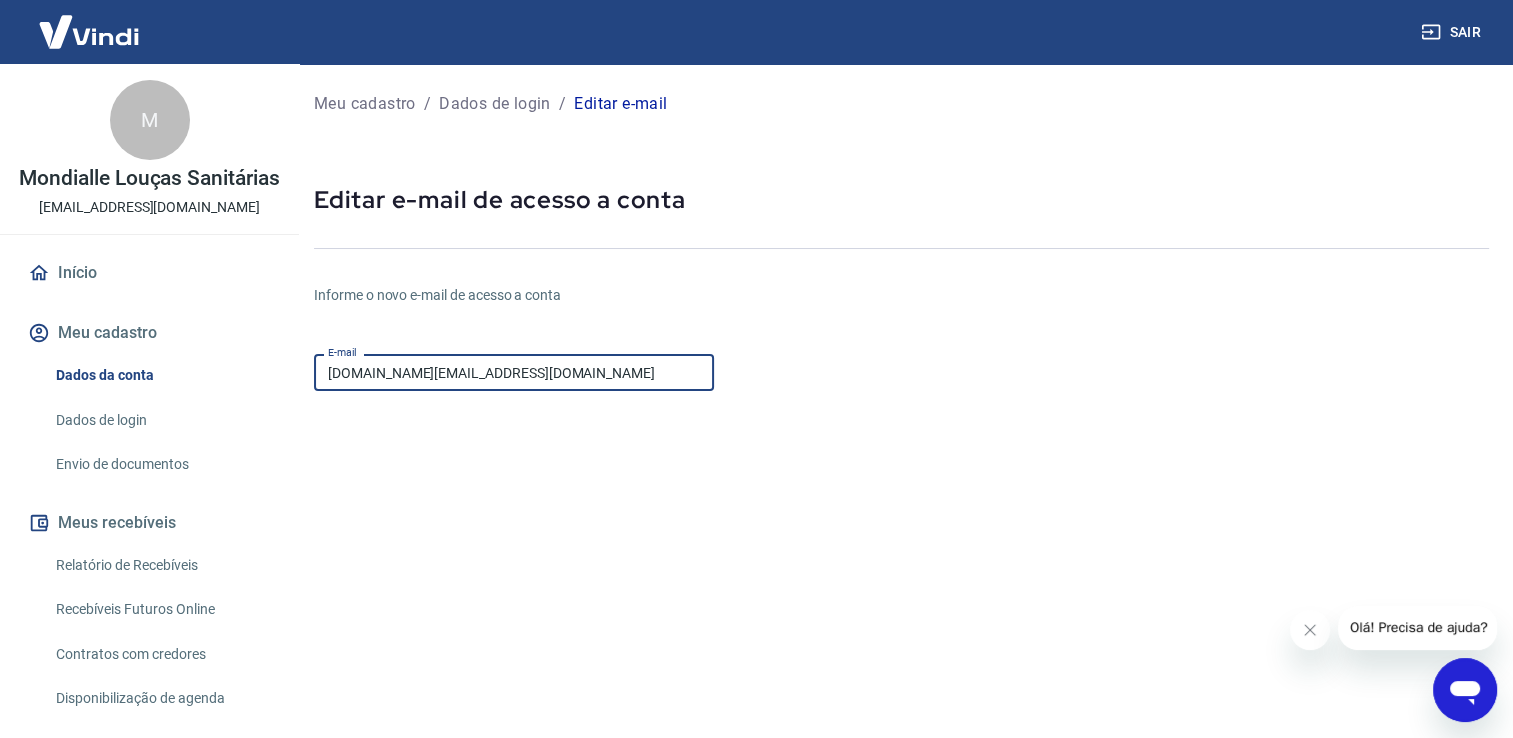 click on "E-mail marketplace.ls@mondialle.com.br E-mail Continuar Cancelar" at bounding box center [705, 608] 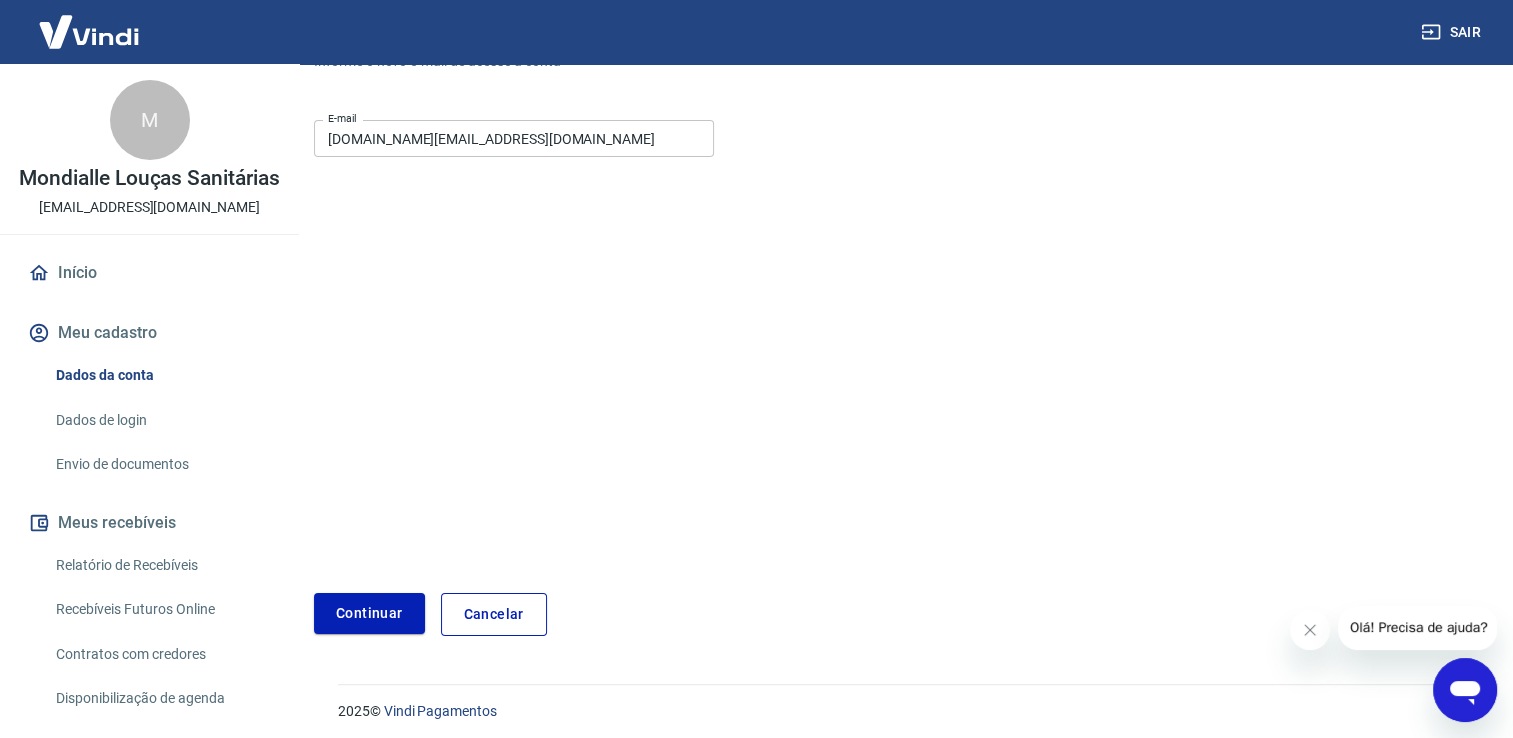scroll, scrollTop: 240, scrollLeft: 0, axis: vertical 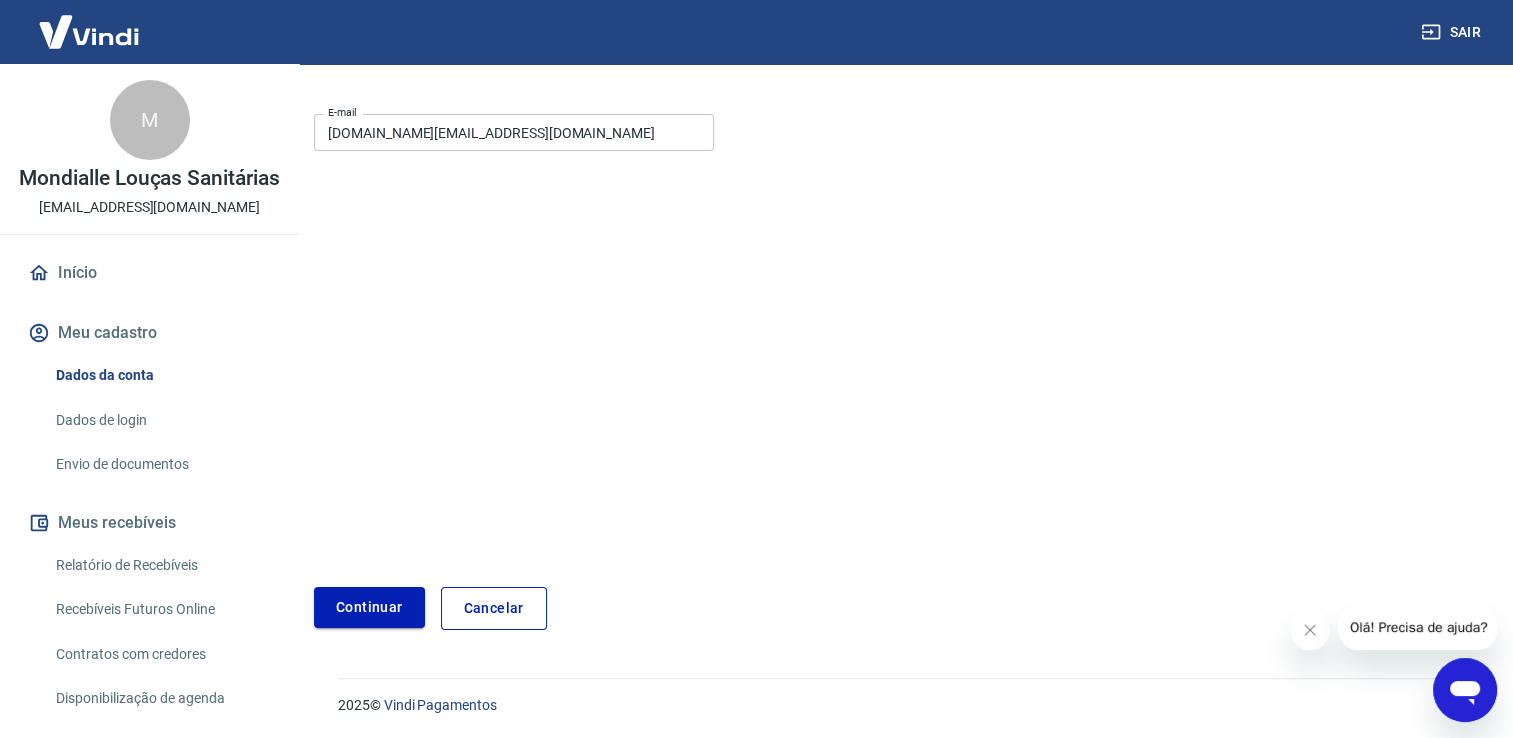 click on "Continuar" at bounding box center (369, 607) 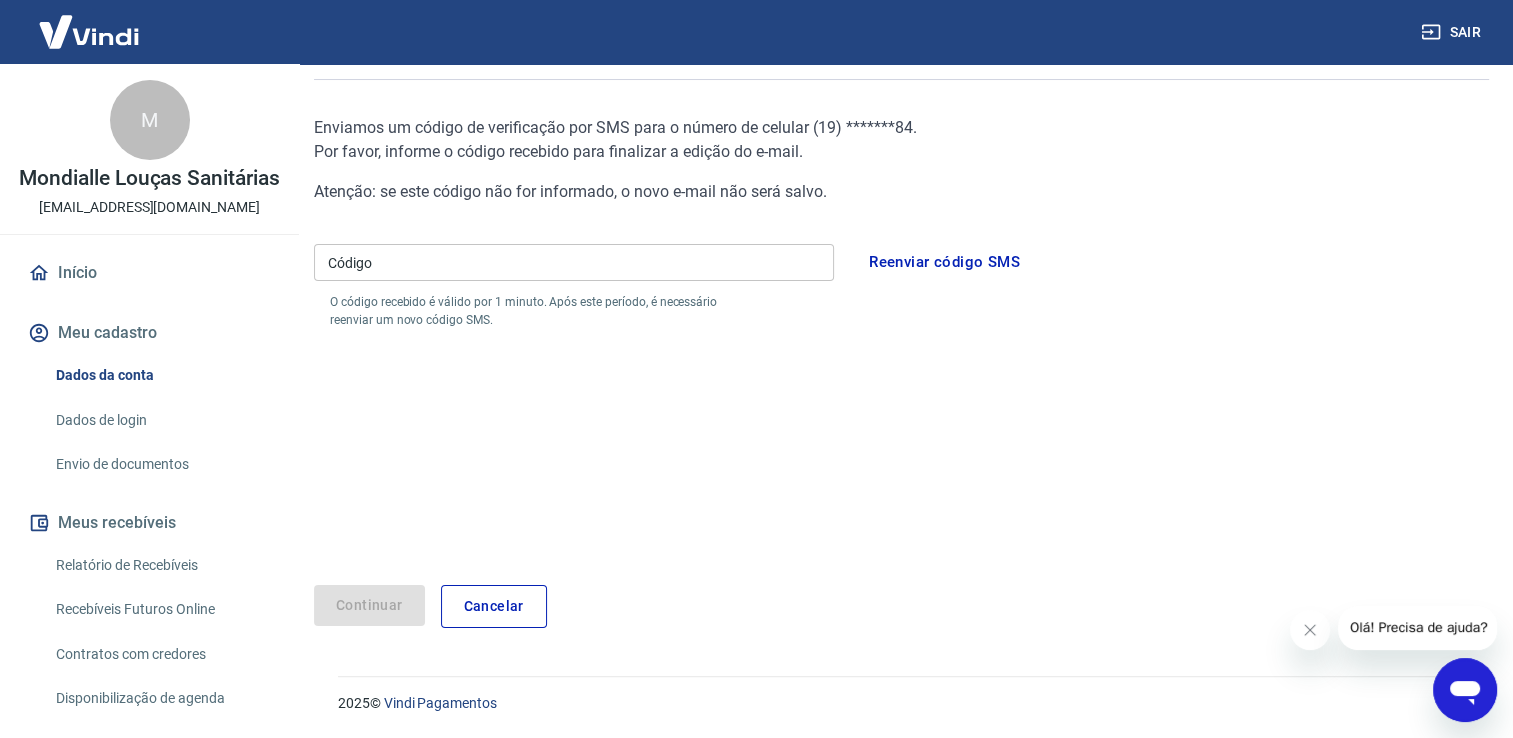 scroll, scrollTop: 167, scrollLeft: 0, axis: vertical 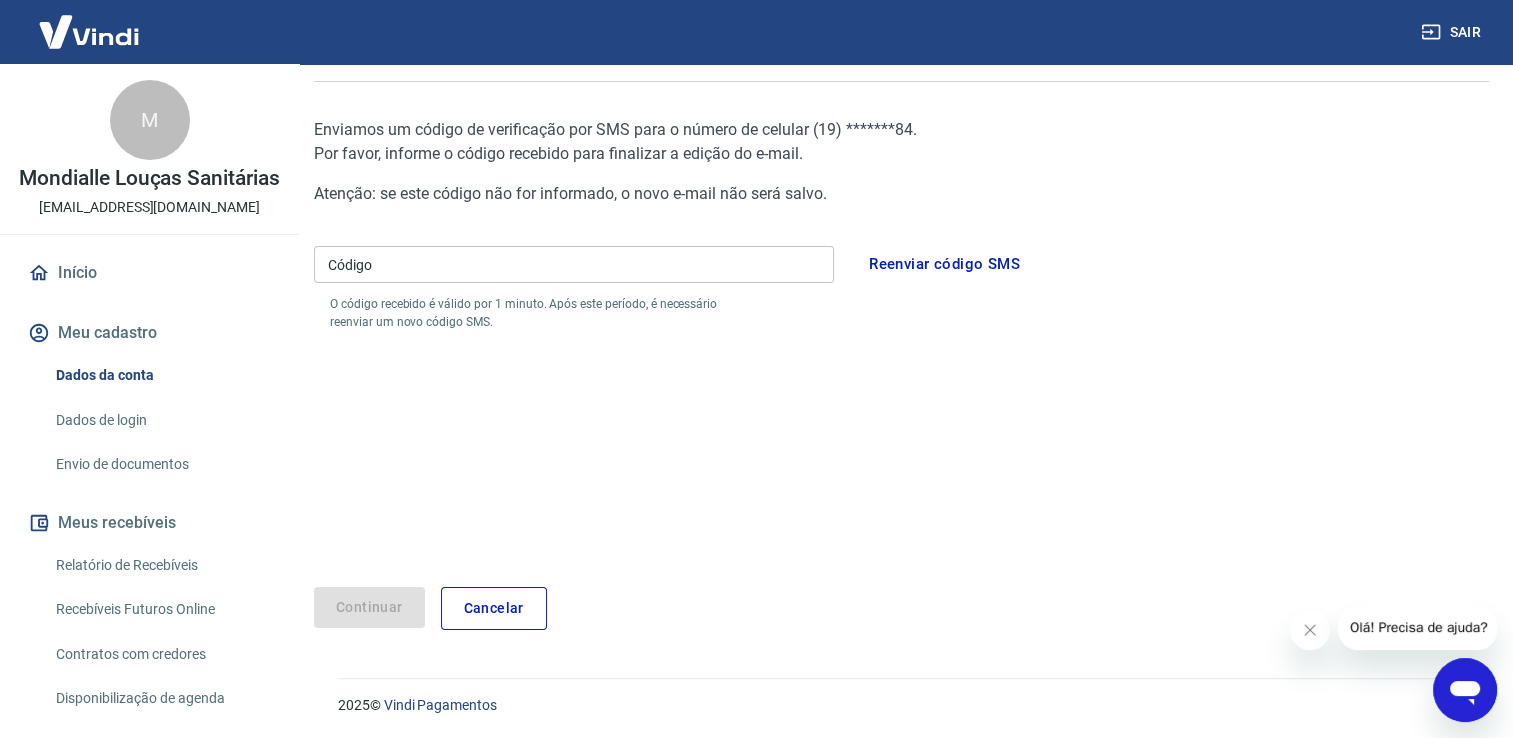 click on "Código" at bounding box center [574, 264] 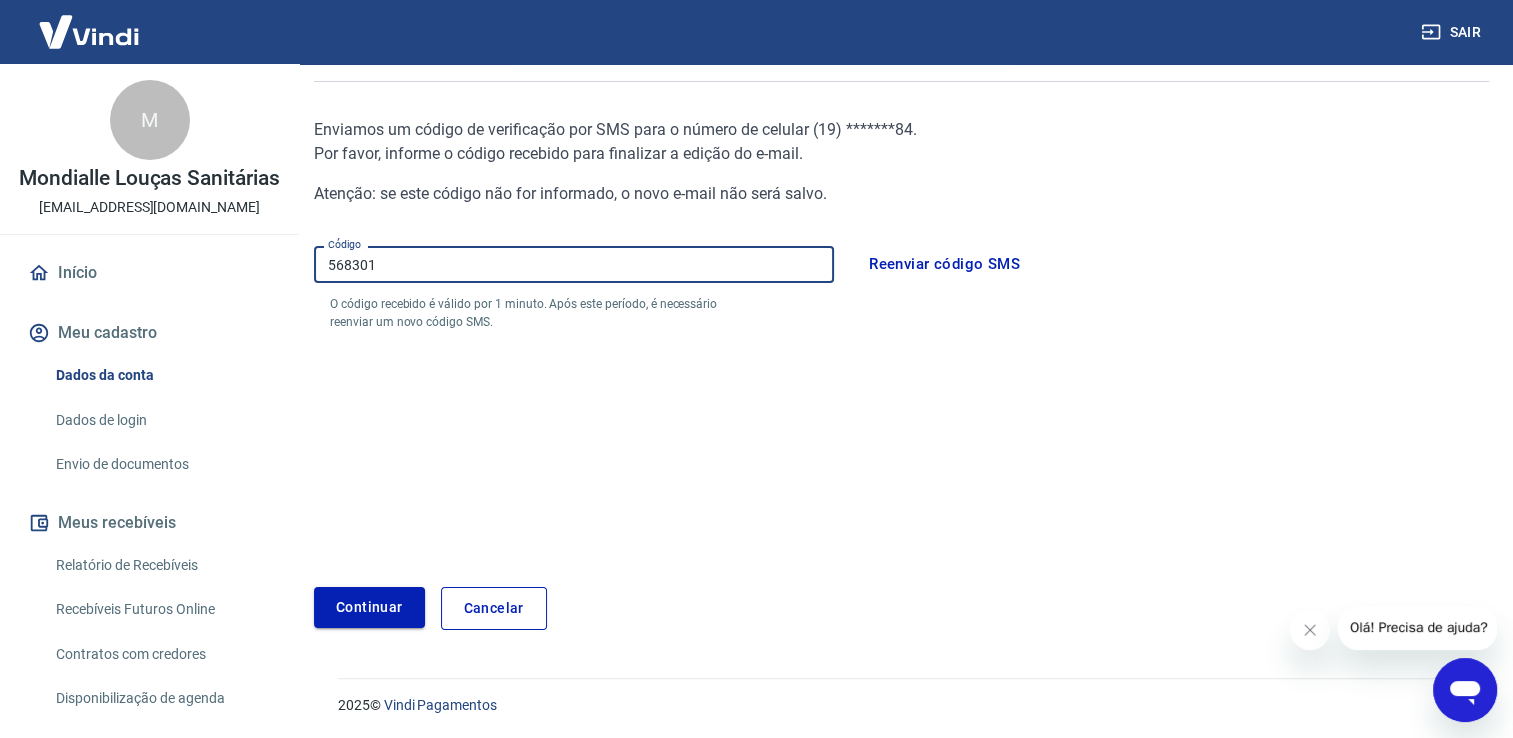 type on "568301" 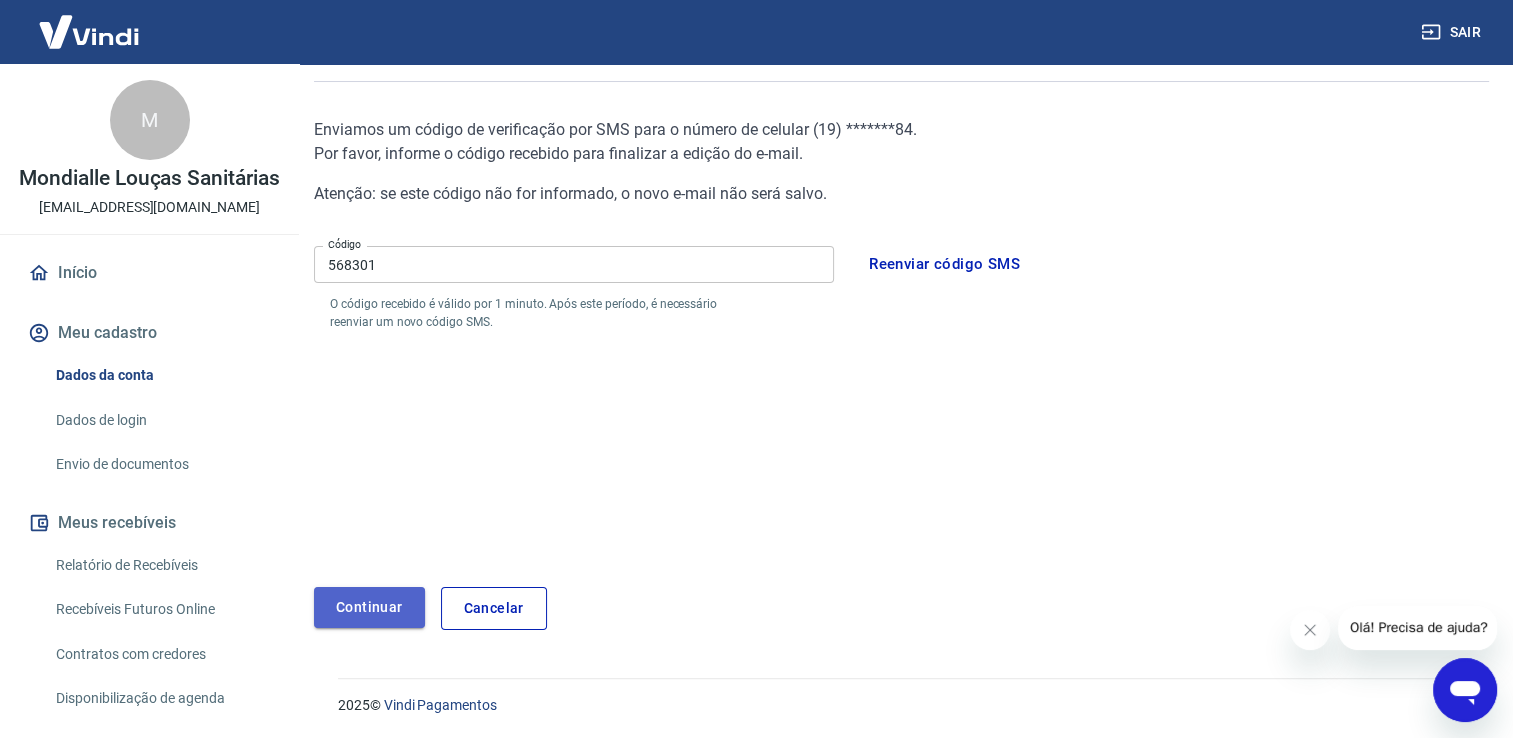 click on "Continuar" at bounding box center [369, 607] 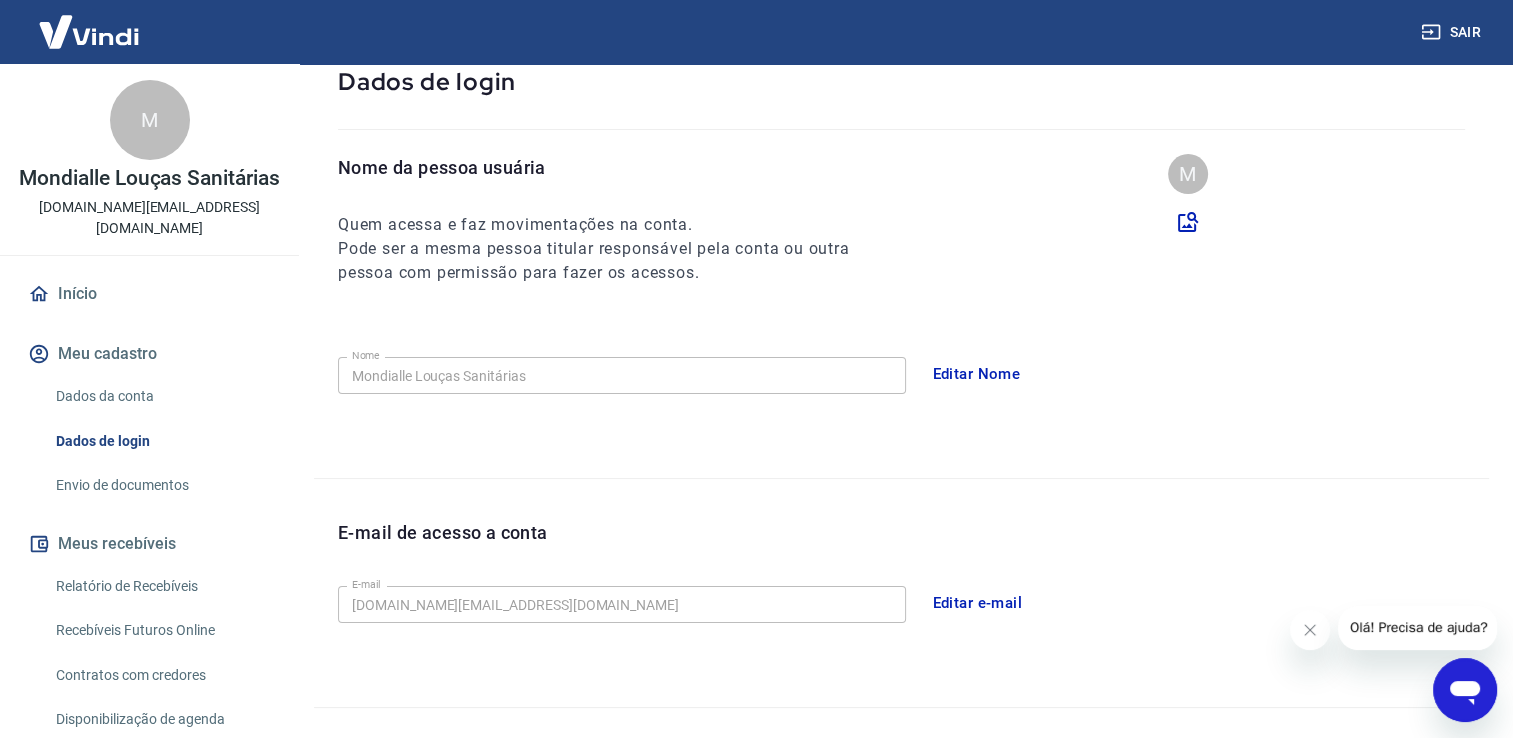 scroll, scrollTop: 125, scrollLeft: 0, axis: vertical 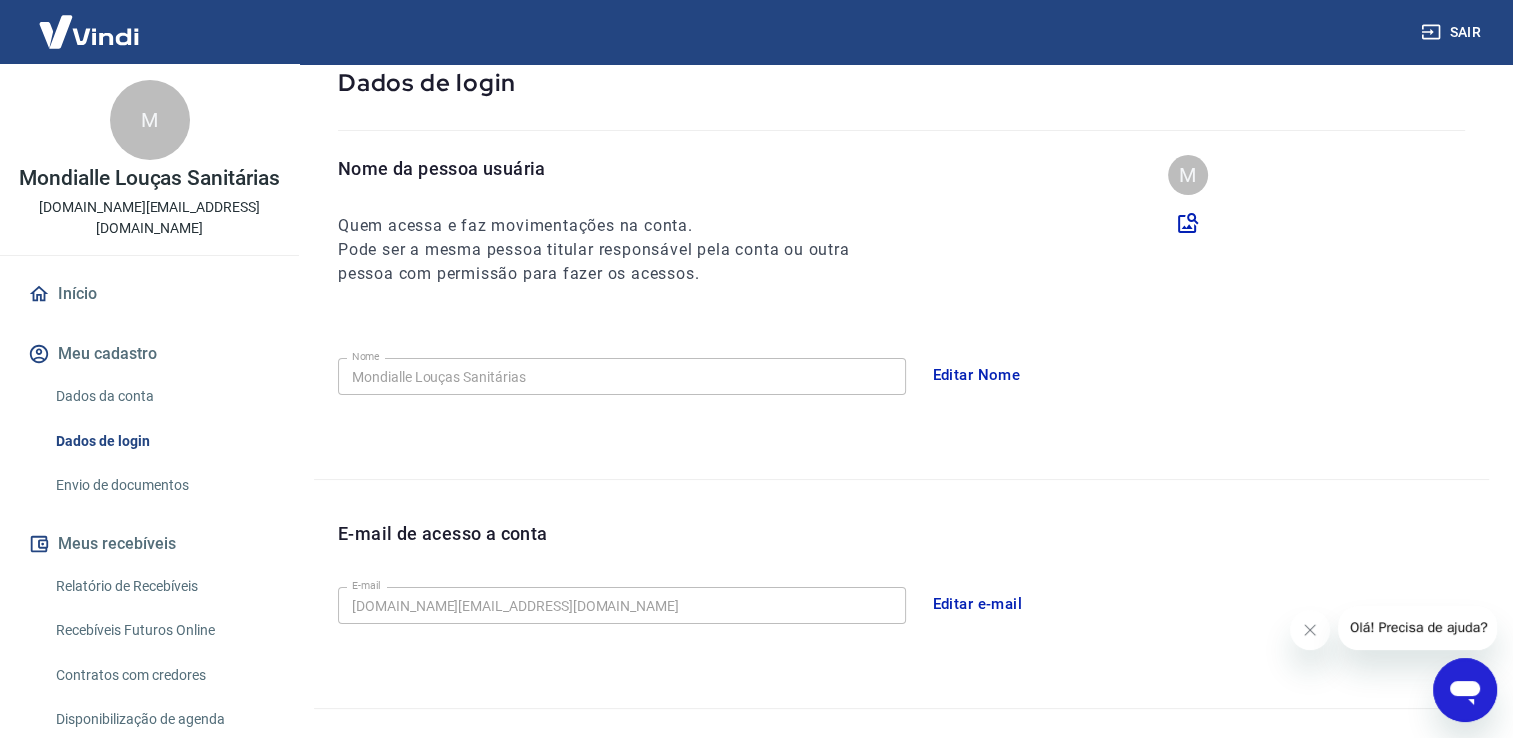 click on "Início" at bounding box center (149, 294) 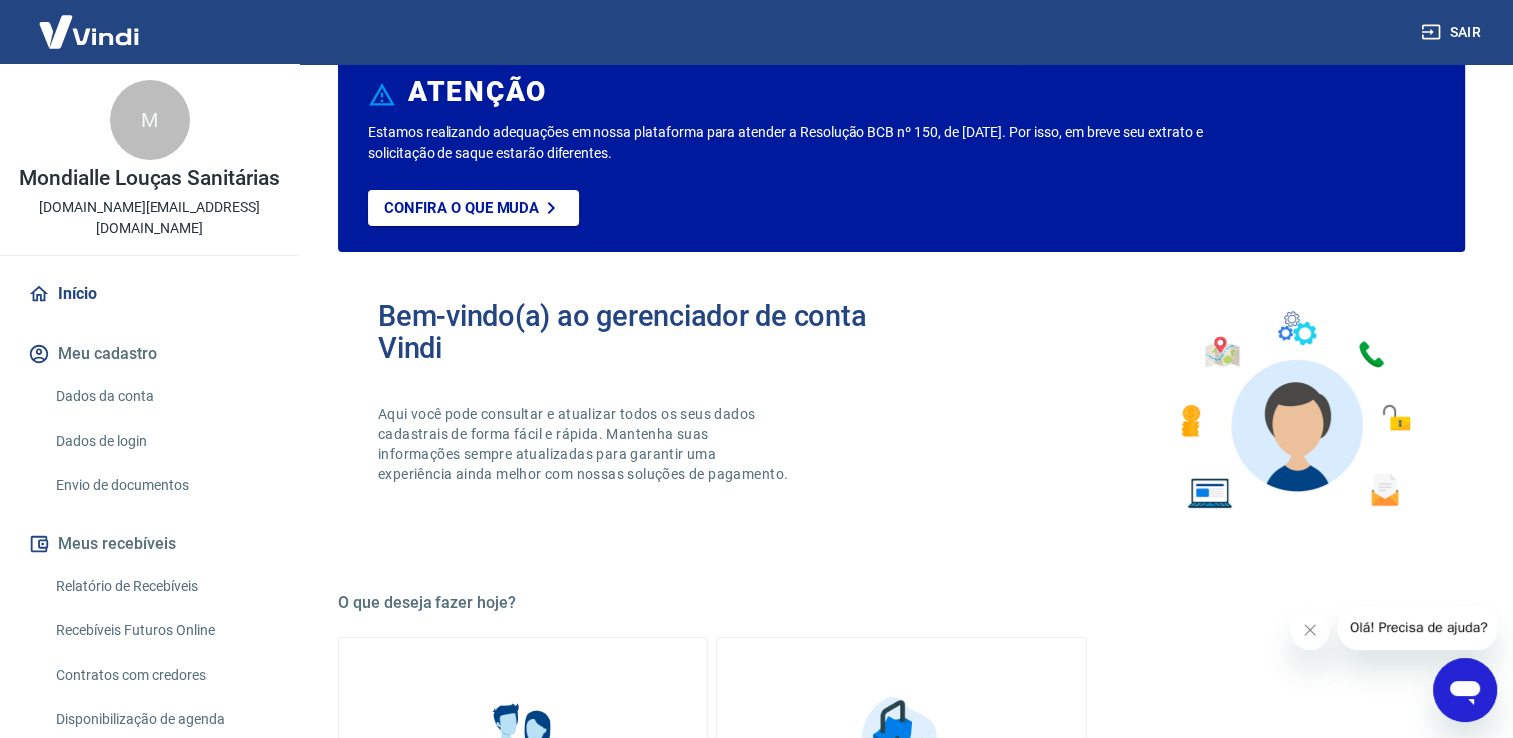 scroll, scrollTop: 0, scrollLeft: 0, axis: both 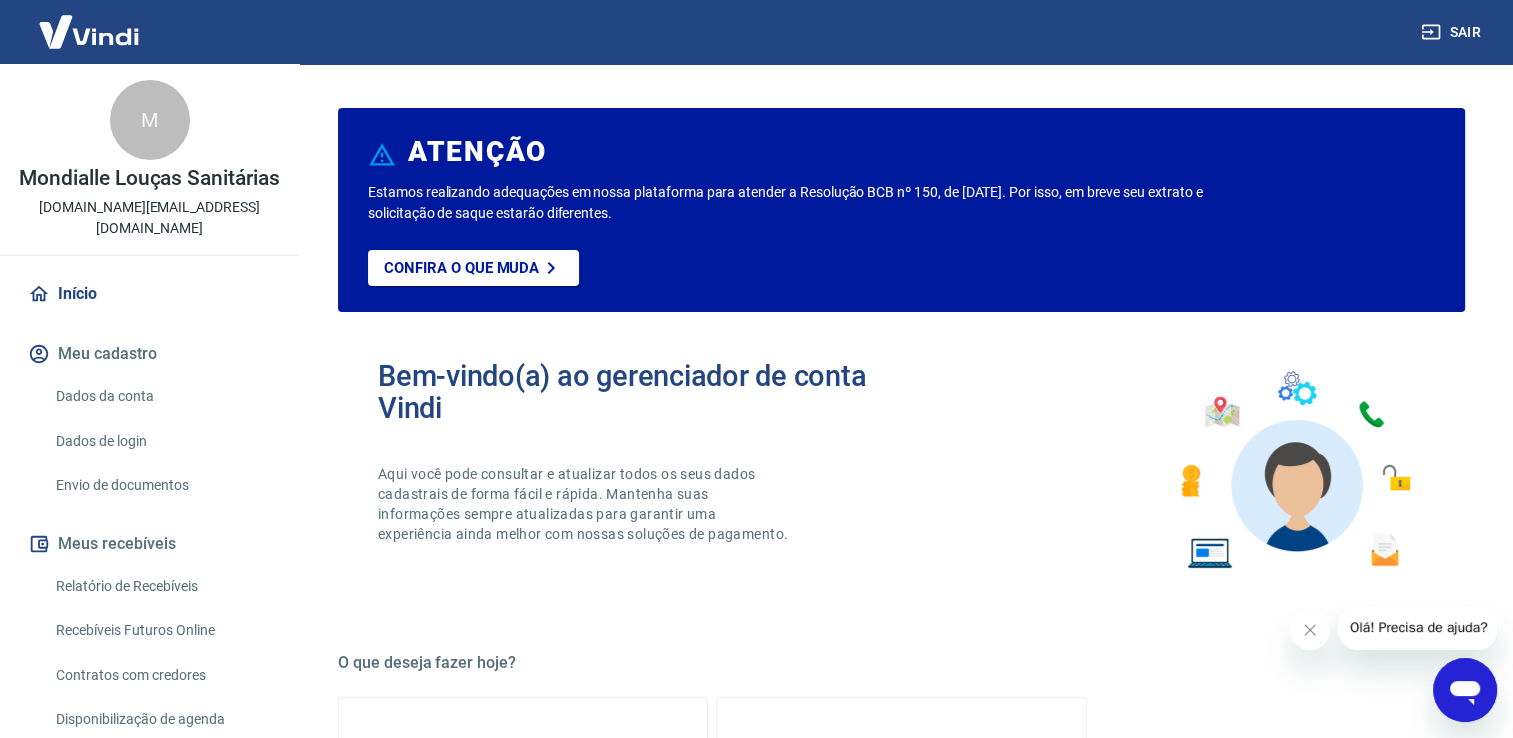 click on "Sair" at bounding box center (1453, 32) 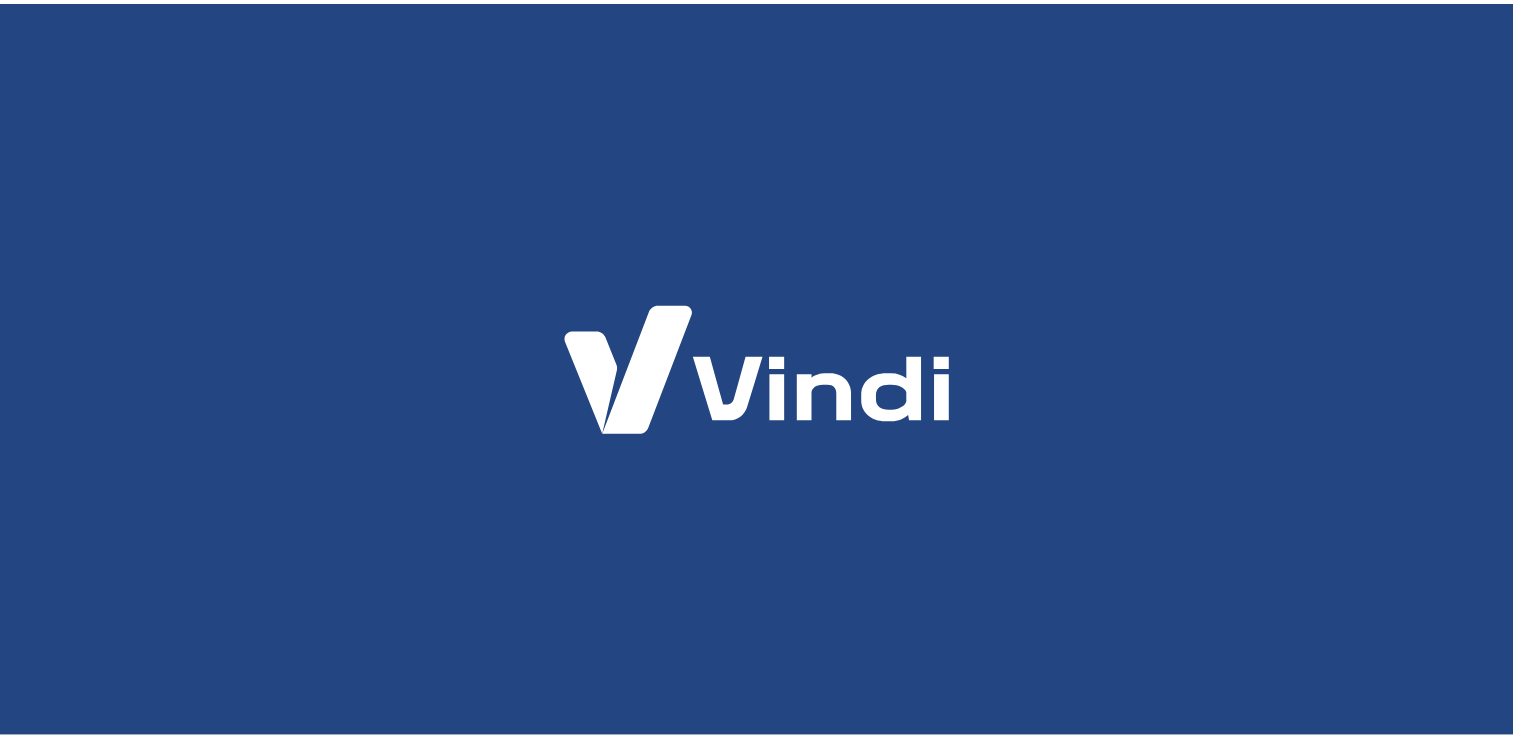 scroll, scrollTop: 0, scrollLeft: 0, axis: both 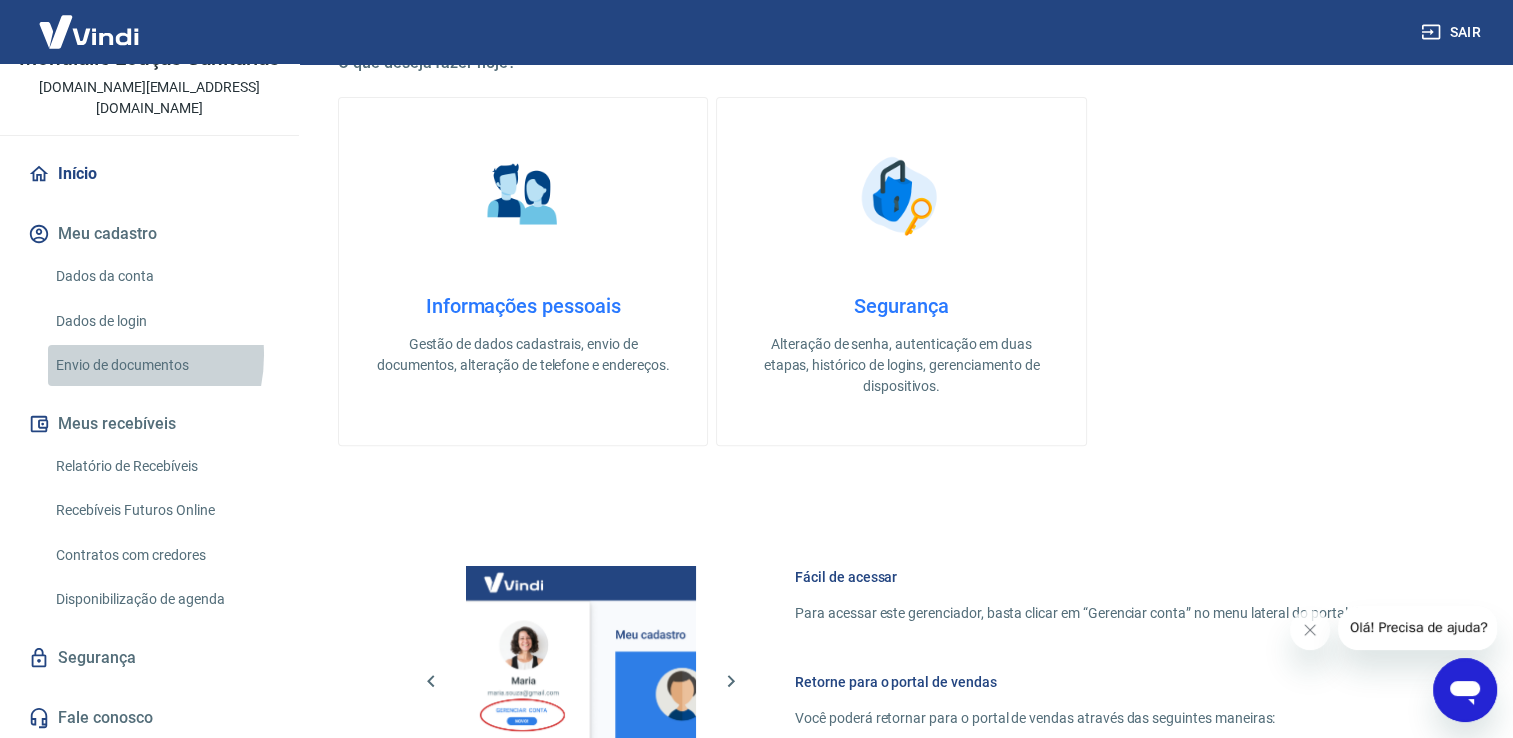 click on "Envio de documentos" at bounding box center (161, 365) 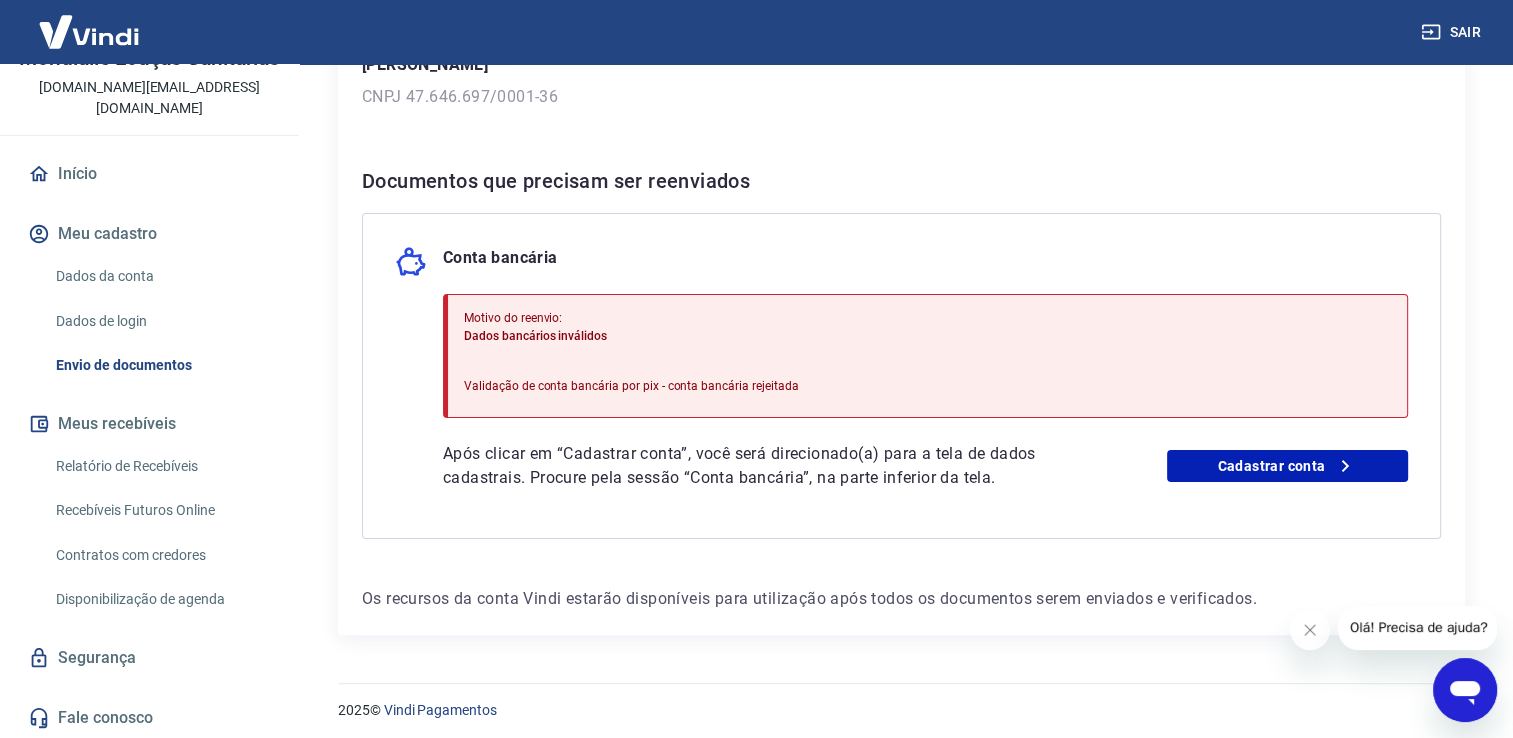 scroll, scrollTop: 325, scrollLeft: 0, axis: vertical 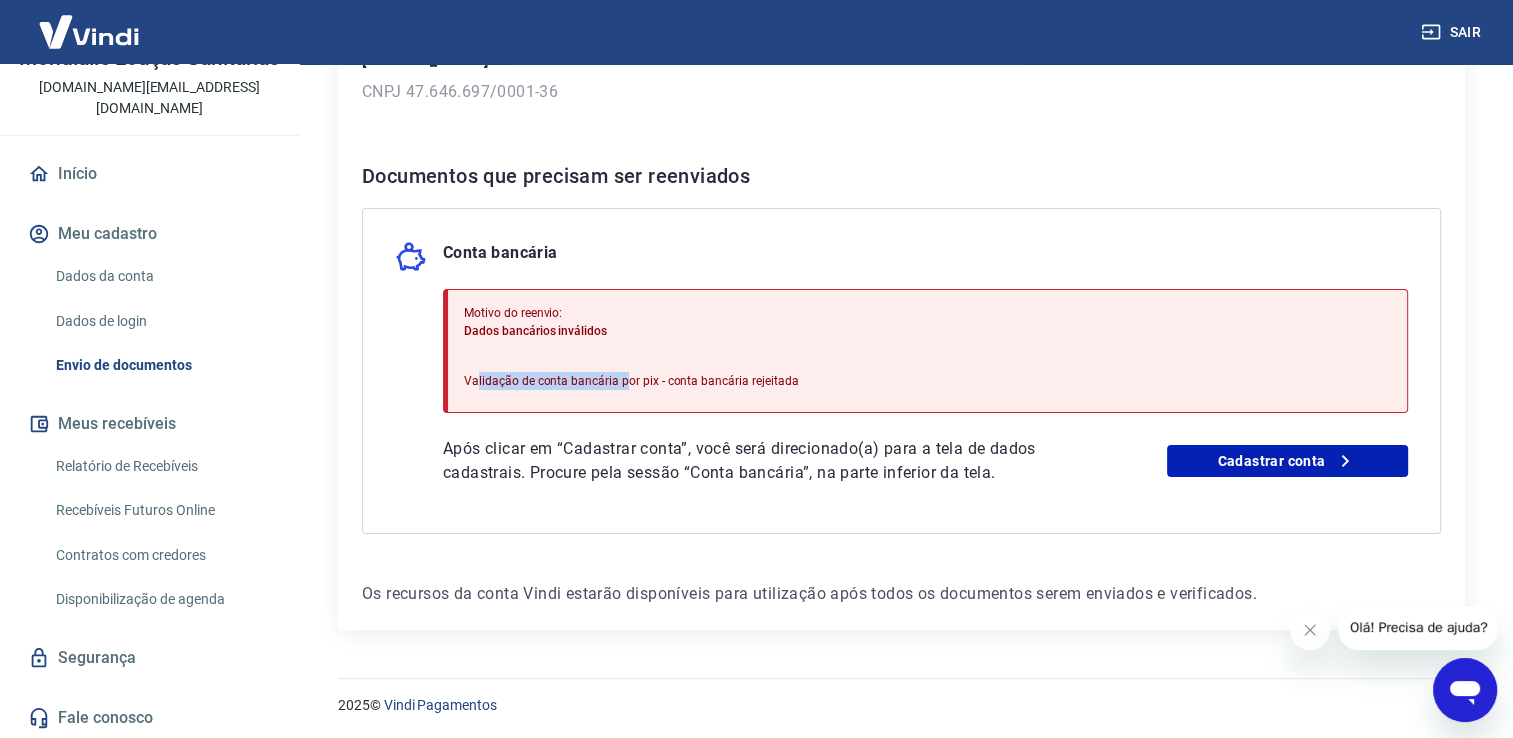 drag, startPoint x: 481, startPoint y: 379, endPoint x: 632, endPoint y: 371, distance: 151.21178 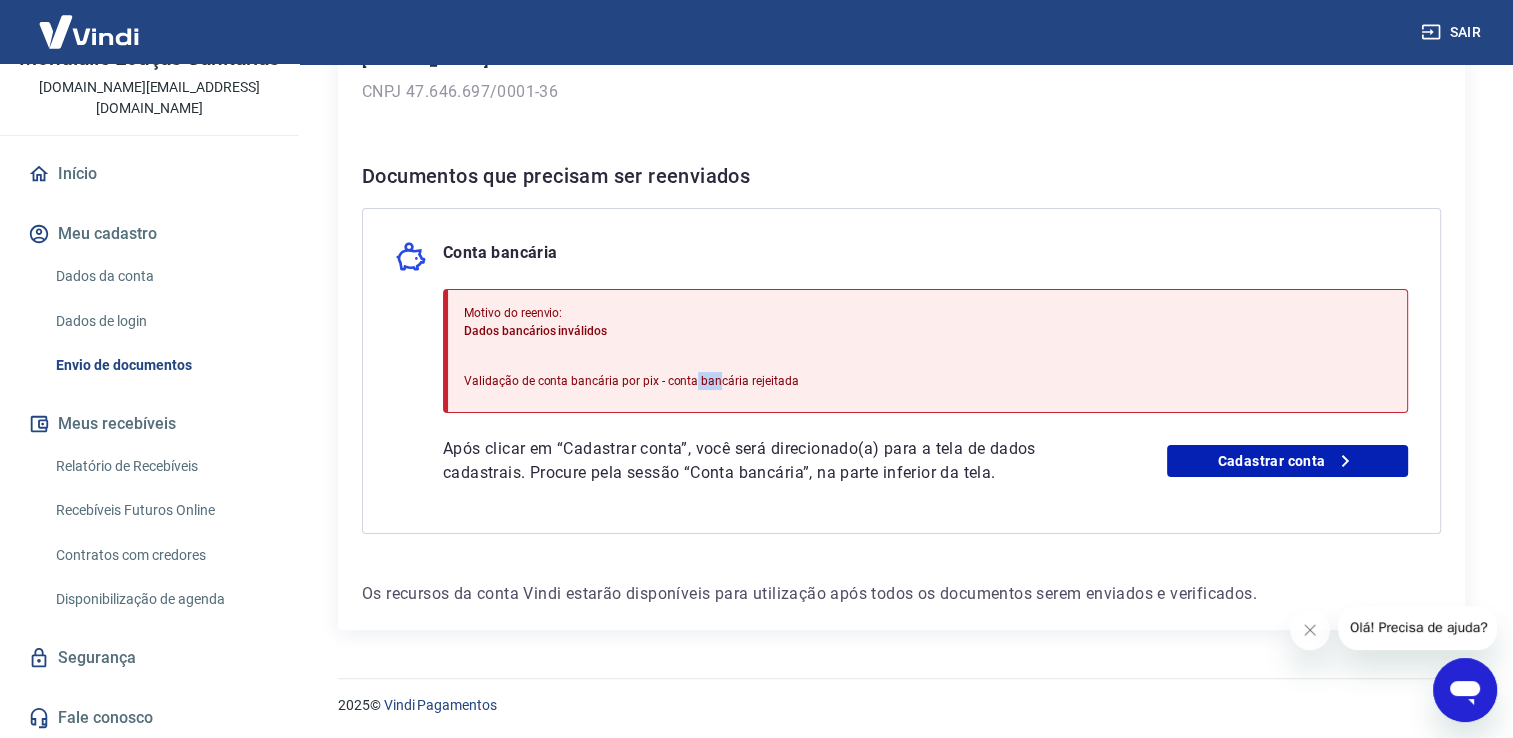 drag, startPoint x: 632, startPoint y: 371, endPoint x: 724, endPoint y: 375, distance: 92.086914 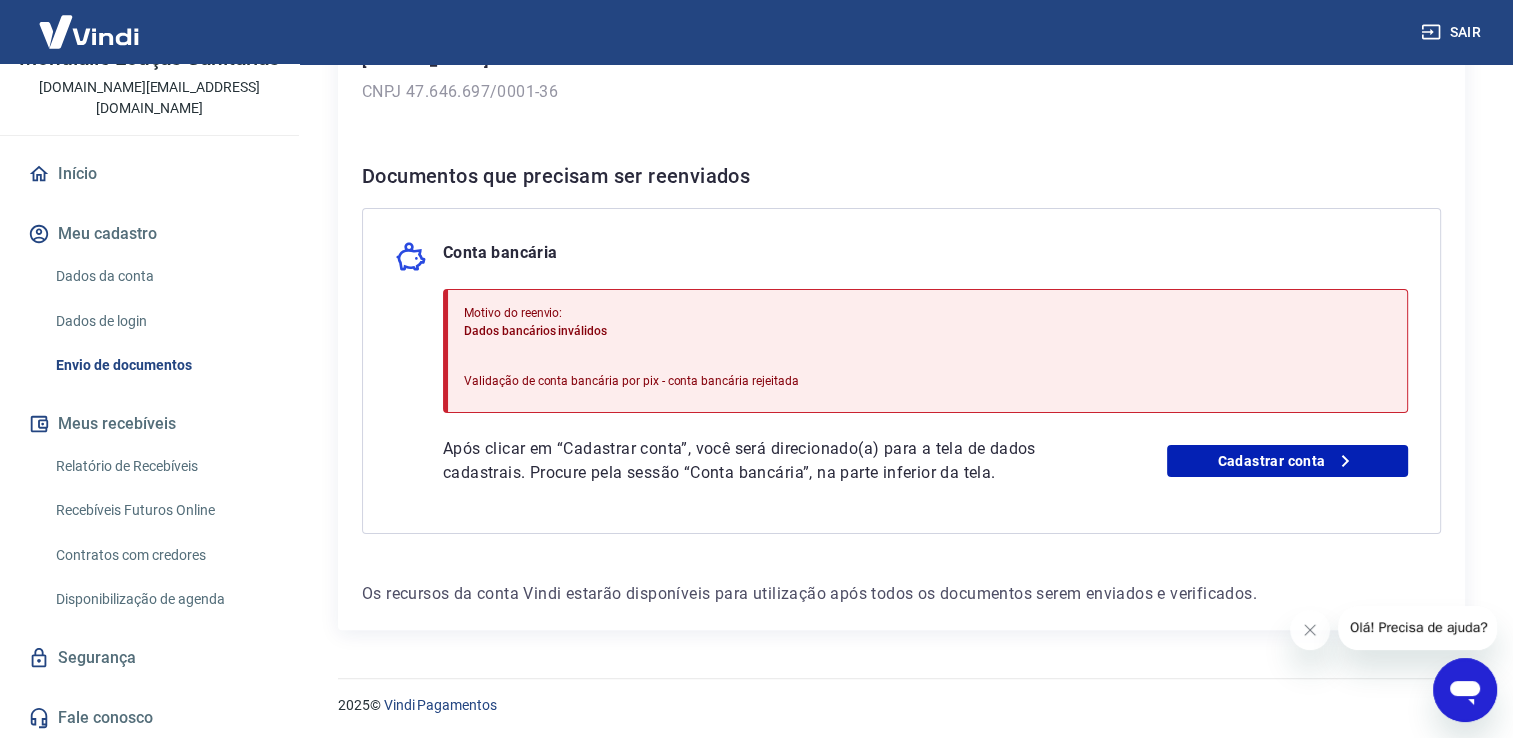click on "Validação de conta bancária por pix - conta bancária rejeitada" at bounding box center (631, 381) 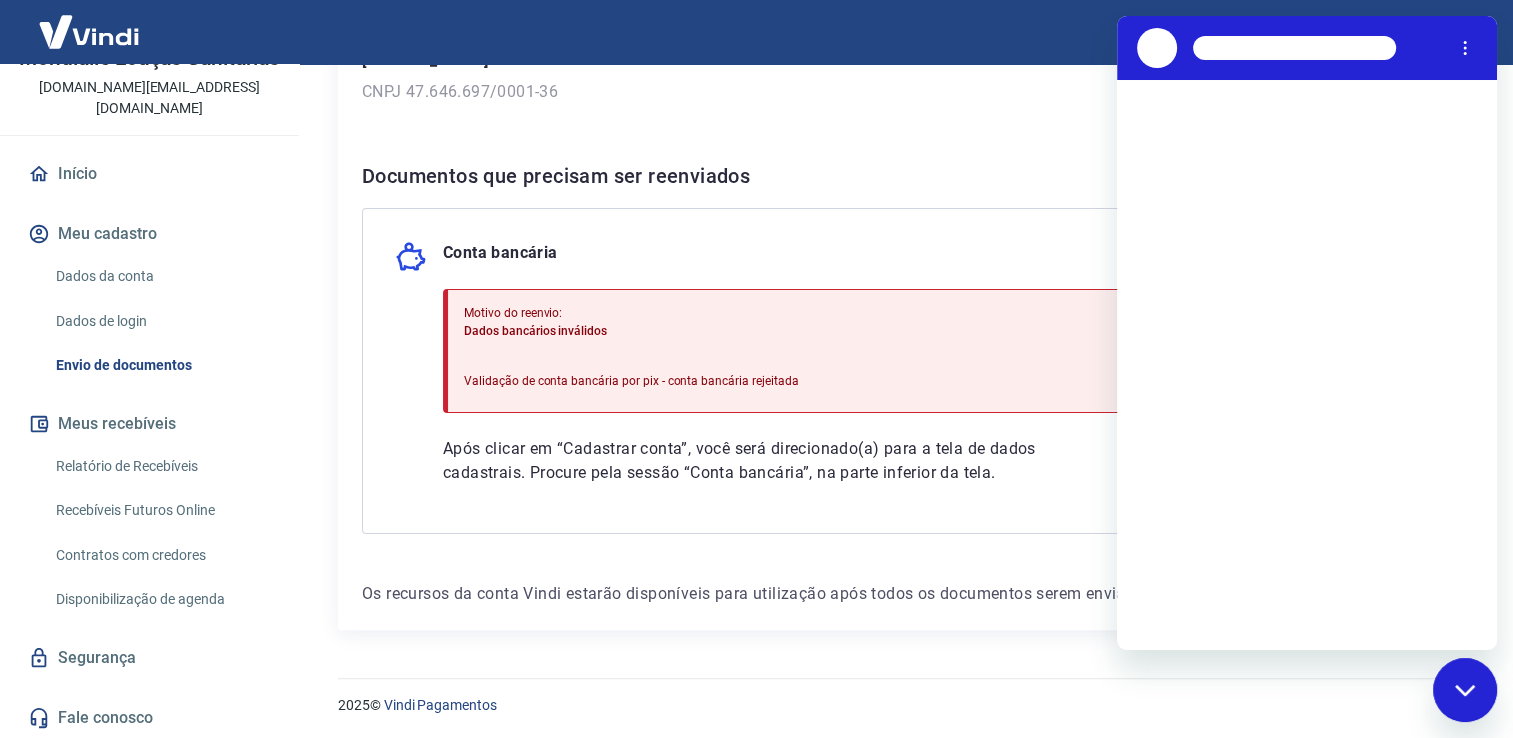 scroll, scrollTop: 0, scrollLeft: 0, axis: both 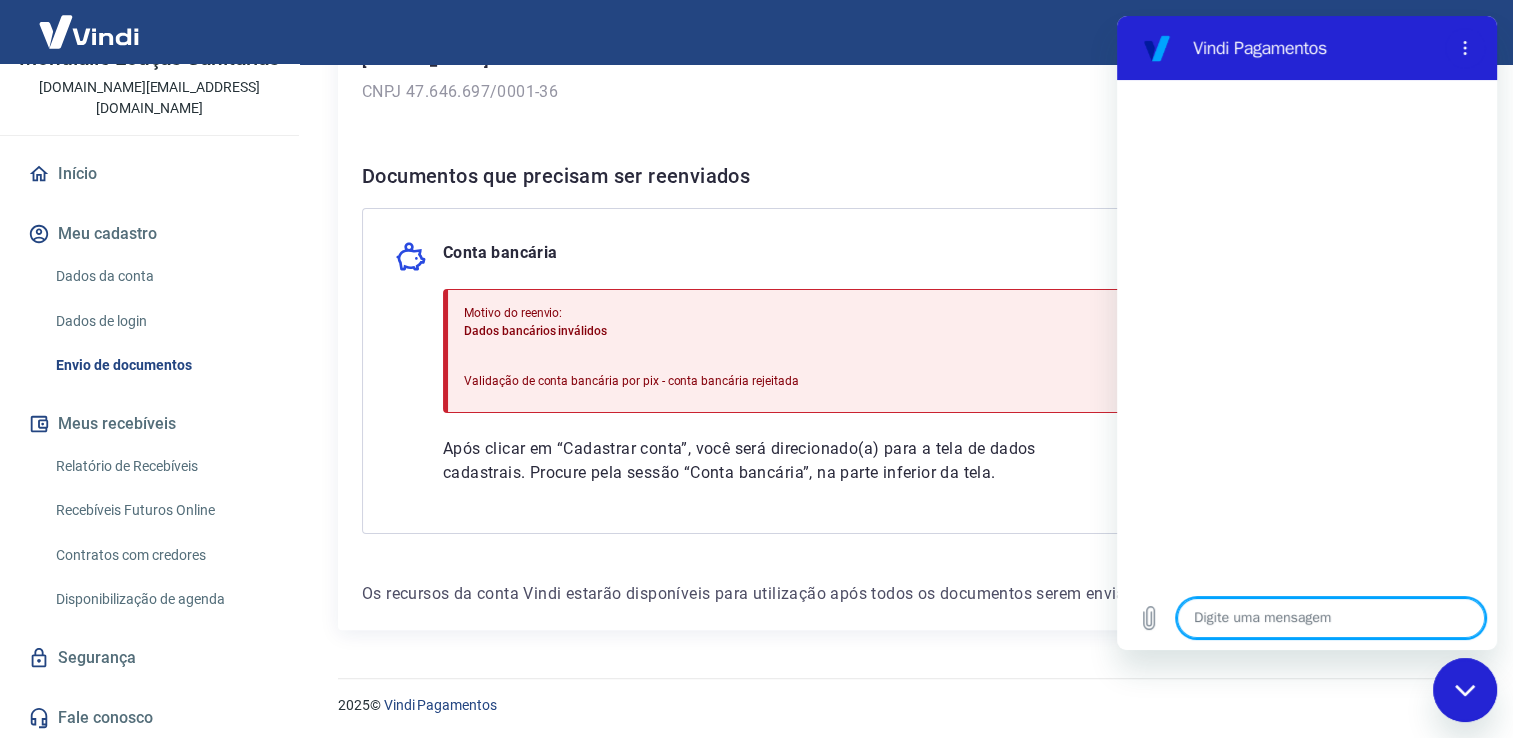 click at bounding box center (1331, 618) 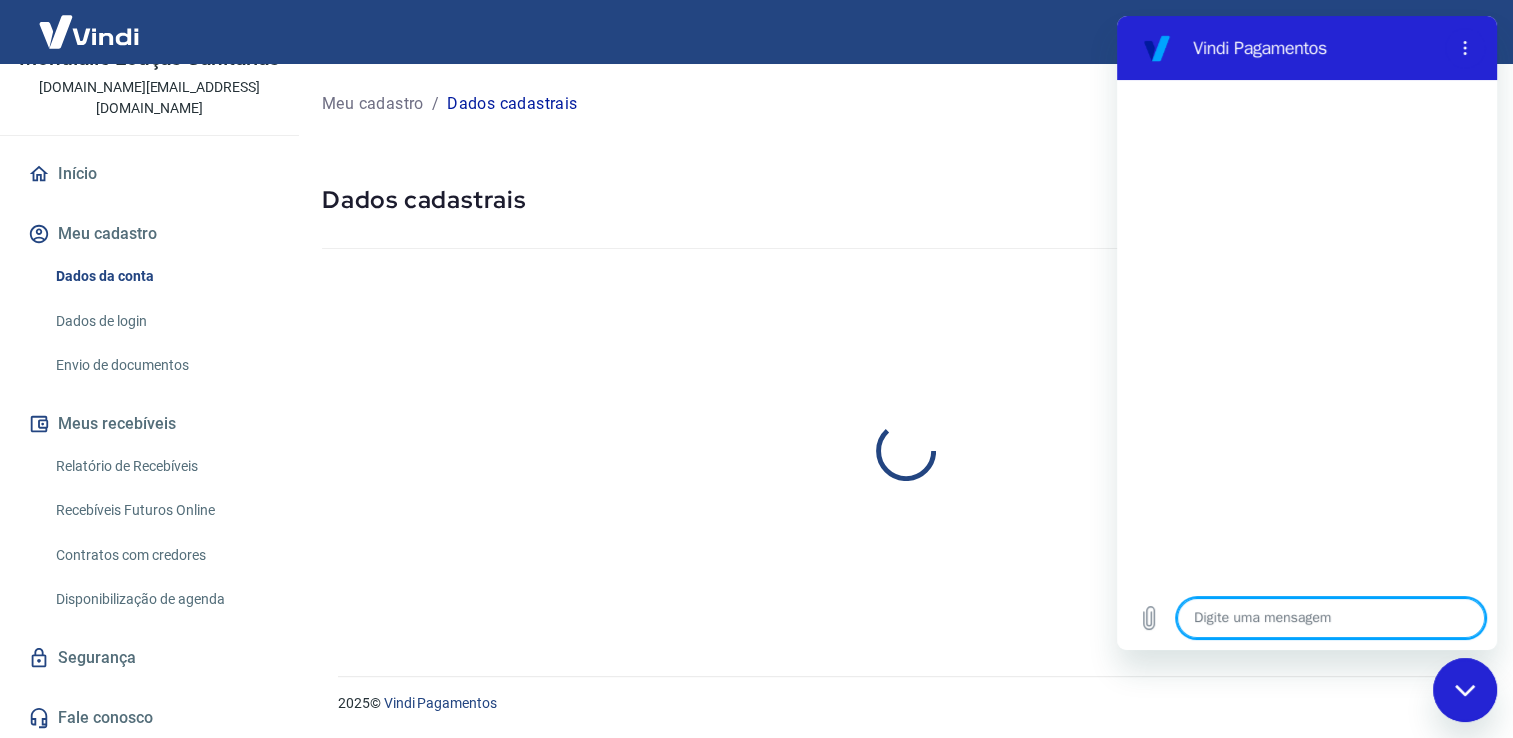 scroll, scrollTop: 0, scrollLeft: 0, axis: both 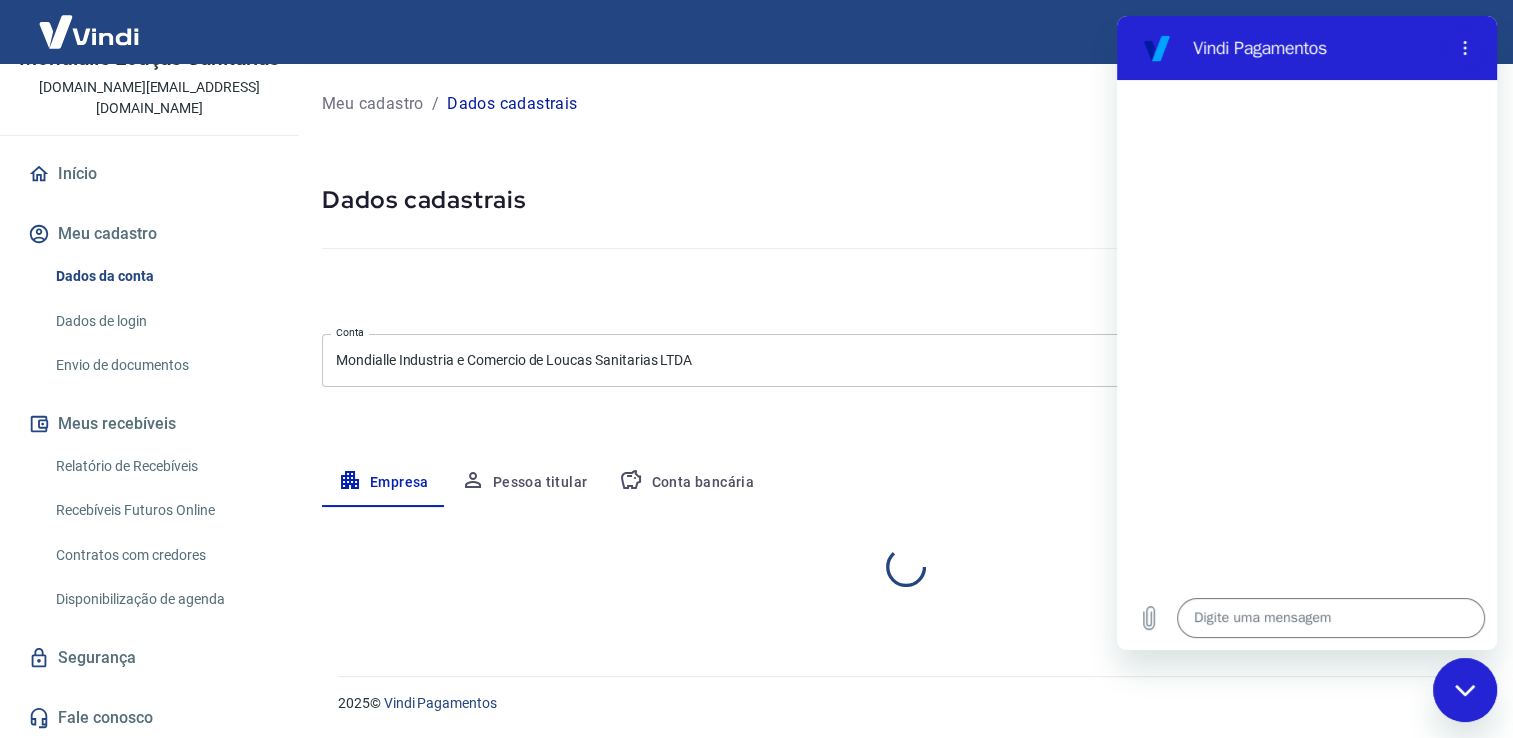 select on "SP" 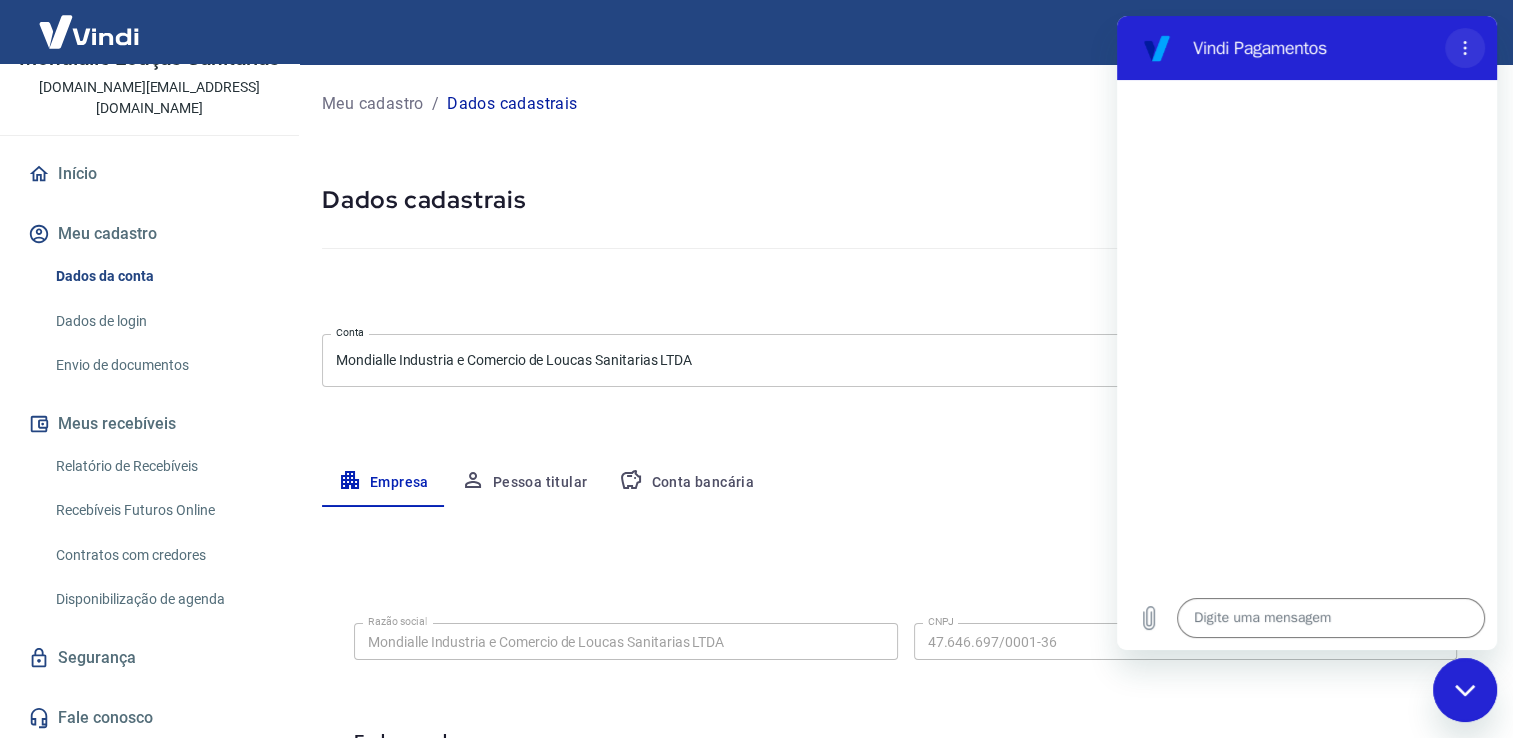 click 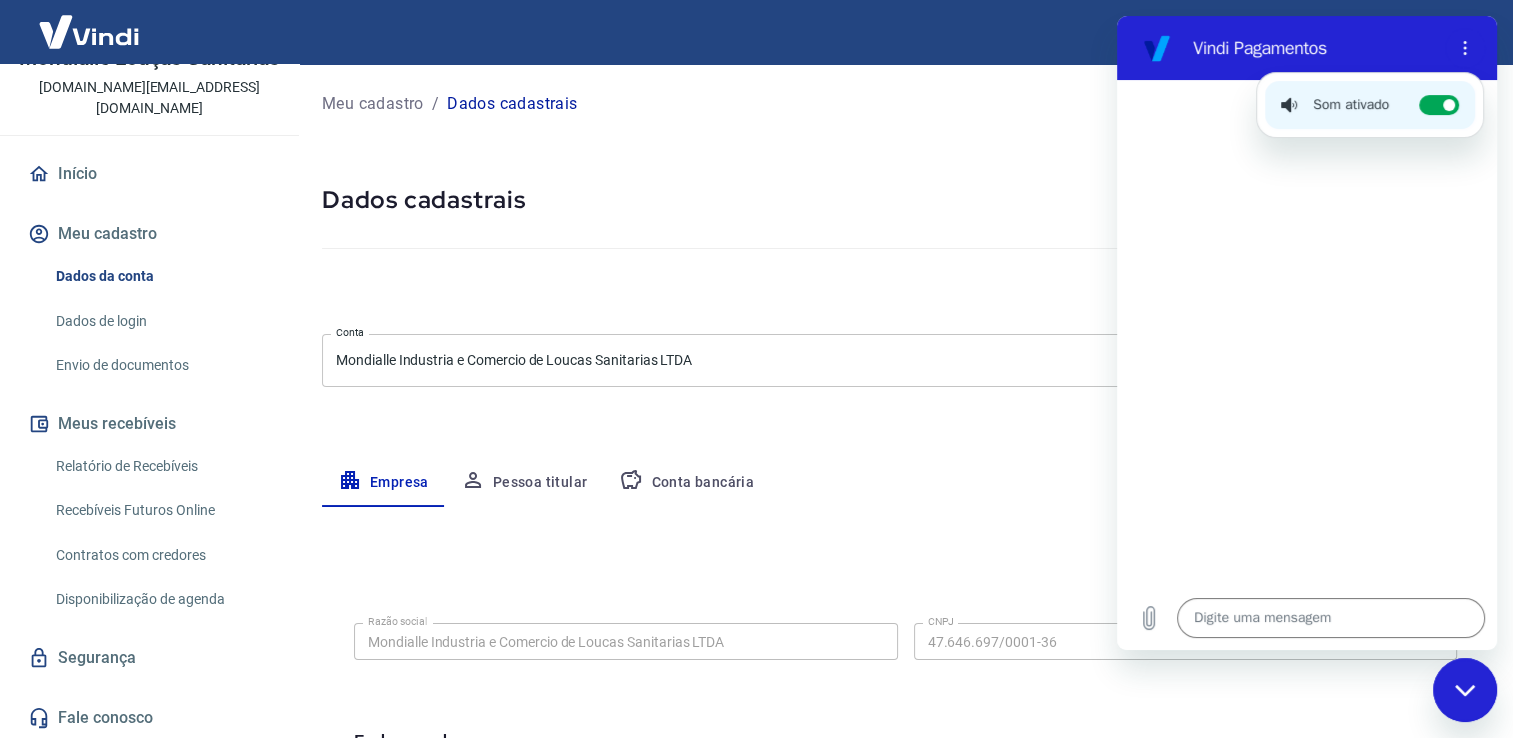 click on "Meu cadastro / Dados cadastrais Dados cadastrais Cancelar conta Conta Mondialle Industria e Comercio de Loucas Sanitarias LTDA [object Object] Conta Empresa Pessoa titular Conta bancária Editar razão social Razão social Mondialle Industria e Comercio de Loucas Sanitarias LTDA Razão social CNPJ 47.646.697/0001-36 CNPJ Endereço da empresa Editar endereço CEP 13459-899 CEP Rua Rodovia Comendador Americo [PERSON_NAME] - Sp 306 Rua Número SN Número Complemento Km 13-721 Metros Anexo [GEOGRAPHIC_DATA] B-A1 Complemento Bairro Área Rural de [GEOGRAPHIC_DATA] [GEOGRAPHIC_DATA] [GEOGRAPHIC_DATA] [GEOGRAPHIC_DATA] [GEOGRAPHIC_DATA] [GEOGRAPHIC_DATA] [GEOGRAPHIC_DATA] [GEOGRAPHIC_DATA] [GEOGRAPHIC_DATA] [GEOGRAPHIC_DATA] [GEOGRAPHIC_DATA] [GEOGRAPHIC_DATA] [GEOGRAPHIC_DATA] [GEOGRAPHIC_DATA] [GEOGRAPHIC_DATA] [GEOGRAPHIC_DATA] [GEOGRAPHIC_DATA] [GEOGRAPHIC_DATA] [GEOGRAPHIC_DATA] [GEOGRAPHIC_DATA] [GEOGRAPHIC_DATA] [GEOGRAPHIC_DATA] [GEOGRAPHIC_DATA] [GEOGRAPHIC_DATA] [GEOGRAPHIC_DATA] [GEOGRAPHIC_DATA] [GEOGRAPHIC_DATA] [GEOGRAPHIC_DATA] [GEOGRAPHIC_DATA] Estado Dados da empresa Editar dados da empresa Nome fantasia Mondialle Louças Sanitárias Nome fantasia Tipo de telefone" at bounding box center [905, 710] 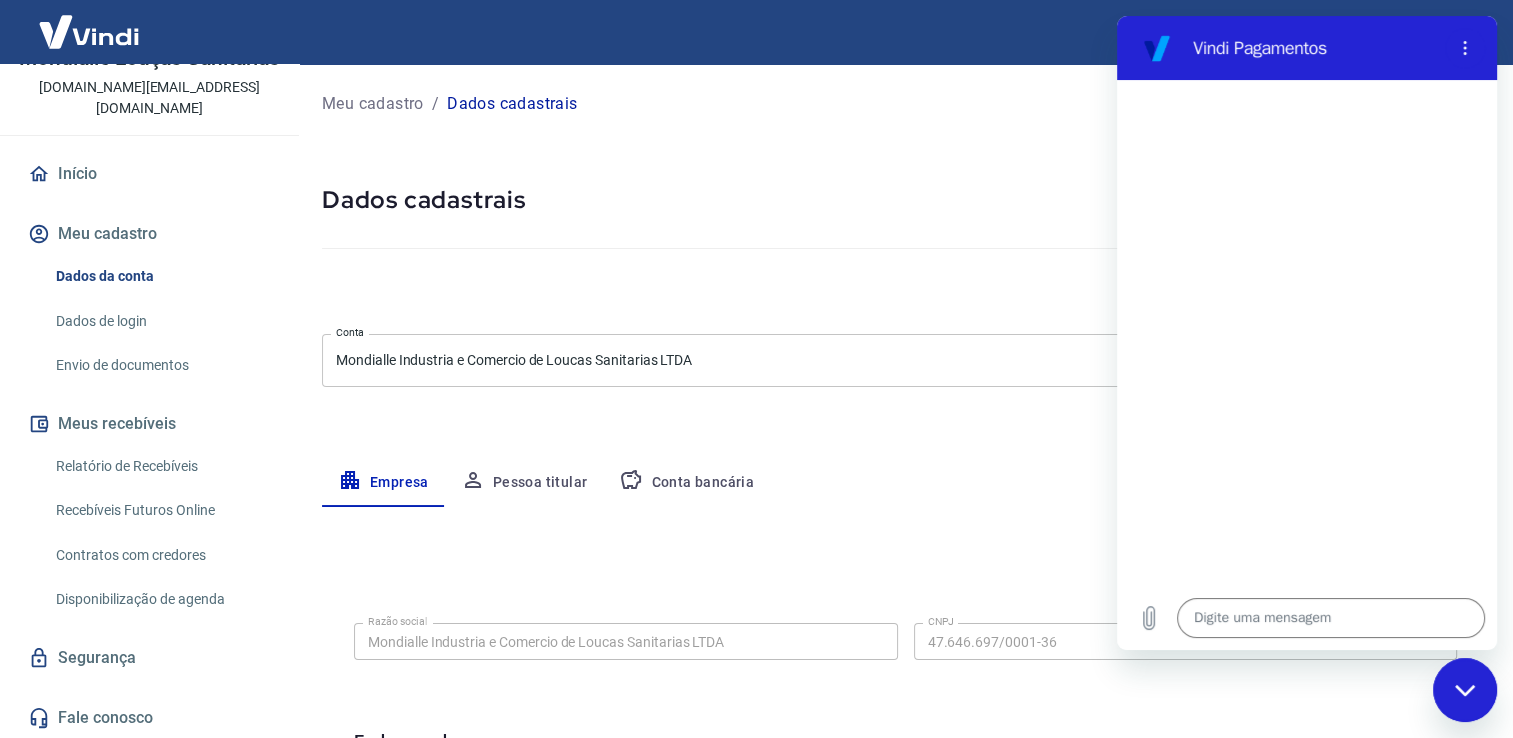 click at bounding box center [1465, 690] 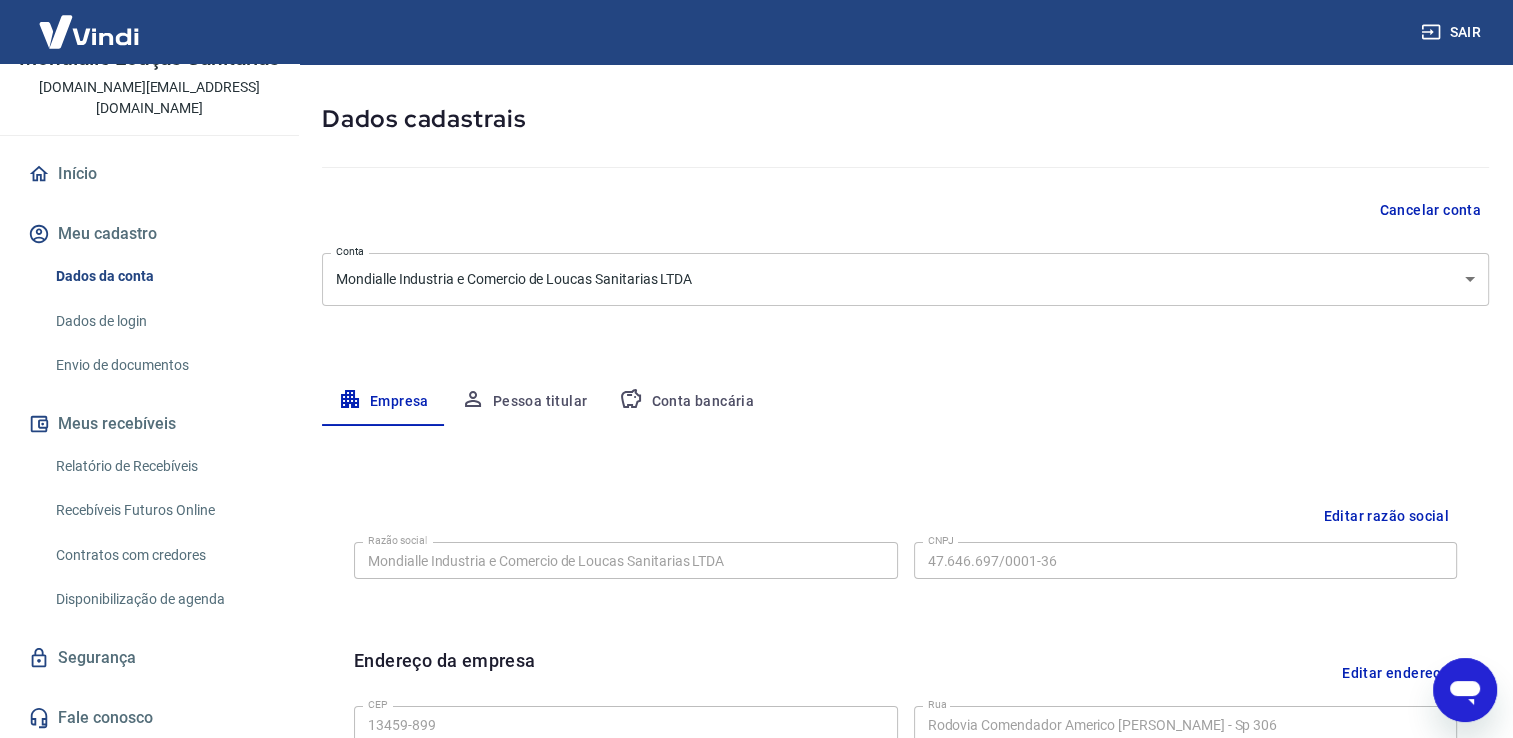 scroll, scrollTop: 200, scrollLeft: 0, axis: vertical 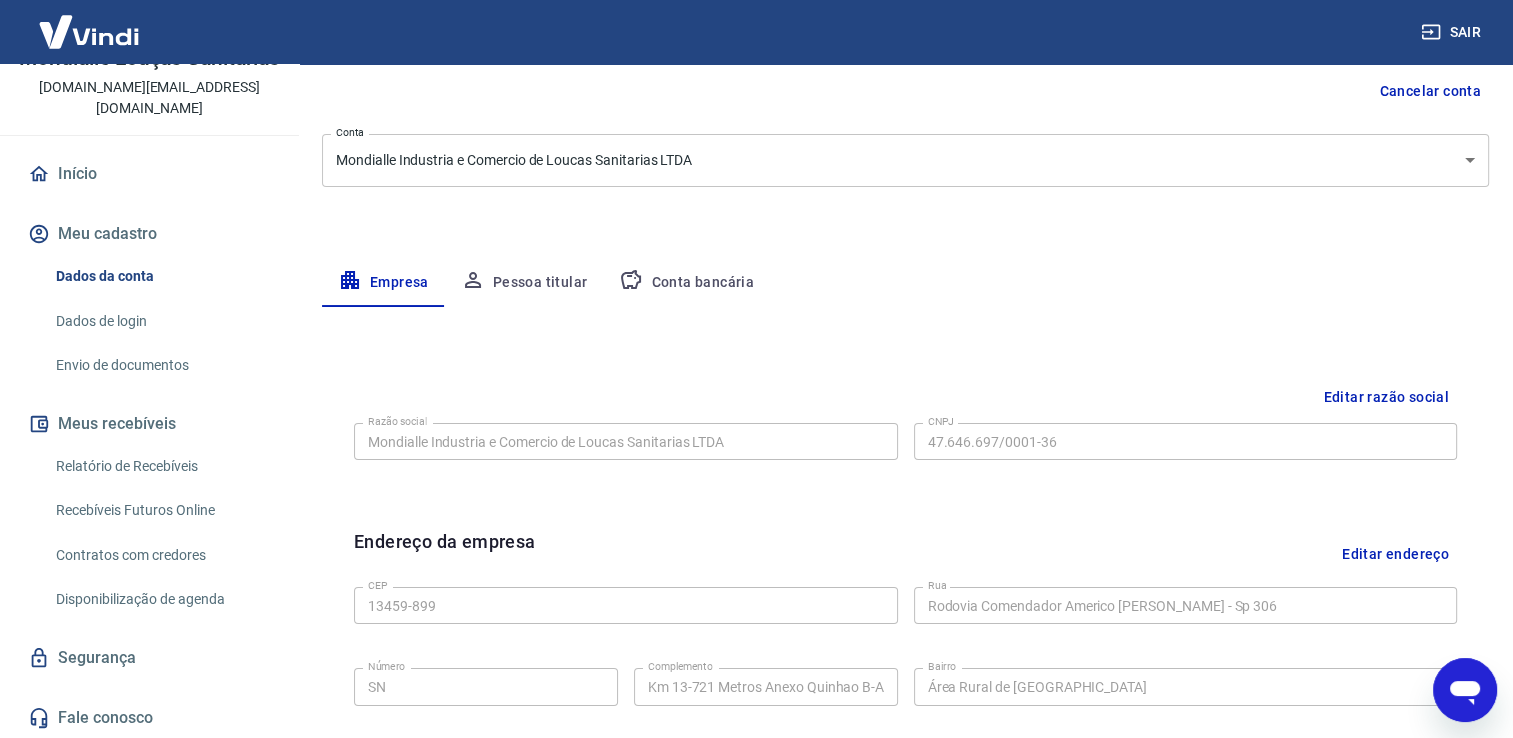 click on "Conta bancária" at bounding box center [686, 283] 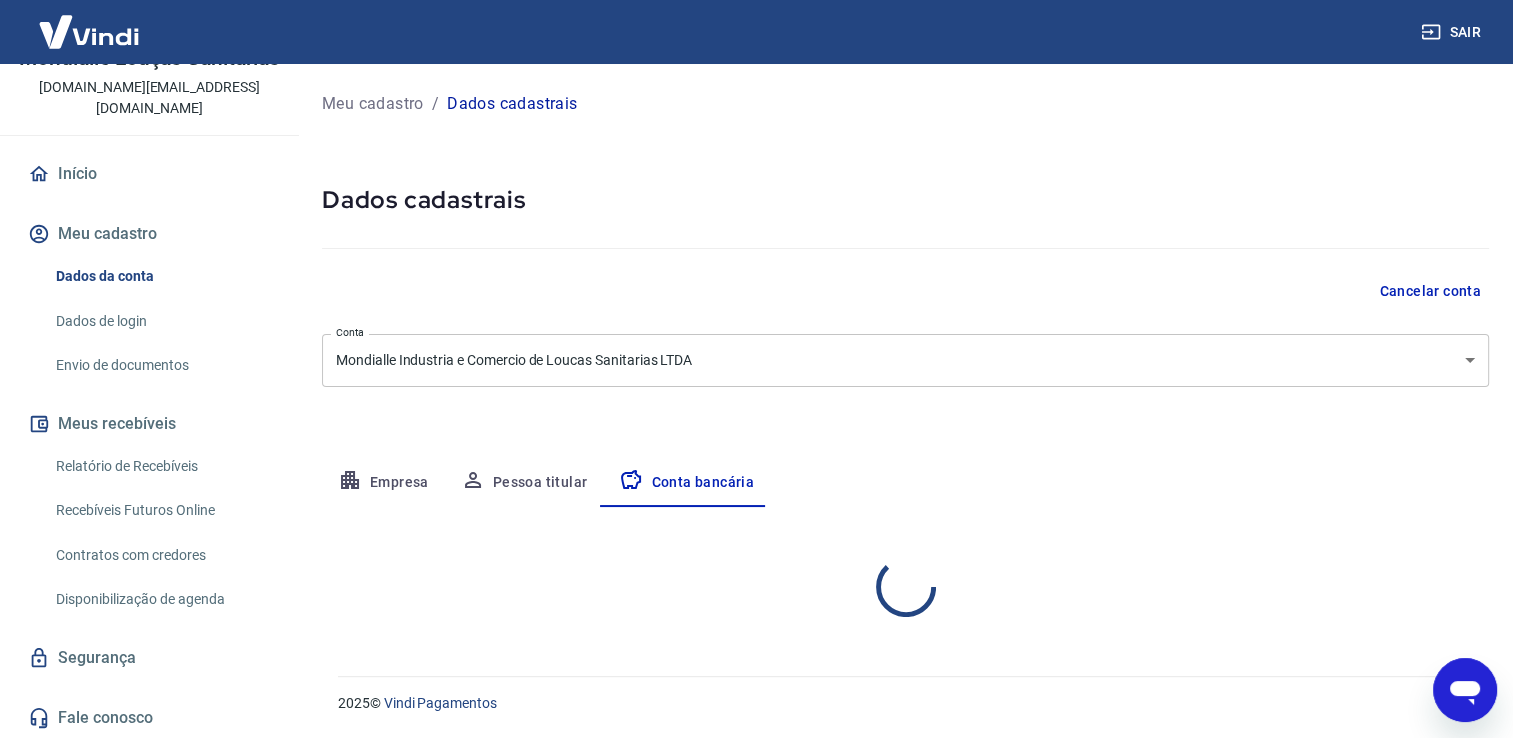 scroll, scrollTop: 0, scrollLeft: 0, axis: both 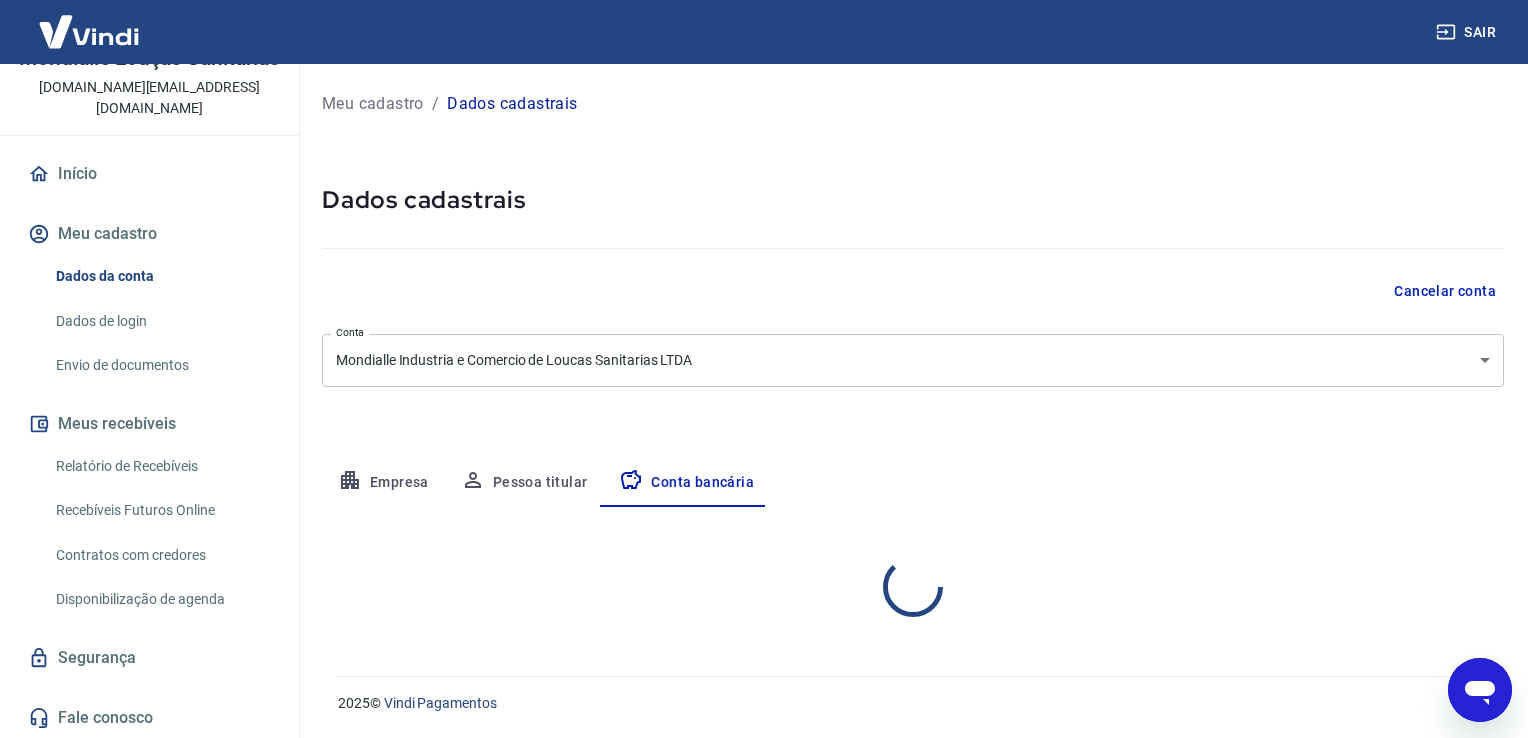 select on "1" 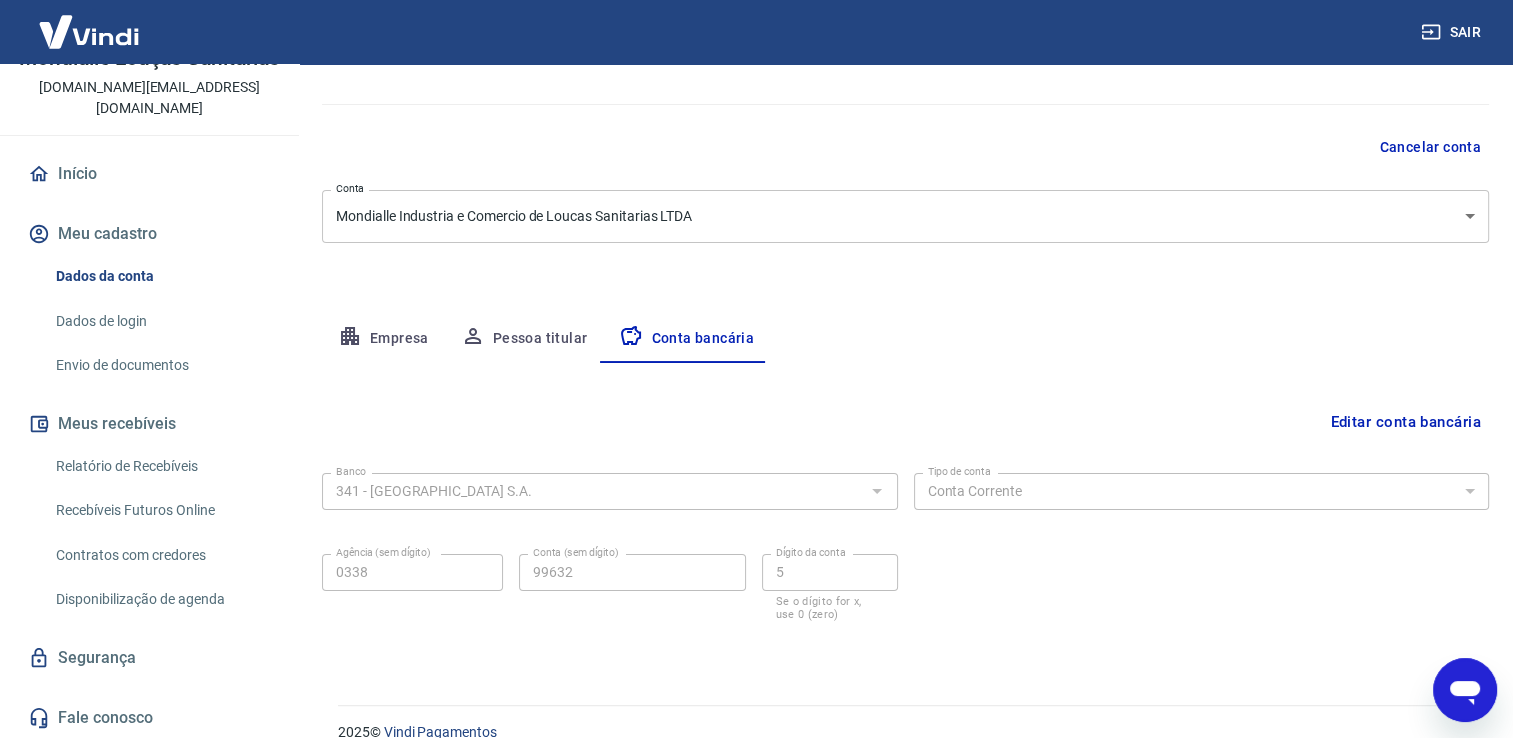 scroll, scrollTop: 172, scrollLeft: 0, axis: vertical 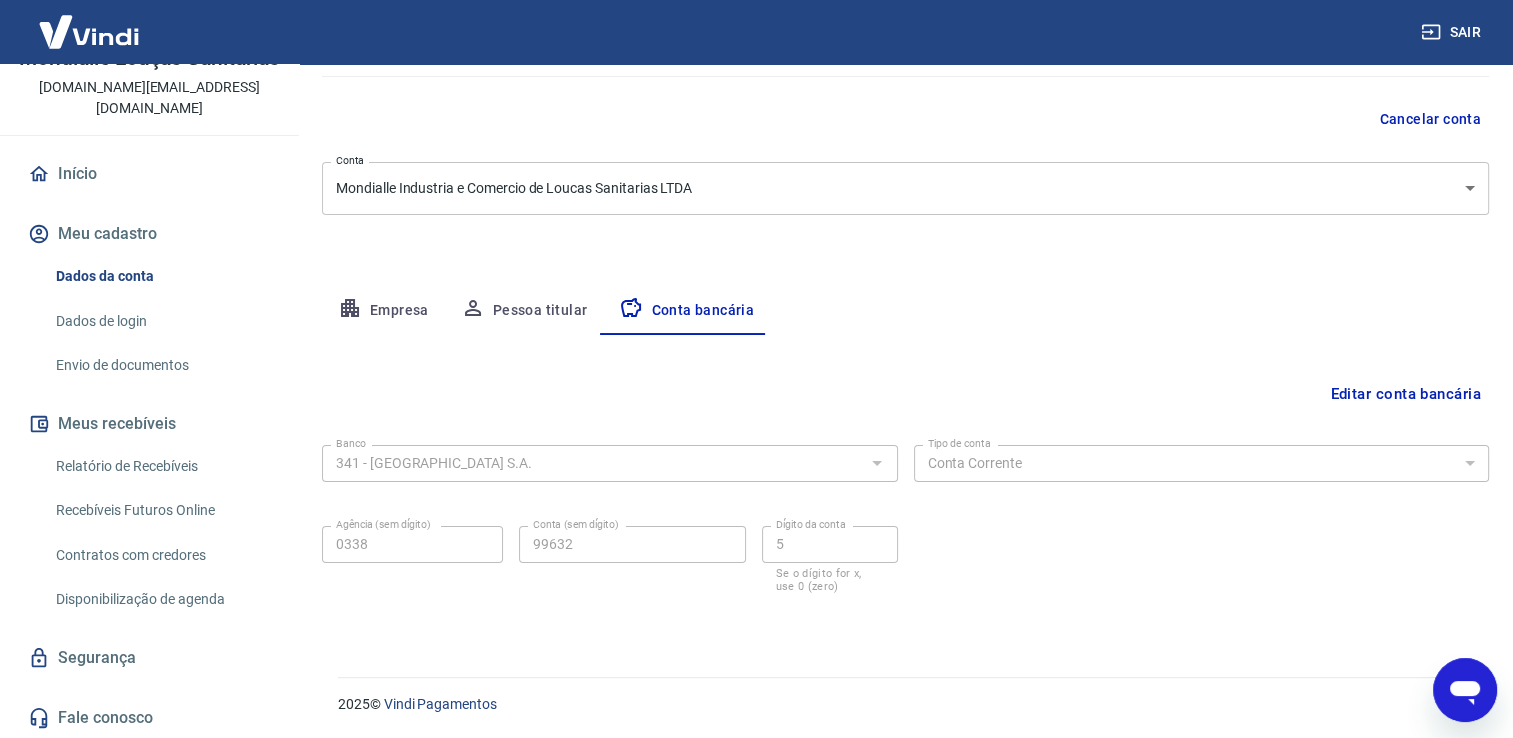 click on "Editar conta bancária Banco 341 - ITAÚ UNIBANCO S.A. Banco Tipo de conta Conta Corrente Conta Poupança Tipo de conta Agência (sem dígito) 0338 Agência (sem dígito) Conta (sem dígito) 99632 Conta (sem dígito) Dígito da conta 5 Dígito da conta Se o dígito for x, use 0 (zero) Atenção Ao cadastrar uma nova conta bancária, faremos um crédito de valor simbólico na conta bancária informada. Este crédito é apenas para verificação de segurança e será feito automaticamente após a alteração da conta. Salvar Cancelar" at bounding box center [905, 482] 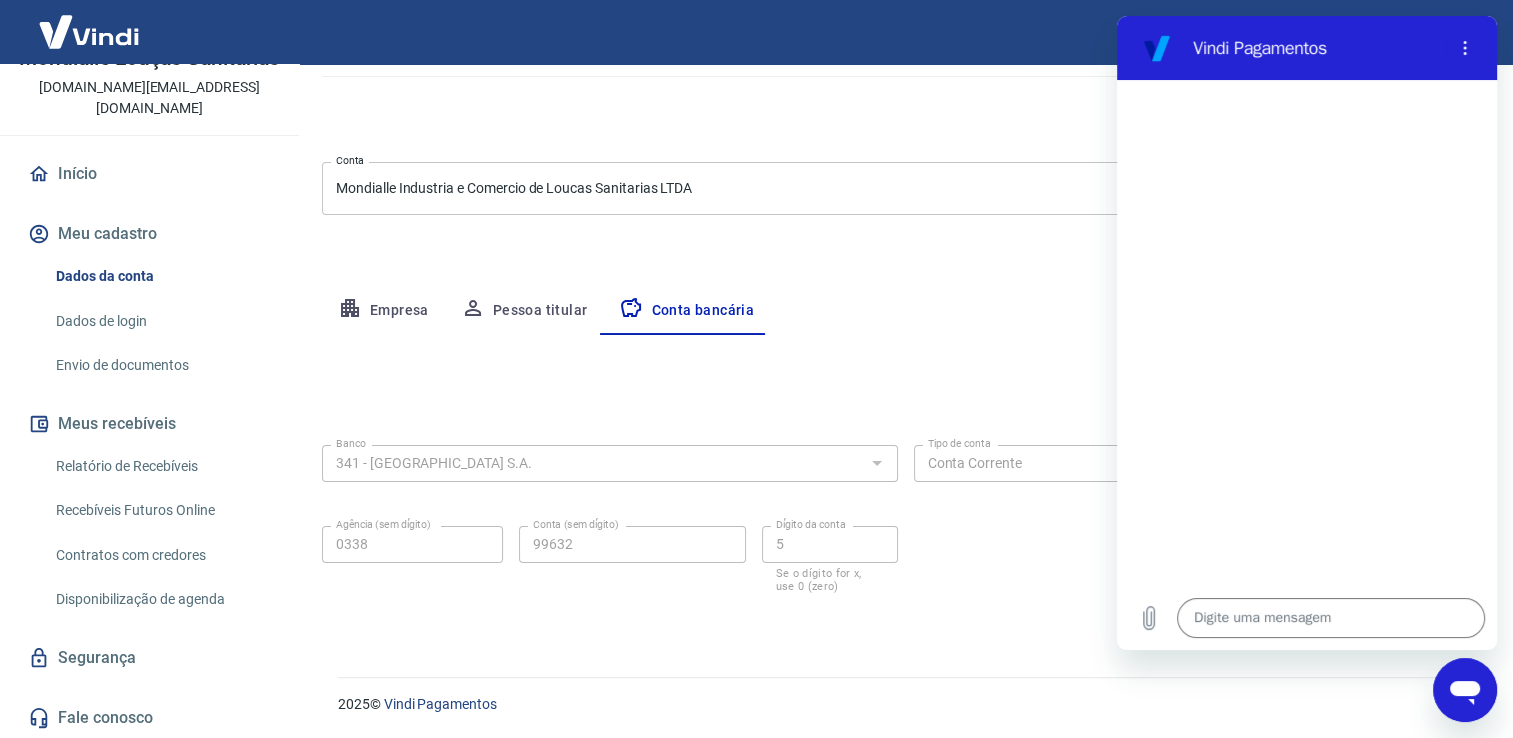 scroll, scrollTop: 0, scrollLeft: 0, axis: both 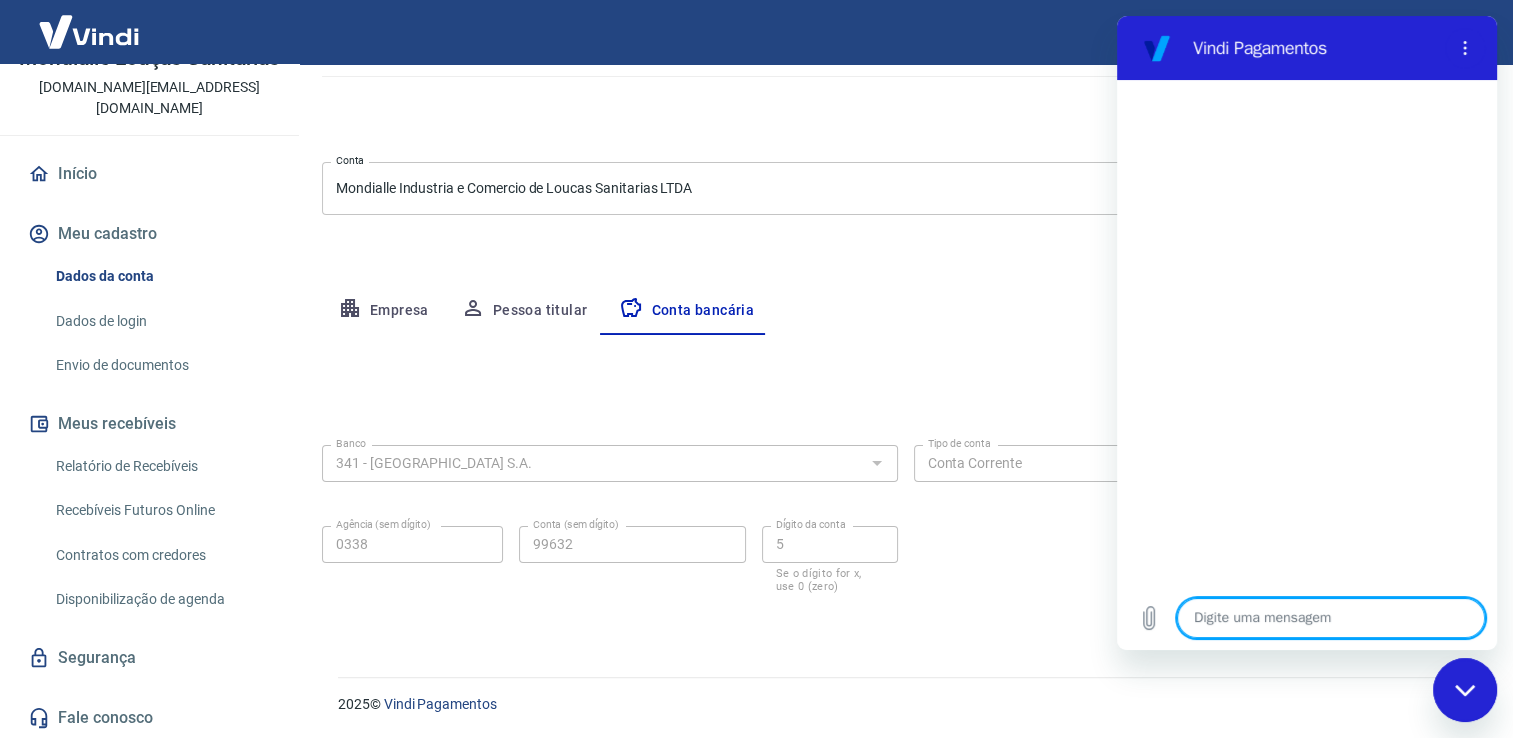 click at bounding box center [1331, 618] 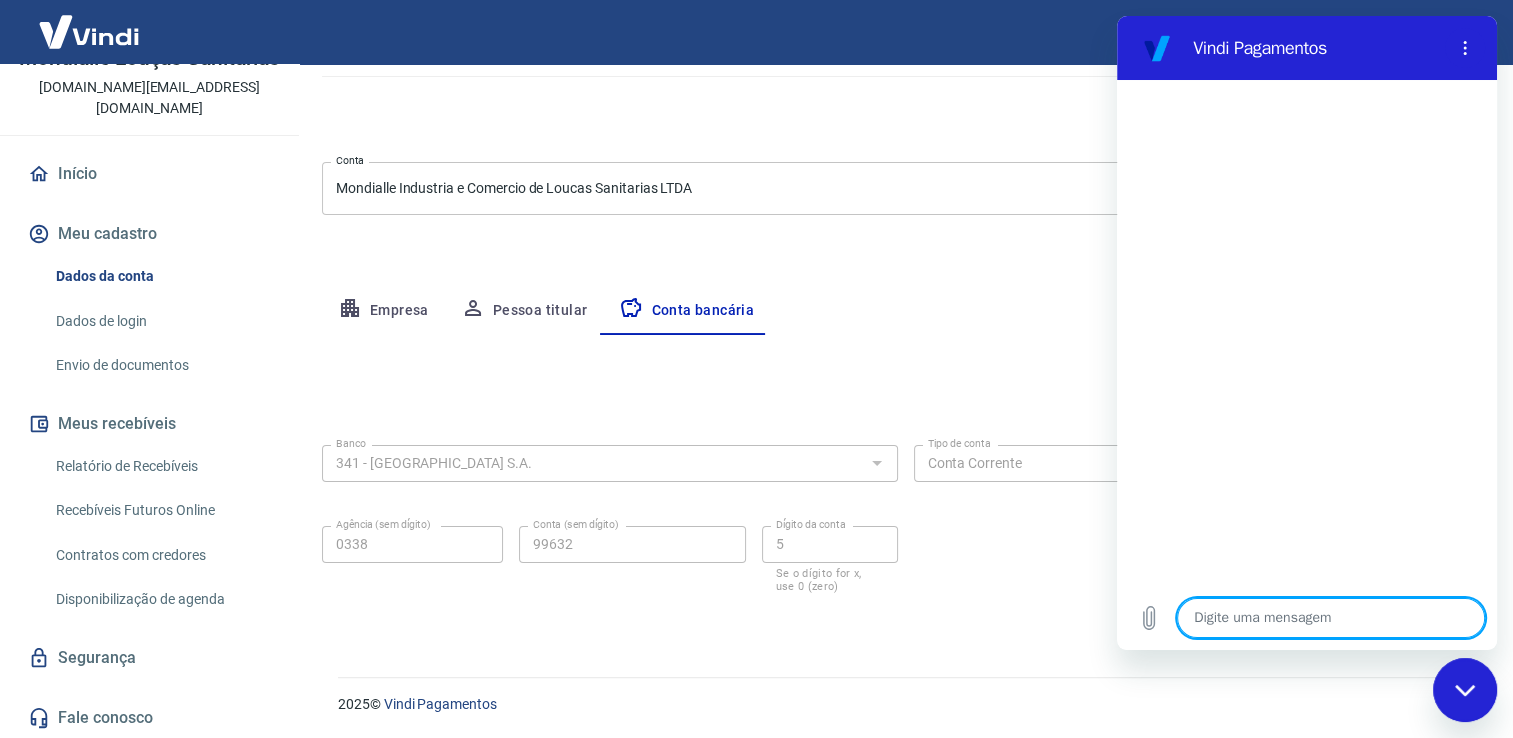type on "b" 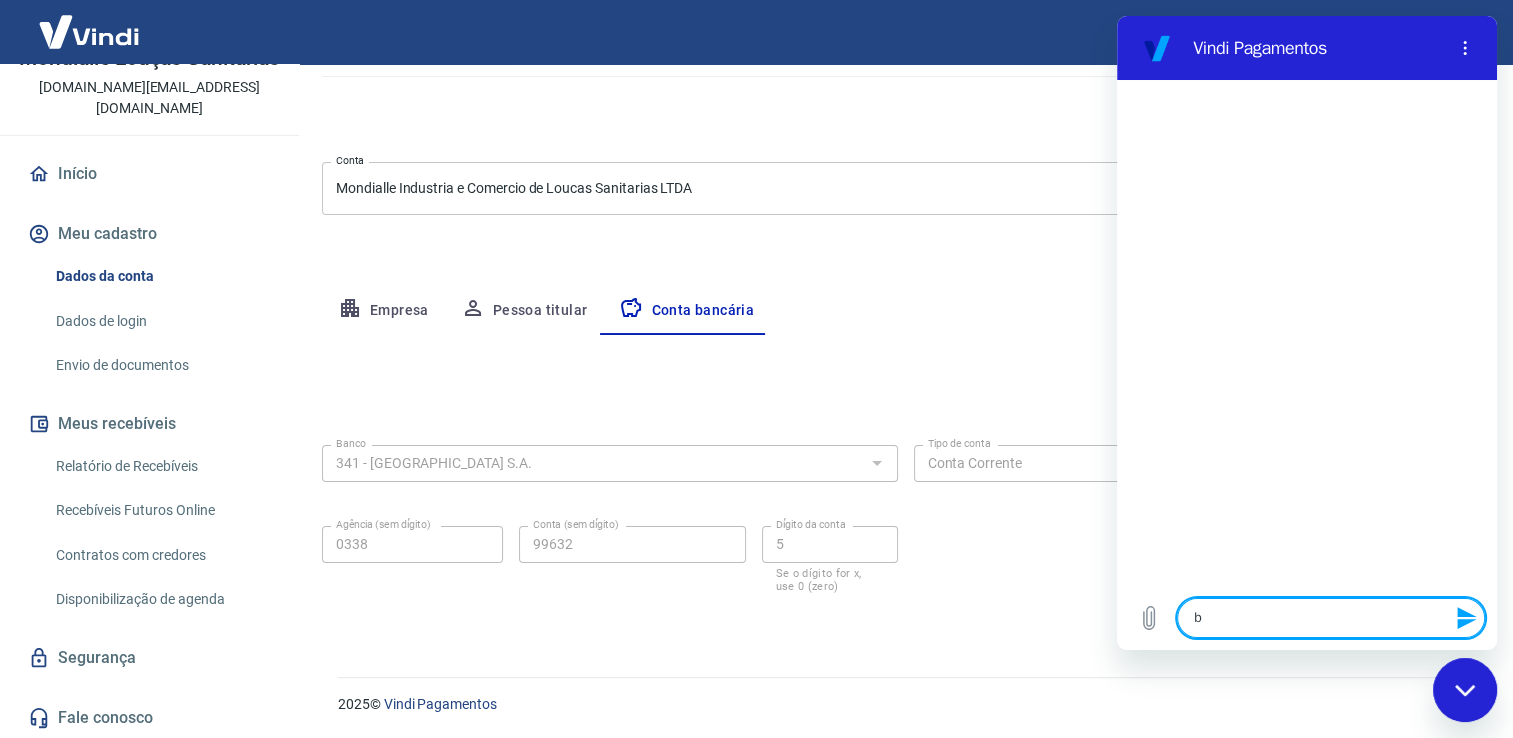 type on "bo" 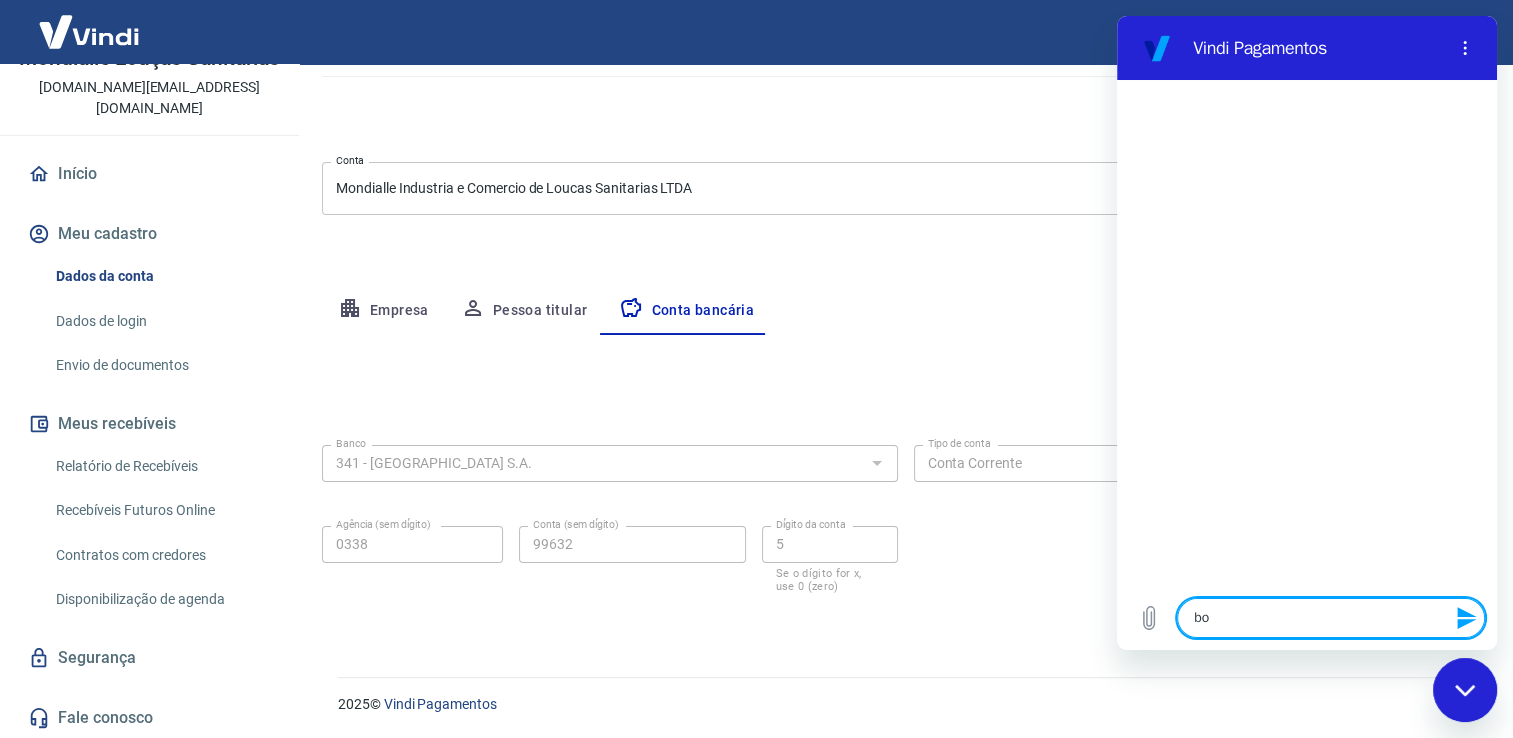 type on "bom" 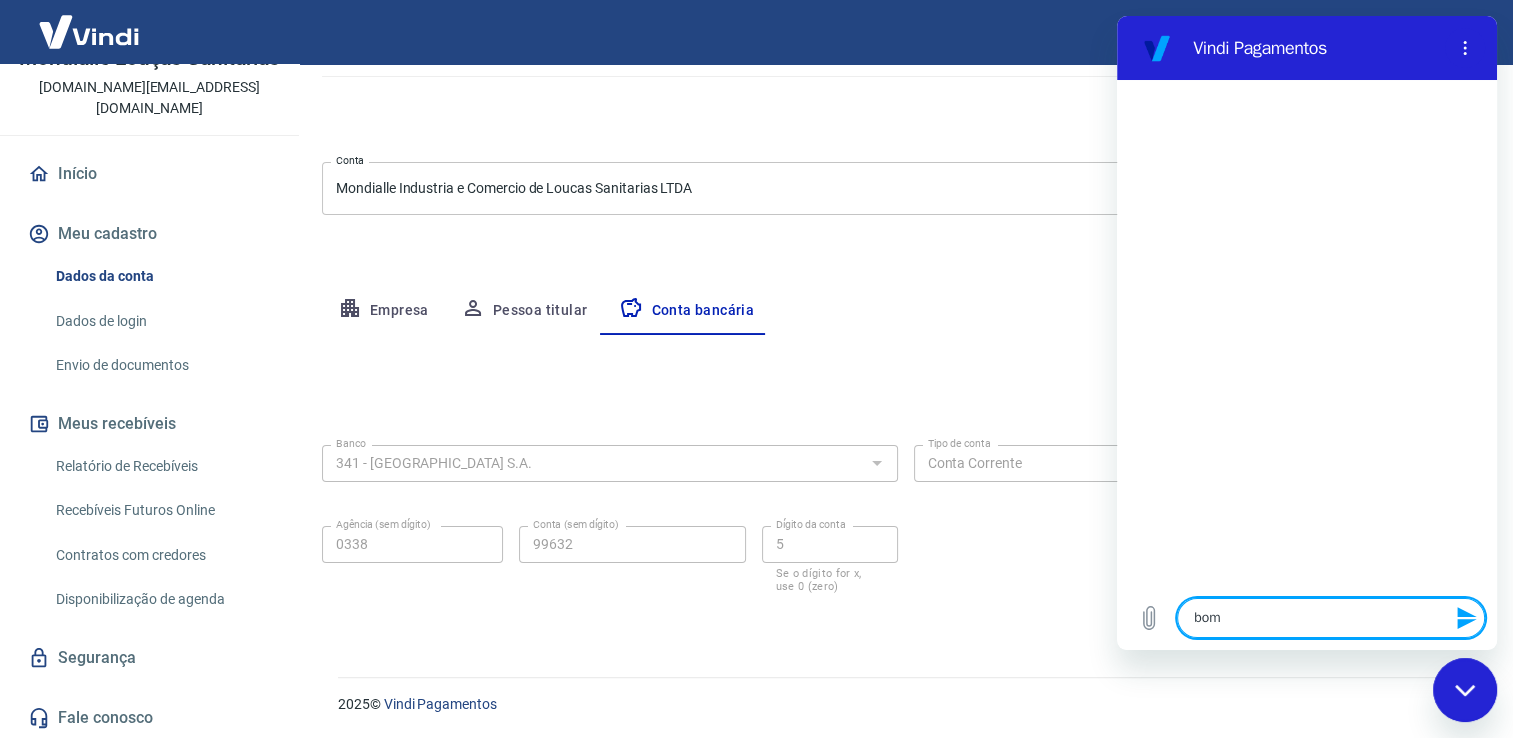 type on "bom" 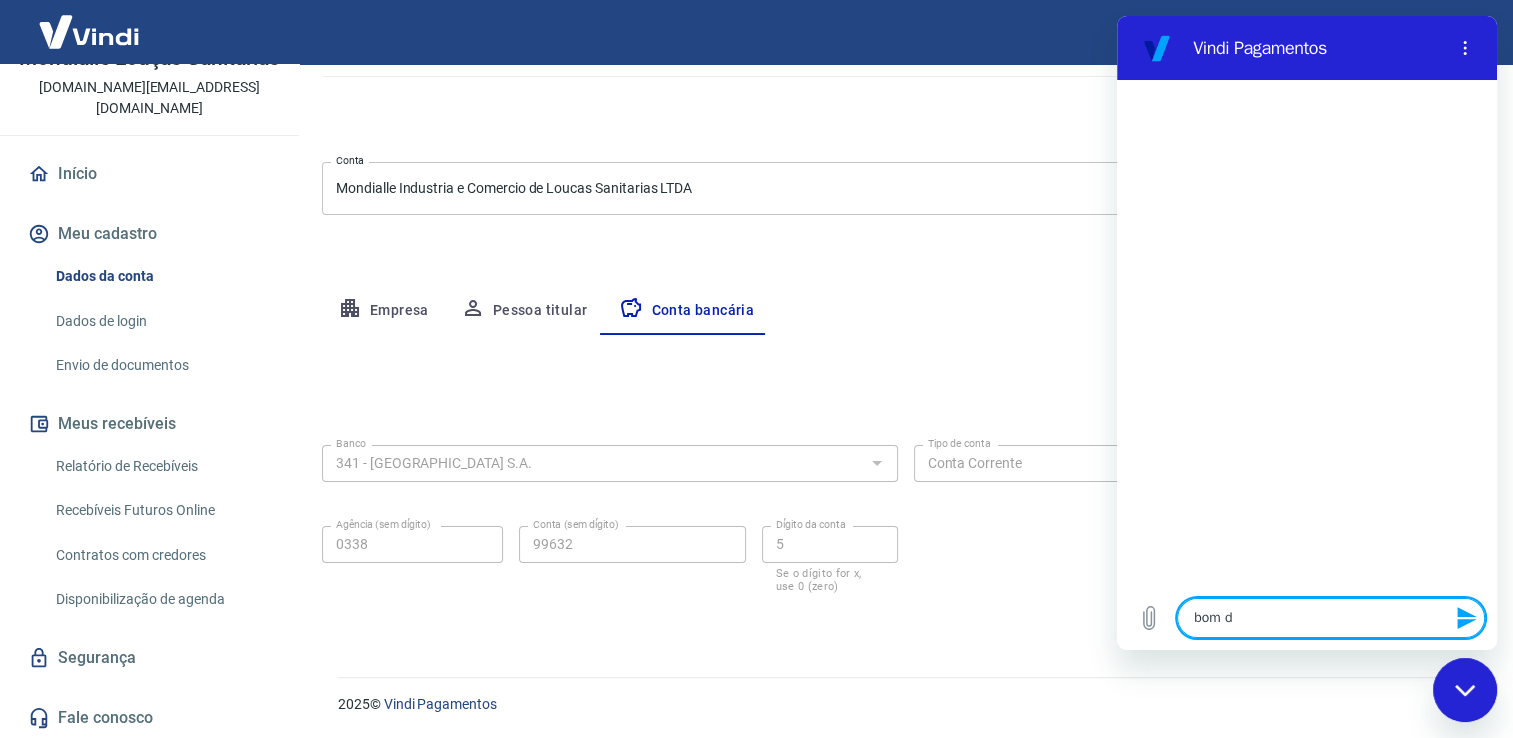 type on "bom di" 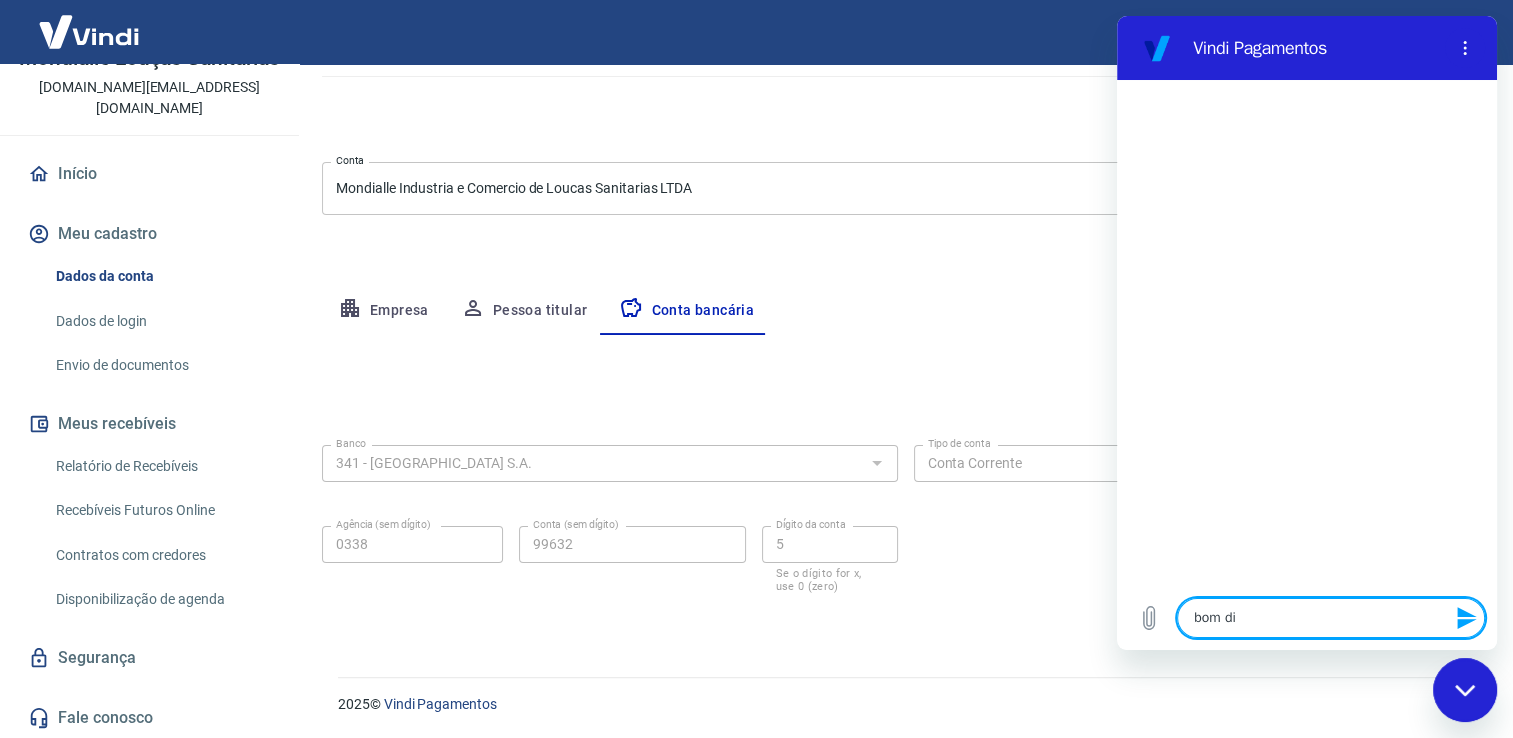 type on "bom dia" 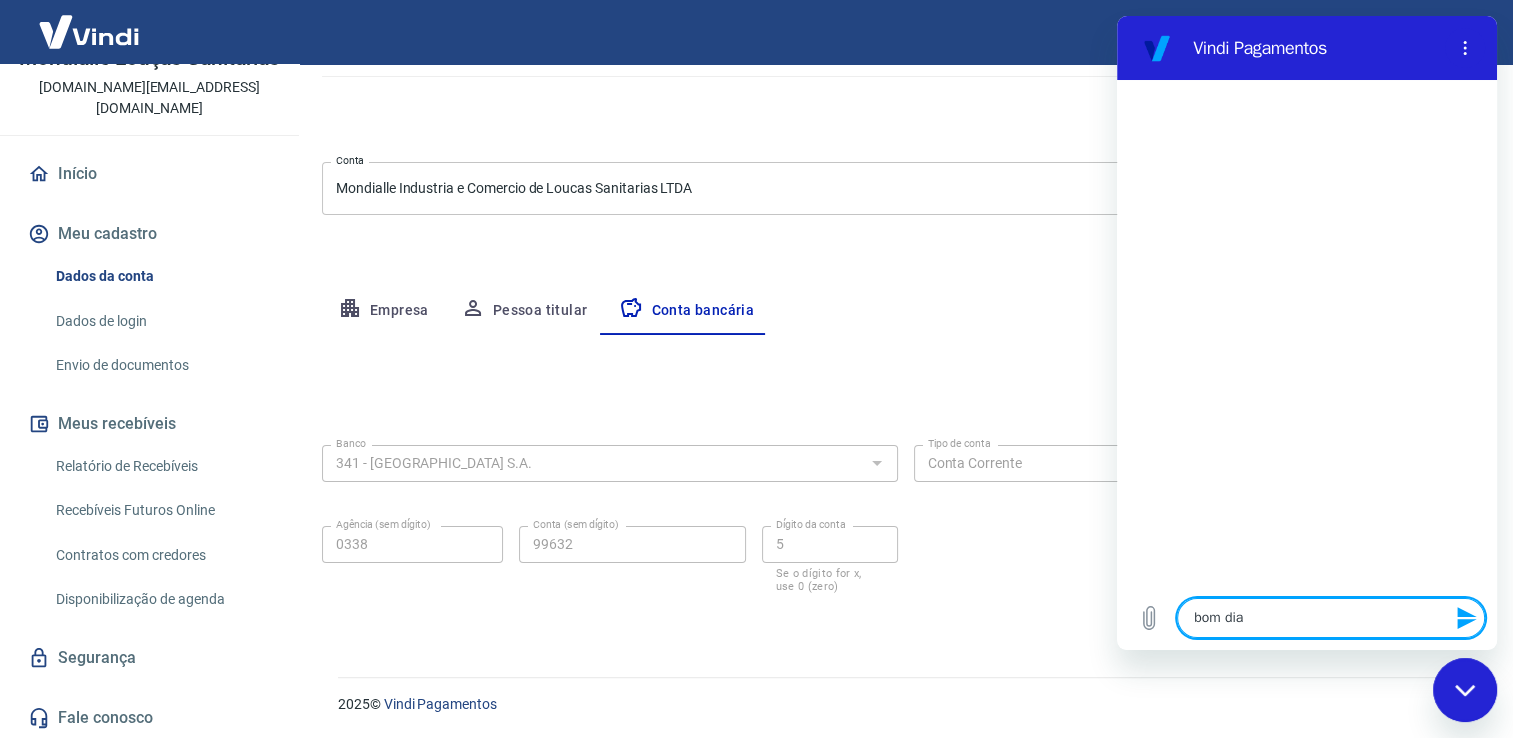 type 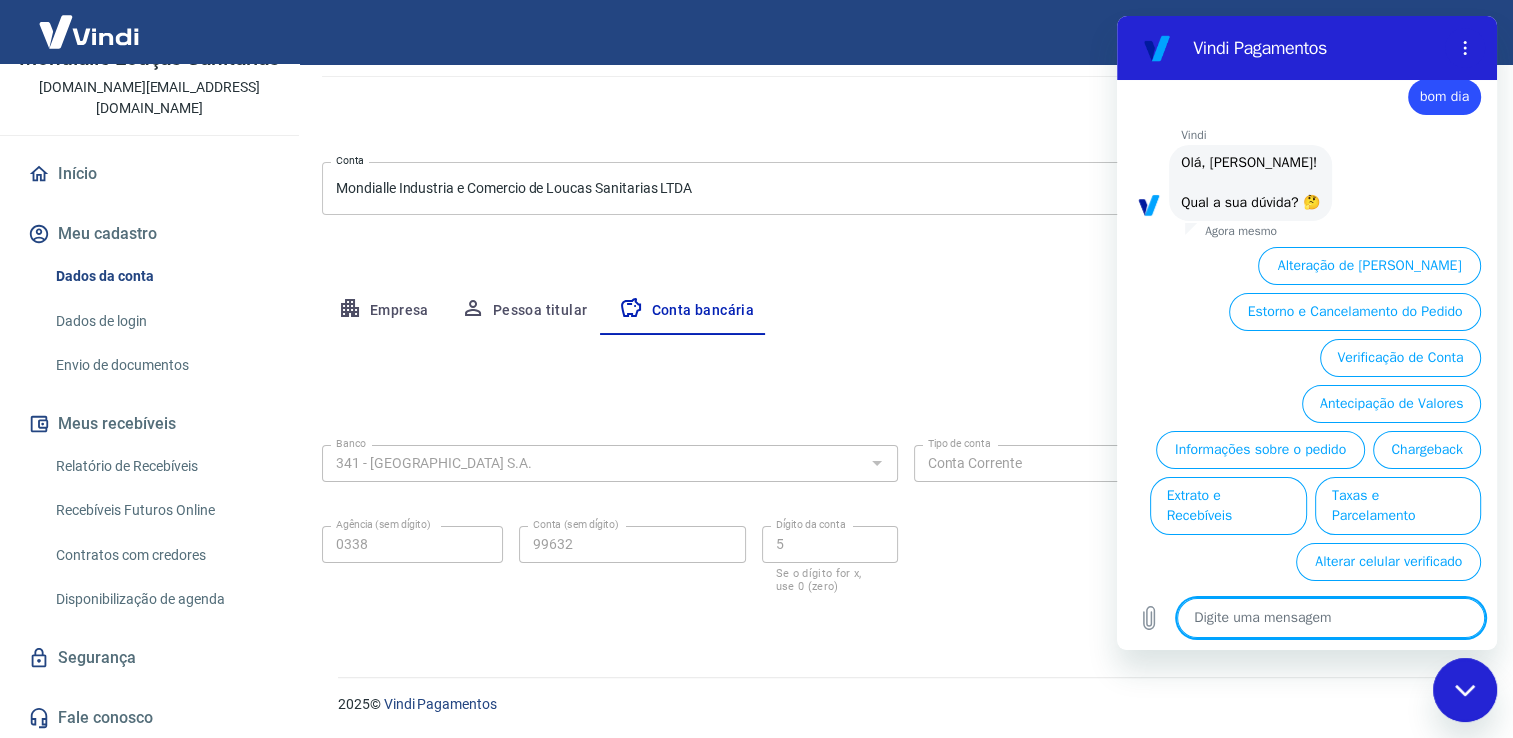 scroll, scrollTop: 63, scrollLeft: 0, axis: vertical 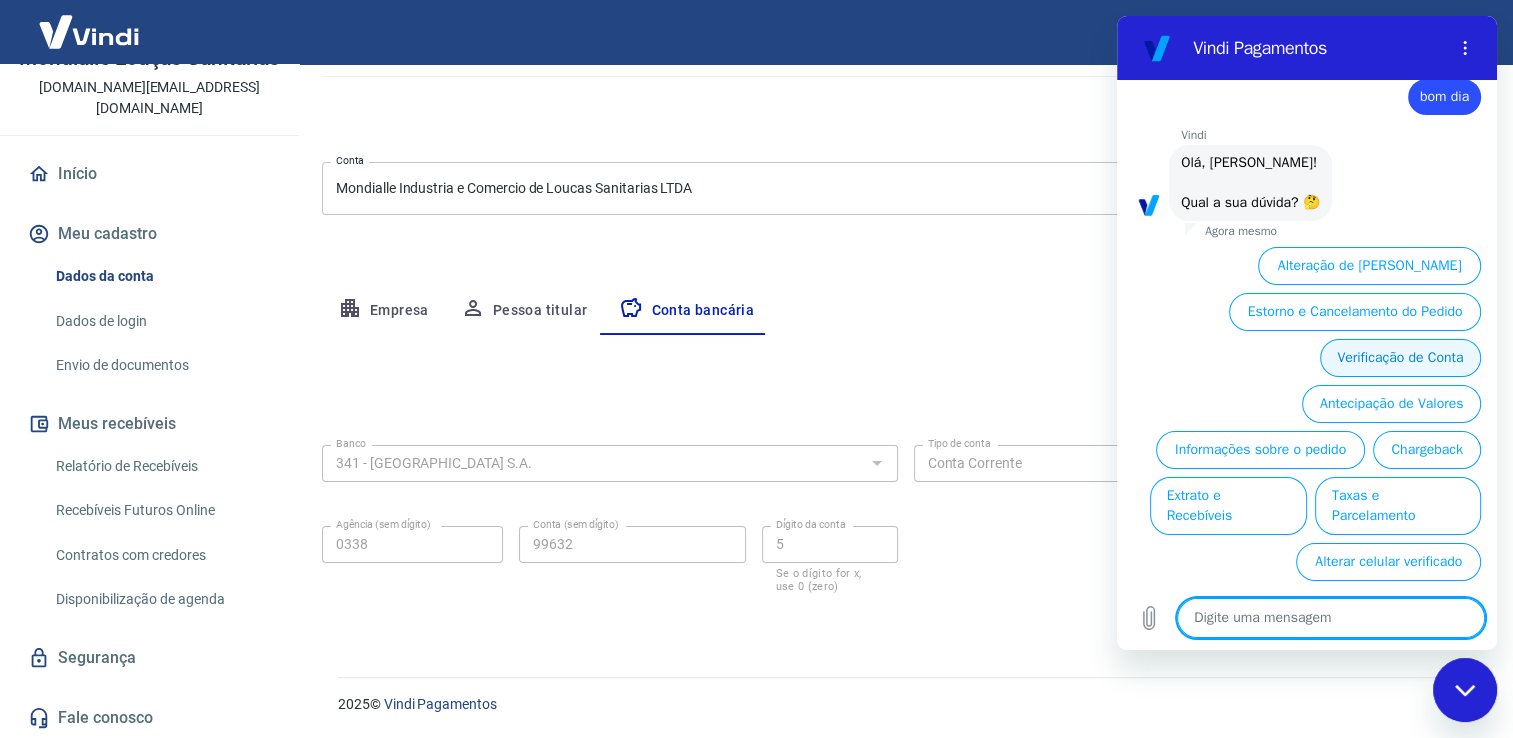 click on "Verificação de Conta" at bounding box center (1400, 358) 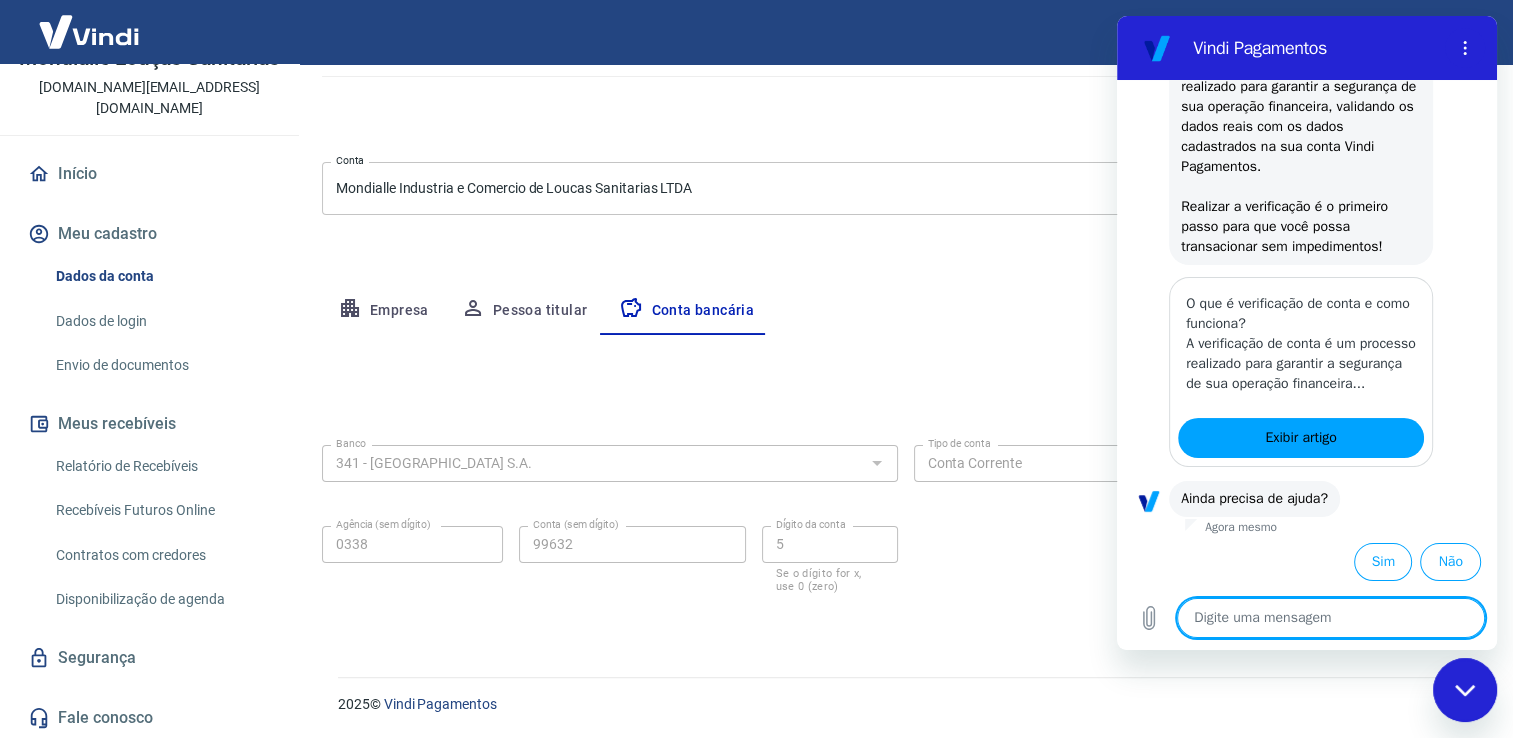 scroll, scrollTop: 309, scrollLeft: 0, axis: vertical 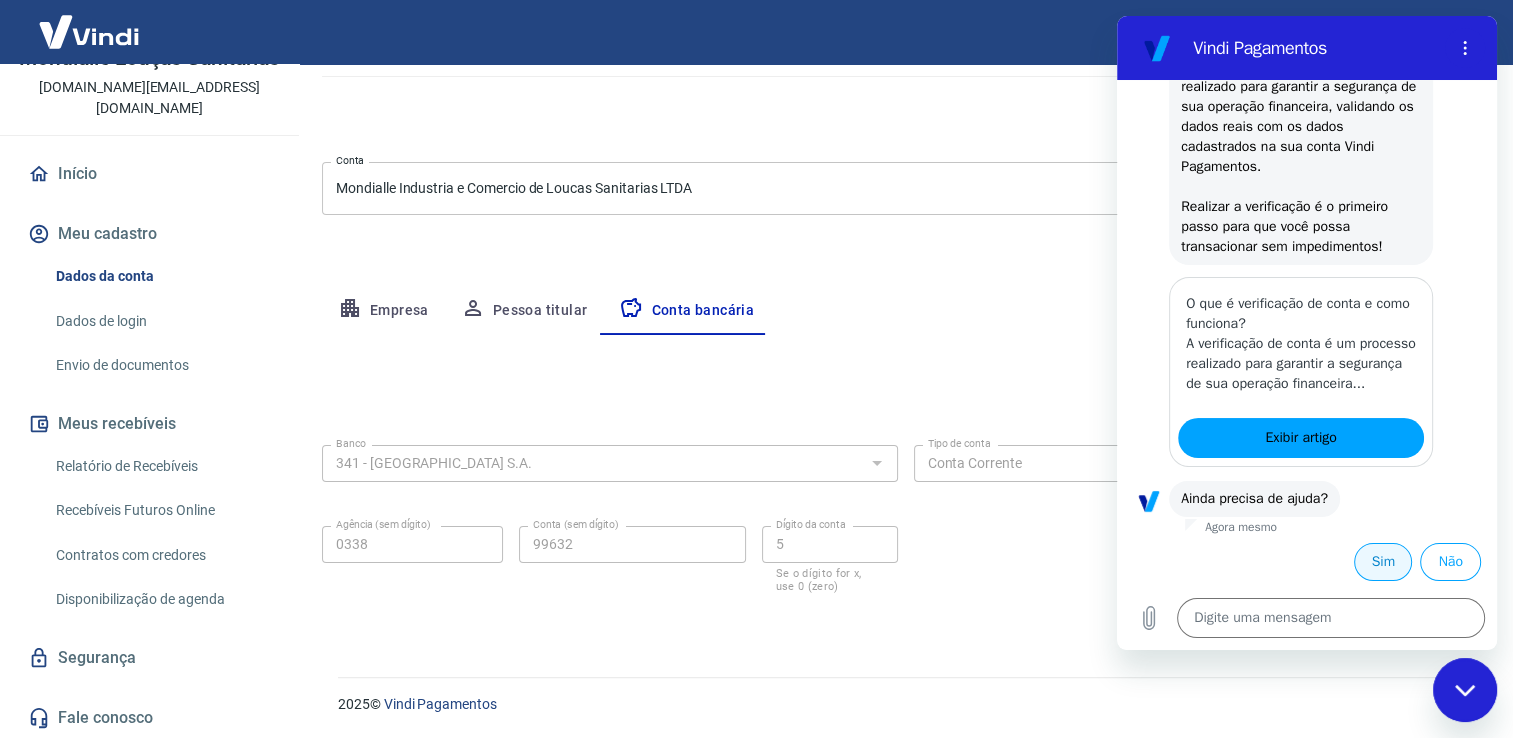 click on "Sim" at bounding box center (1383, 562) 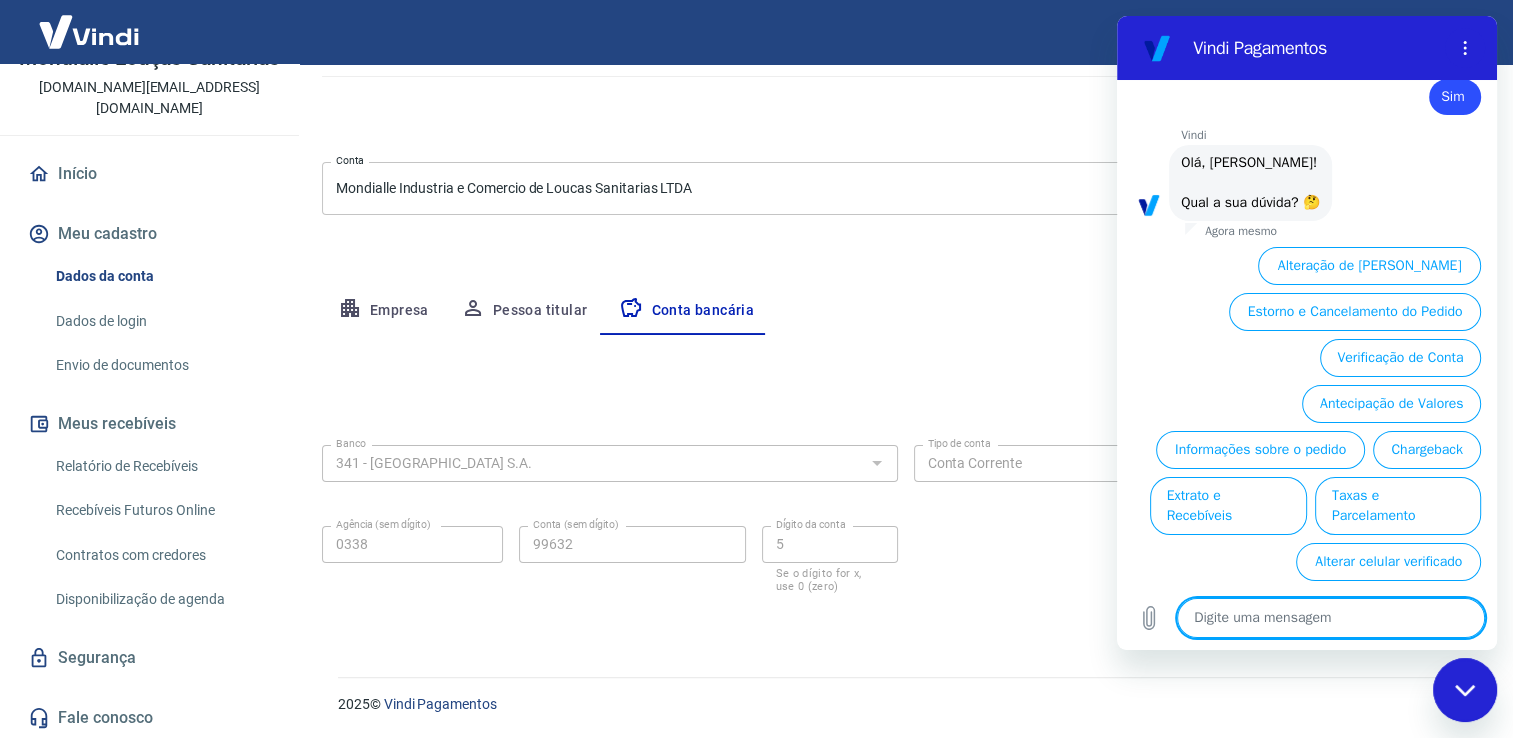scroll, scrollTop: 783, scrollLeft: 0, axis: vertical 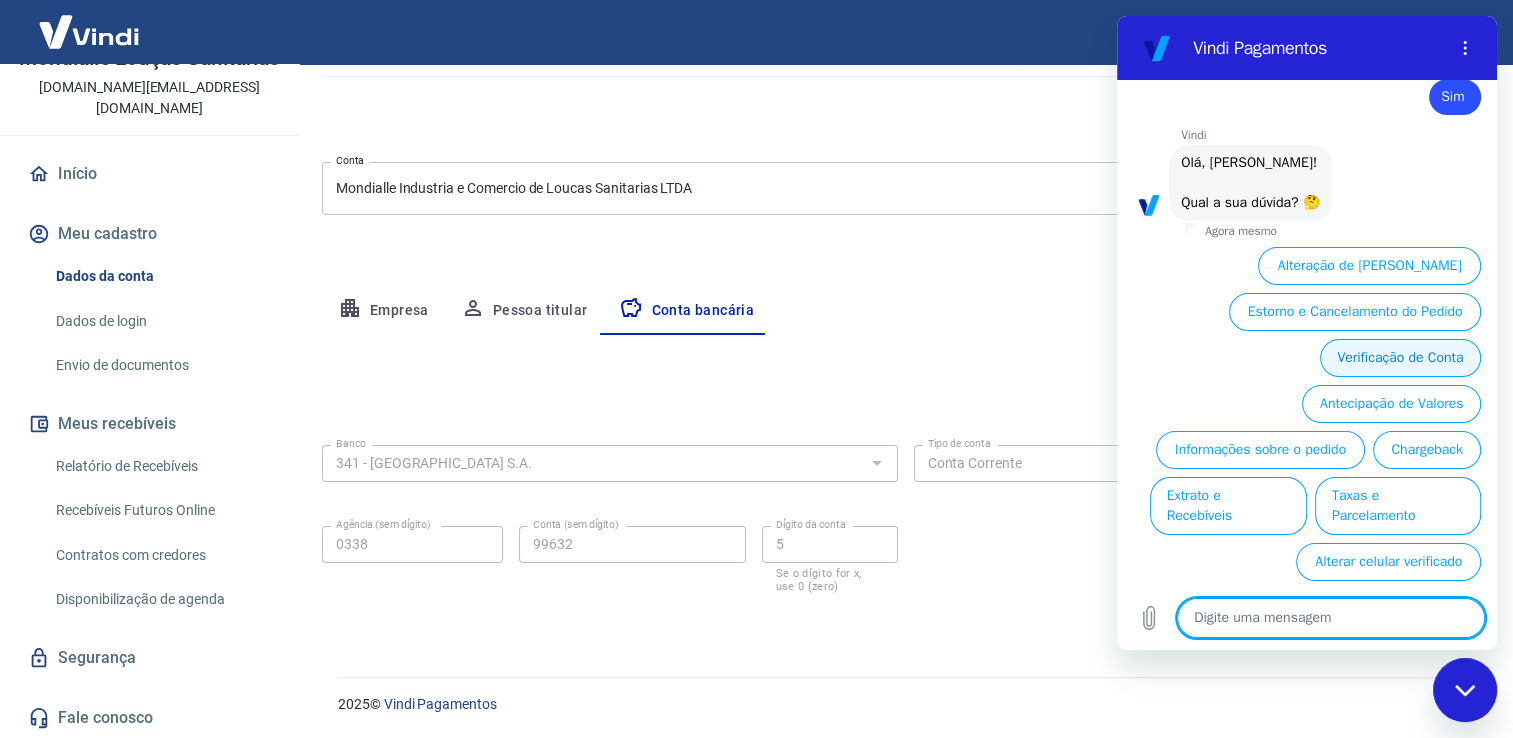 click on "Verificação de Conta" at bounding box center (1400, 358) 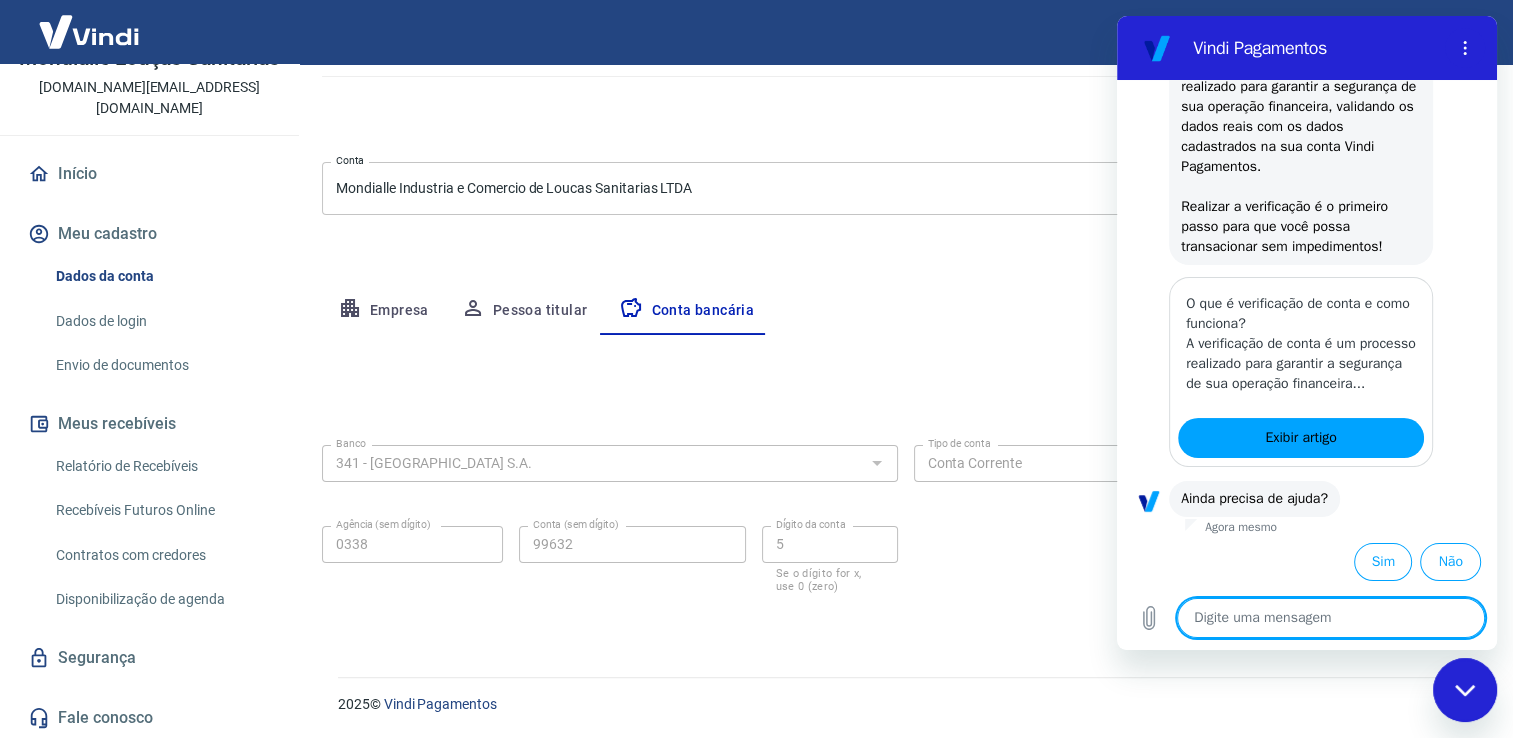 scroll, scrollTop: 1029, scrollLeft: 0, axis: vertical 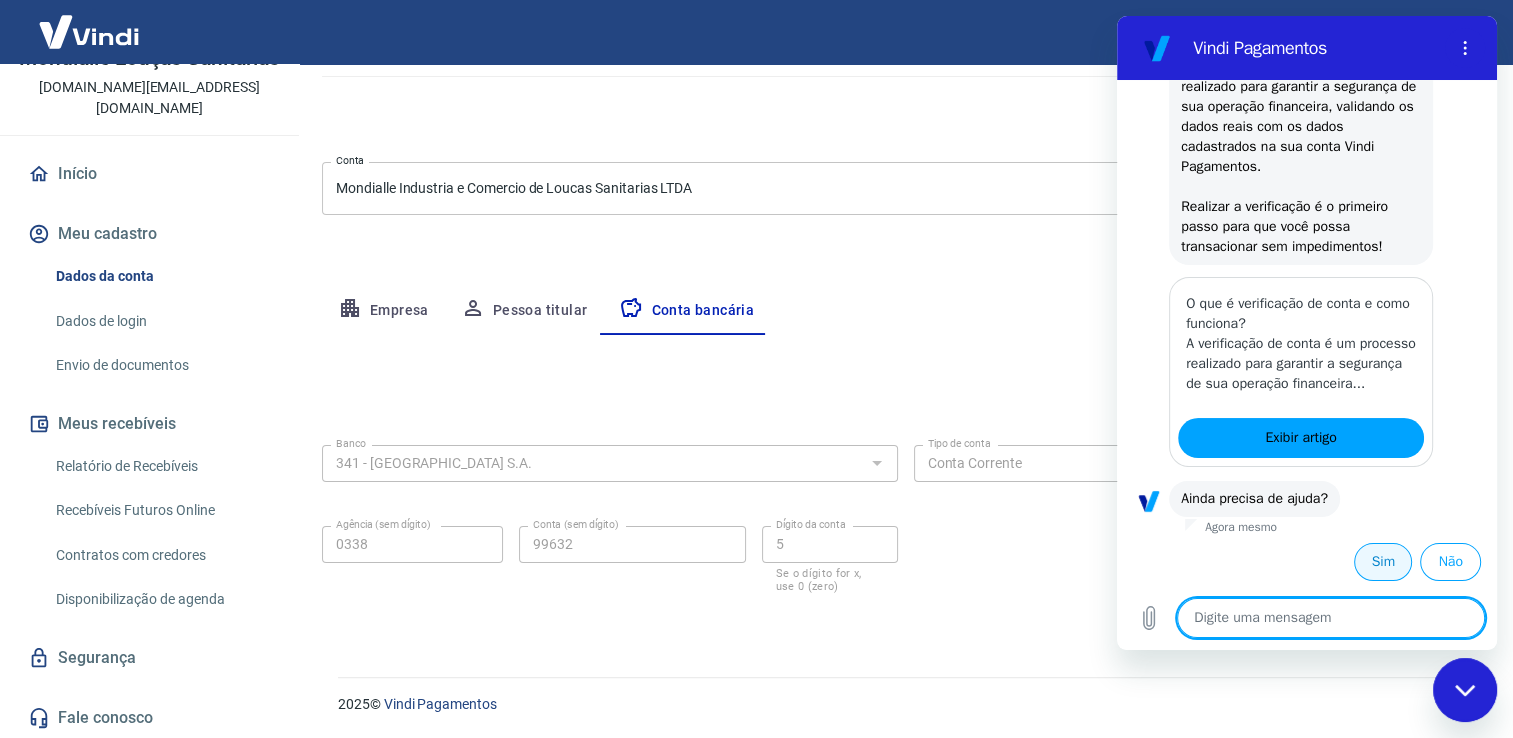 click on "Sim" at bounding box center (1383, 562) 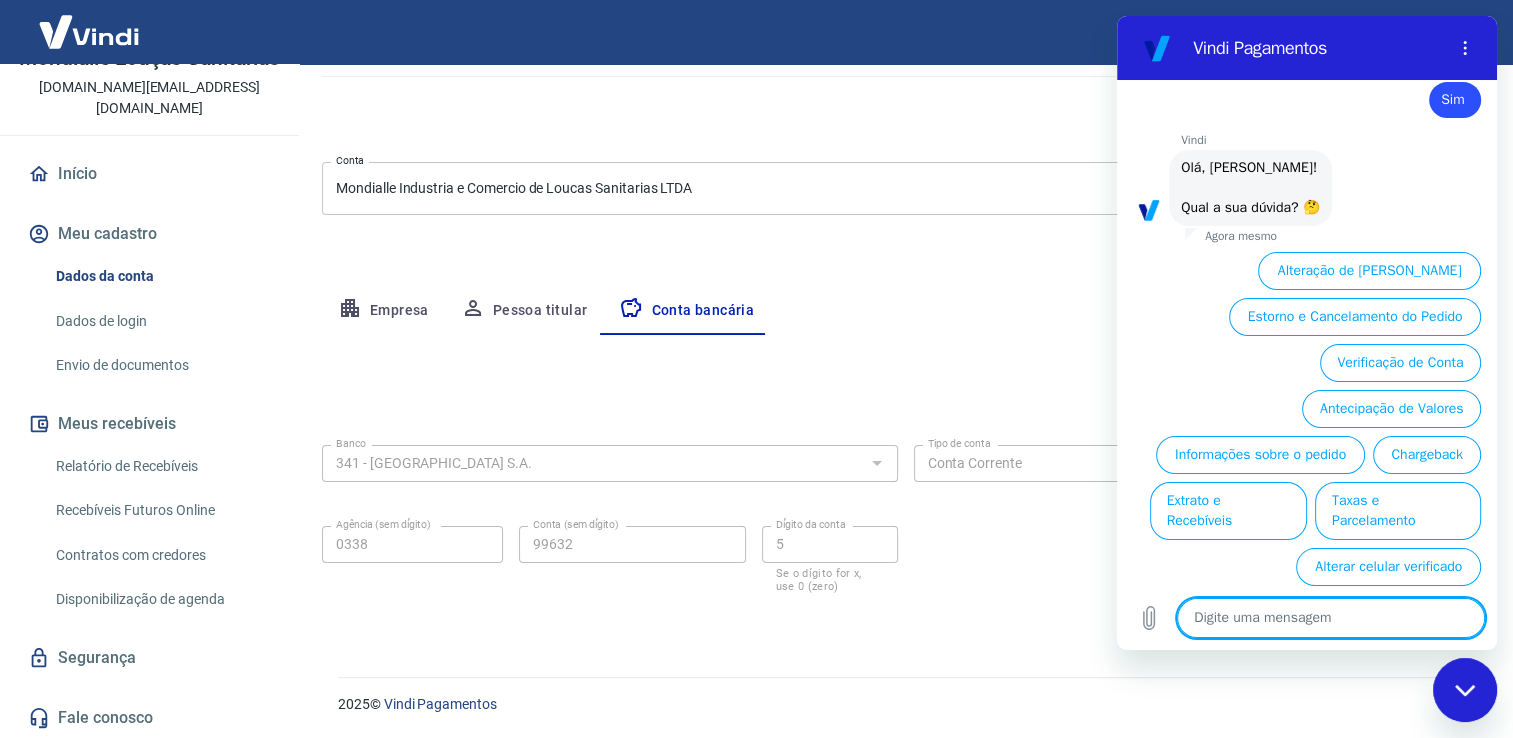 type on "x" 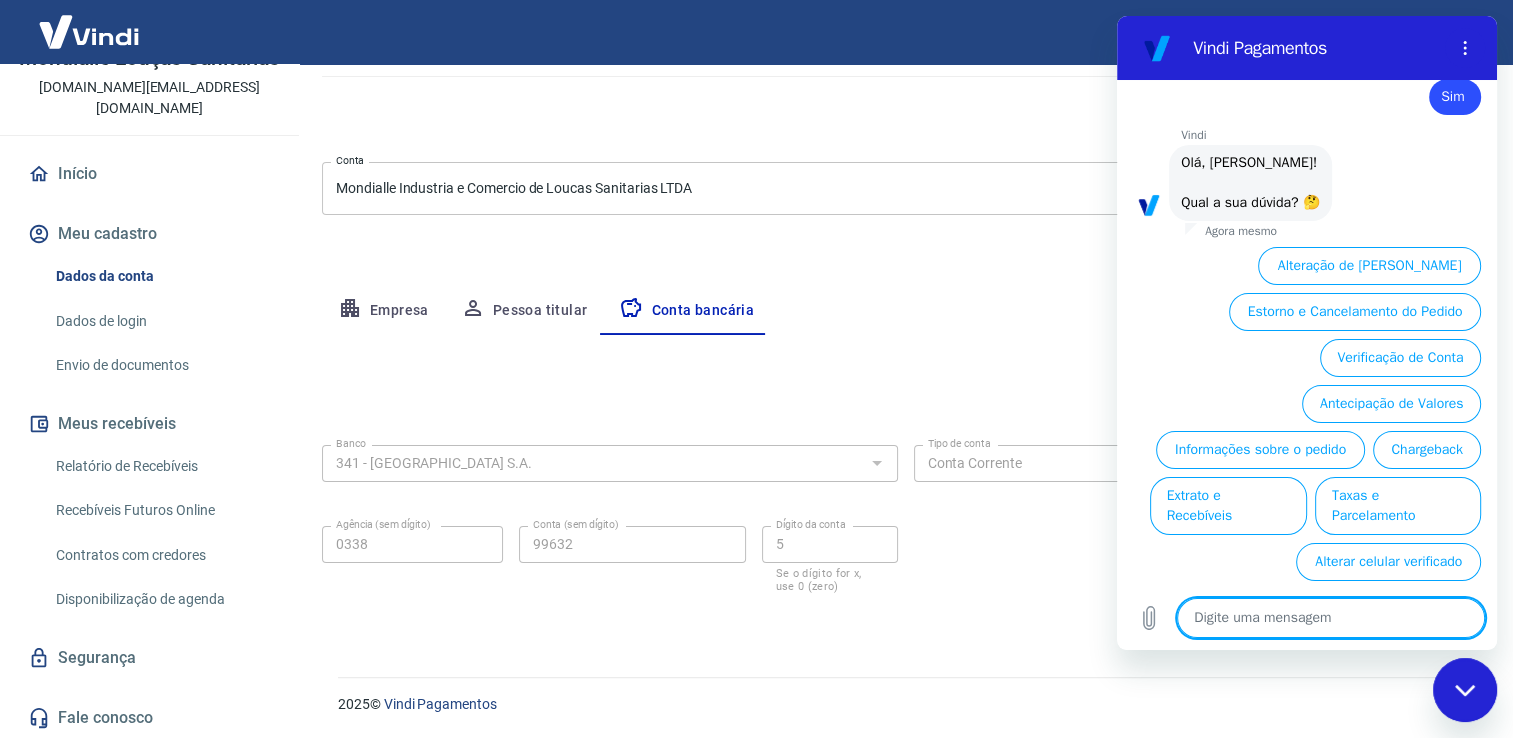type on "p" 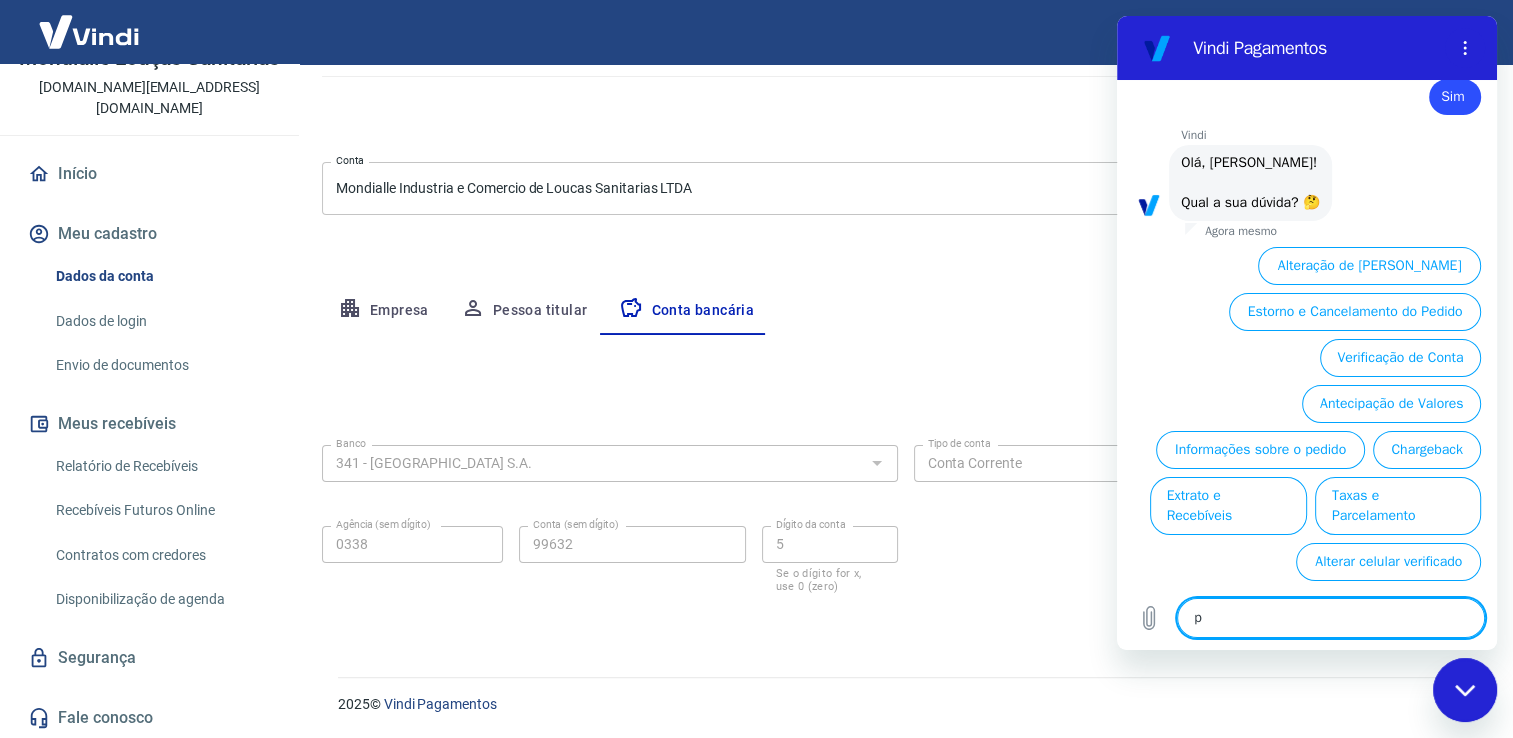 type on "pr" 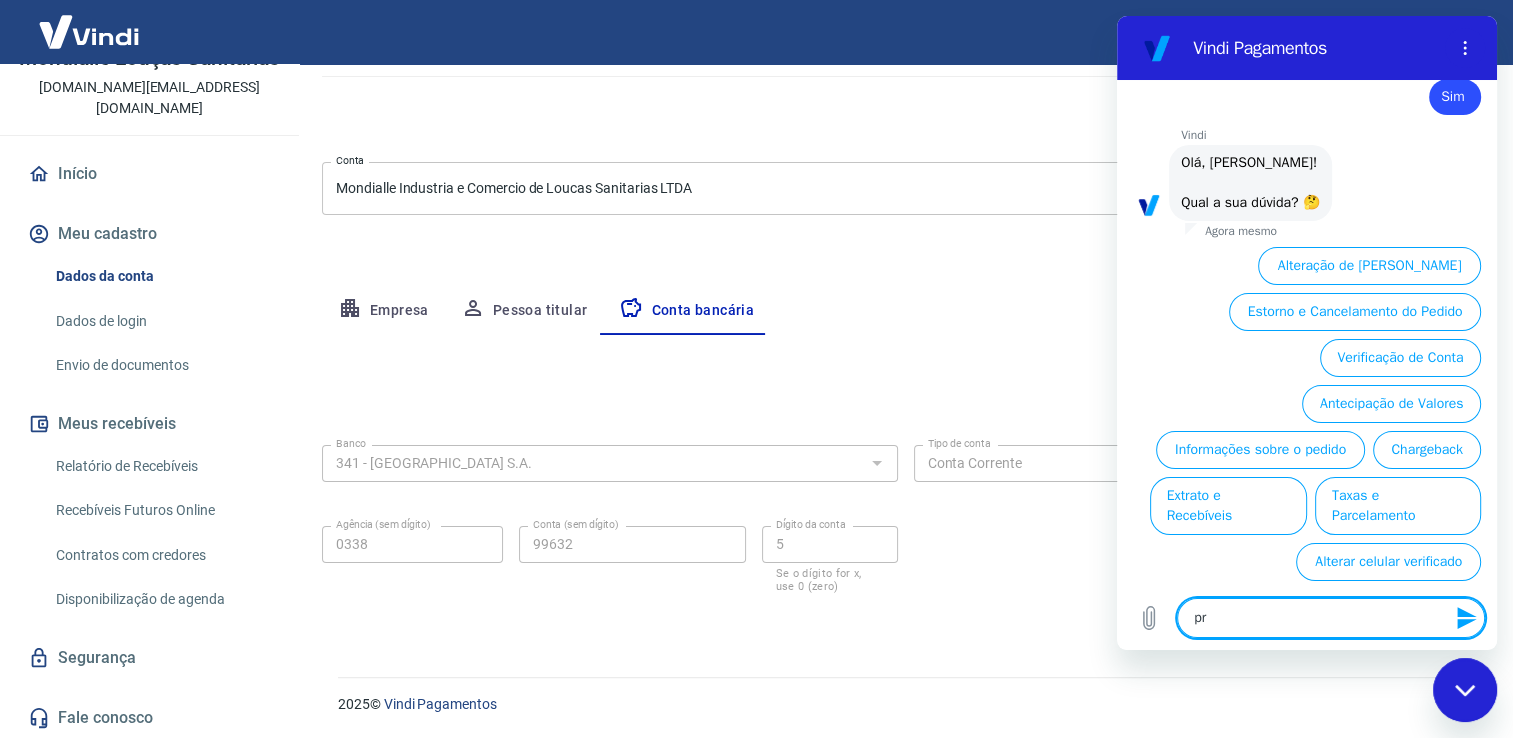 type on "pre" 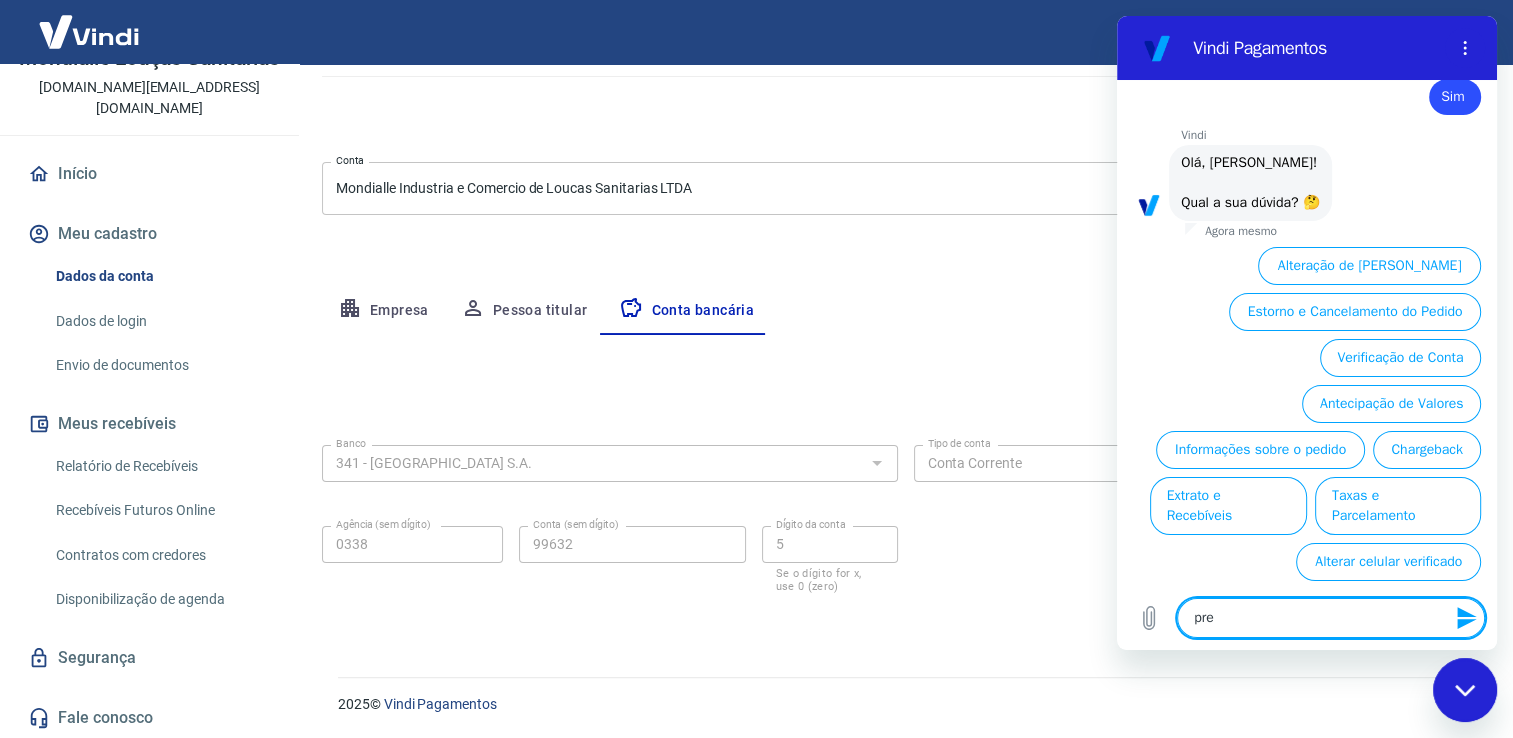 type on "prec" 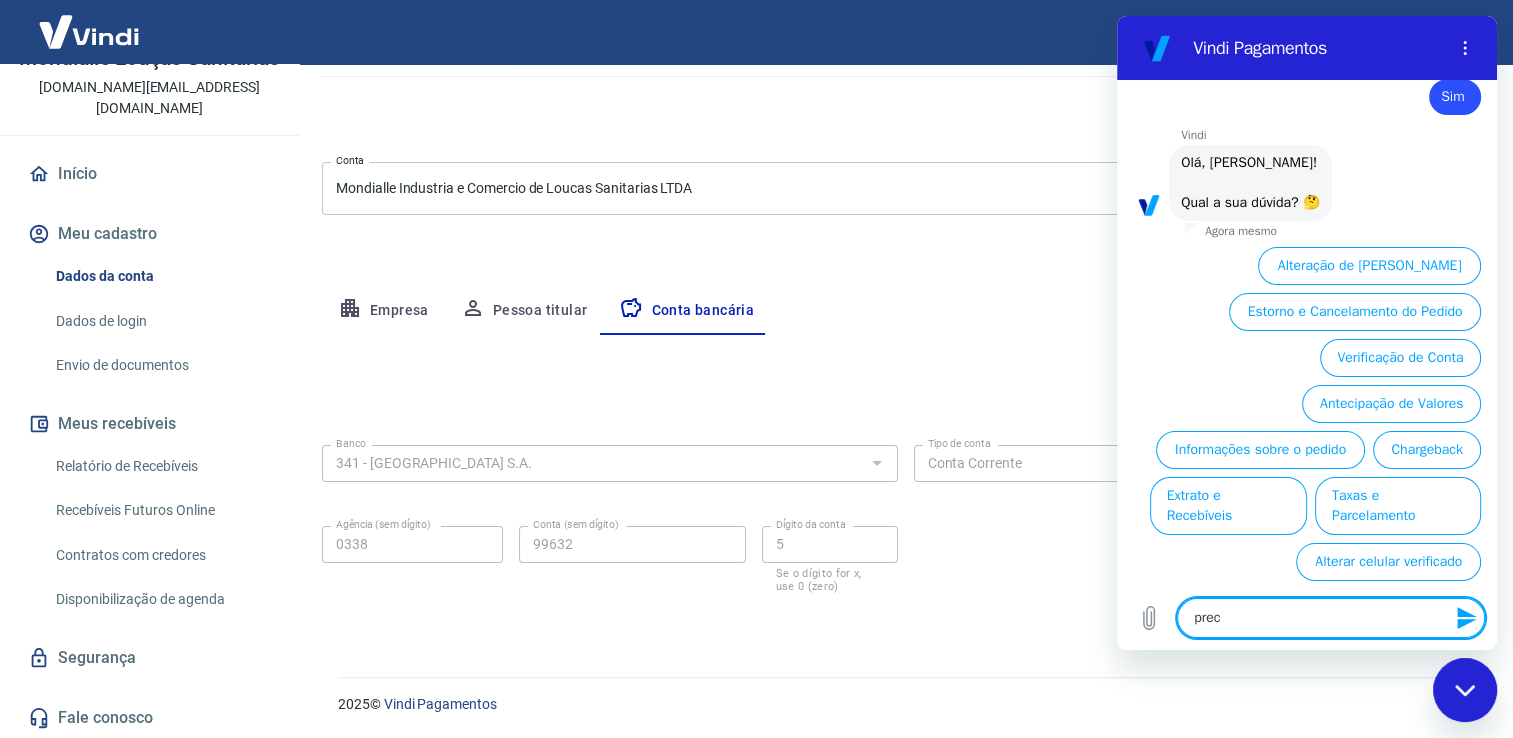 type on "preci" 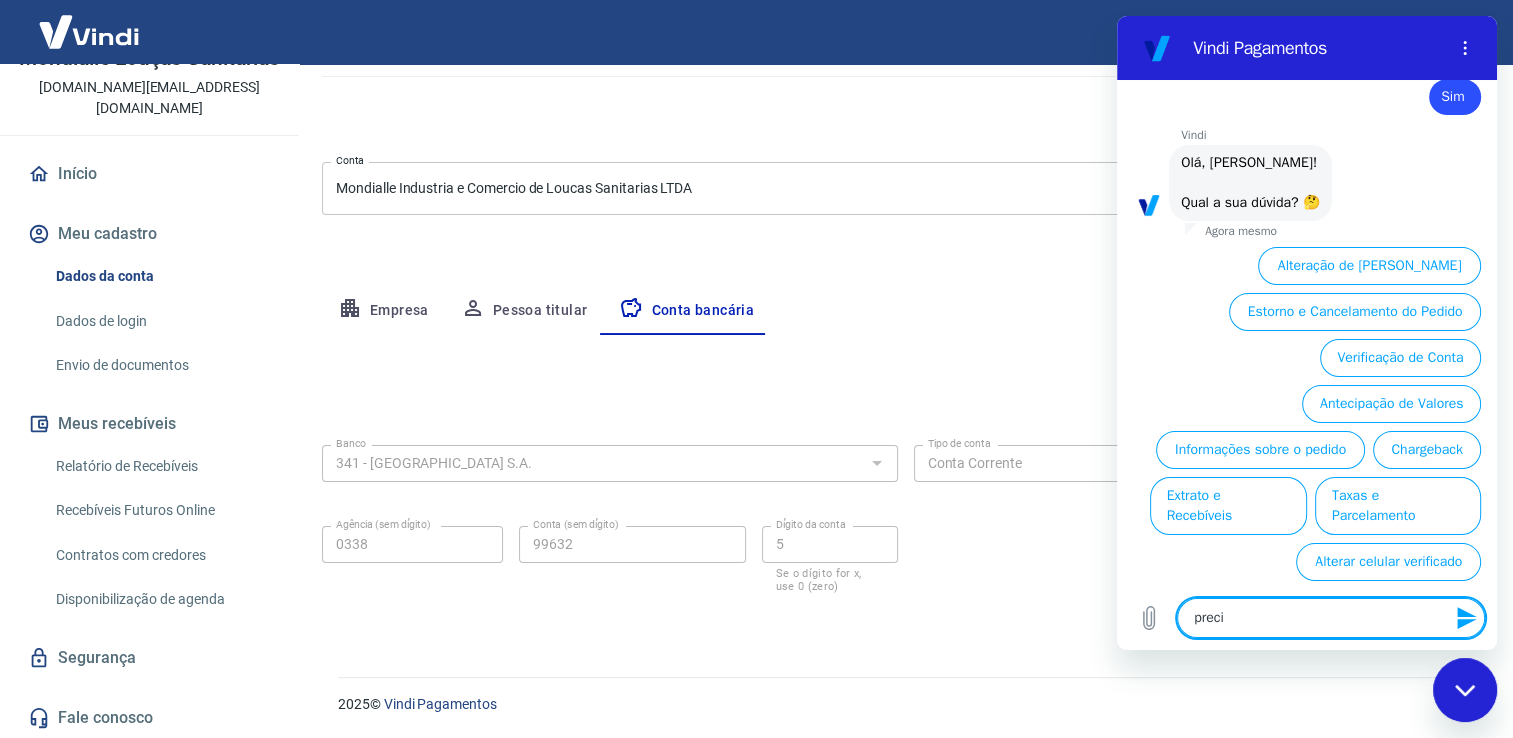 type on "precis" 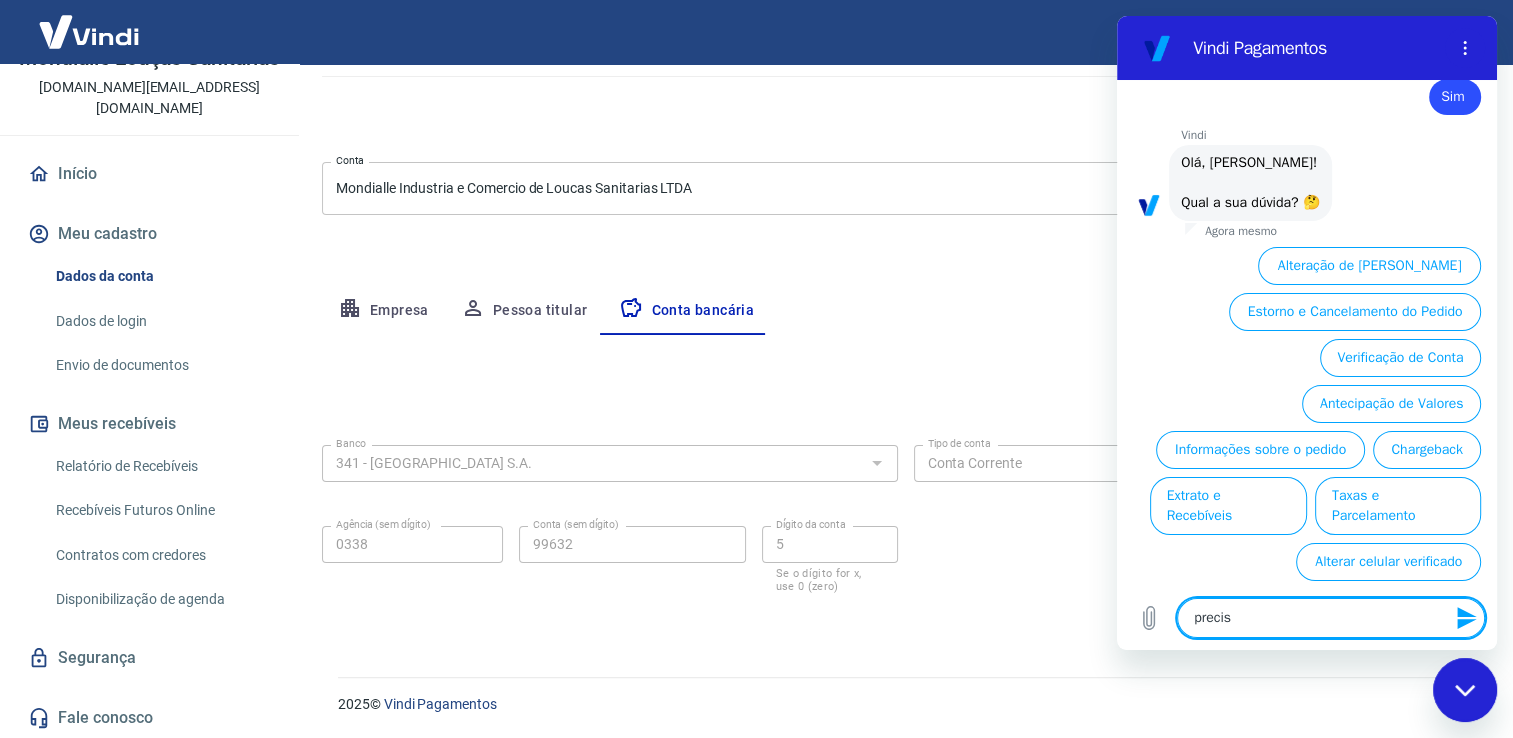 type on "preciso" 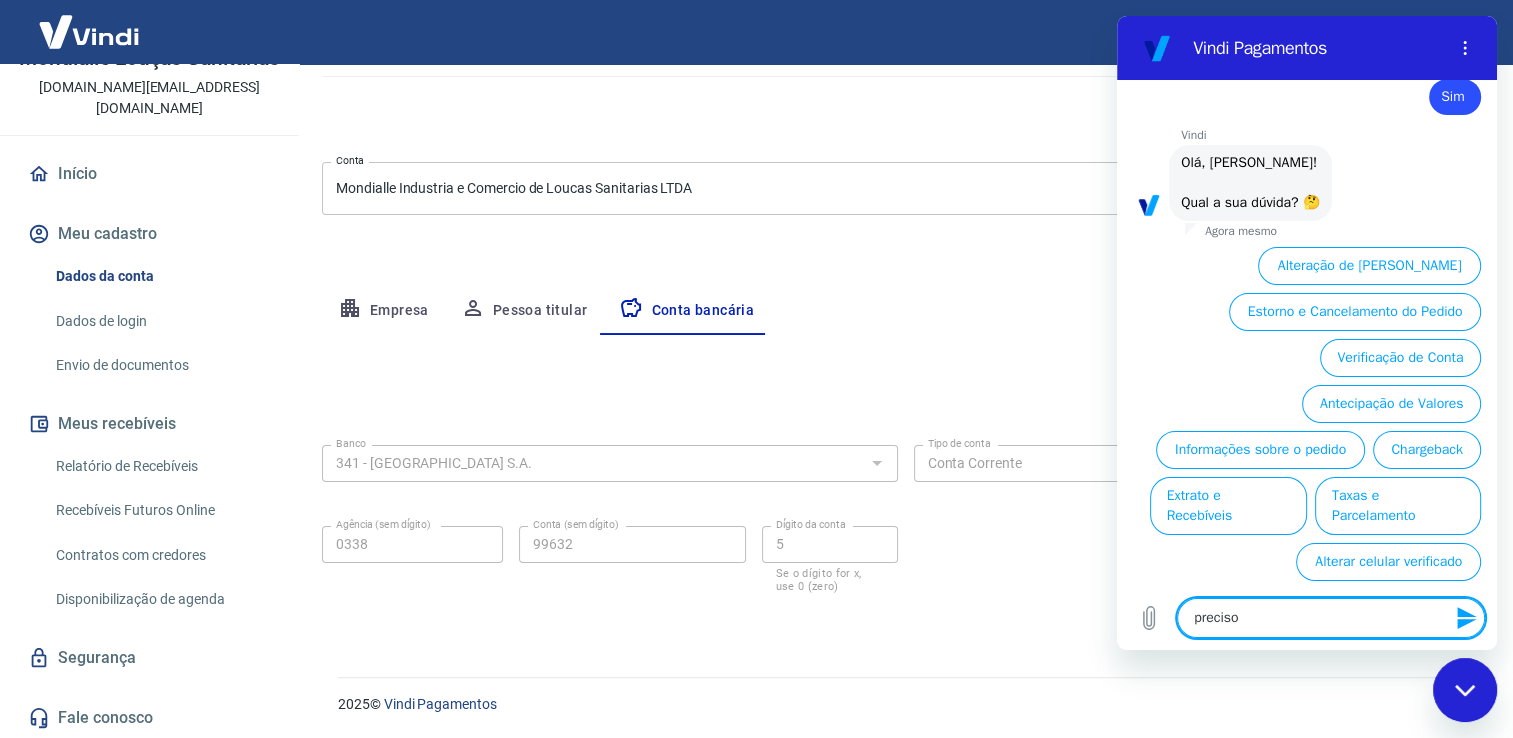 type on "preciso" 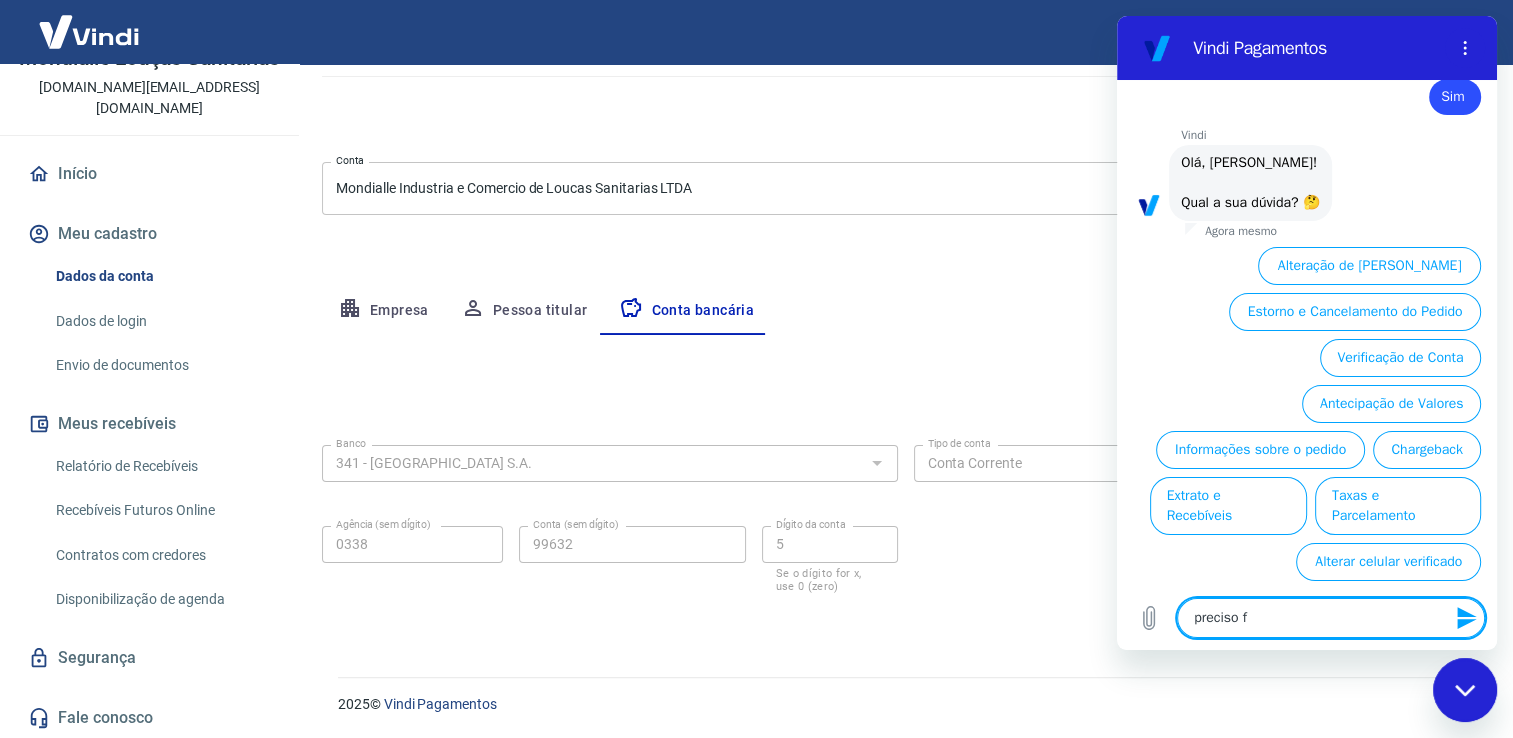 type on "preciso fa" 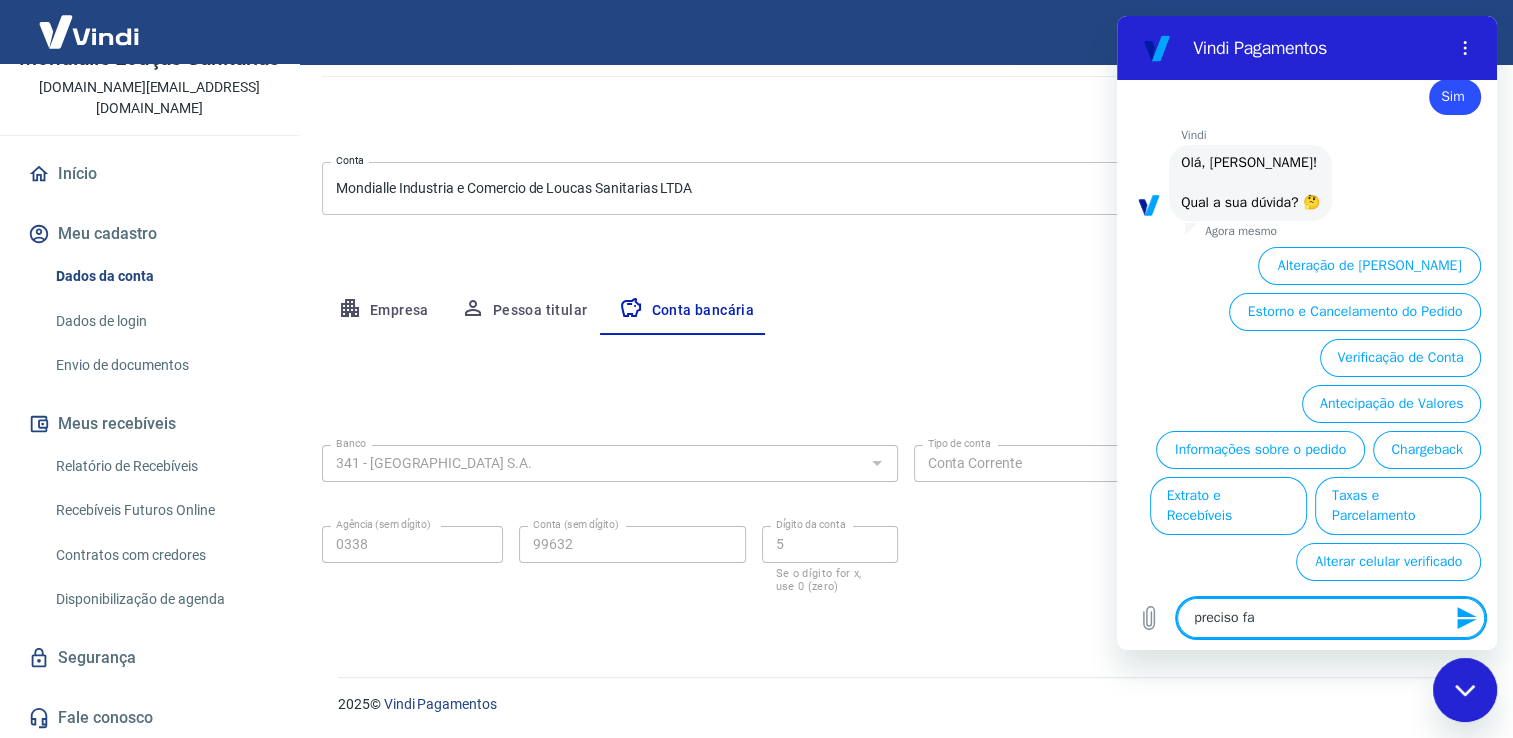type on "preciso fal" 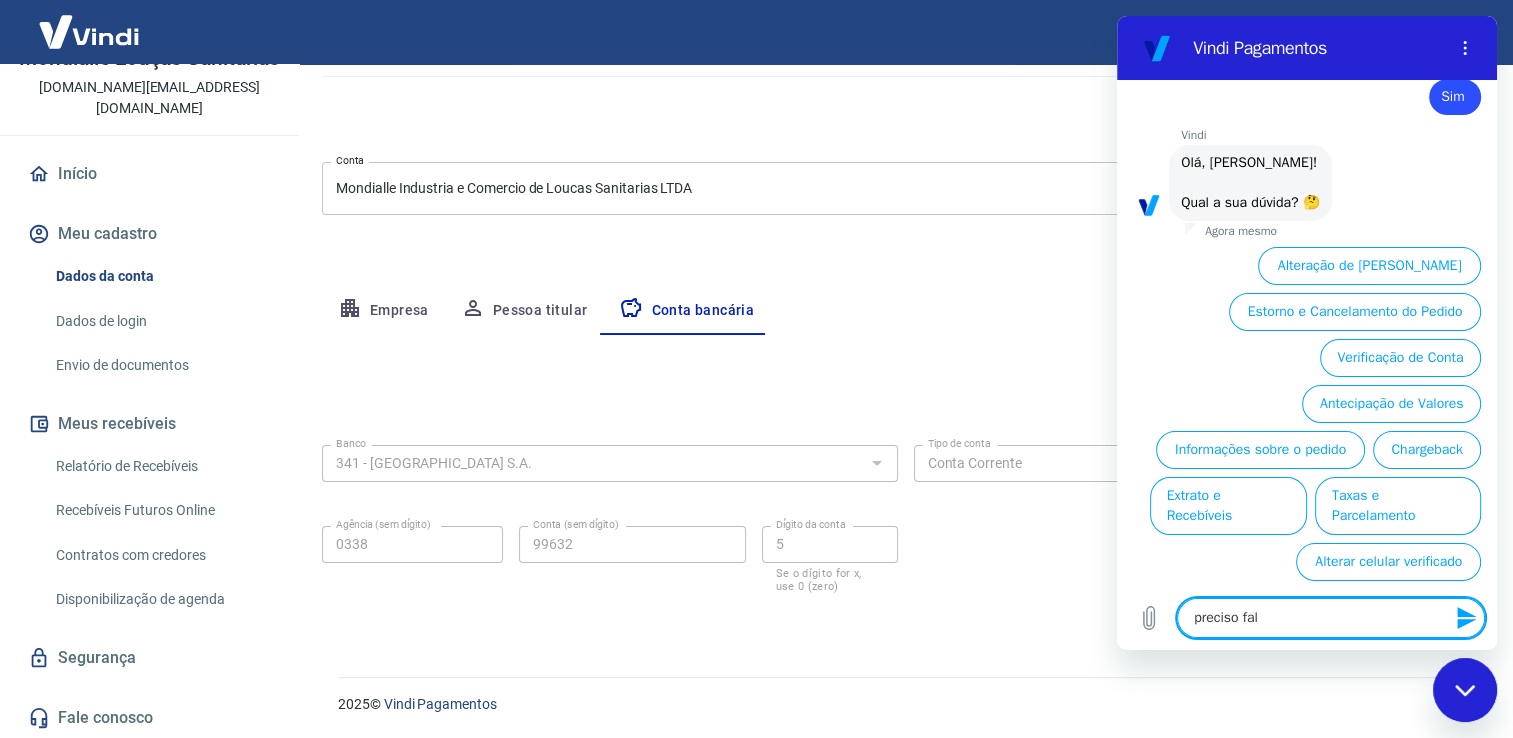 type on "preciso fala" 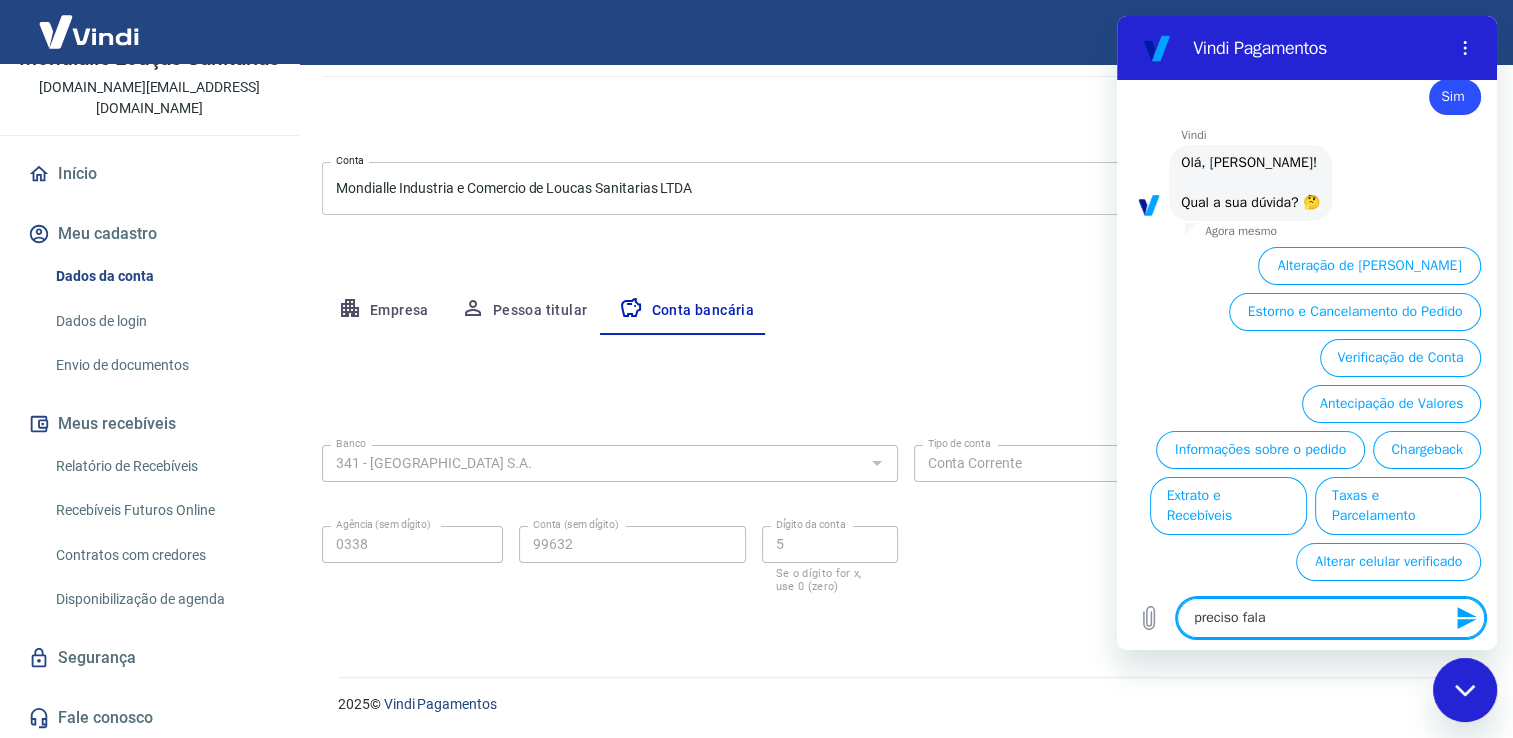 type on "preciso falar" 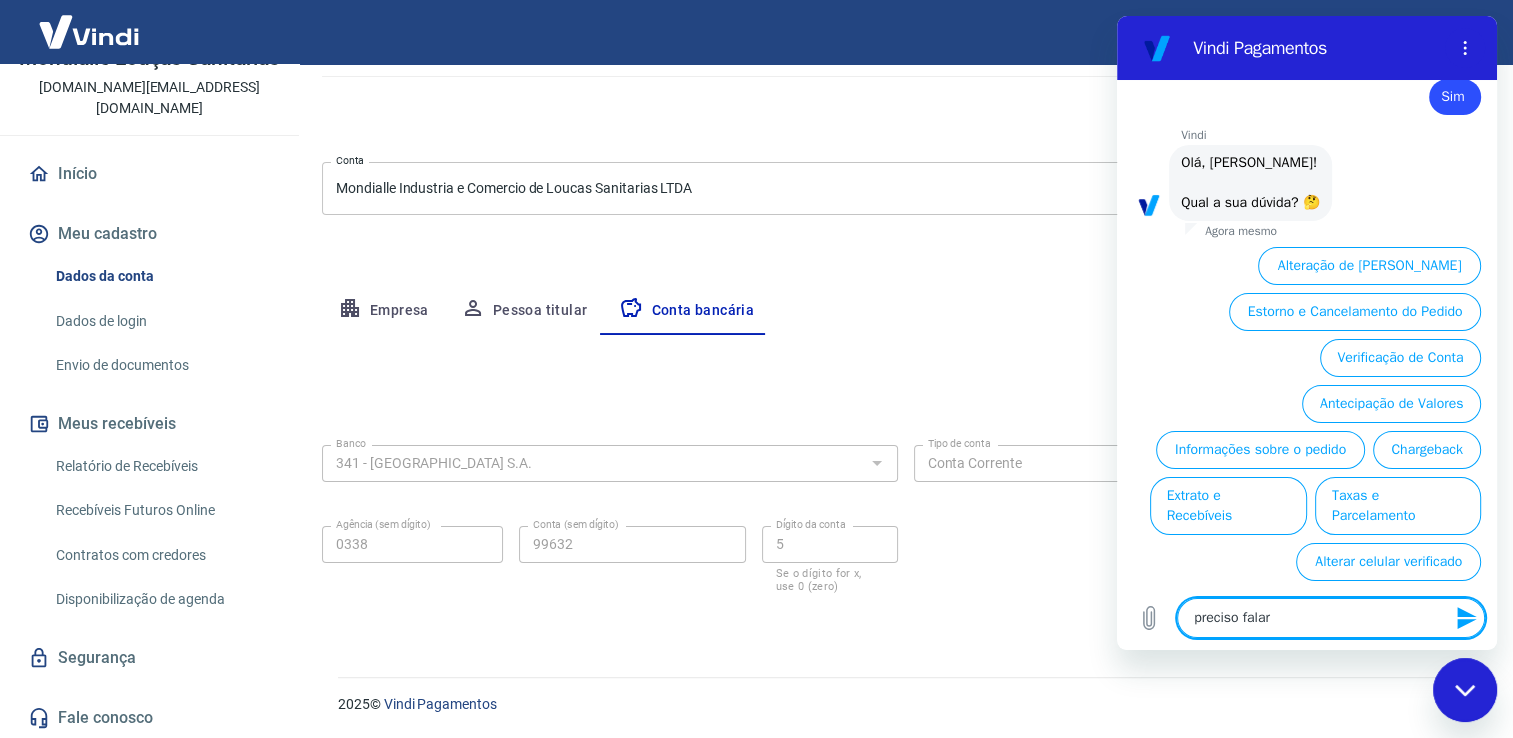 type on "preciso falar" 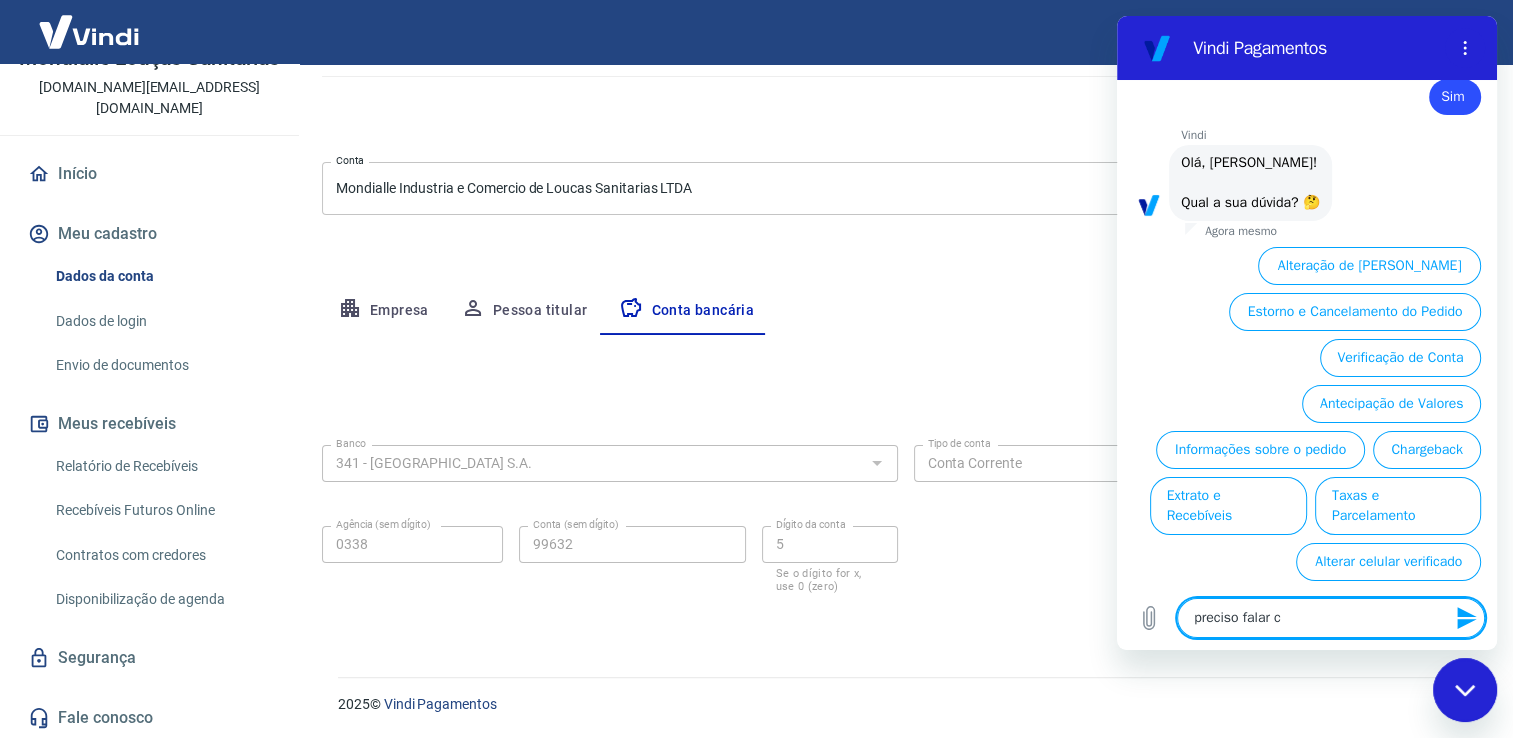 type on "preciso falar co" 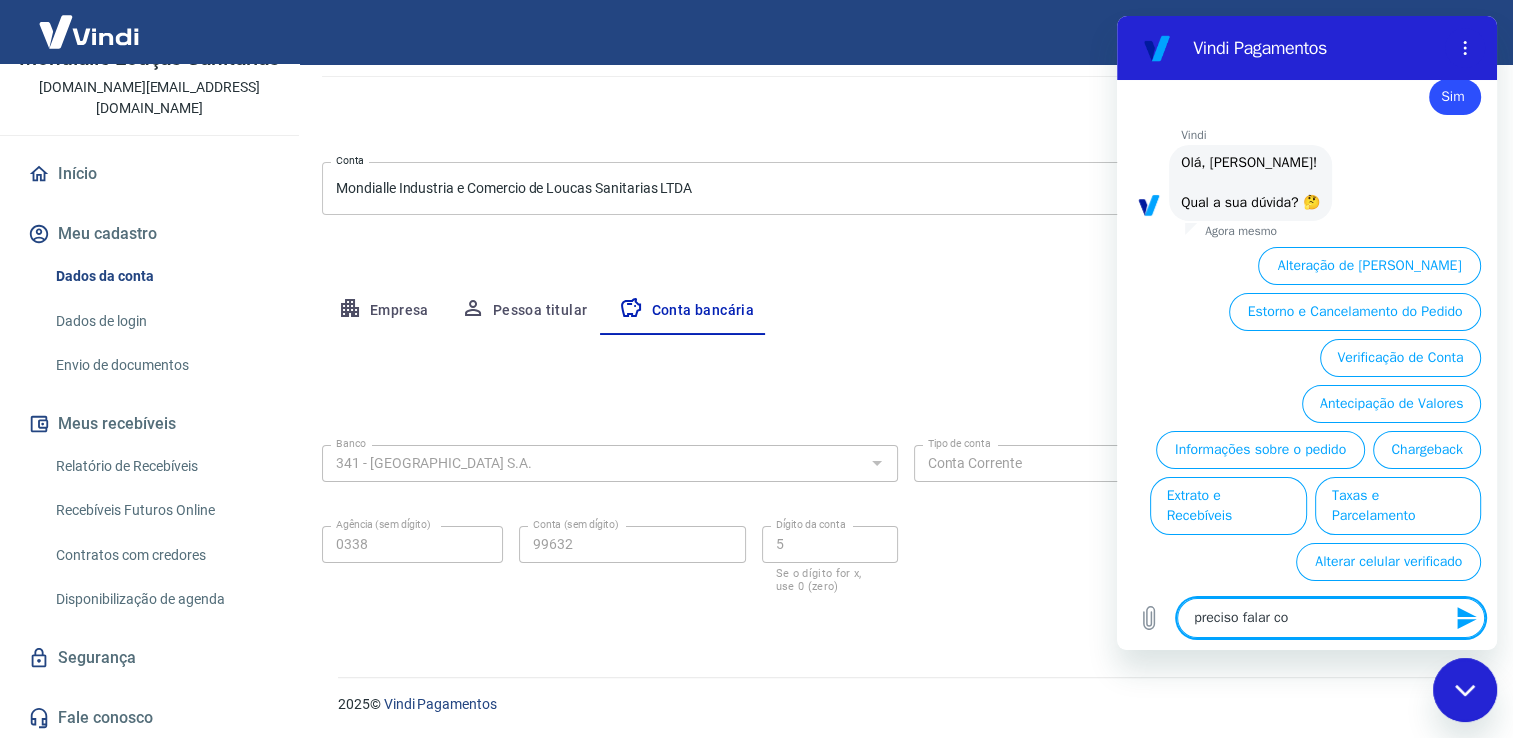 type on "preciso falar com" 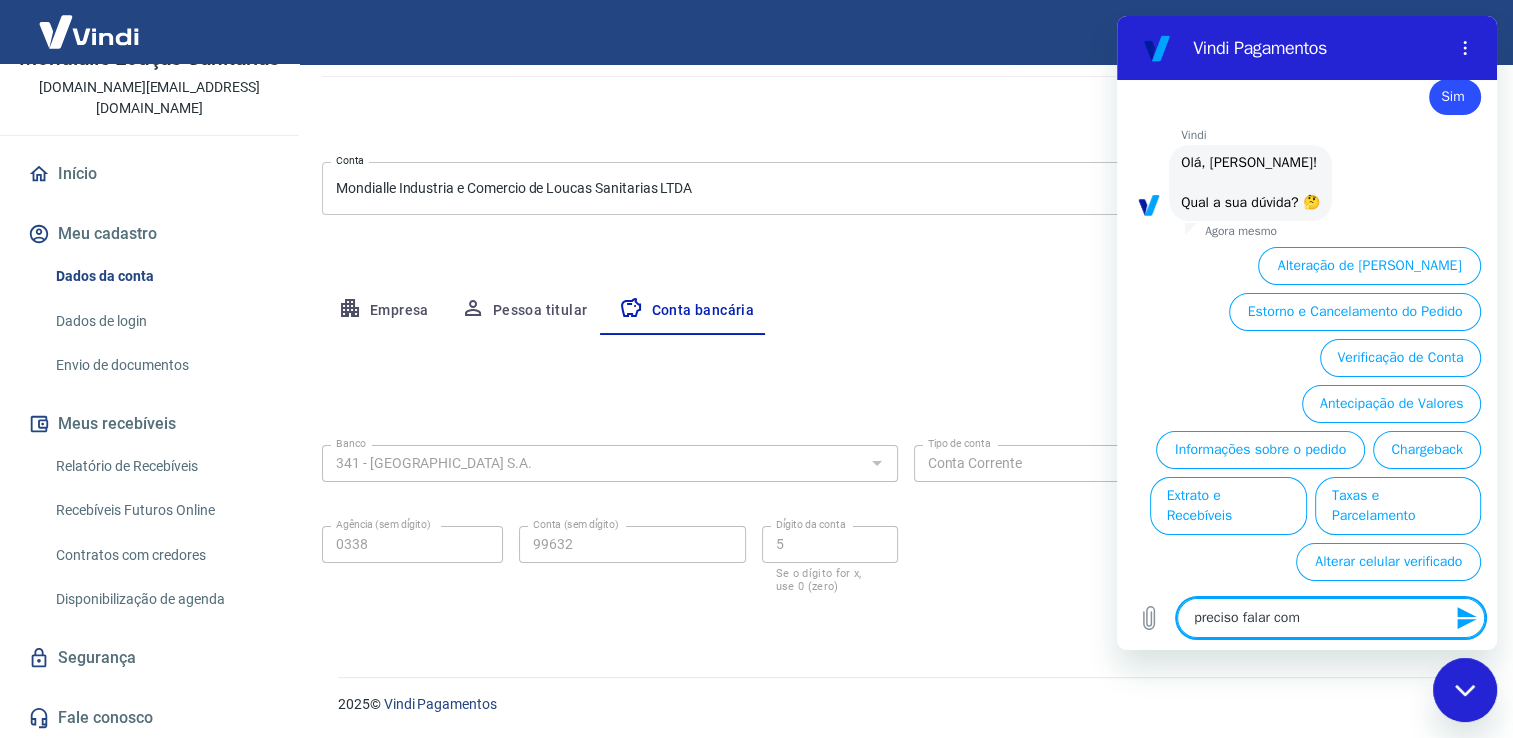 type on "preciso falar com" 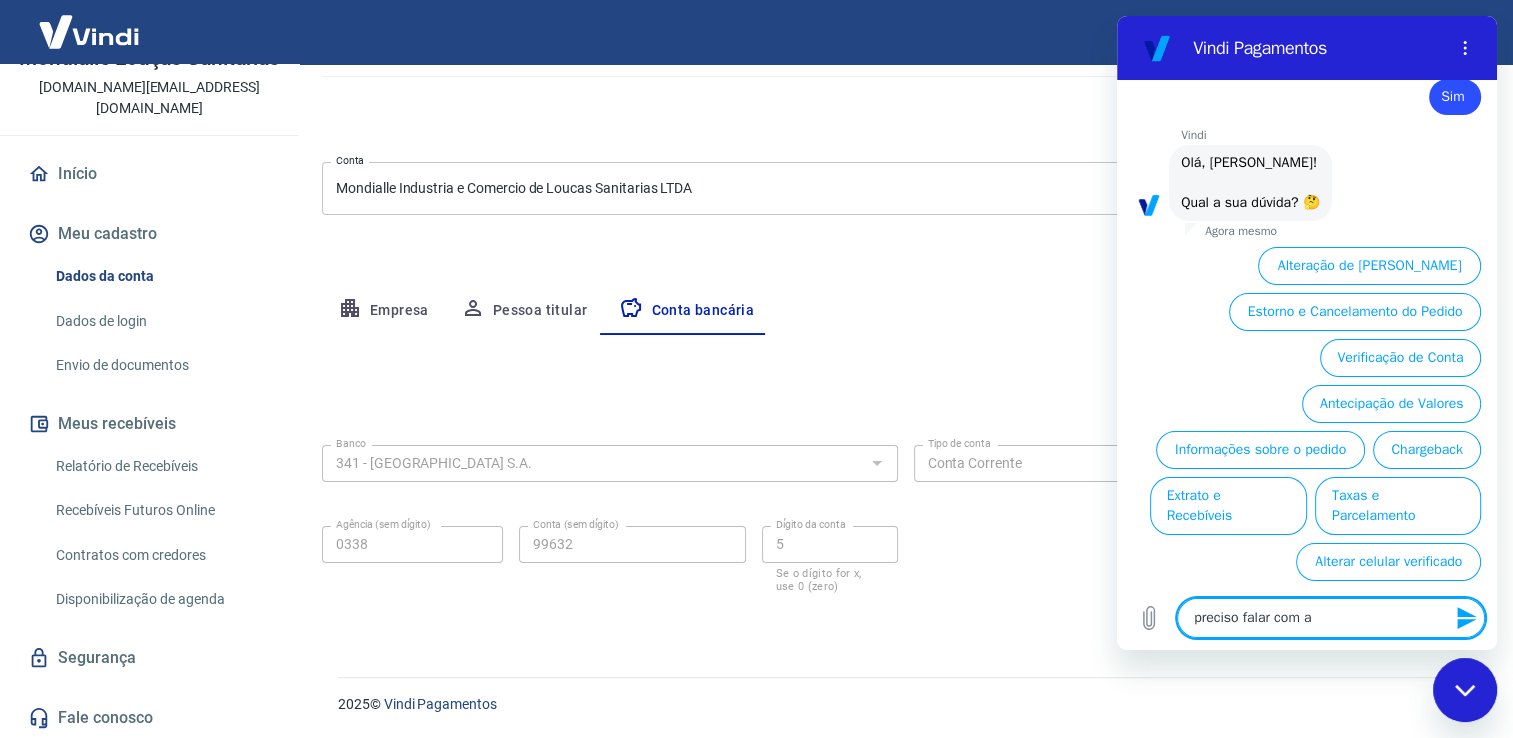 type on "preciso falar com al" 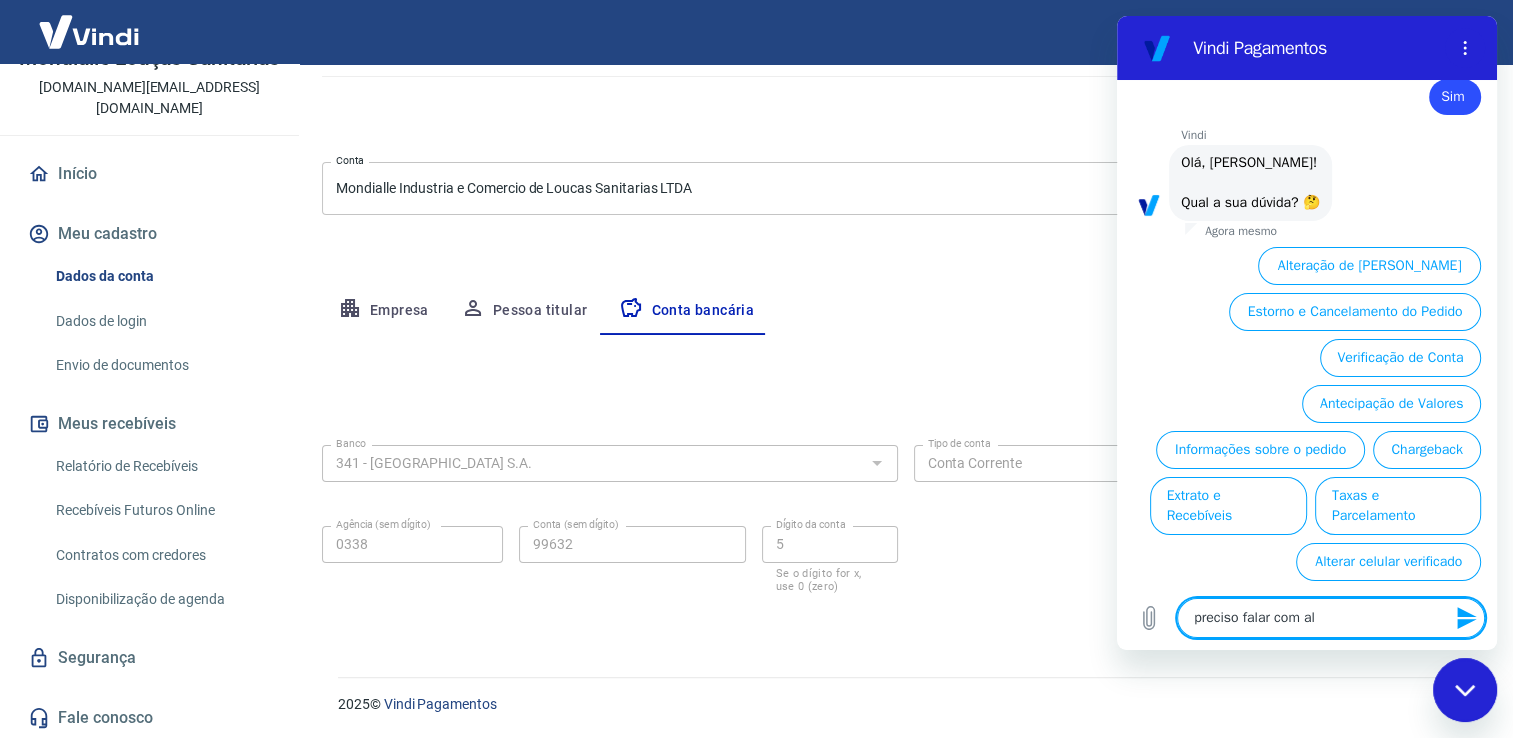 type on "preciso falar com alg" 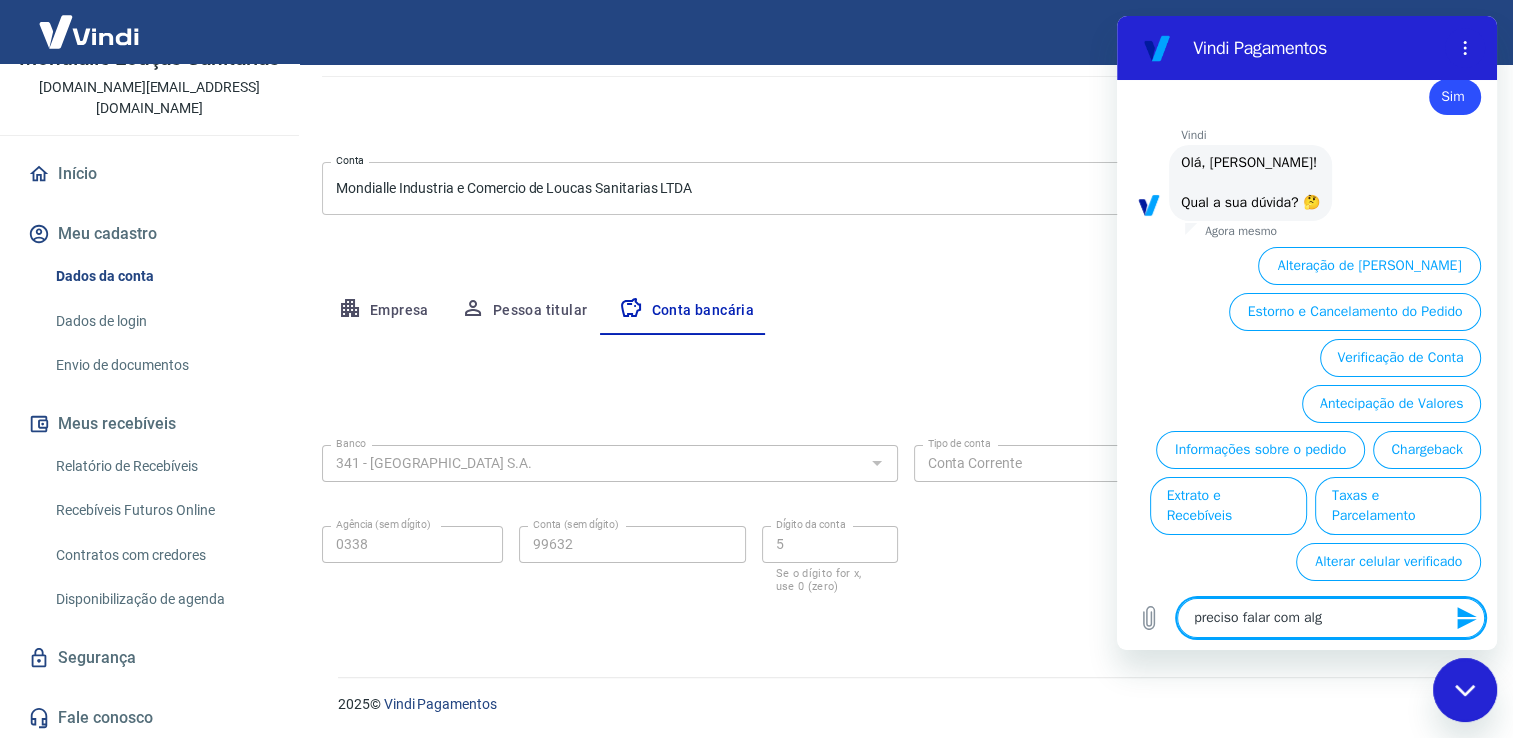 type on "preciso falar com algu" 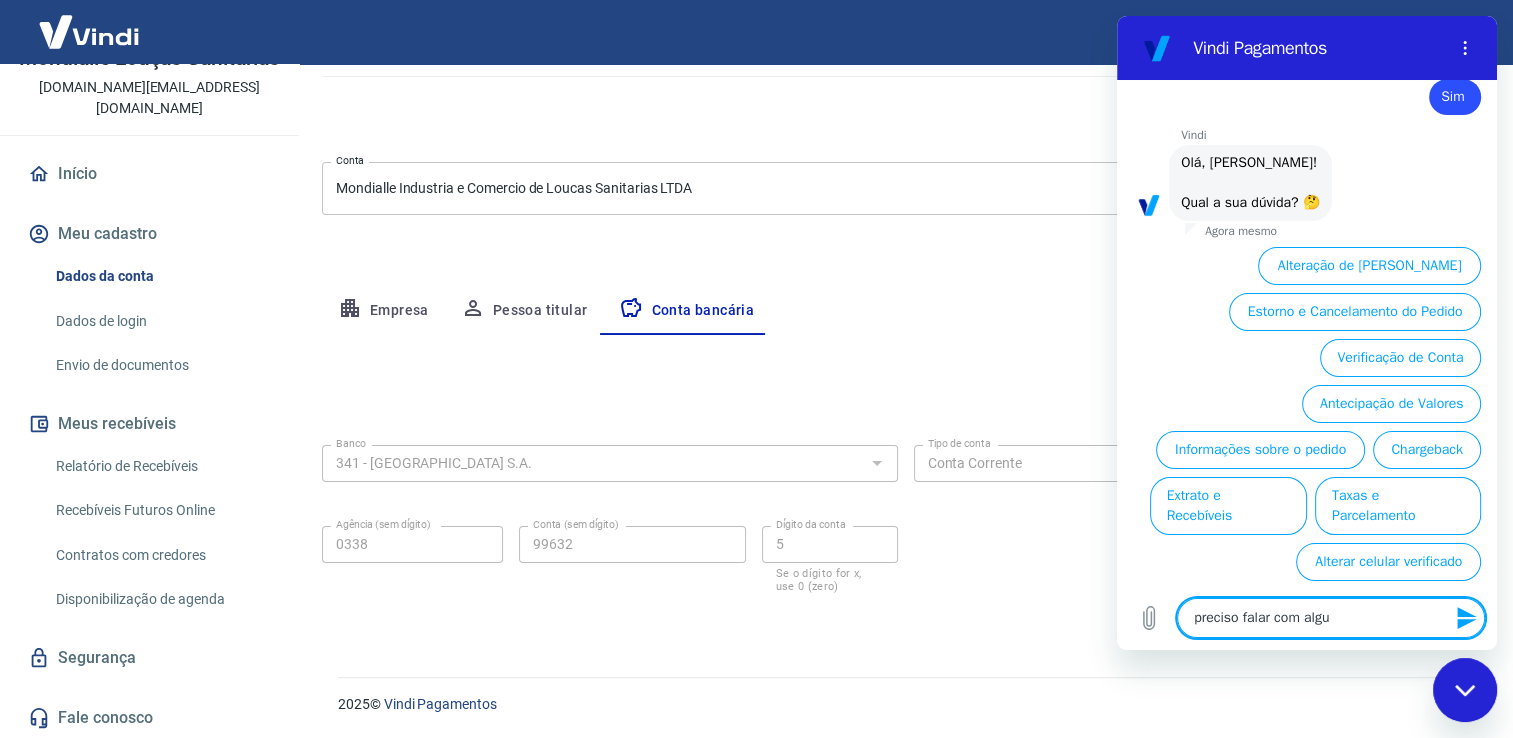 type on "preciso falar com algue" 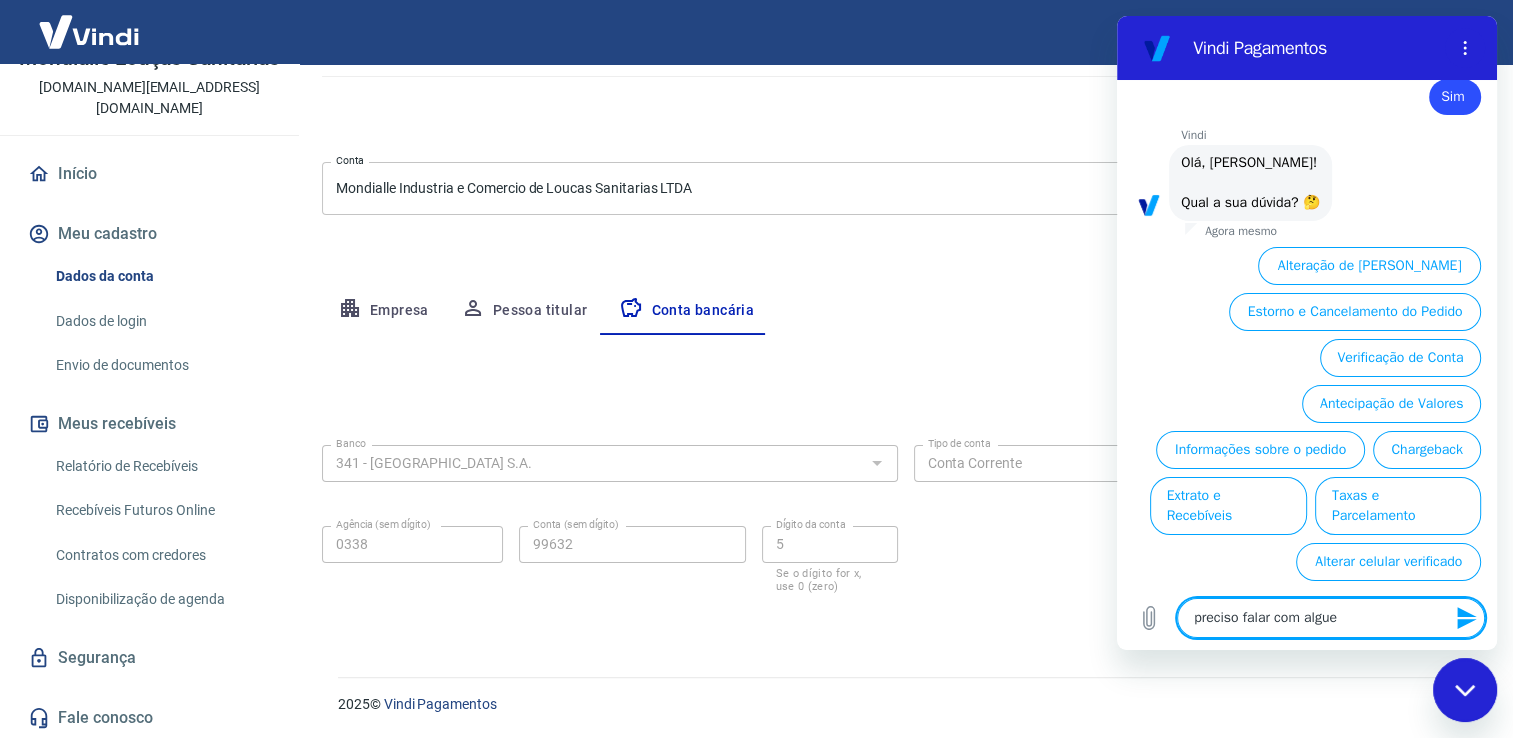 type on "preciso falar com alguem" 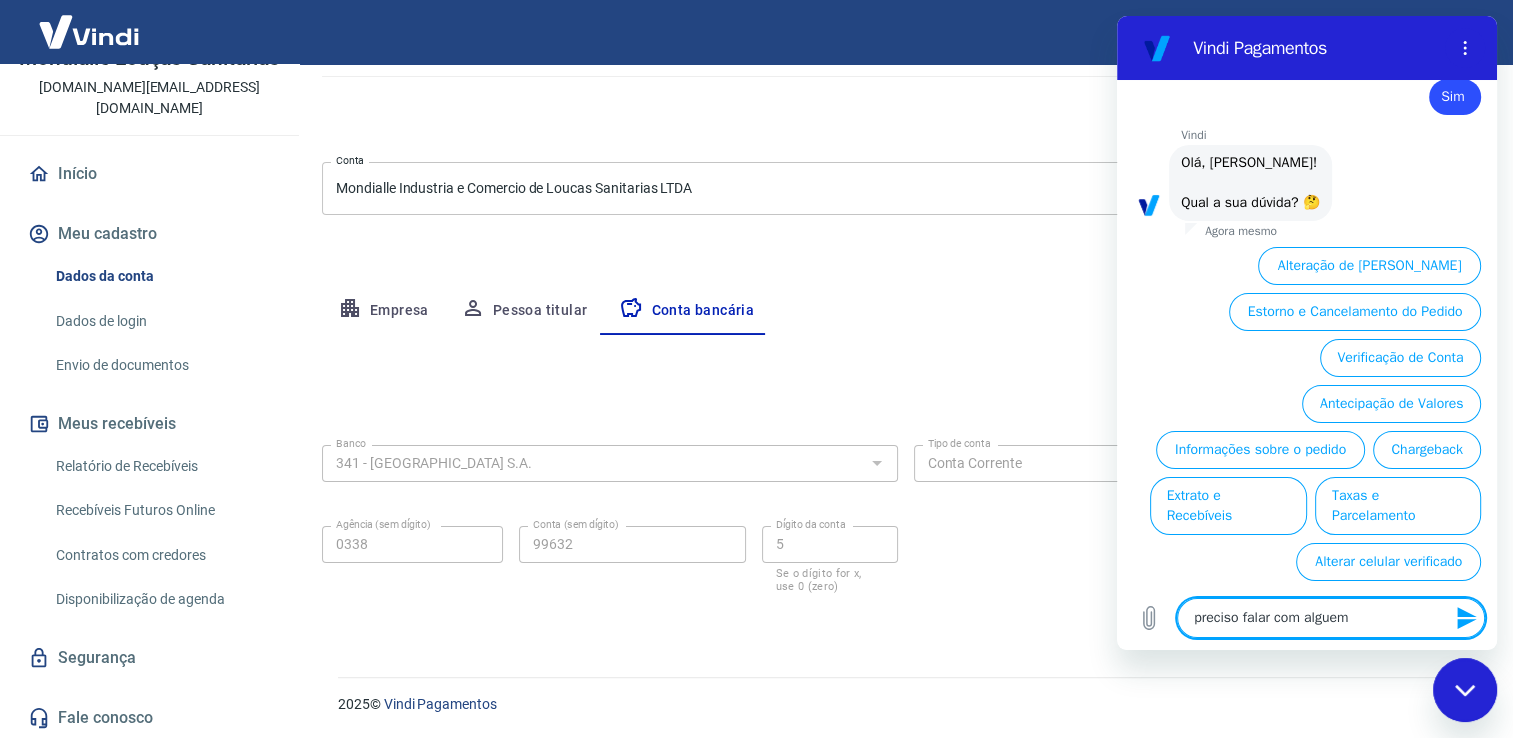 type 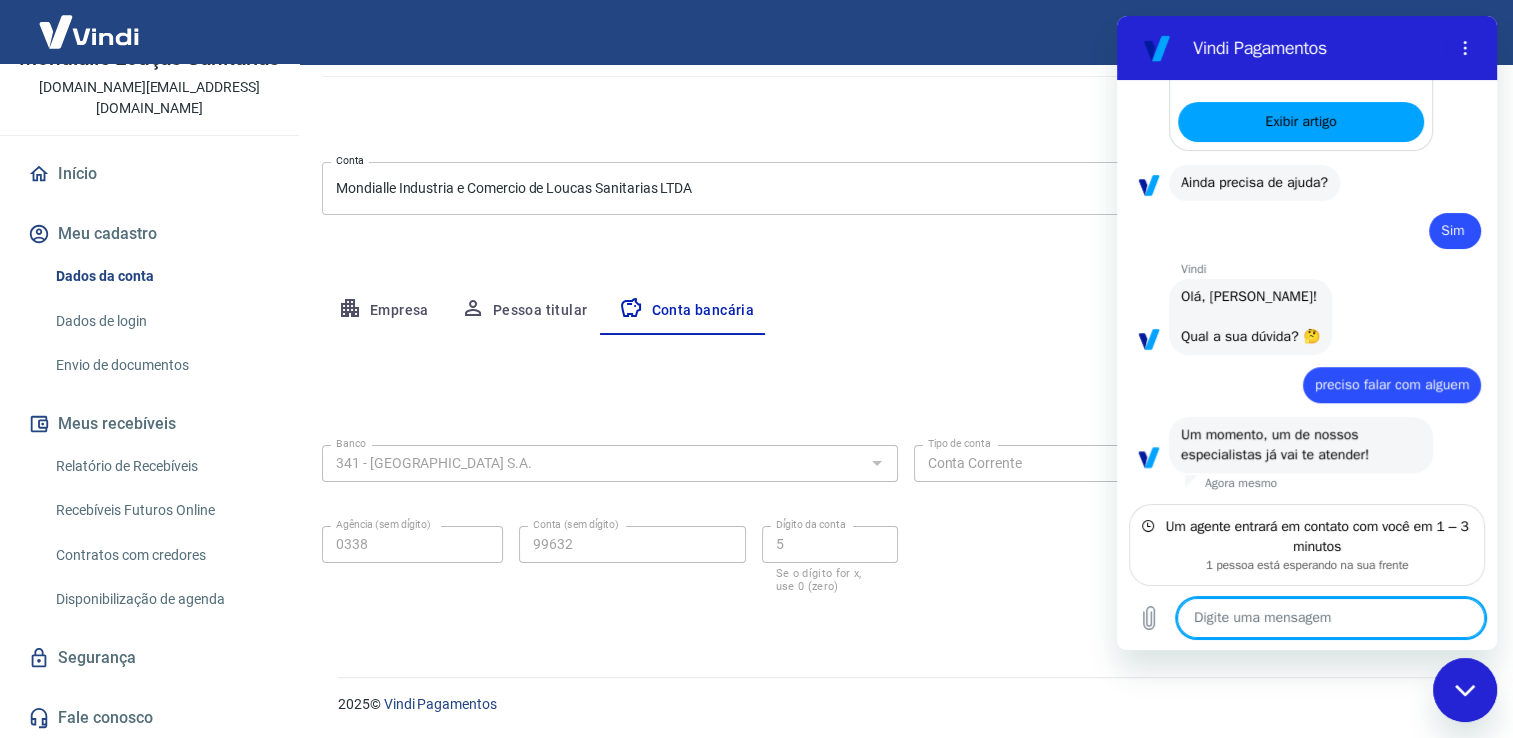 scroll, scrollTop: 1325, scrollLeft: 0, axis: vertical 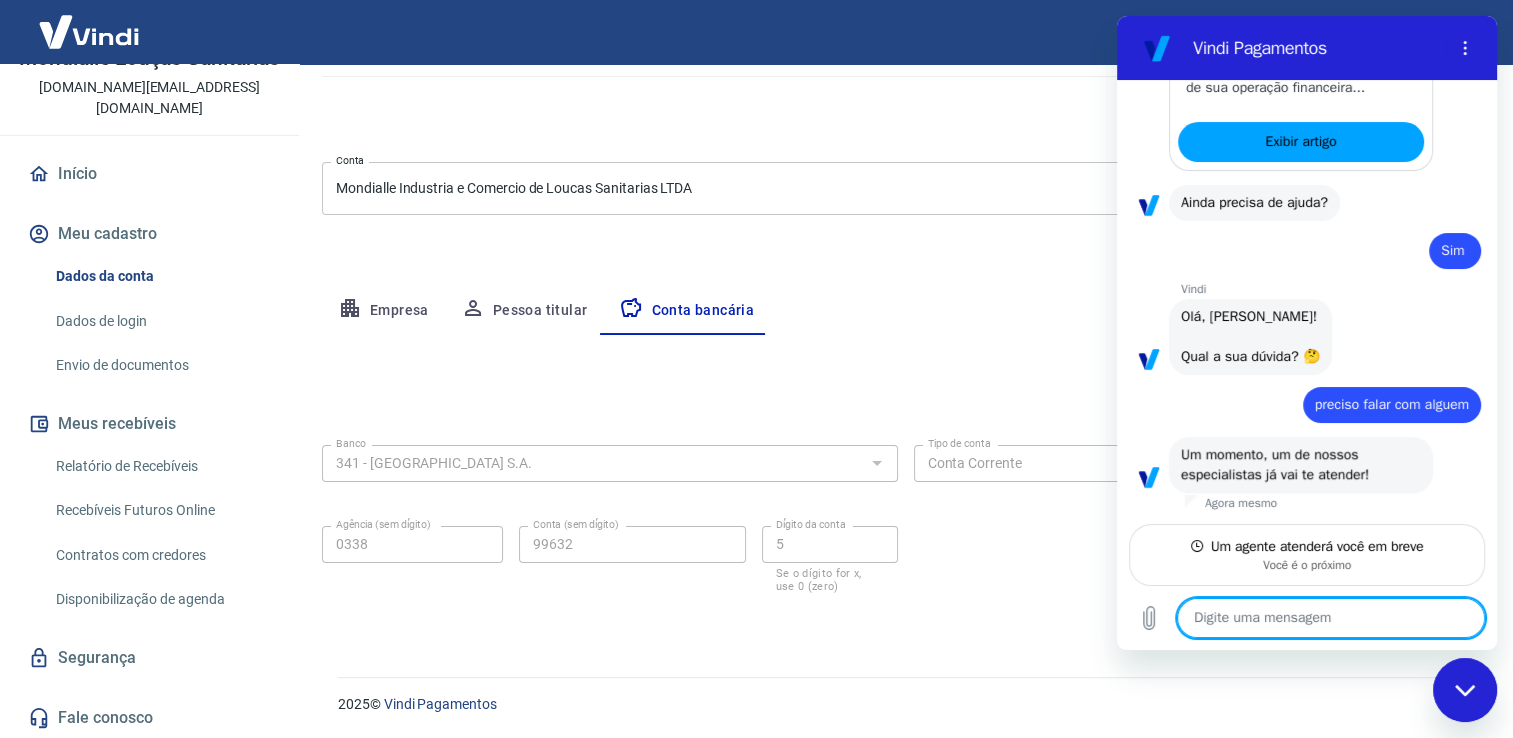 type on "x" 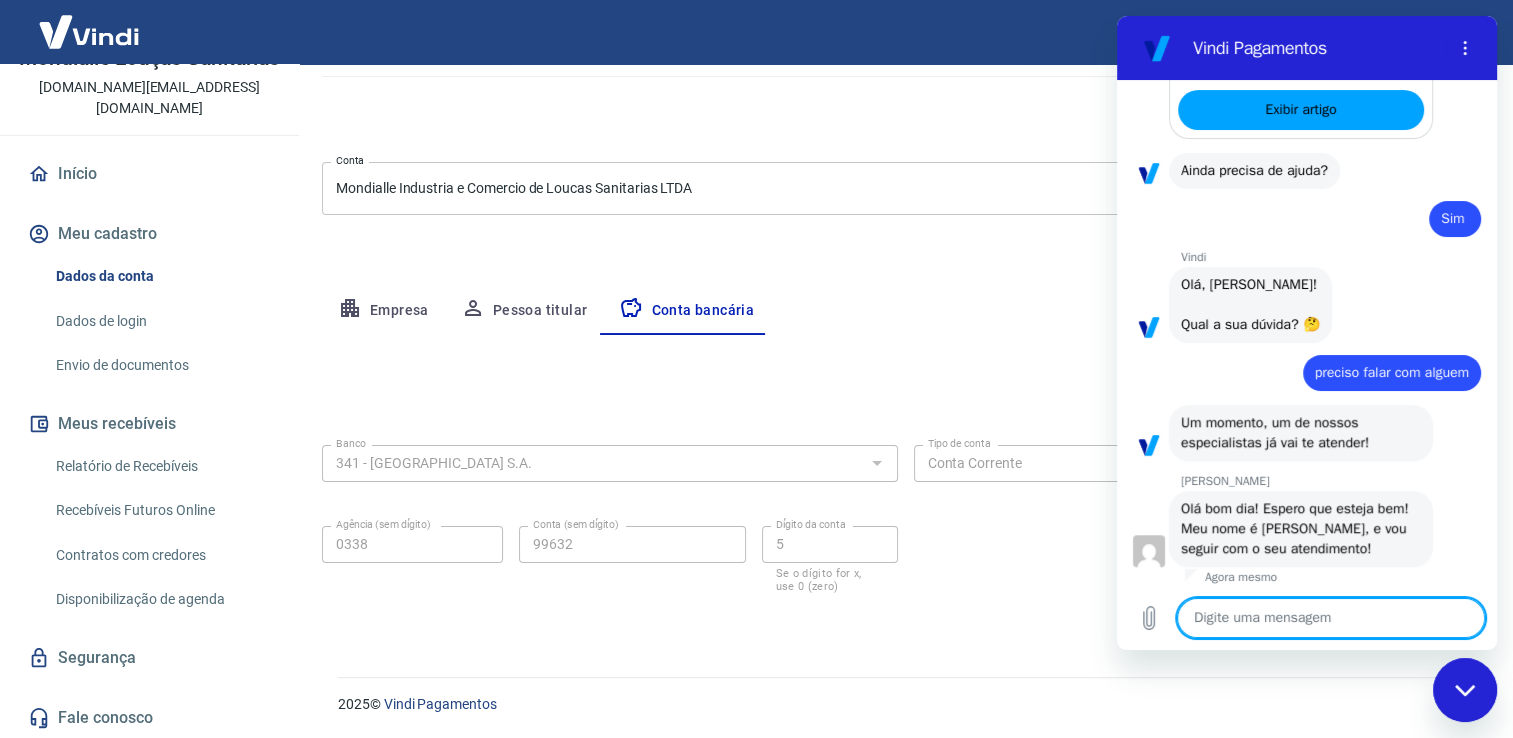 scroll, scrollTop: 1381, scrollLeft: 0, axis: vertical 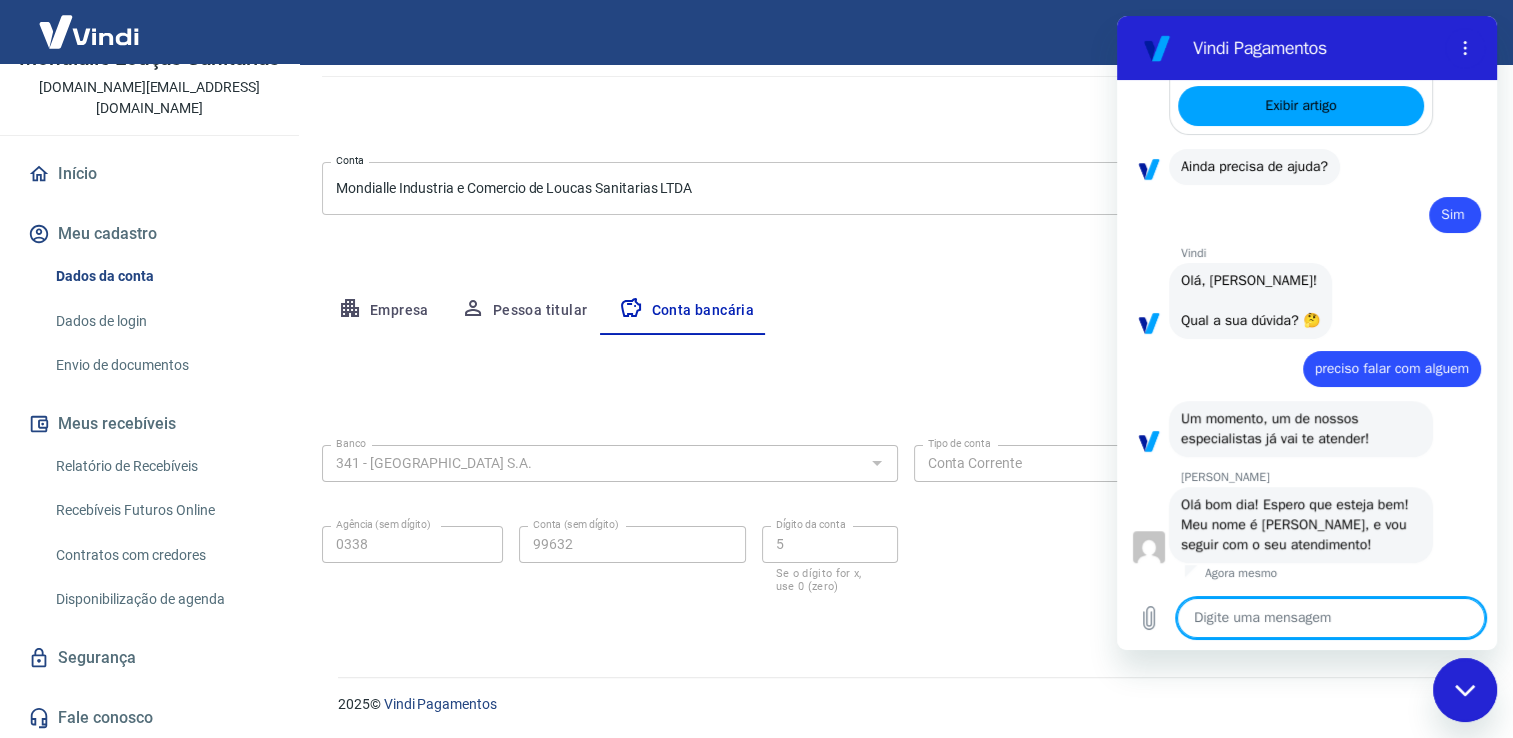 type on "b" 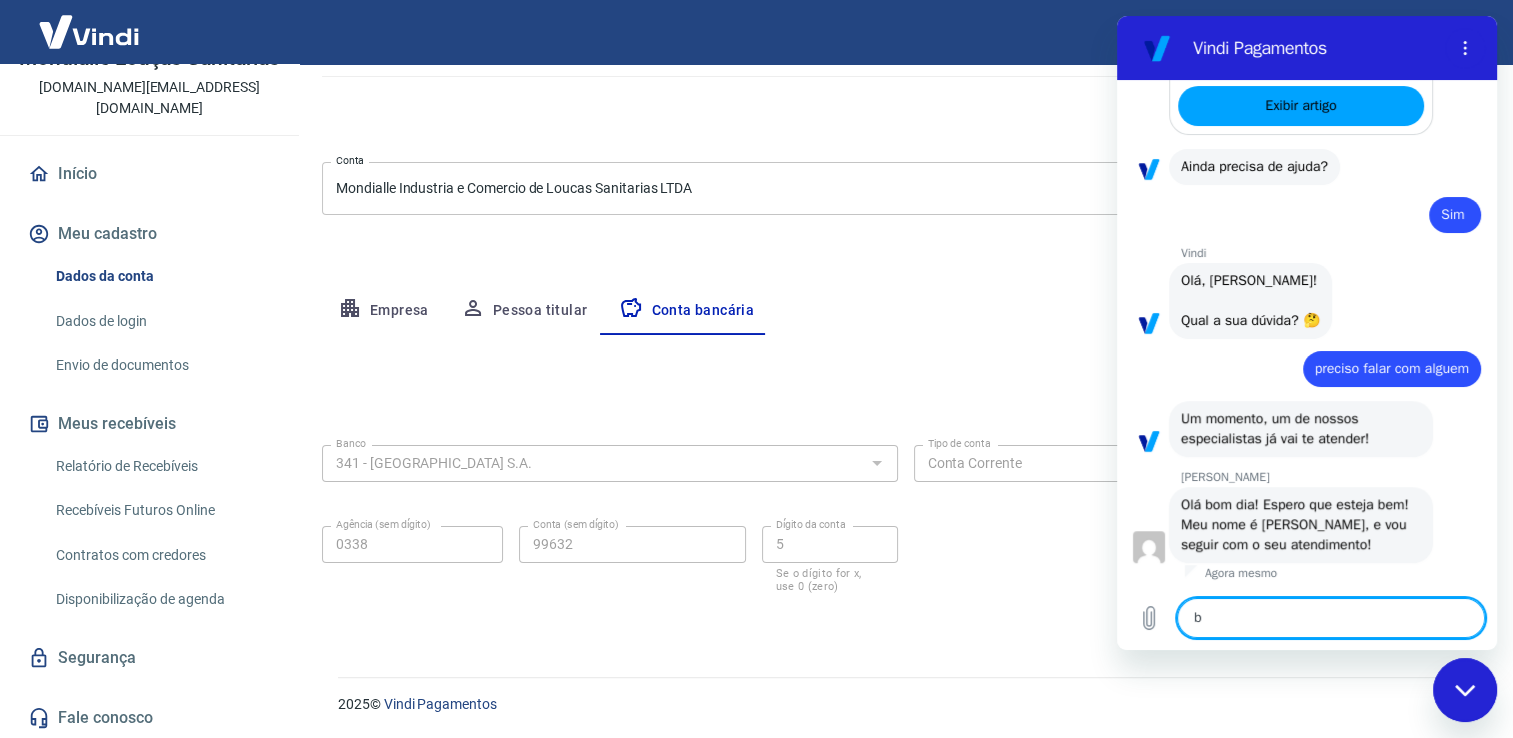 type on "bo" 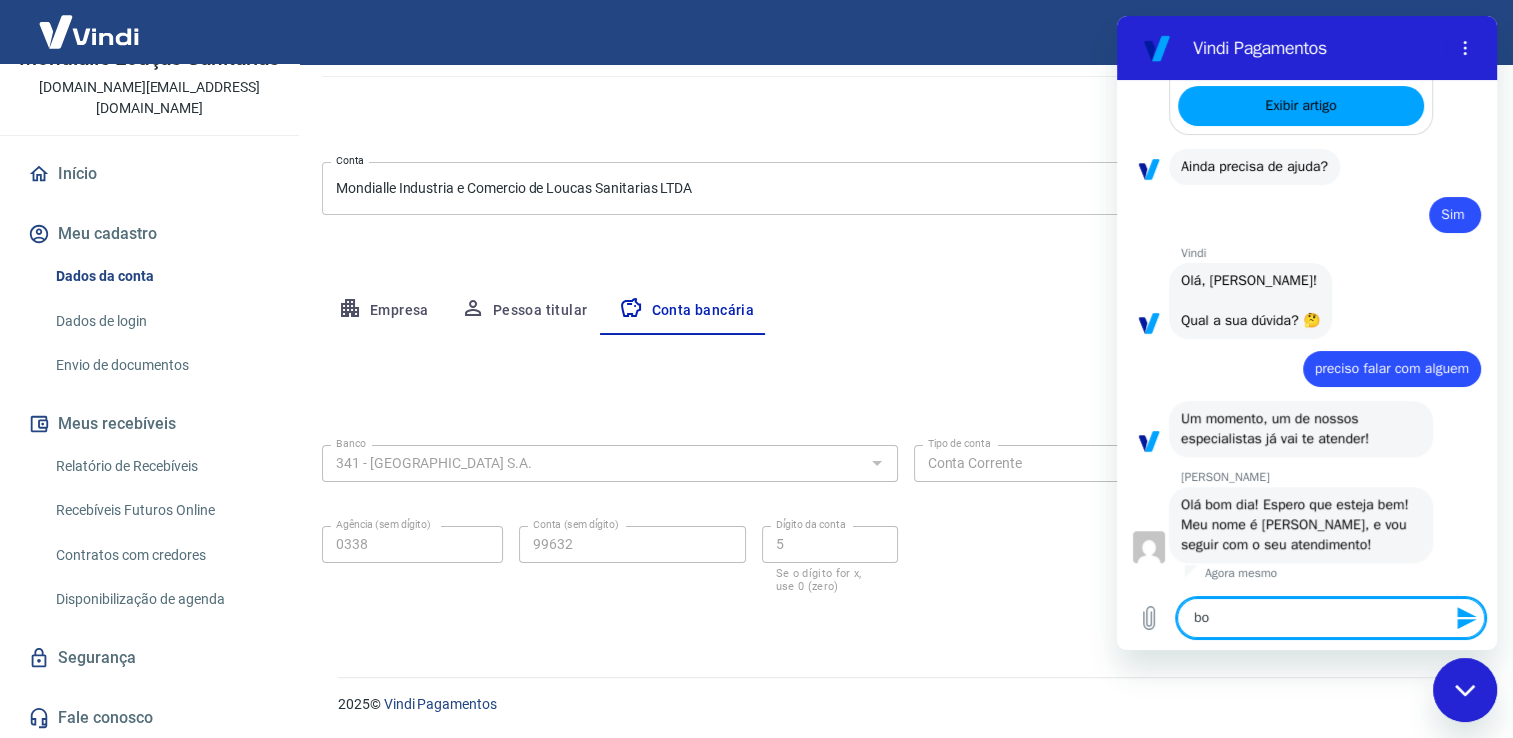 type on "bom" 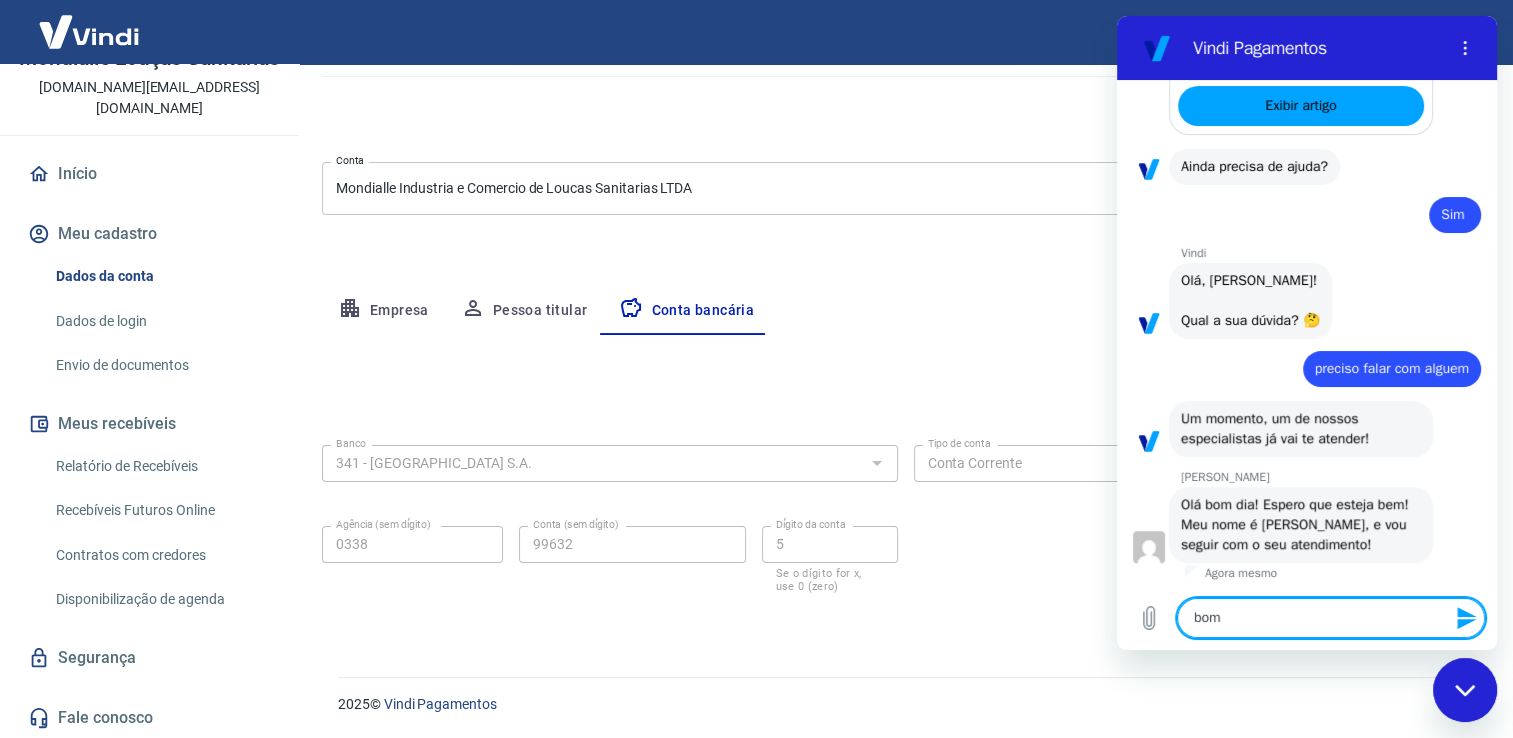 type on "bom" 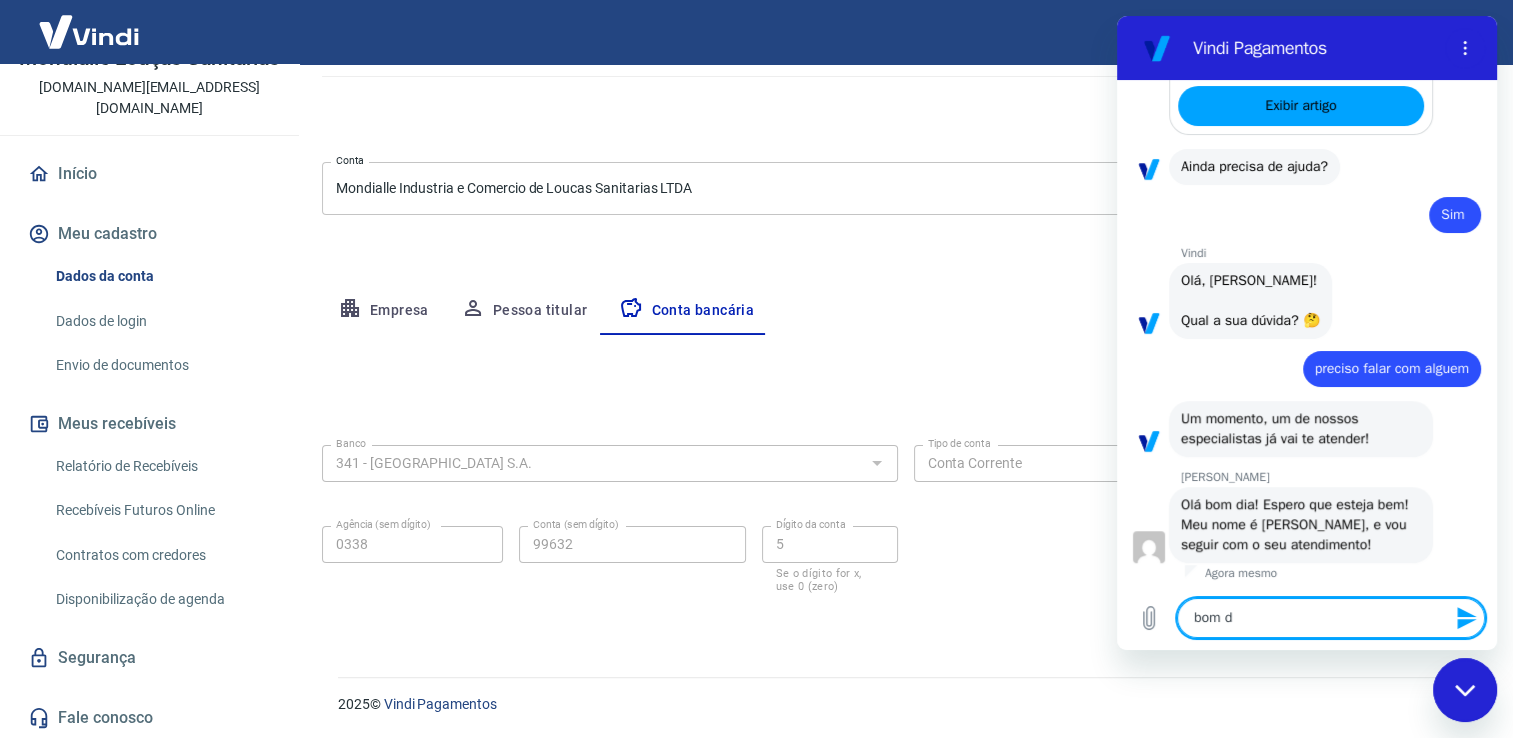 type on "bom di" 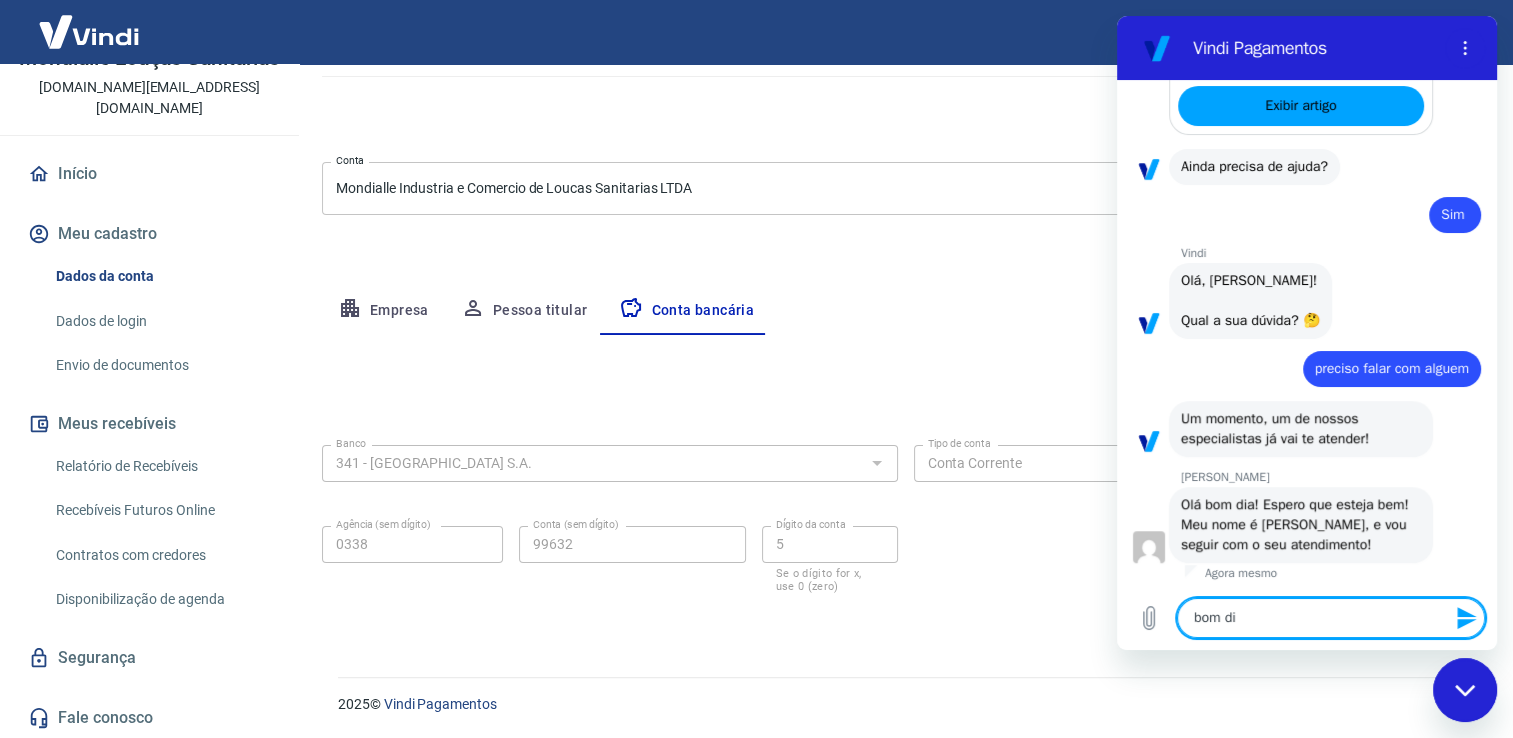 type on "bom dia" 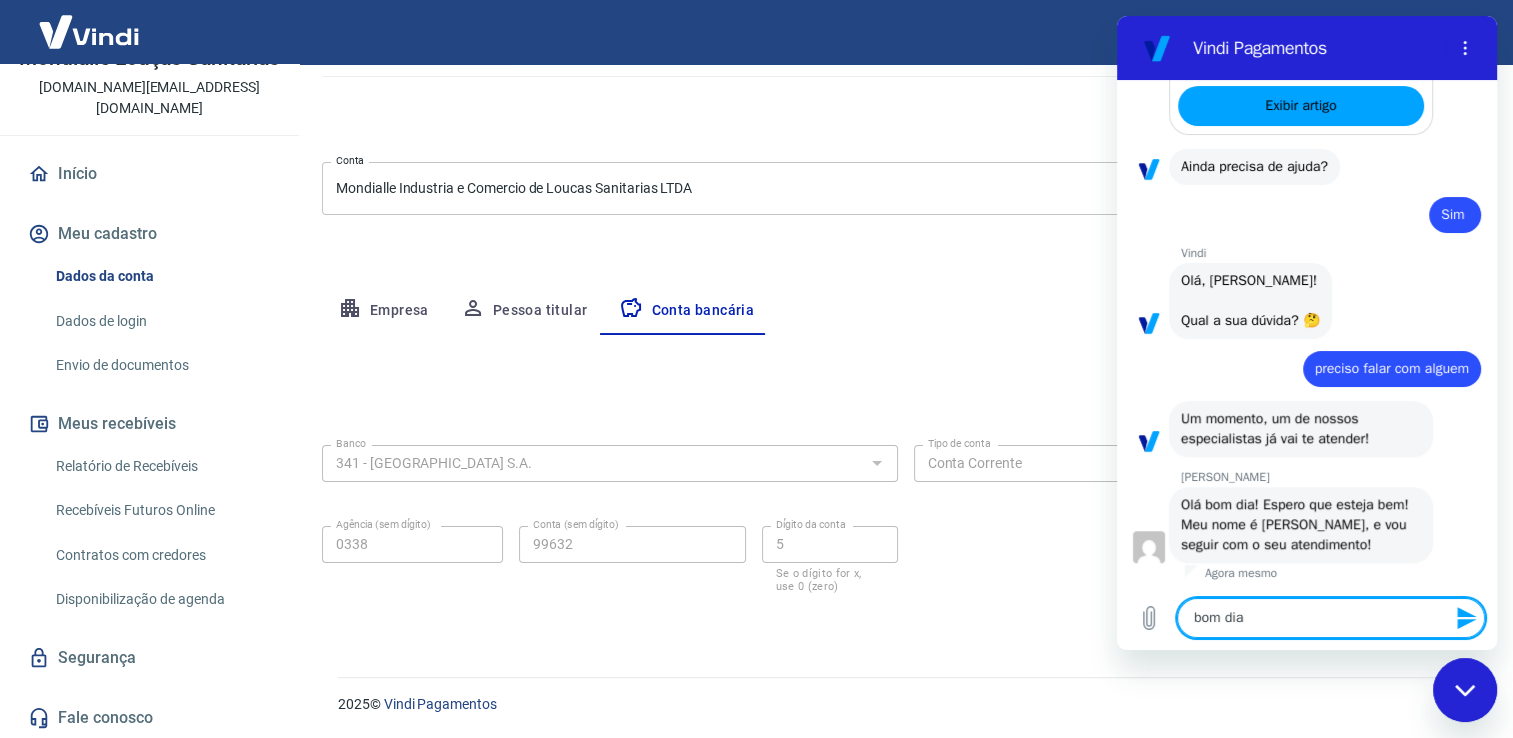 type on "bom dia" 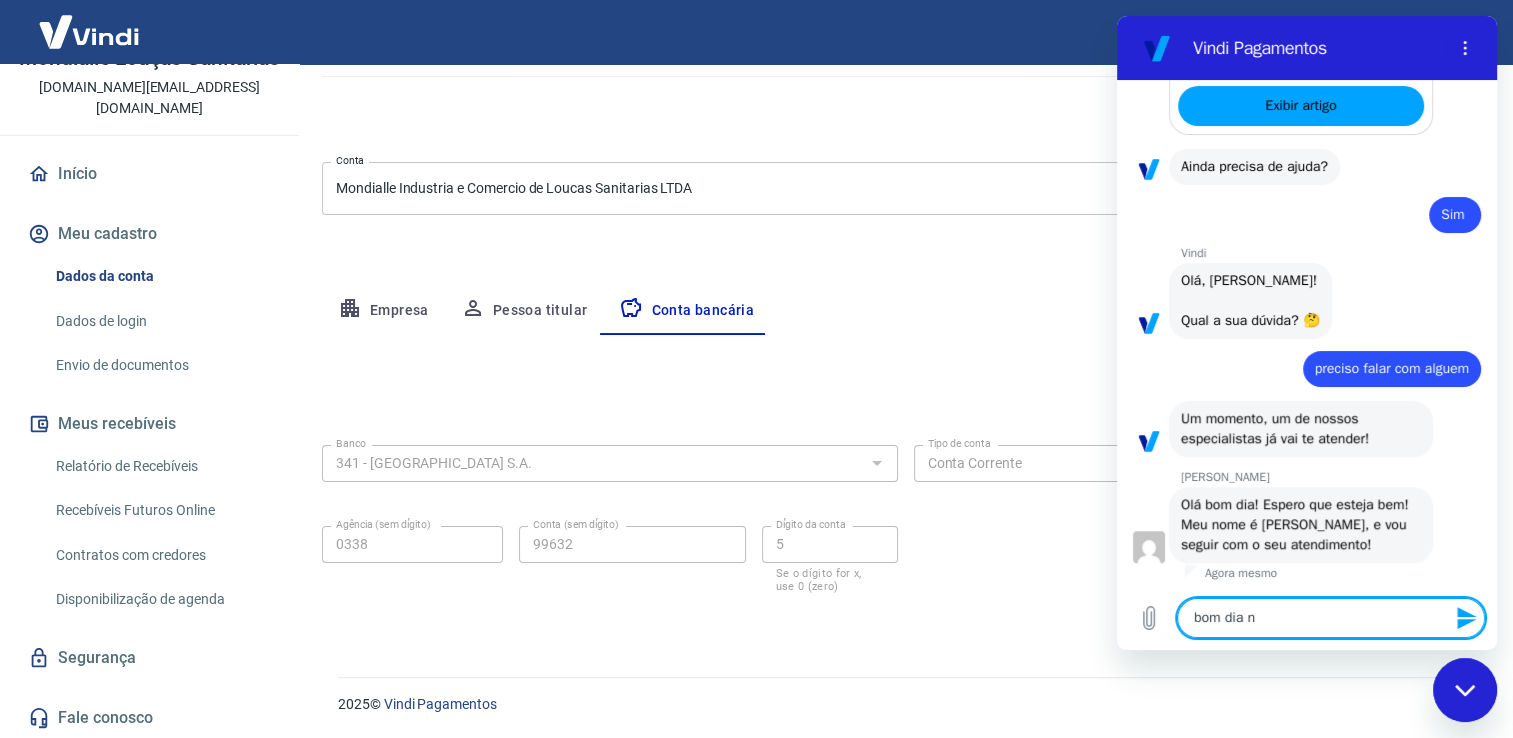 type on "bom dia na" 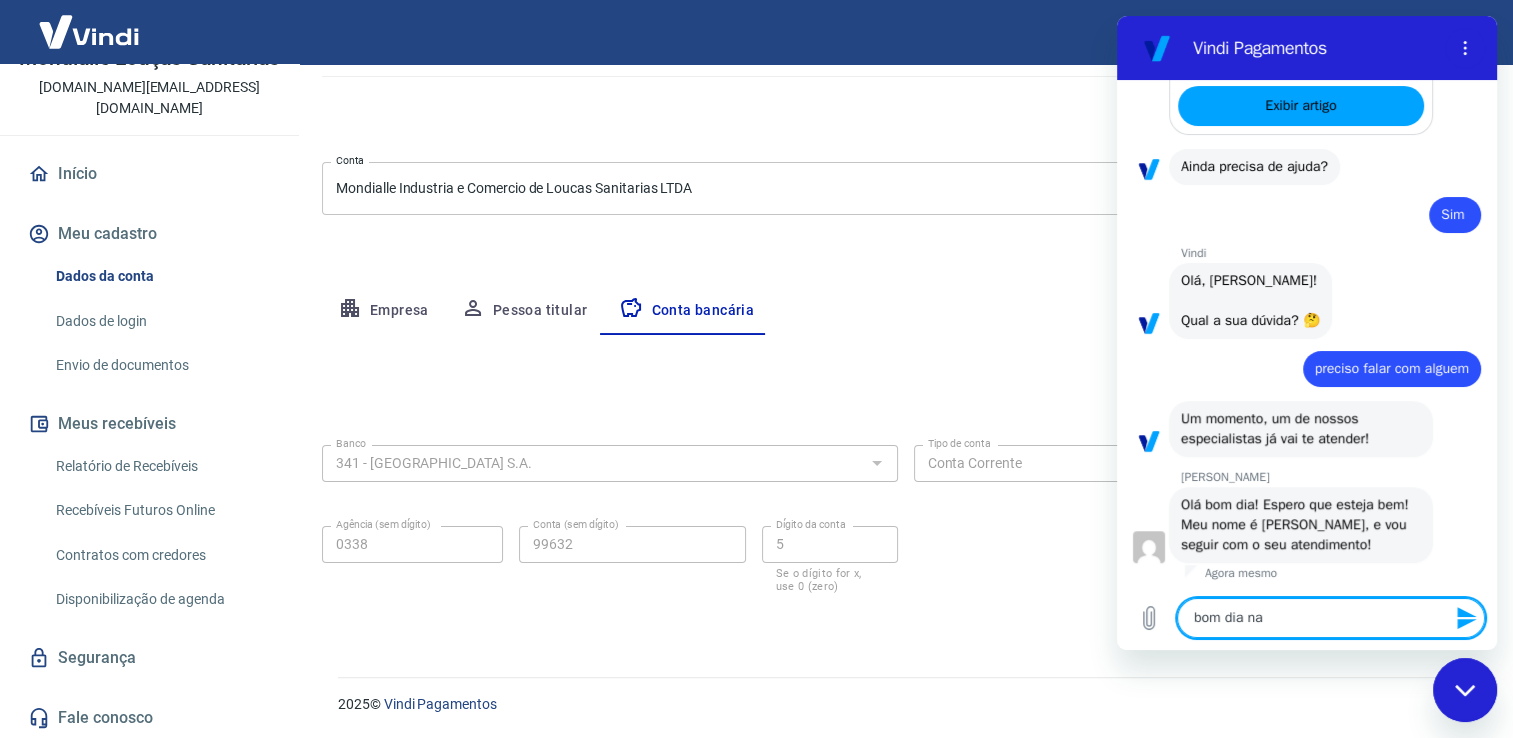 type on "bom dia nan" 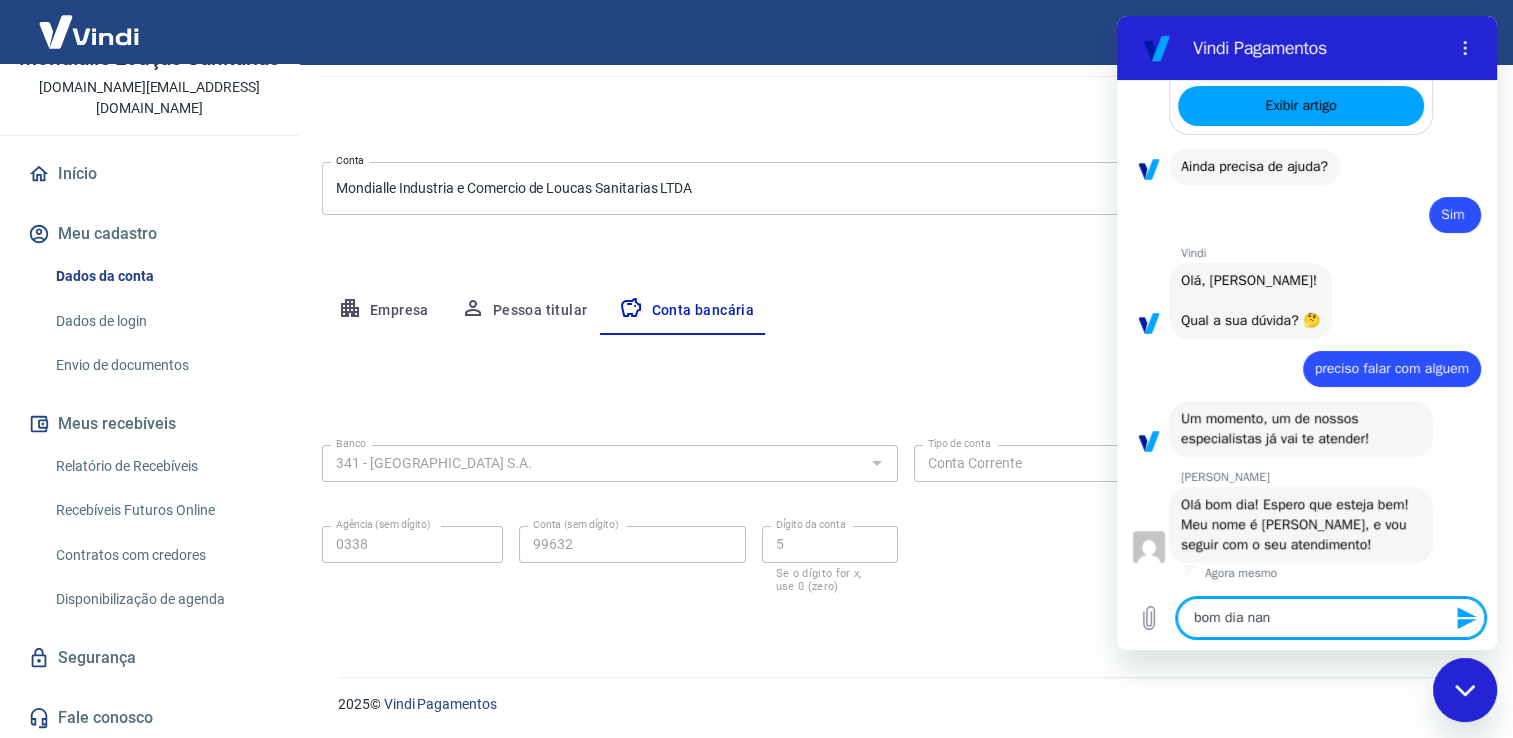 type on "bom dia [PERSON_NAME]" 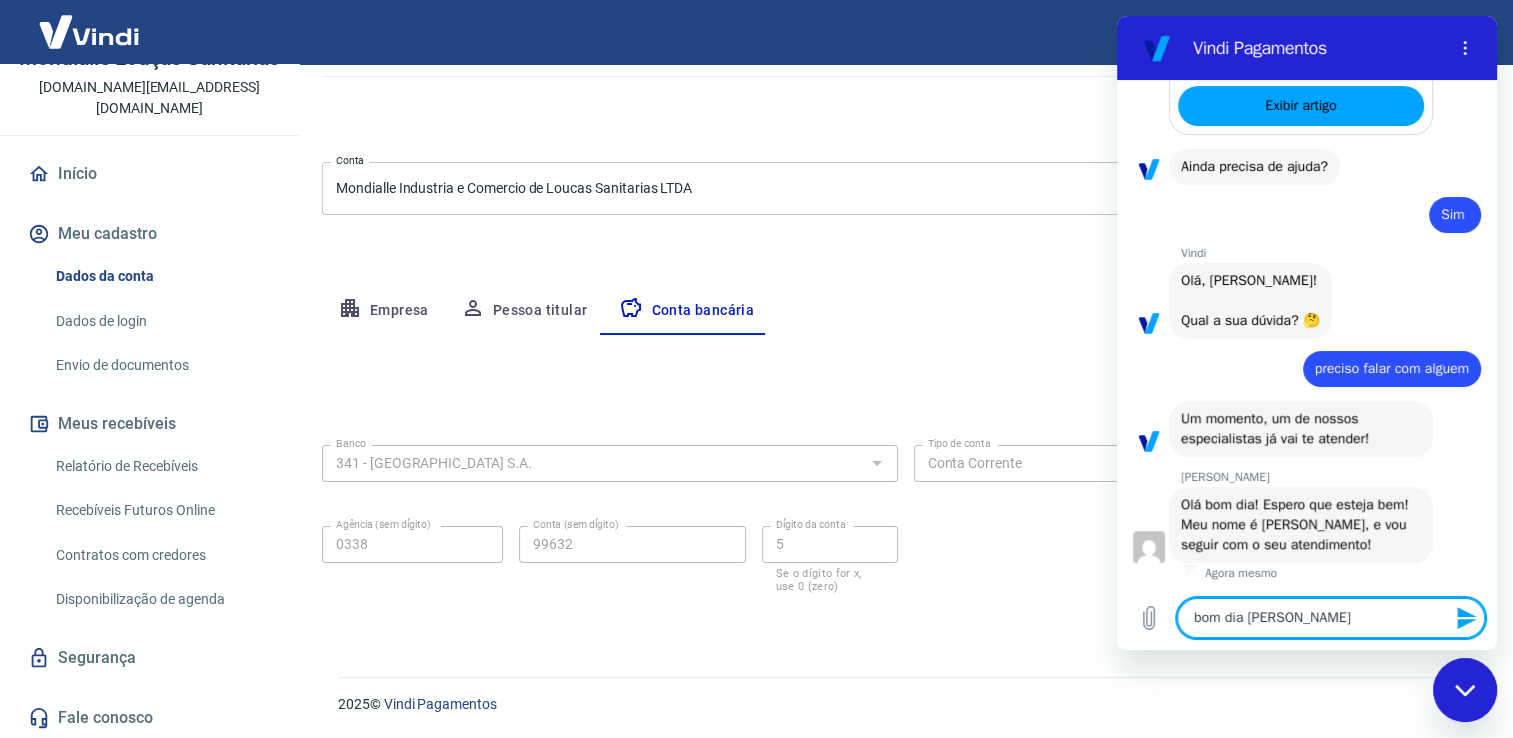 type 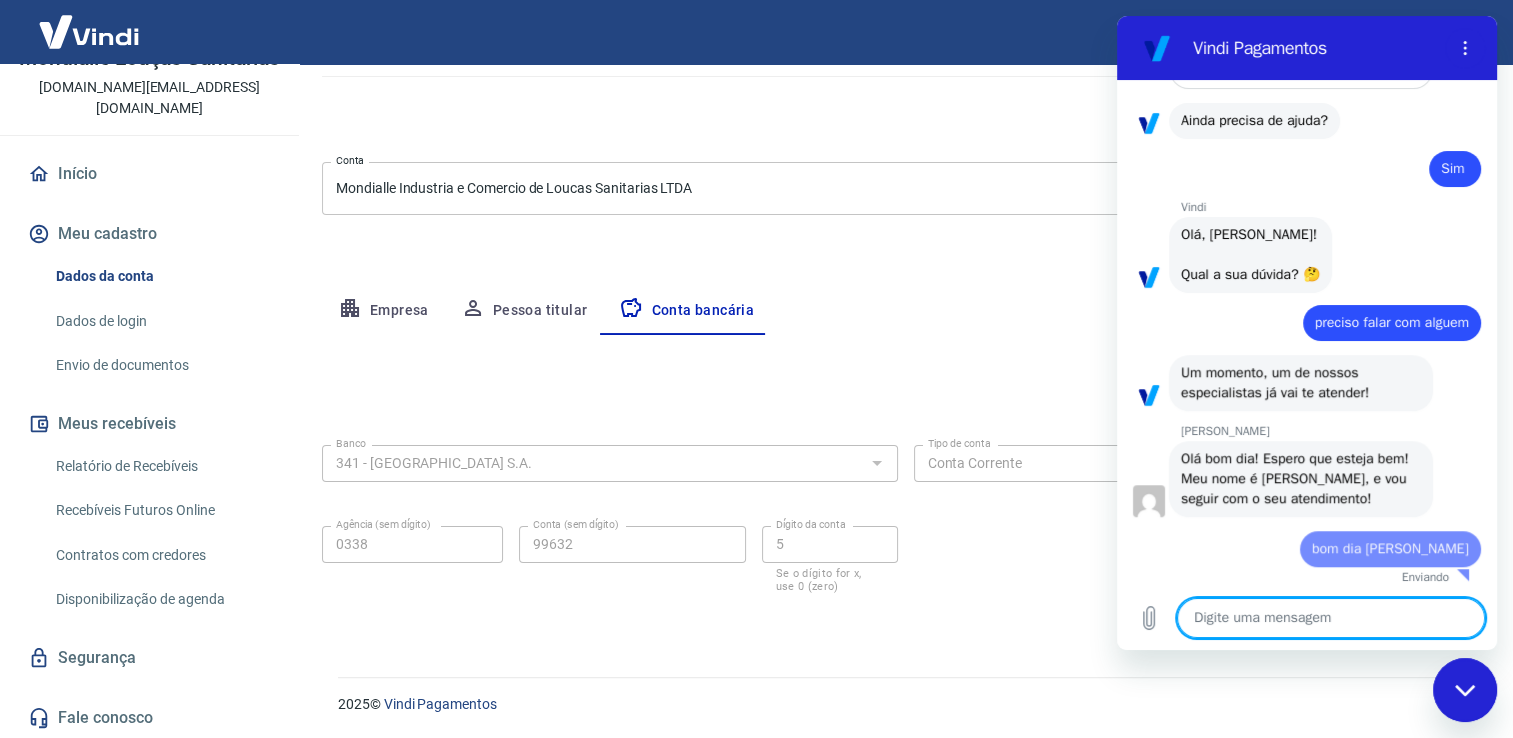 type on "x" 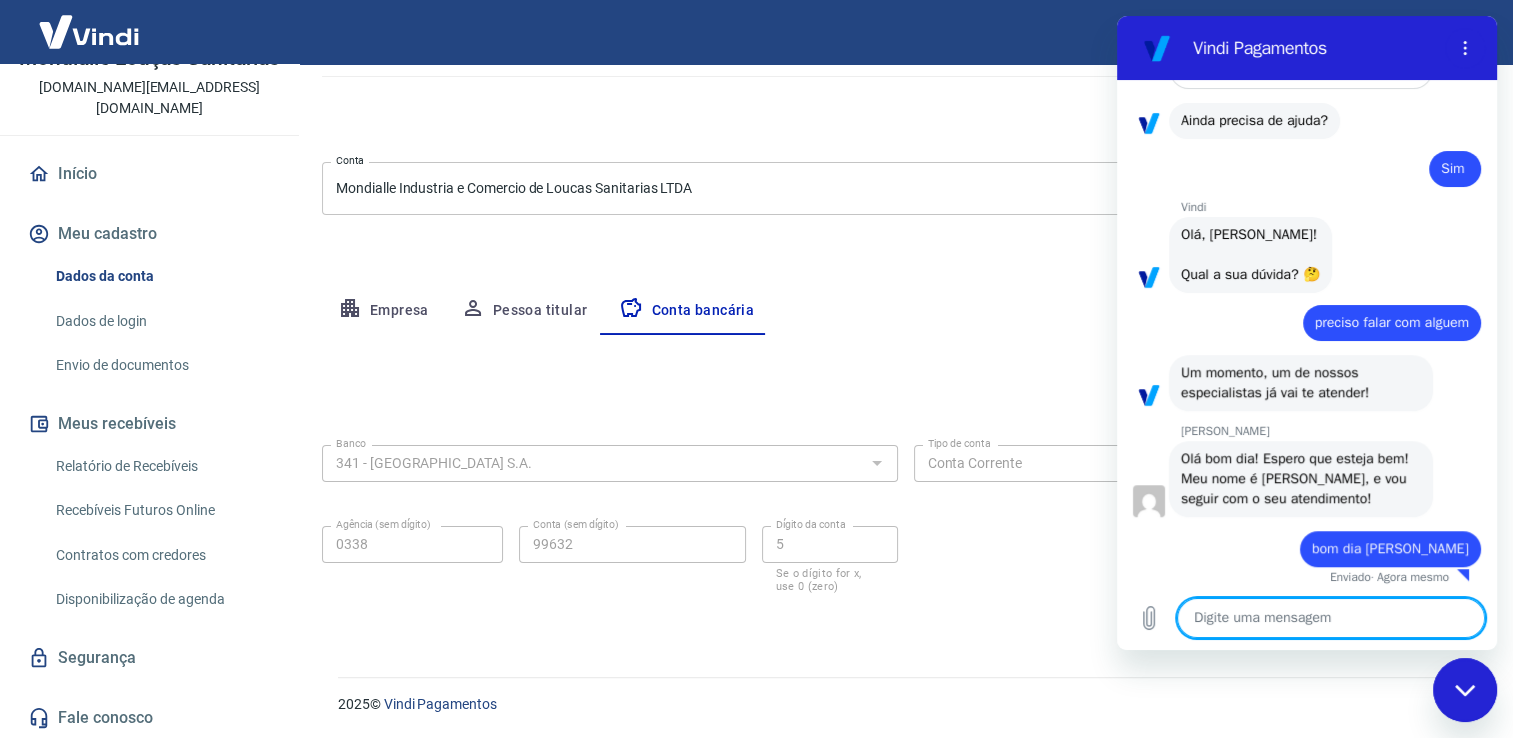 type on "e" 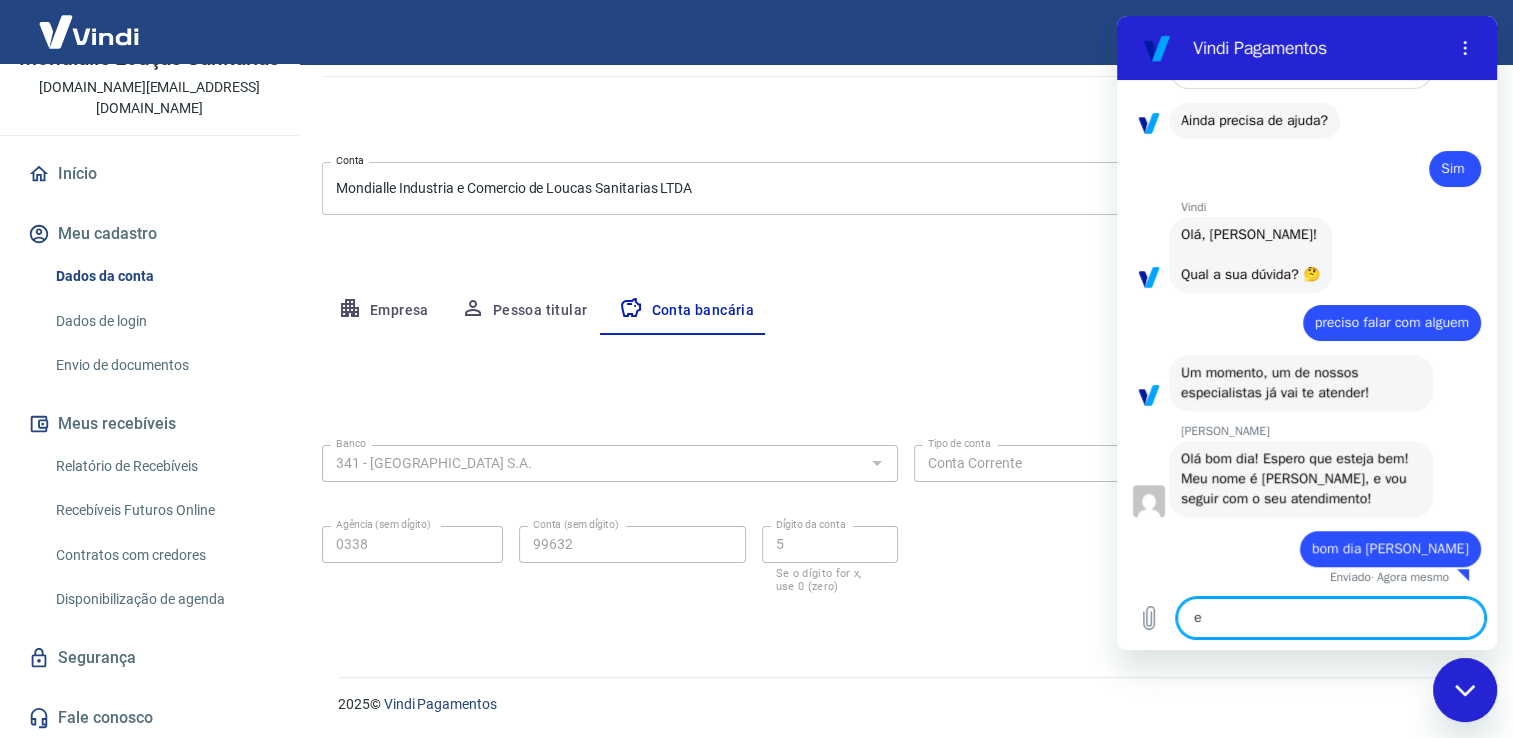 type on "es" 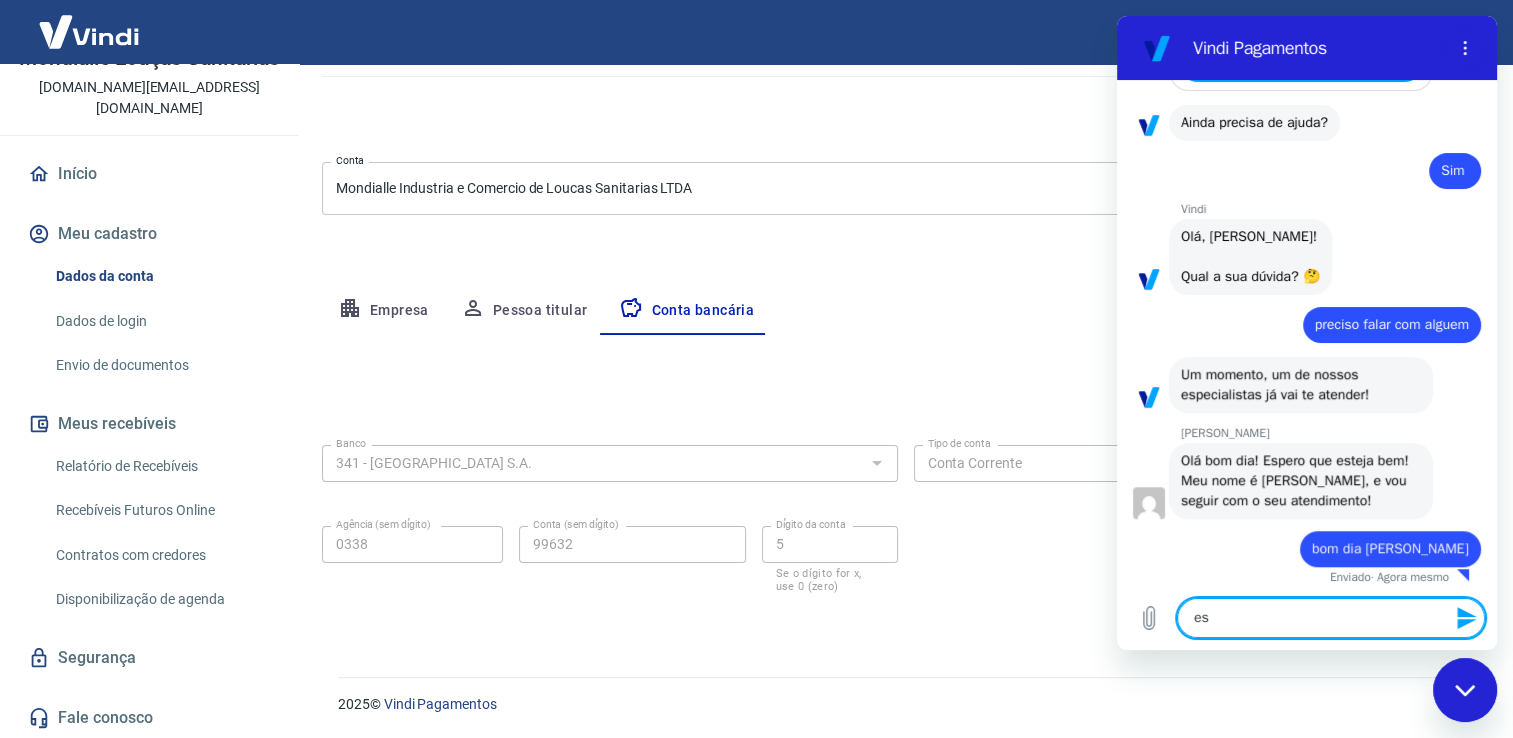 type on "est" 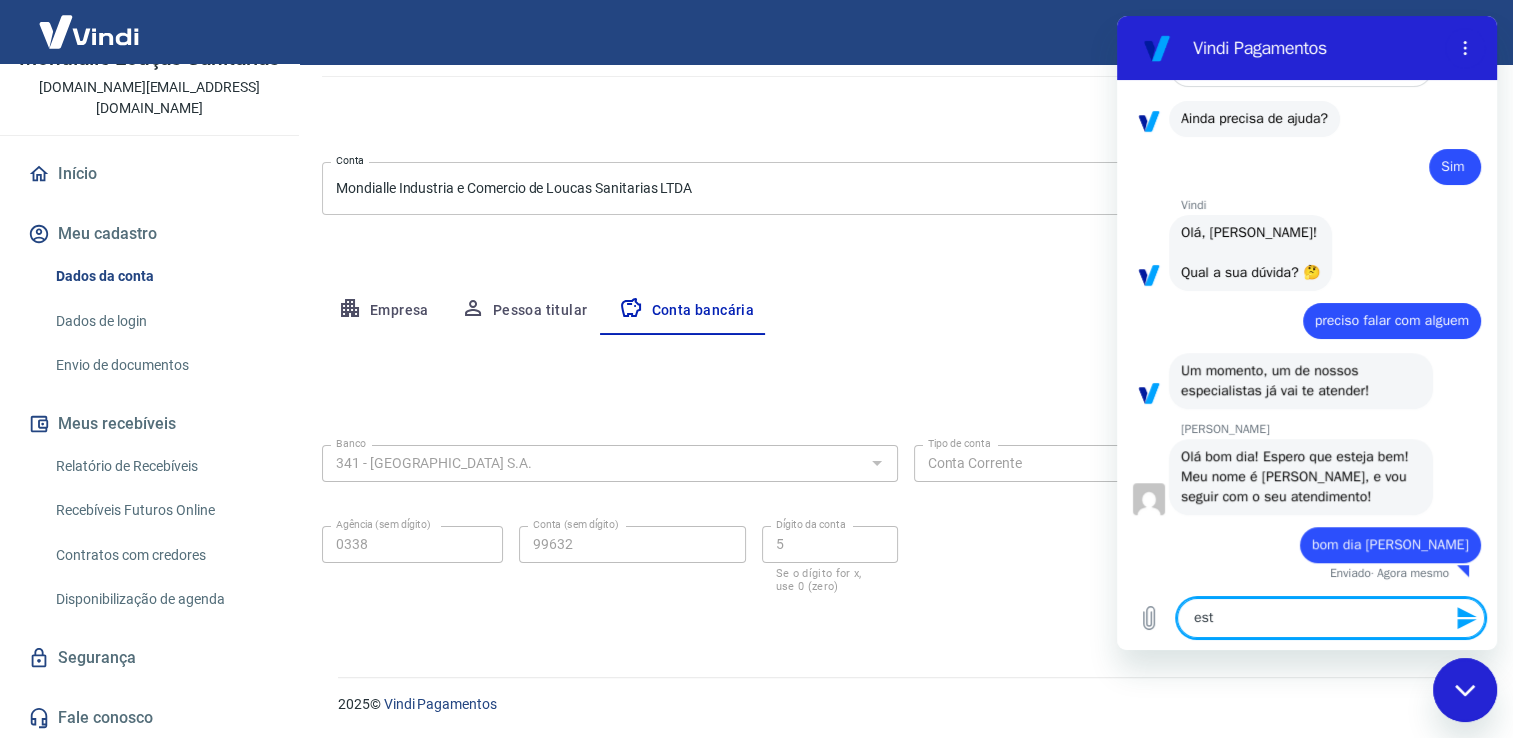 scroll, scrollTop: 1429, scrollLeft: 0, axis: vertical 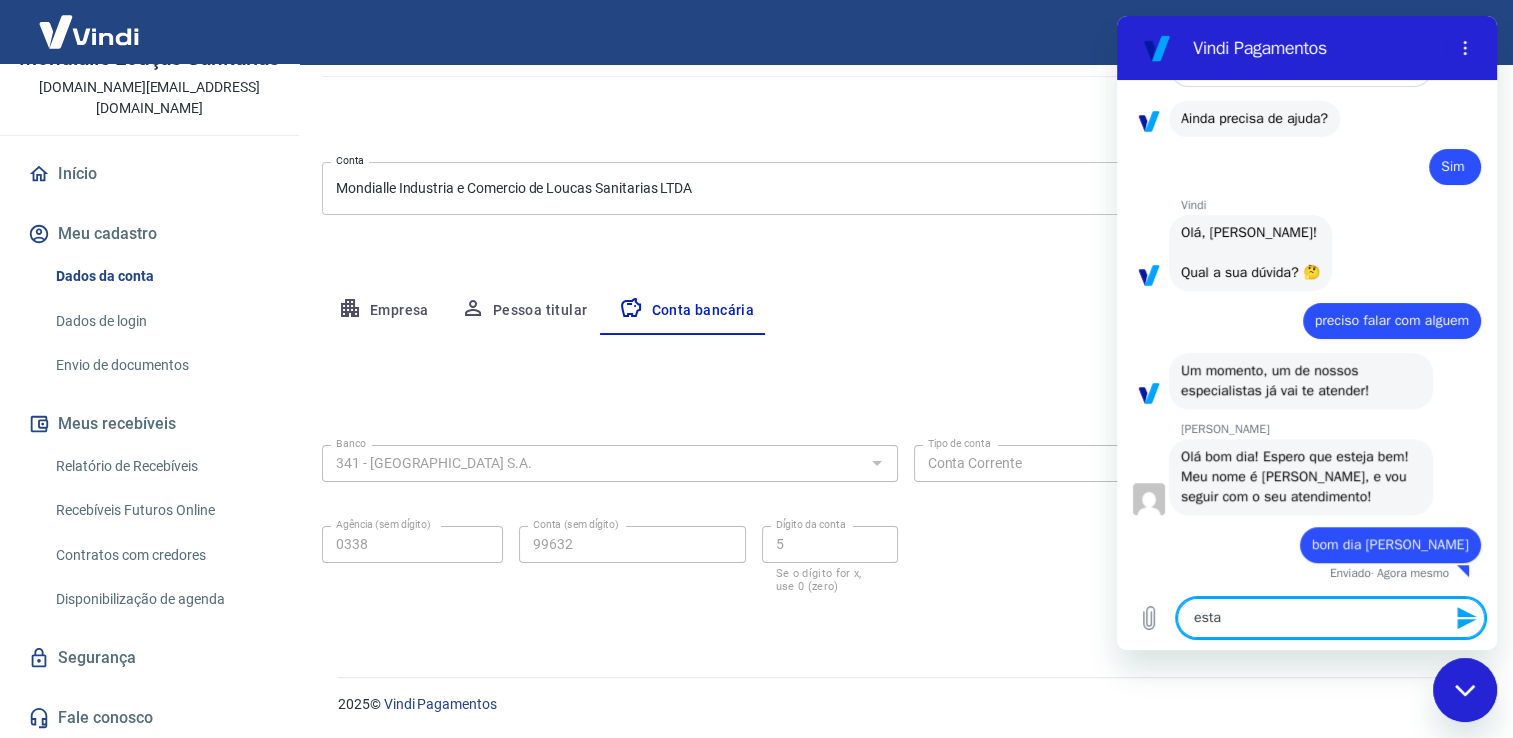 type on "estam" 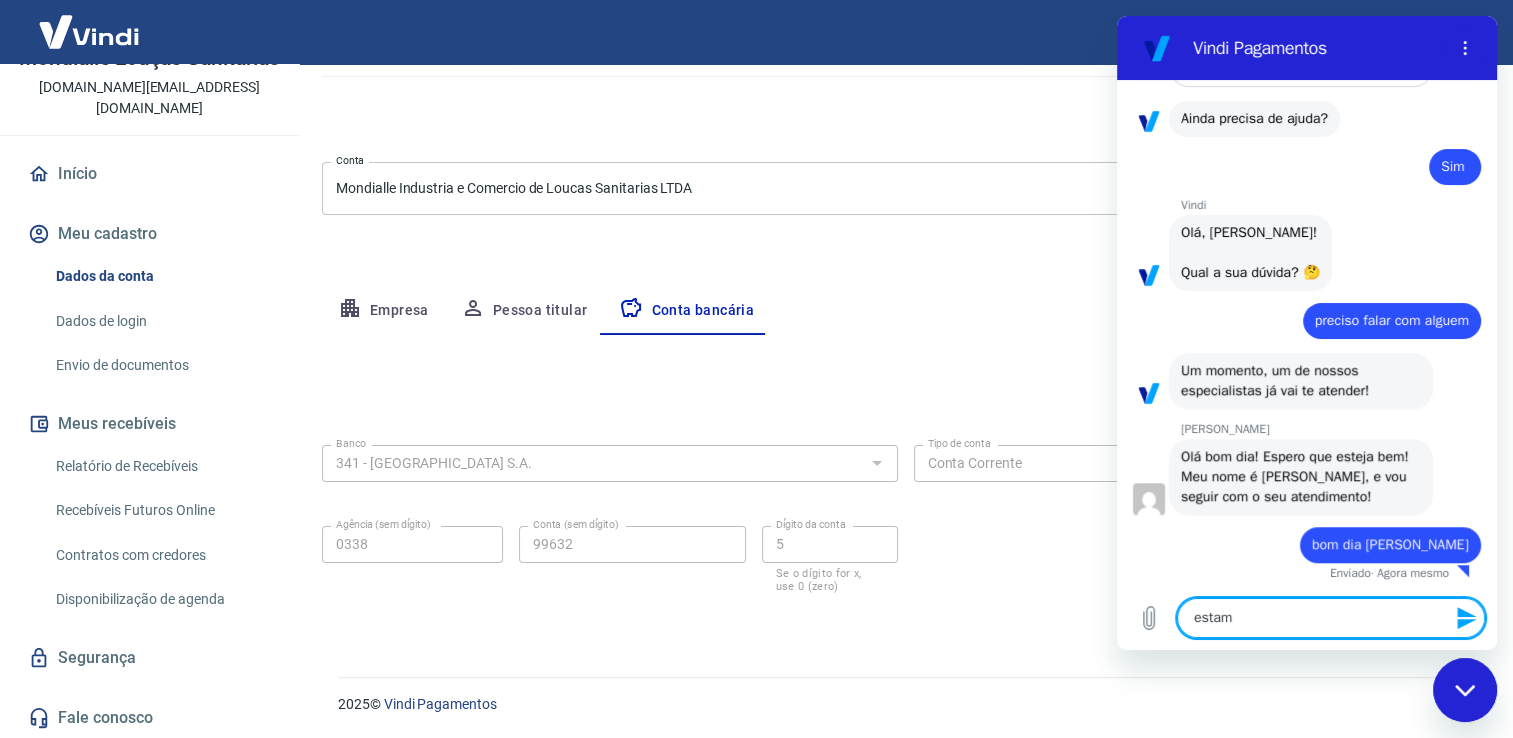 type on "x" 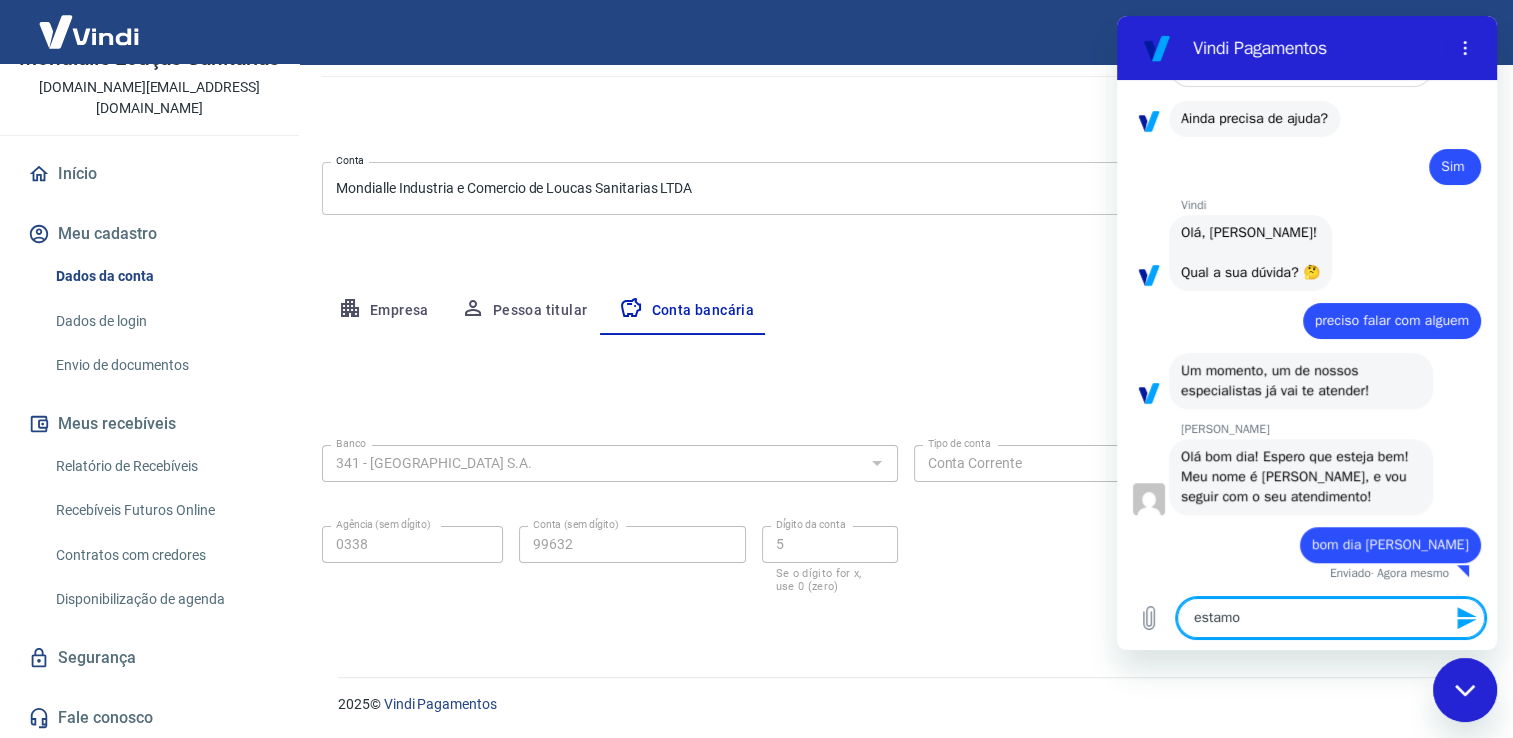 type on "estamos" 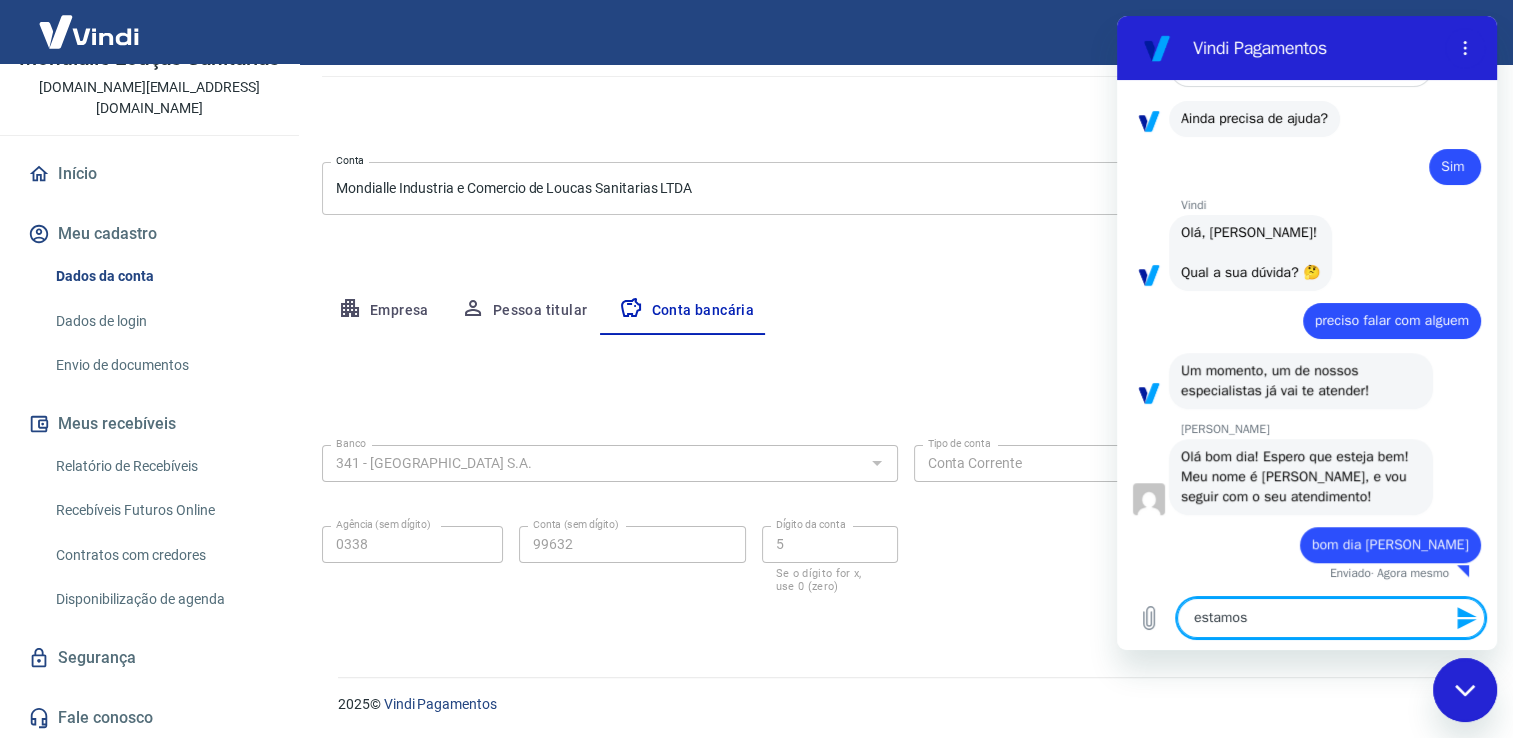 type on "estamos" 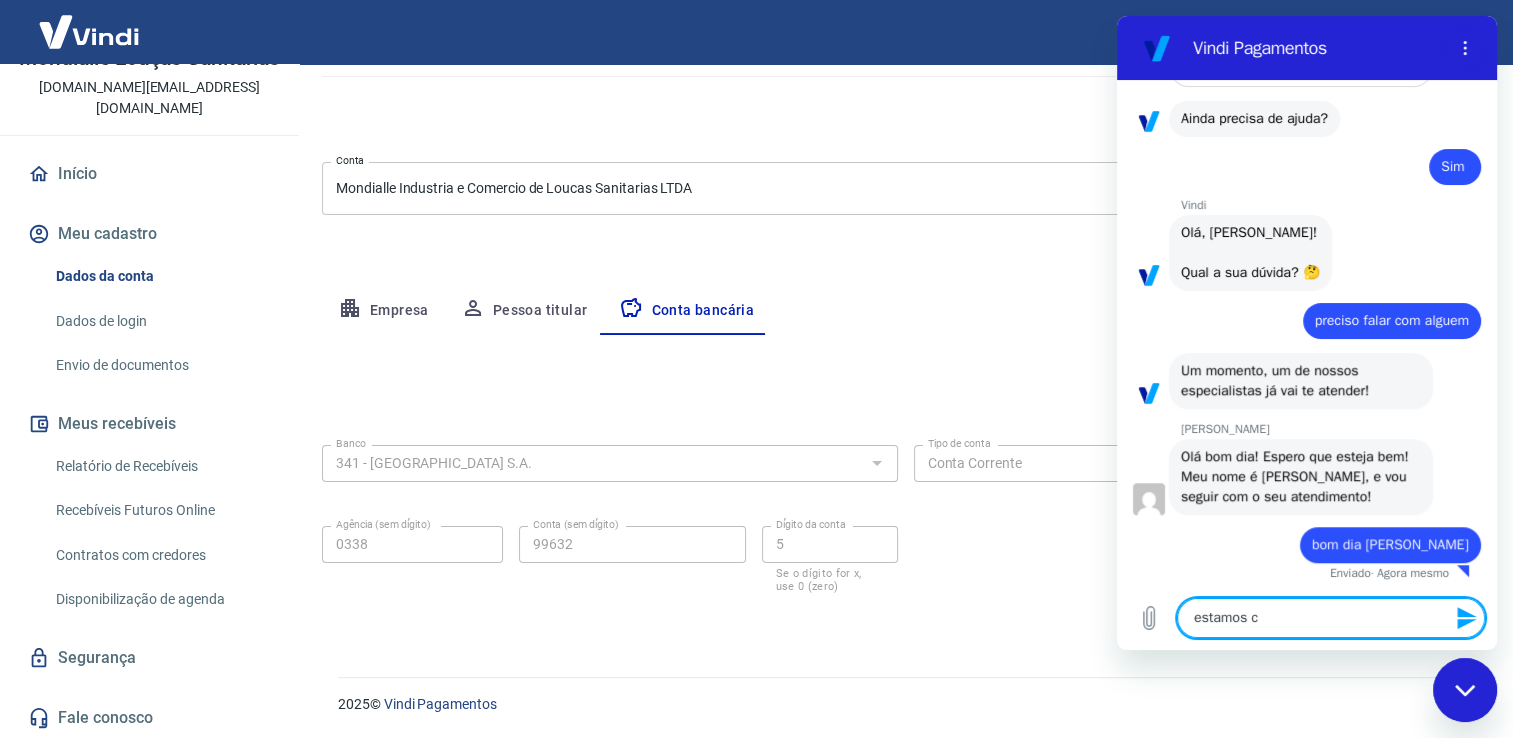 type on "estamos co" 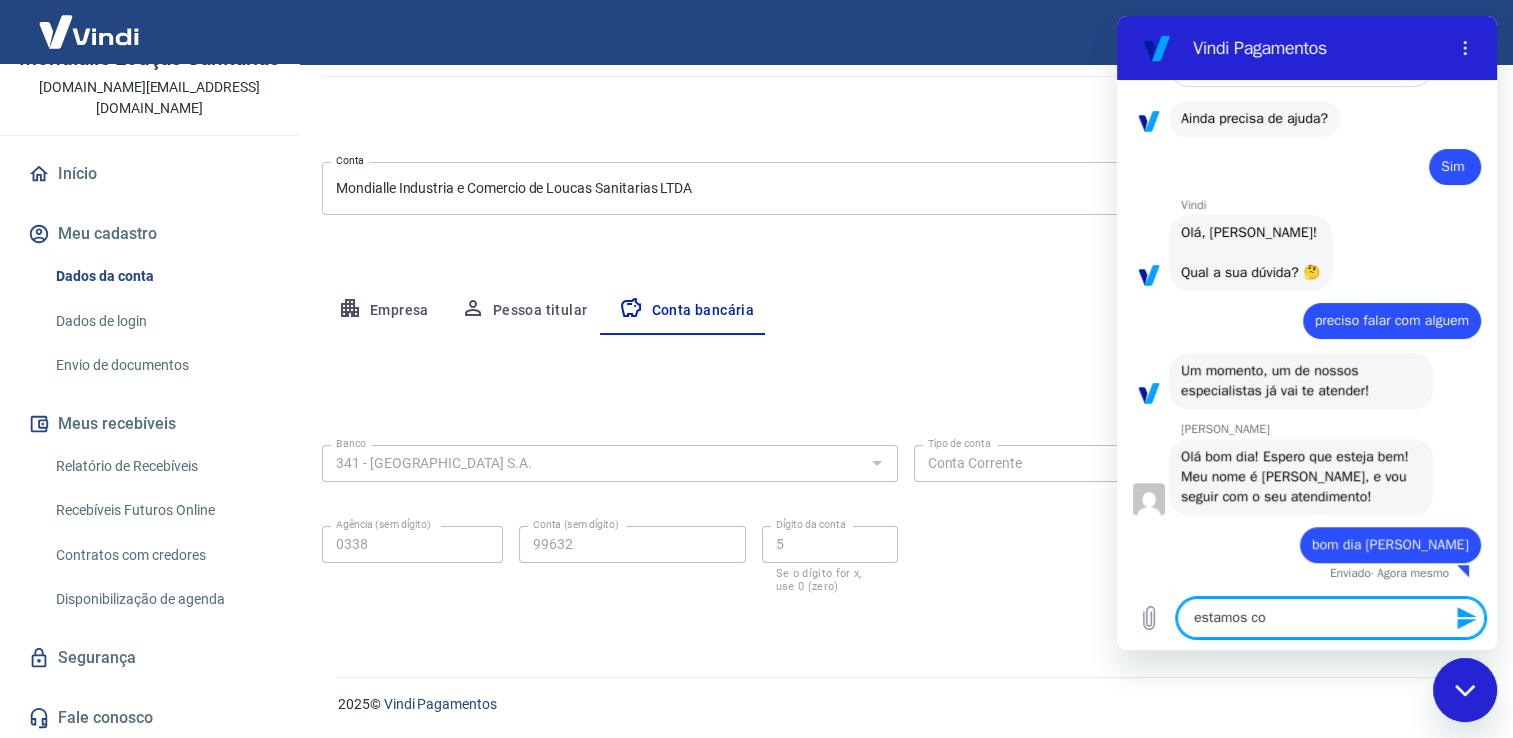 type on "estamos com" 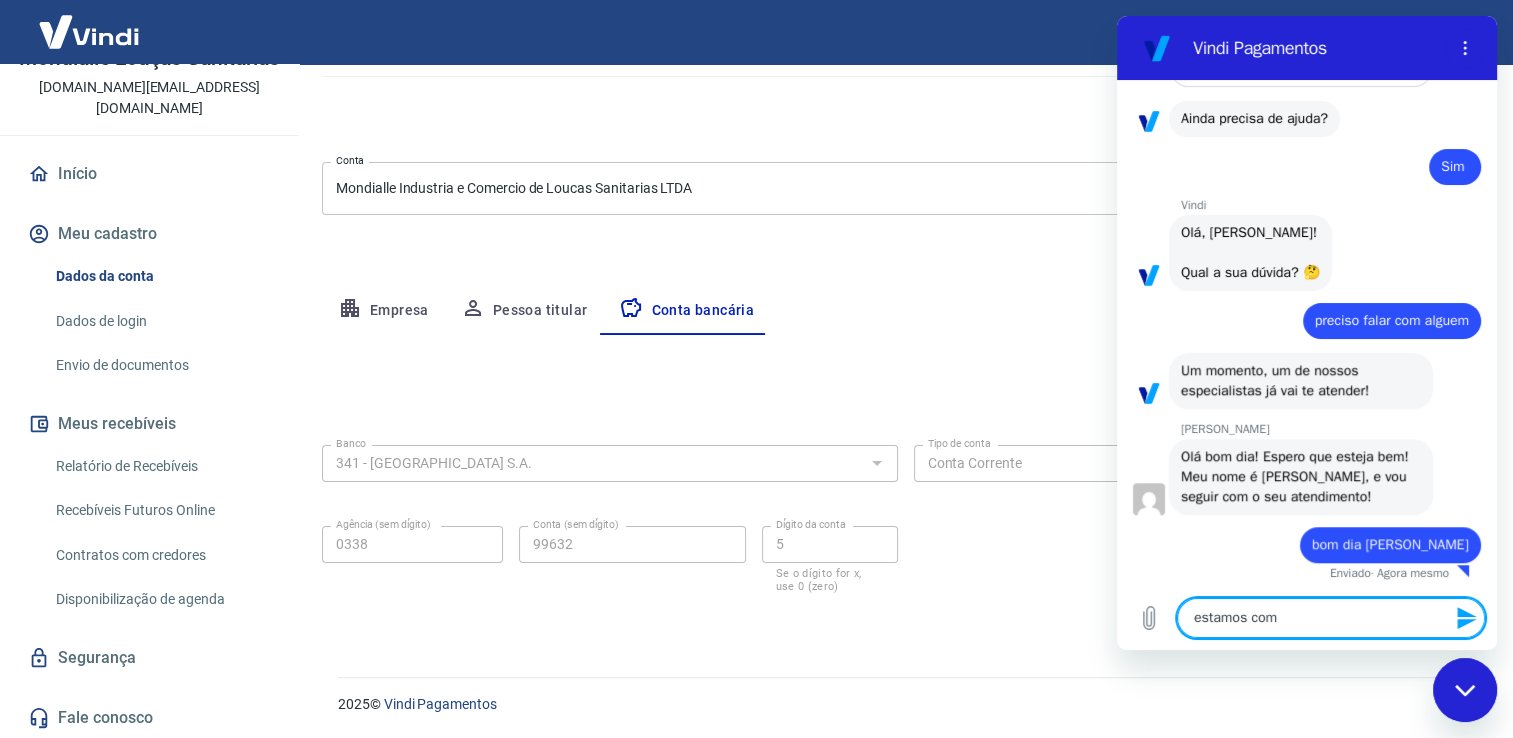type on "estamos com" 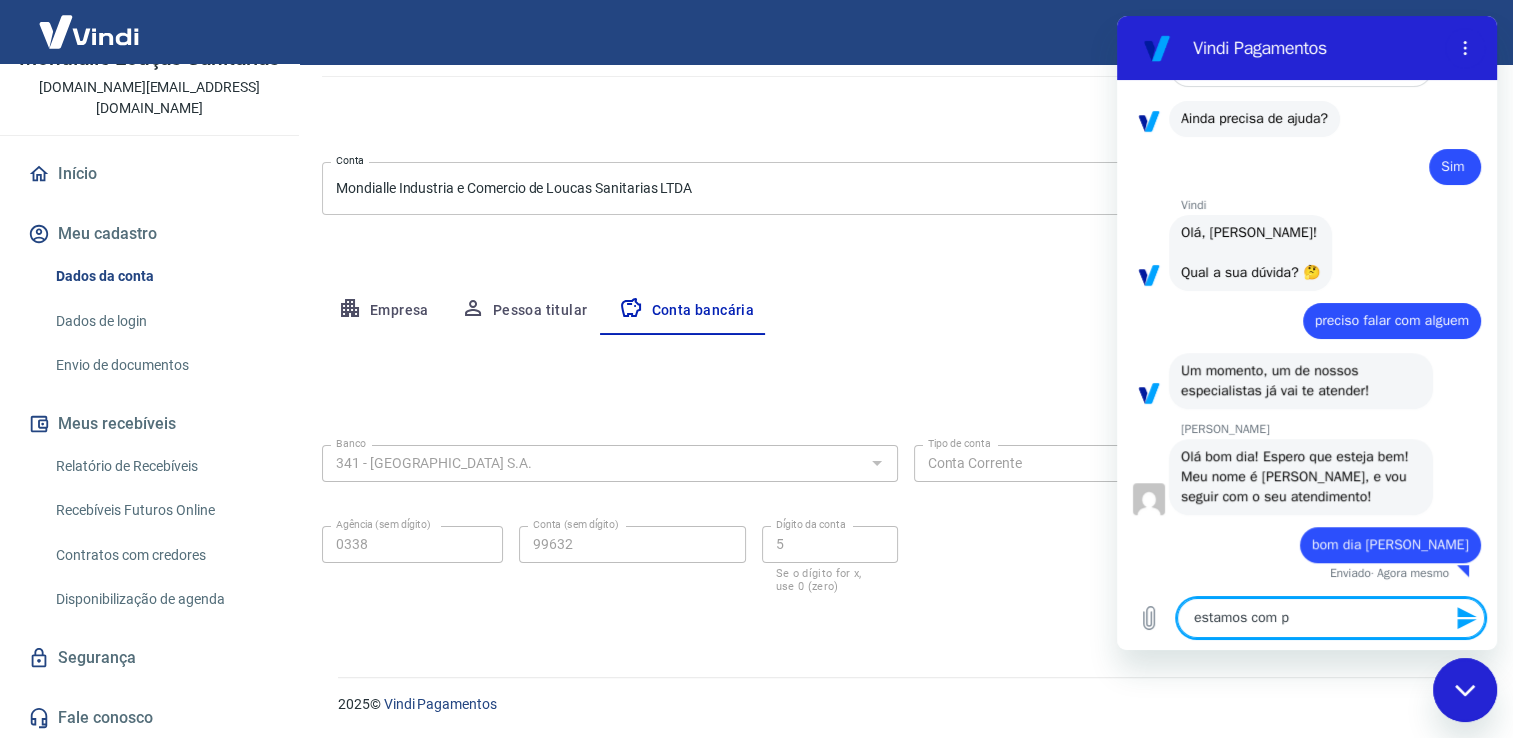 type on "estamos com pr" 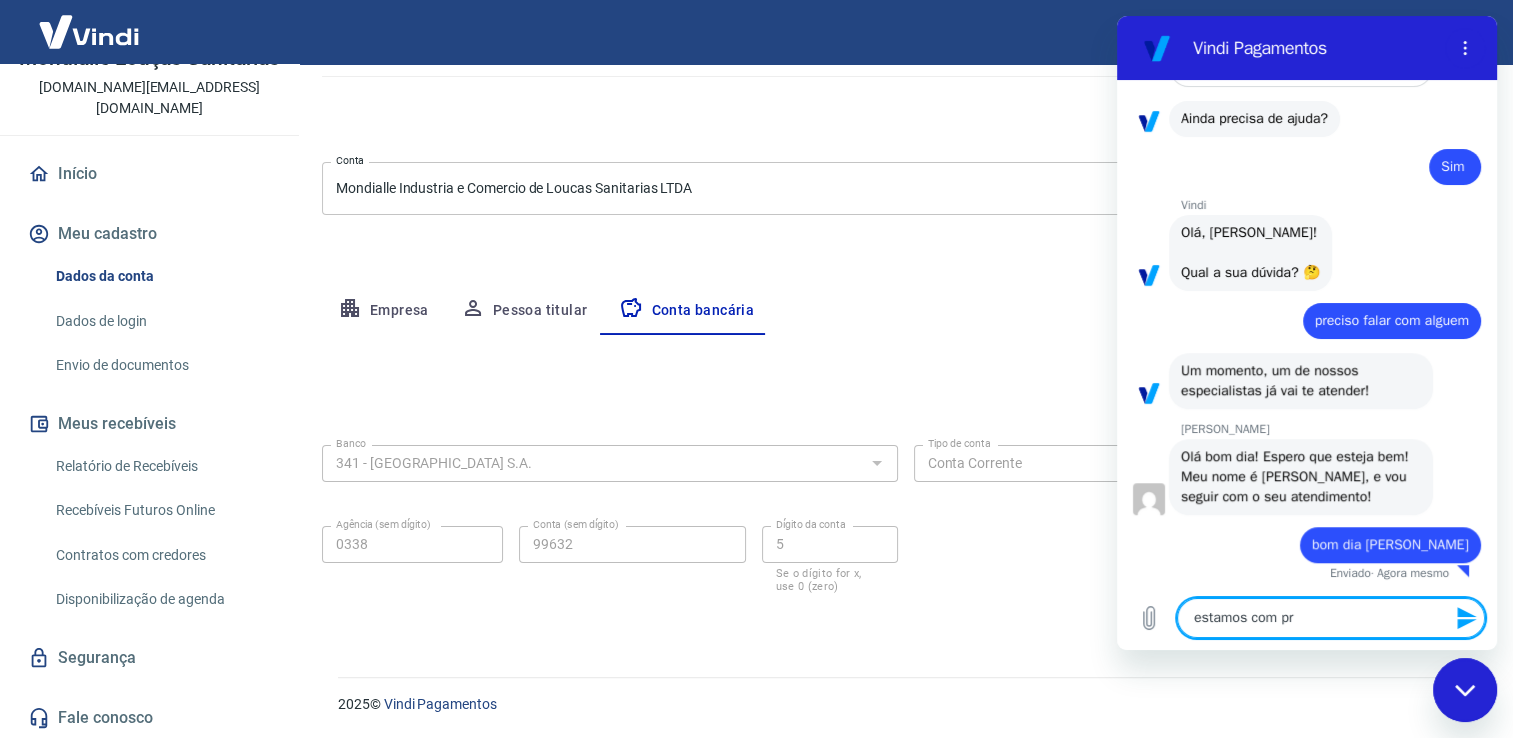 type on "estamos com pro" 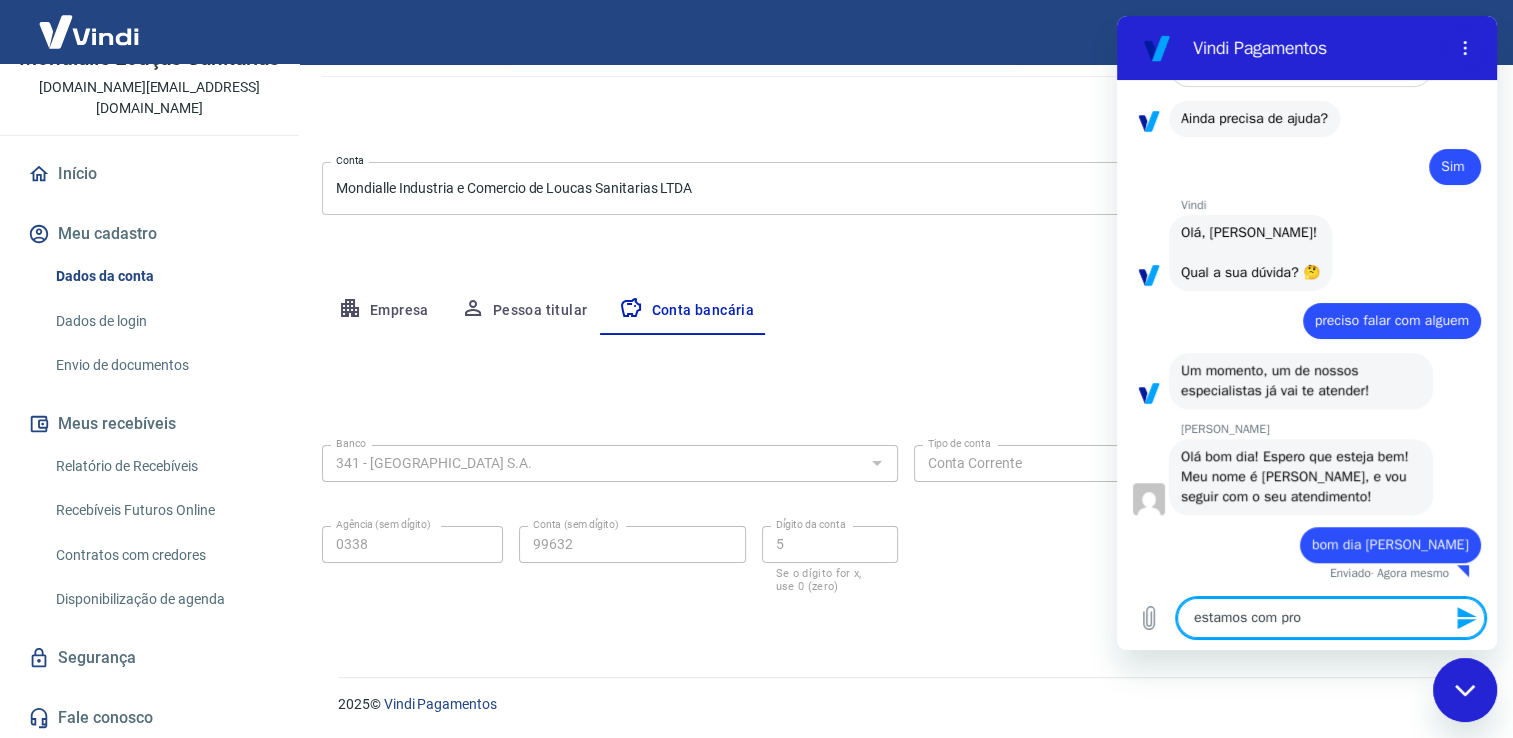 type on "estamos com prob" 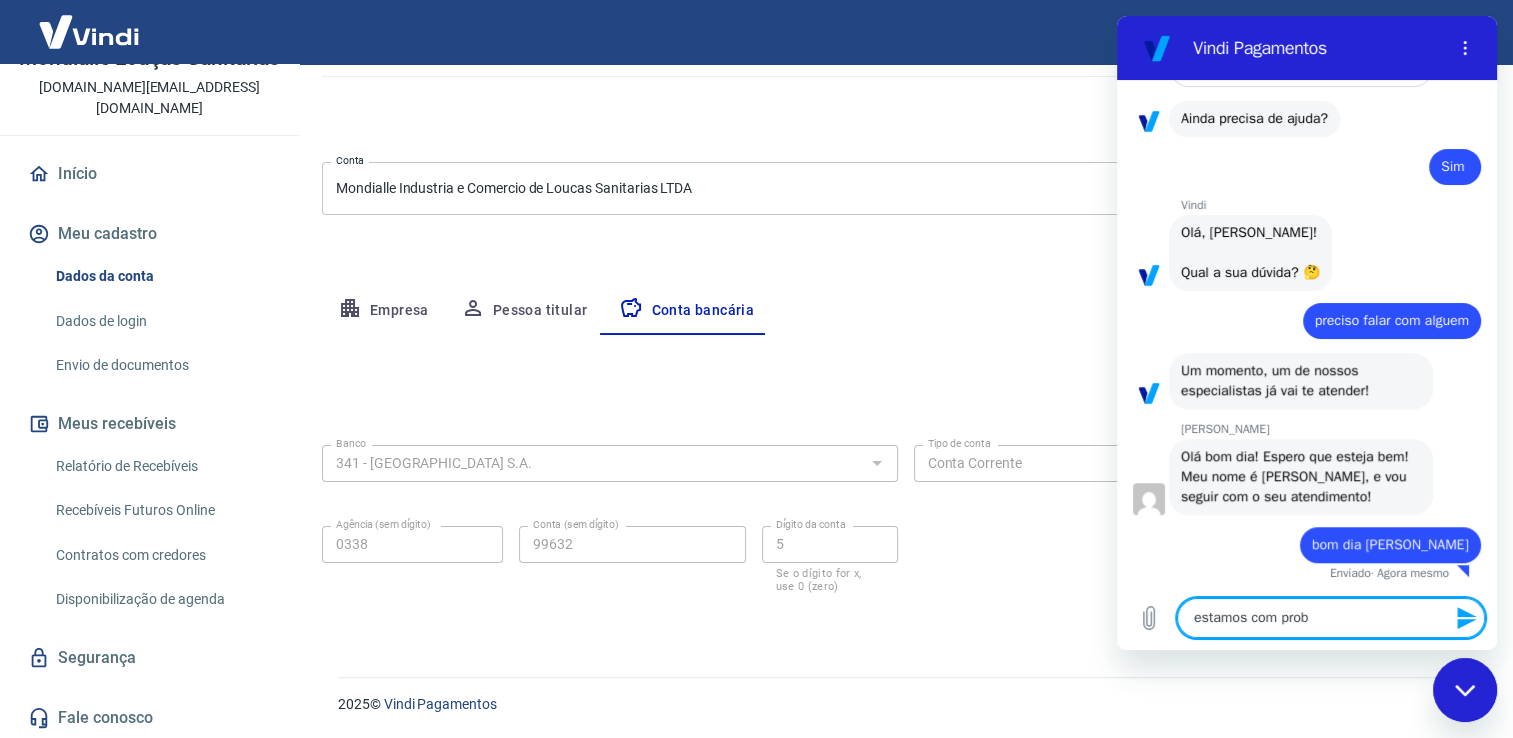 type on "estamos com probl" 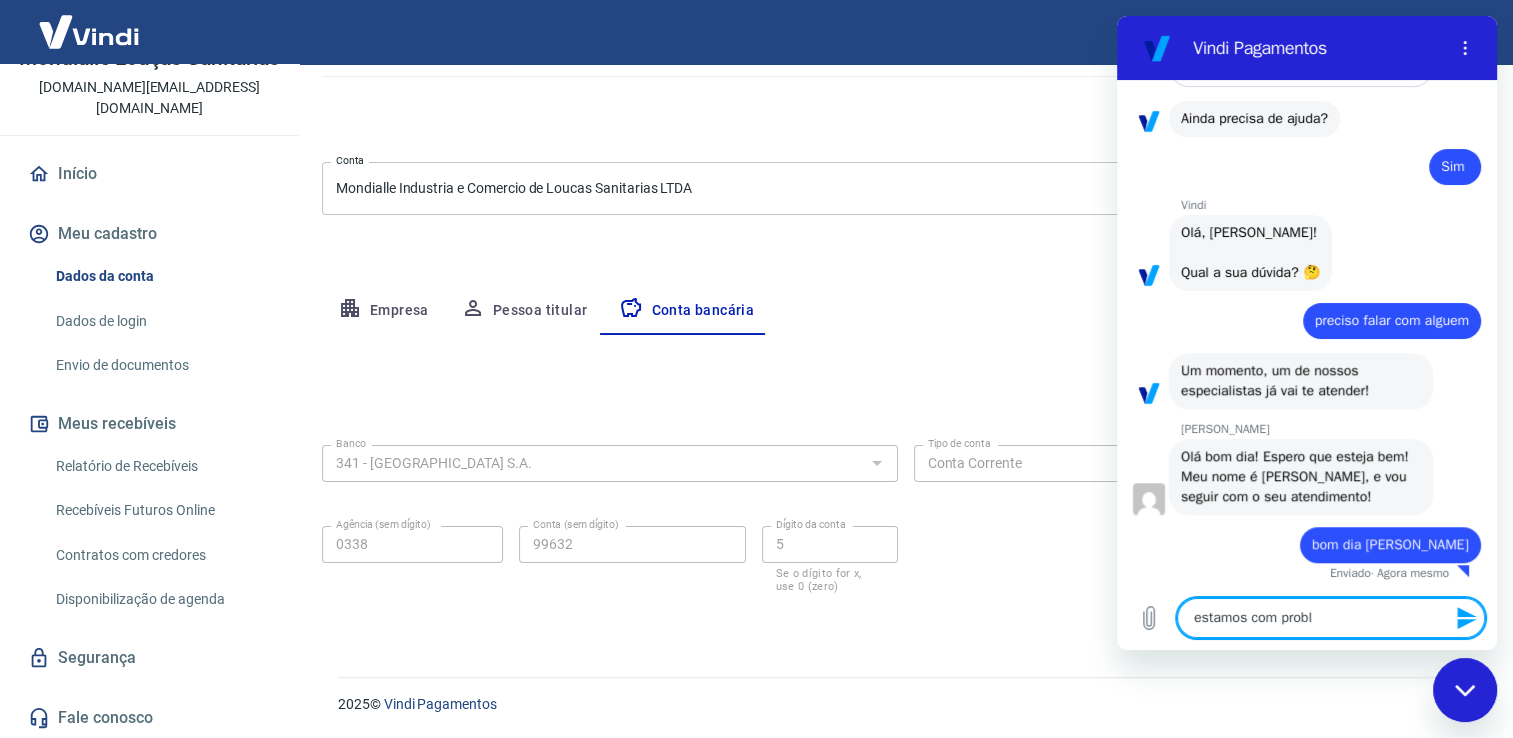 type on "estamos com proble" 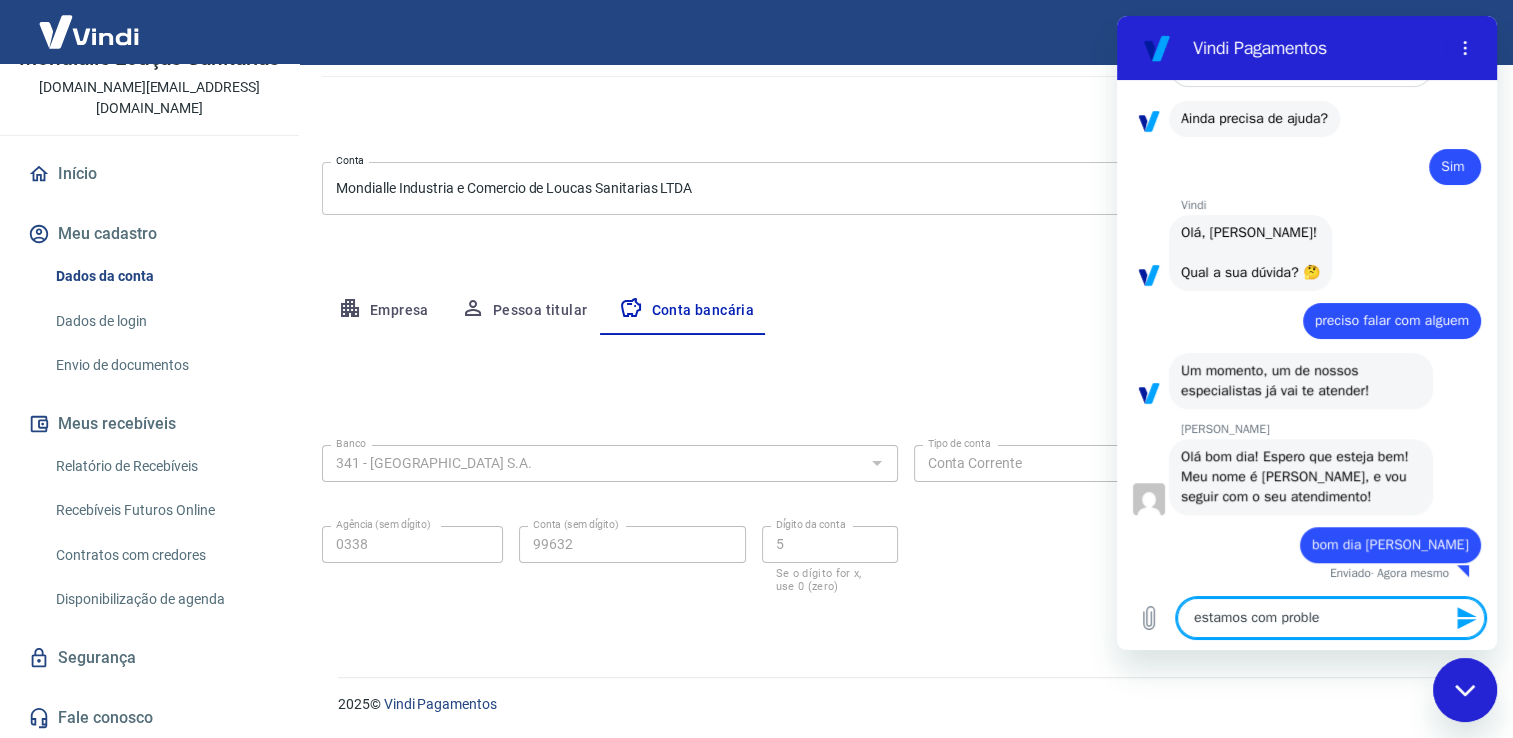 type on "x" 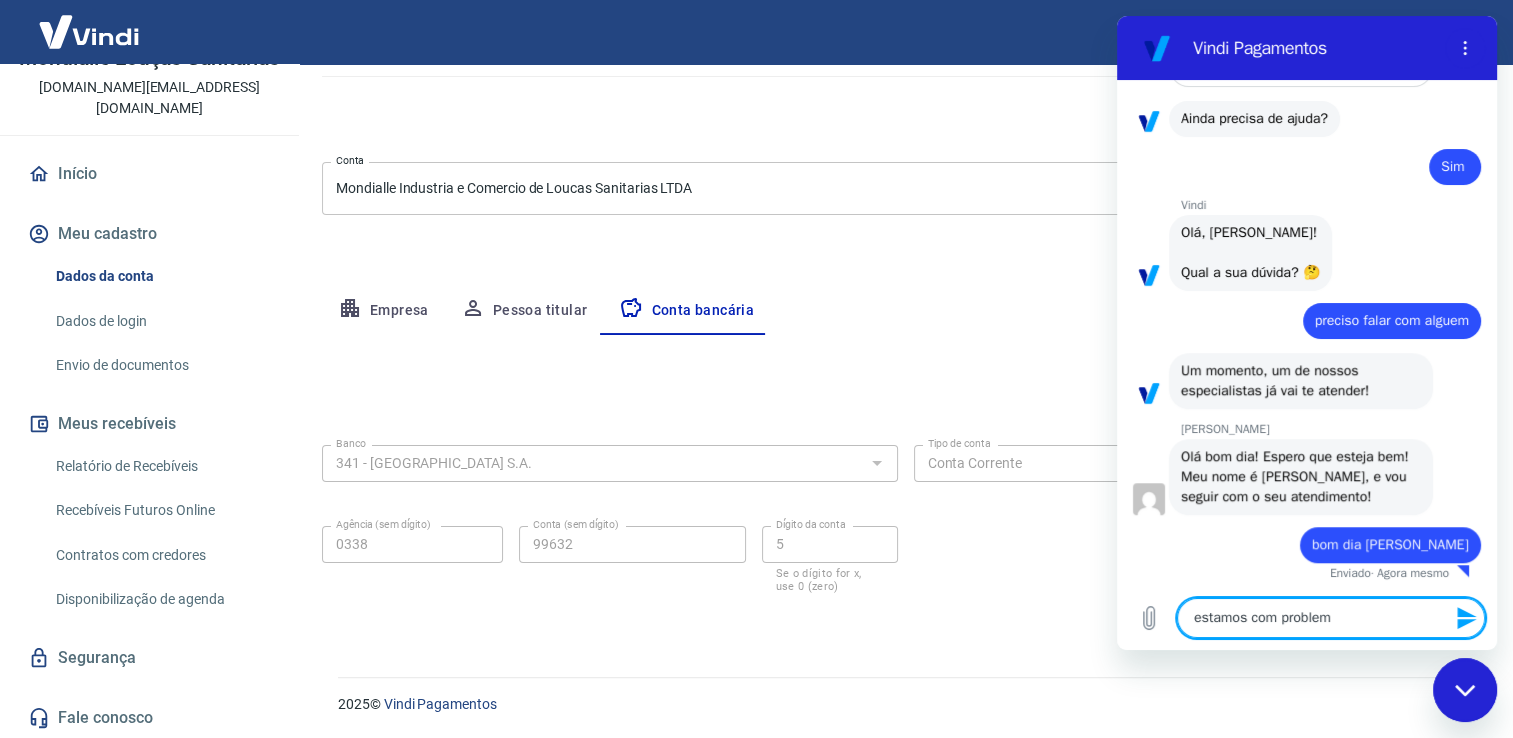 type on "estamos com problema" 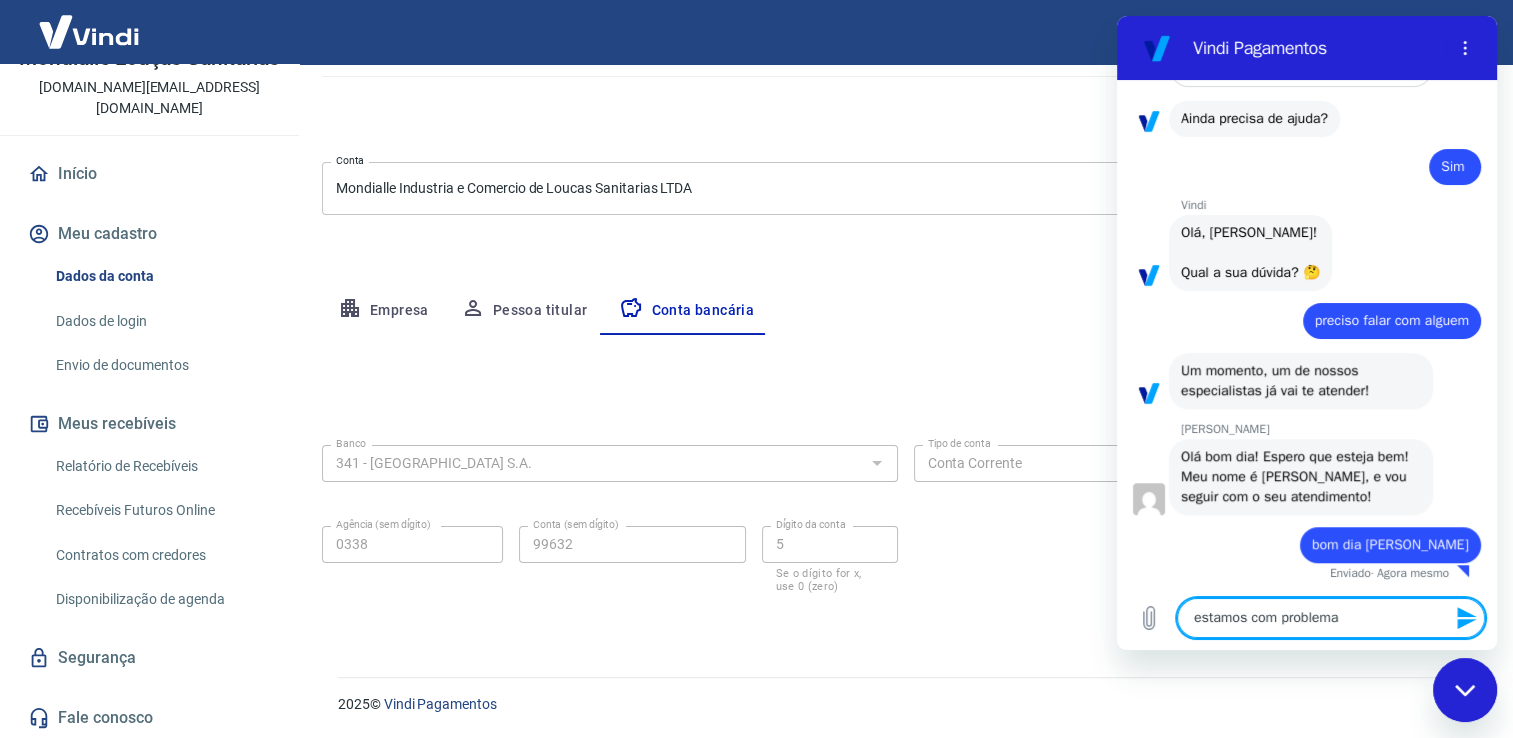 type on "estamos com problemas" 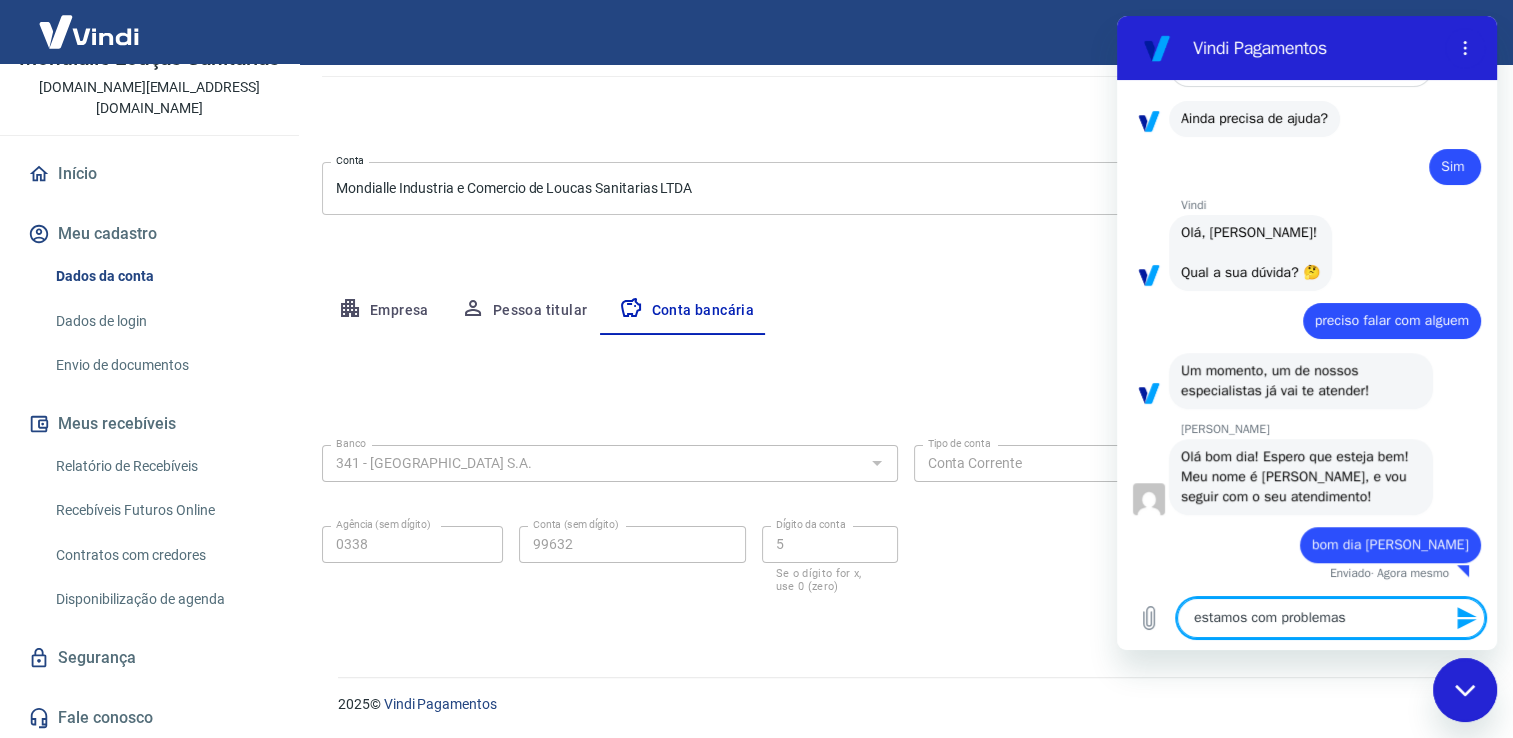 type on "estamos com problemas" 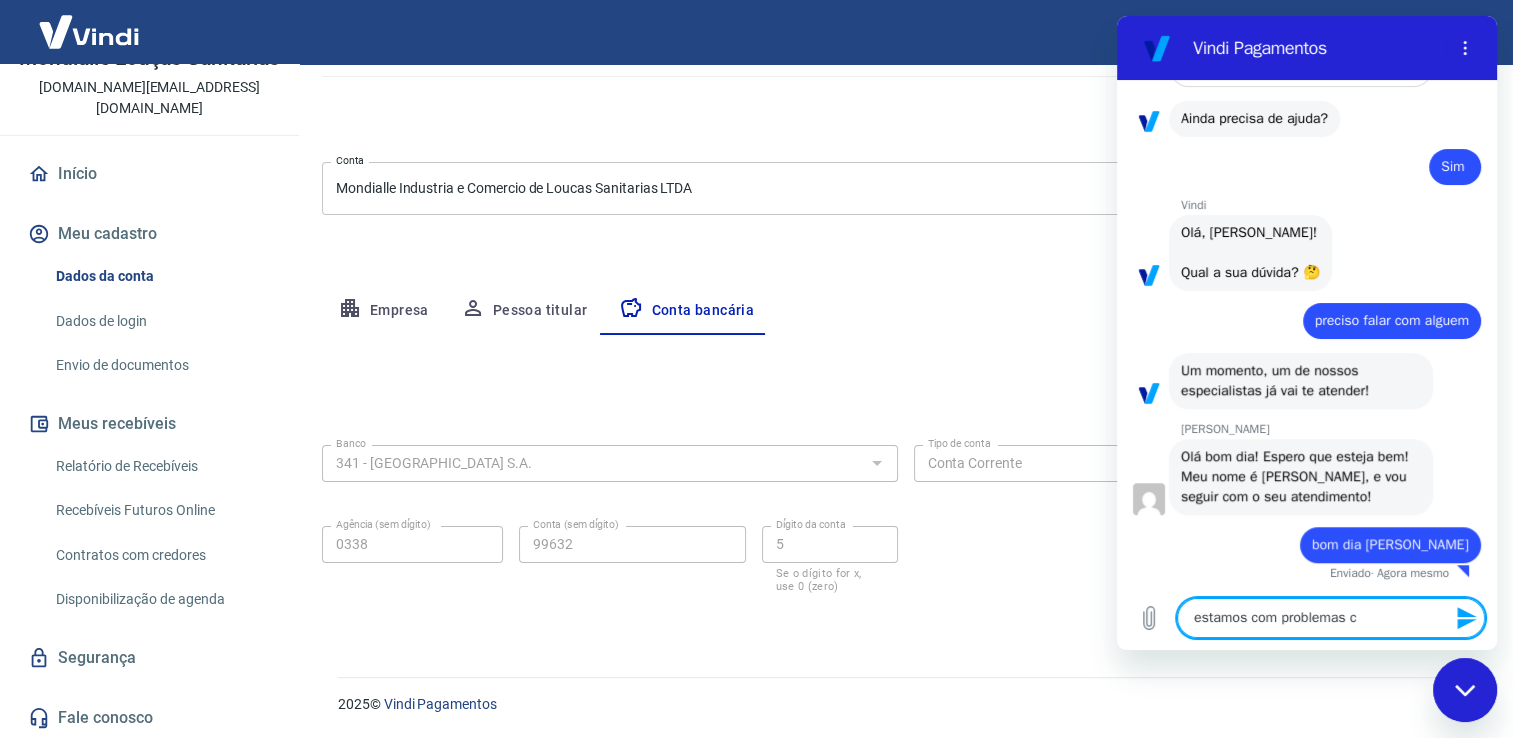 type on "estamos com problemas co" 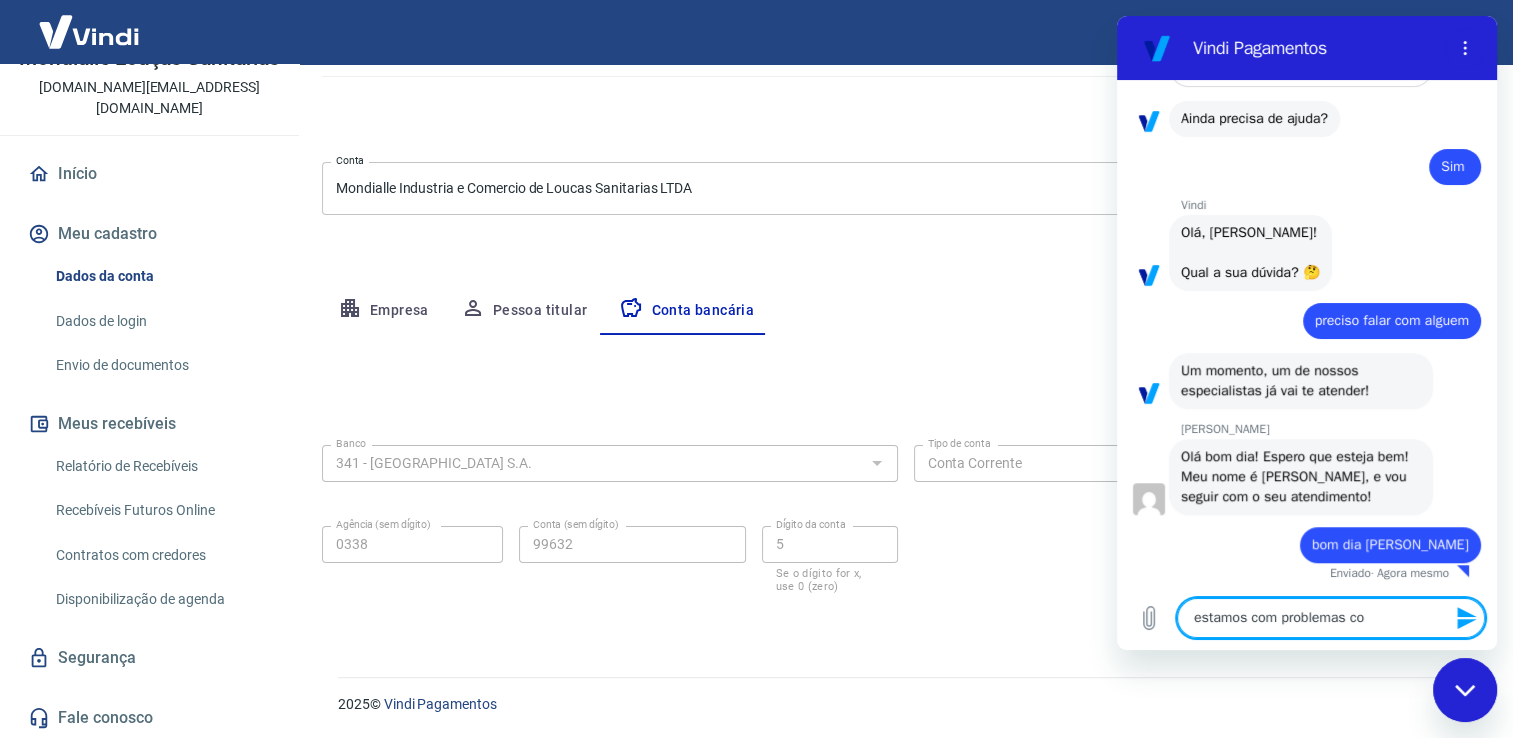type on "estamos com problemas com" 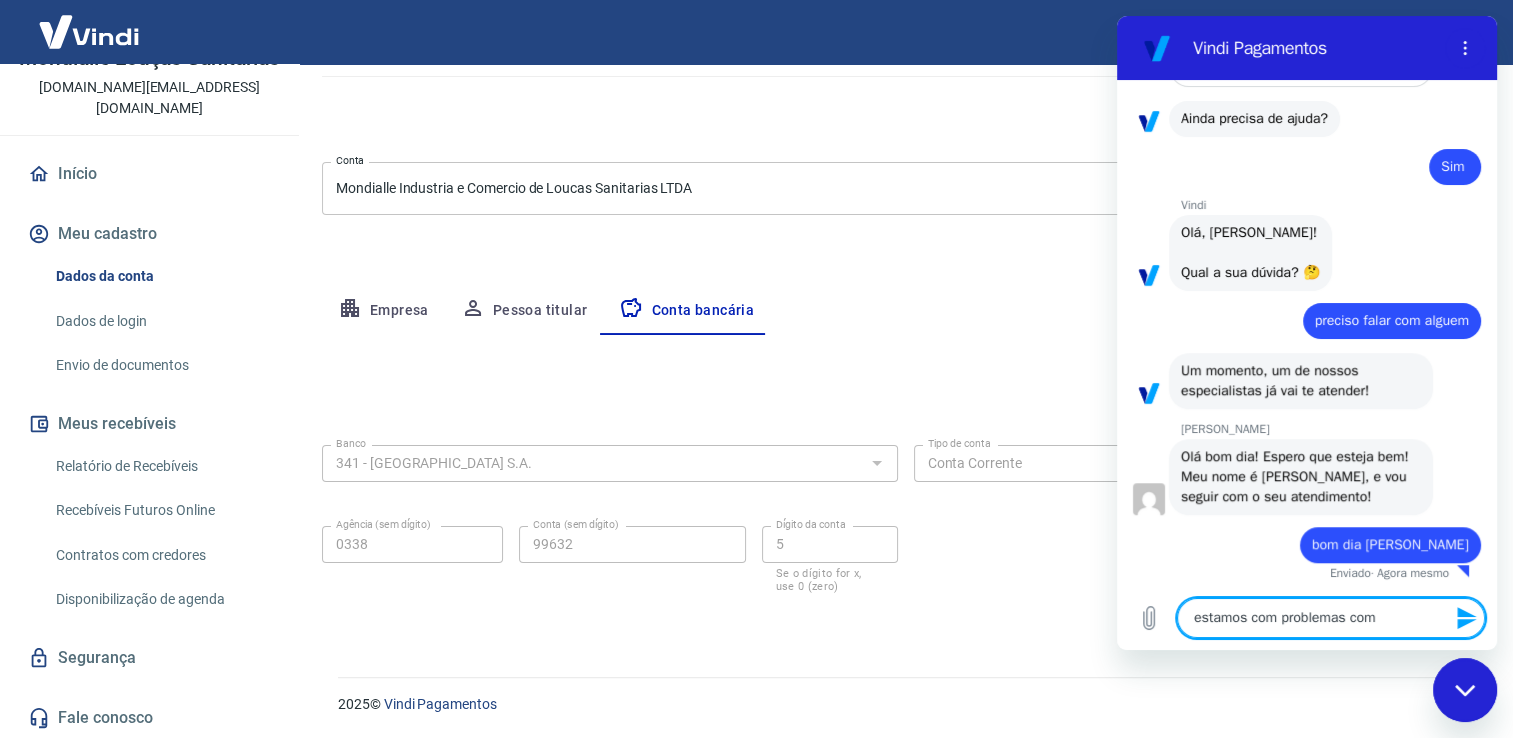 type on "estamos com problemas com" 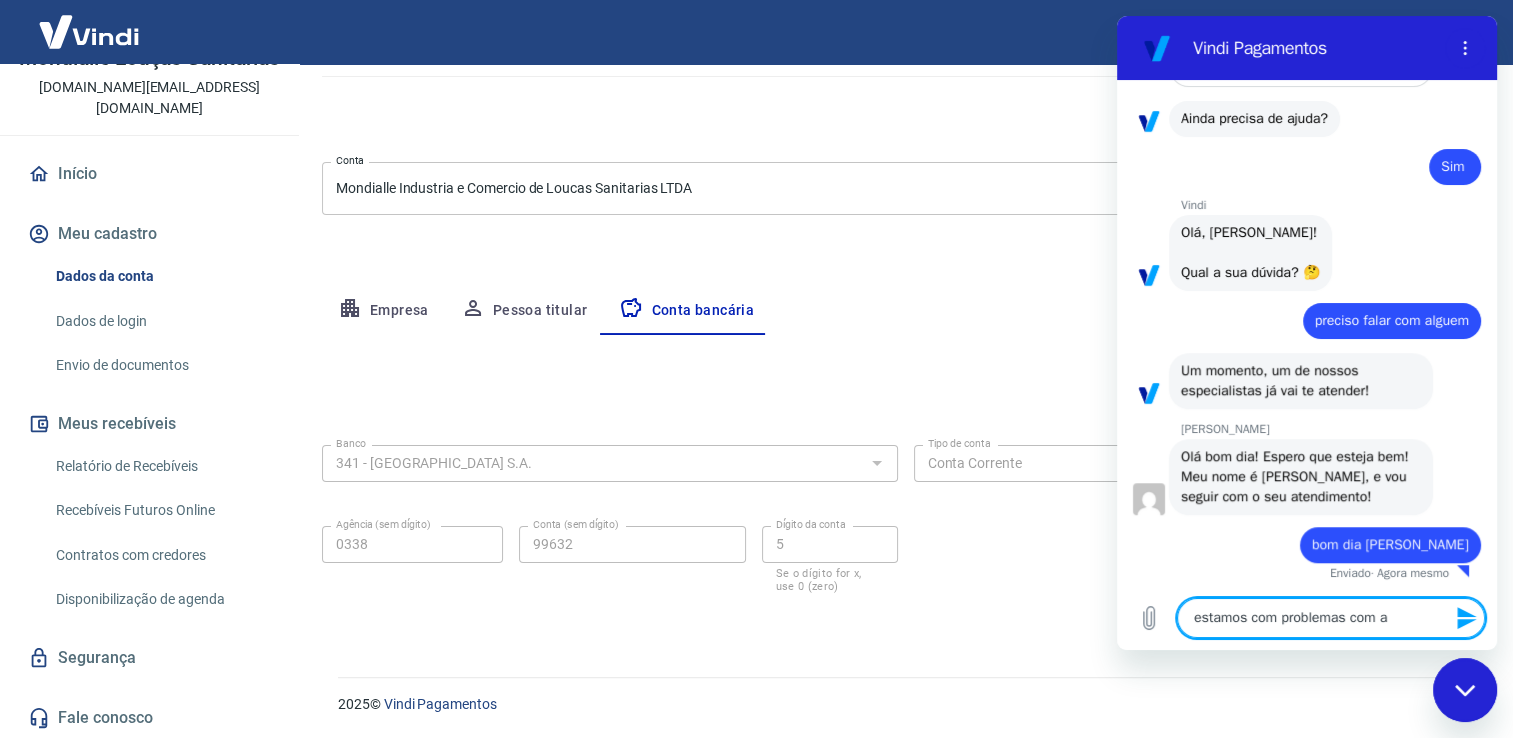 type on "estamos com problemas com a" 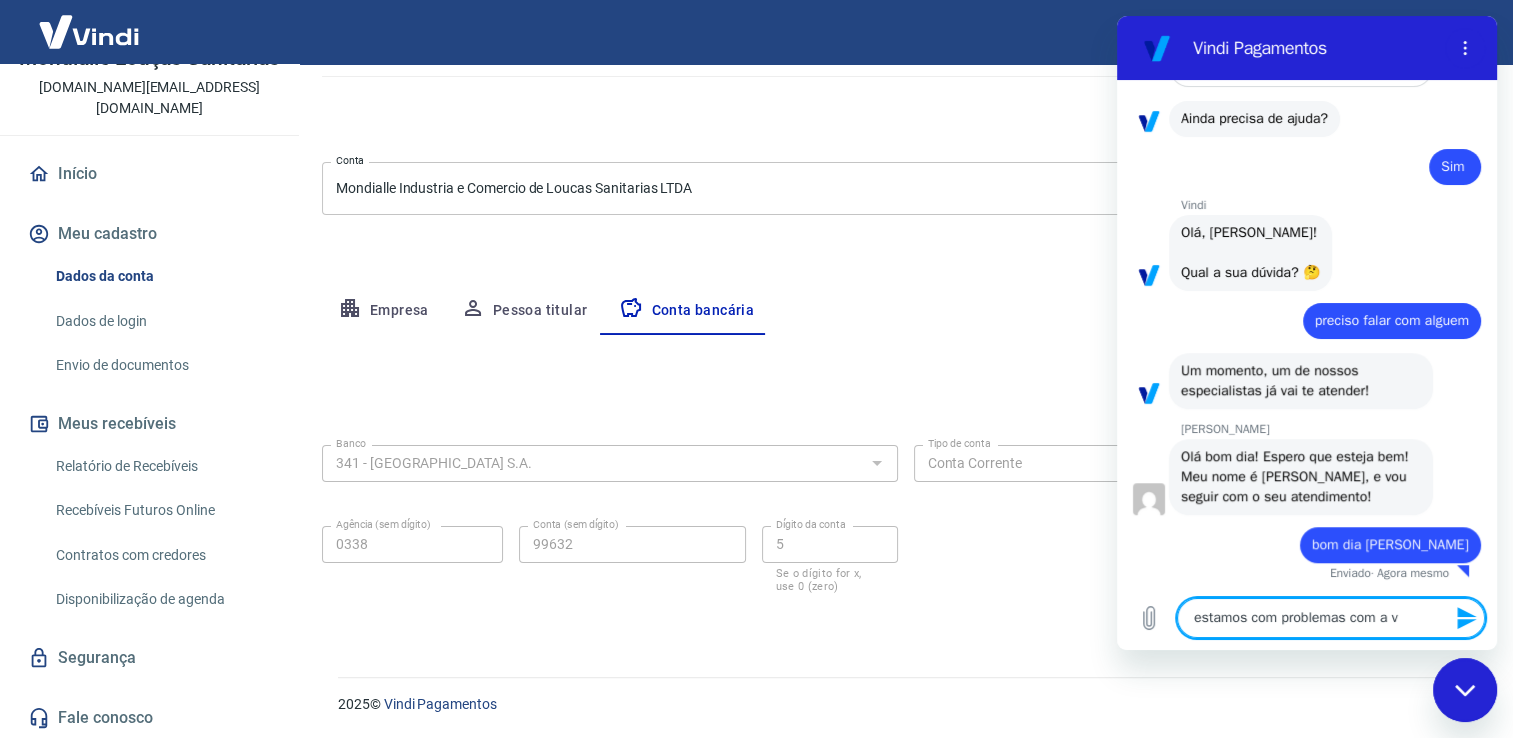 type on "estamos com problemas com a vi" 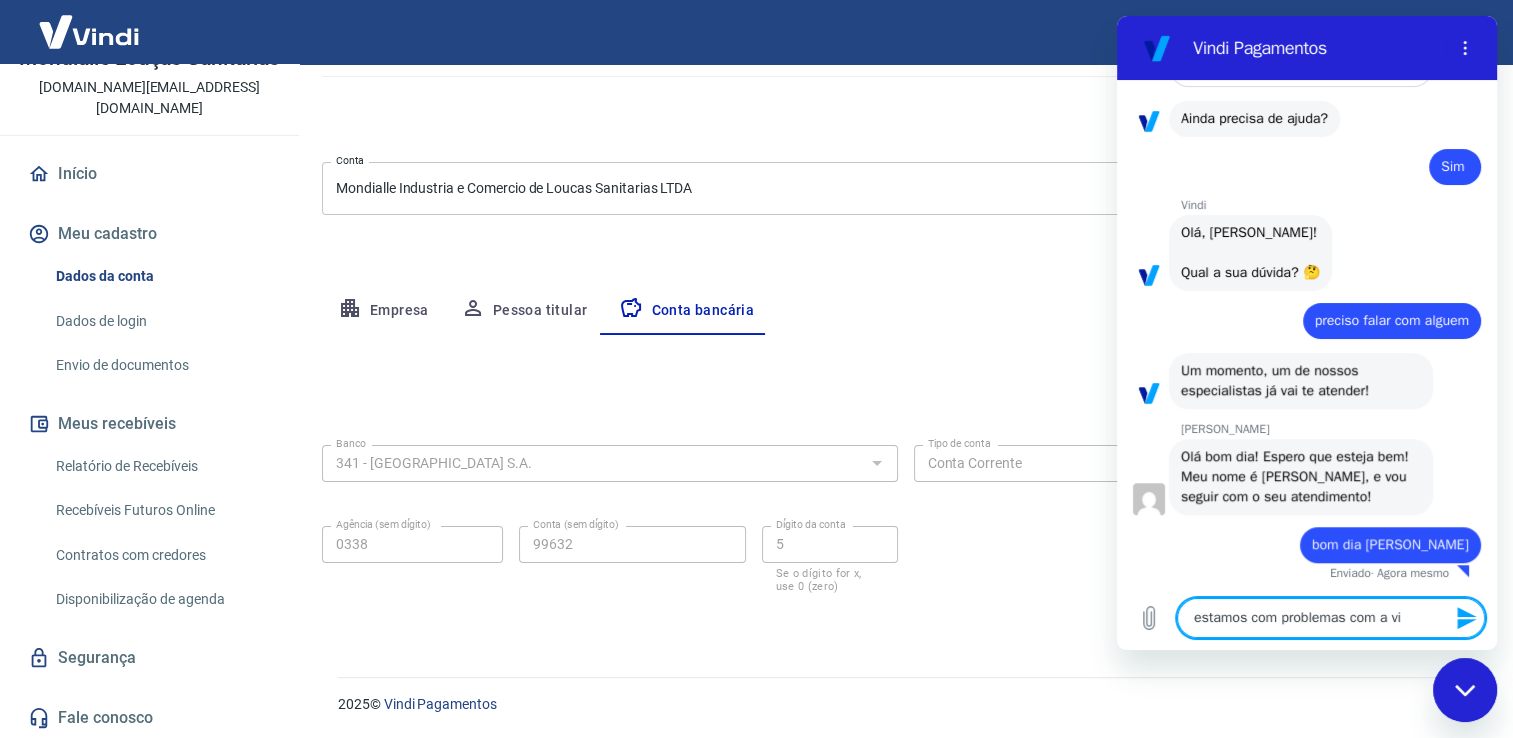 type on "estamos com problemas com a vin" 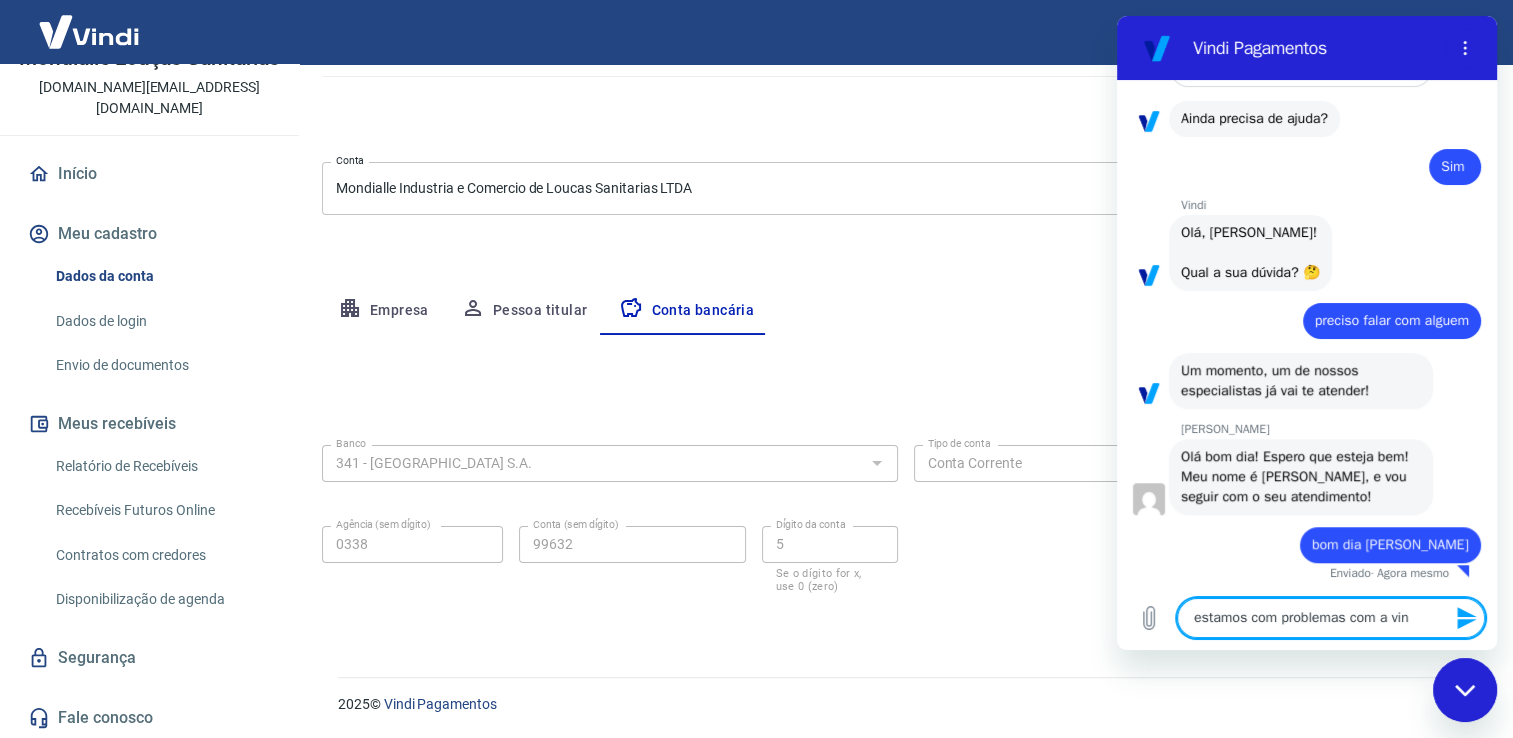type on "estamos com problemas com a vind" 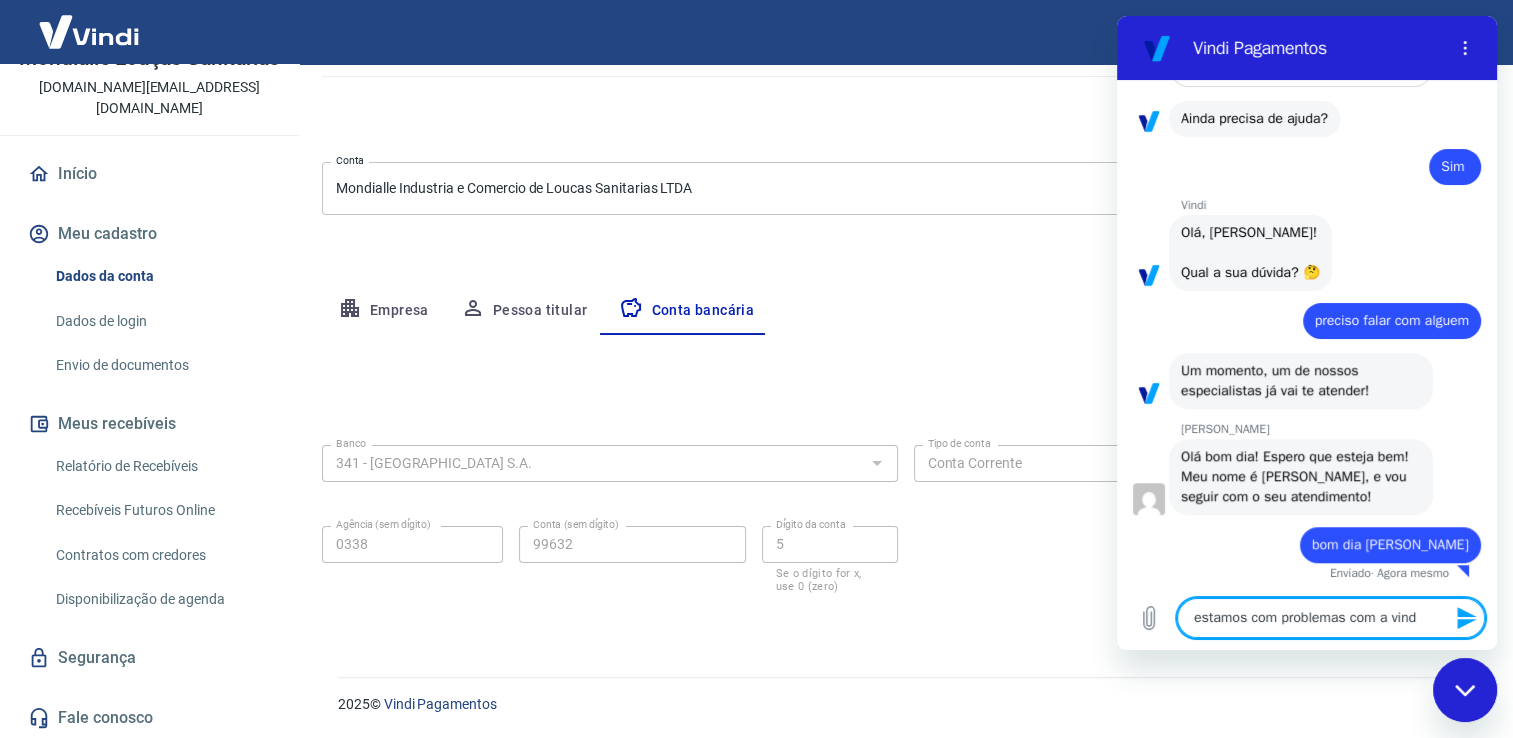 type on "estamos com problemas com a vindi" 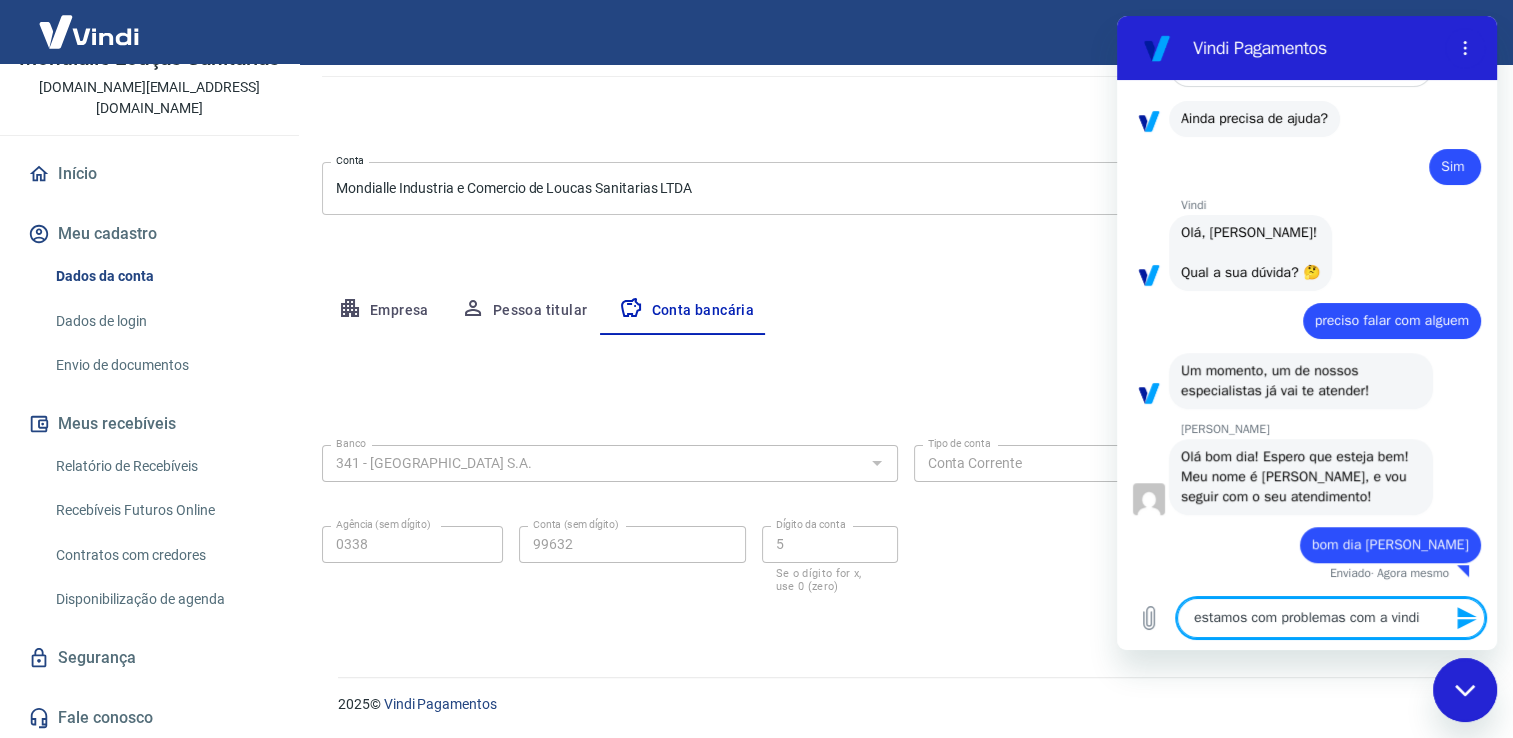 type on "estamos com problemas com a vindi" 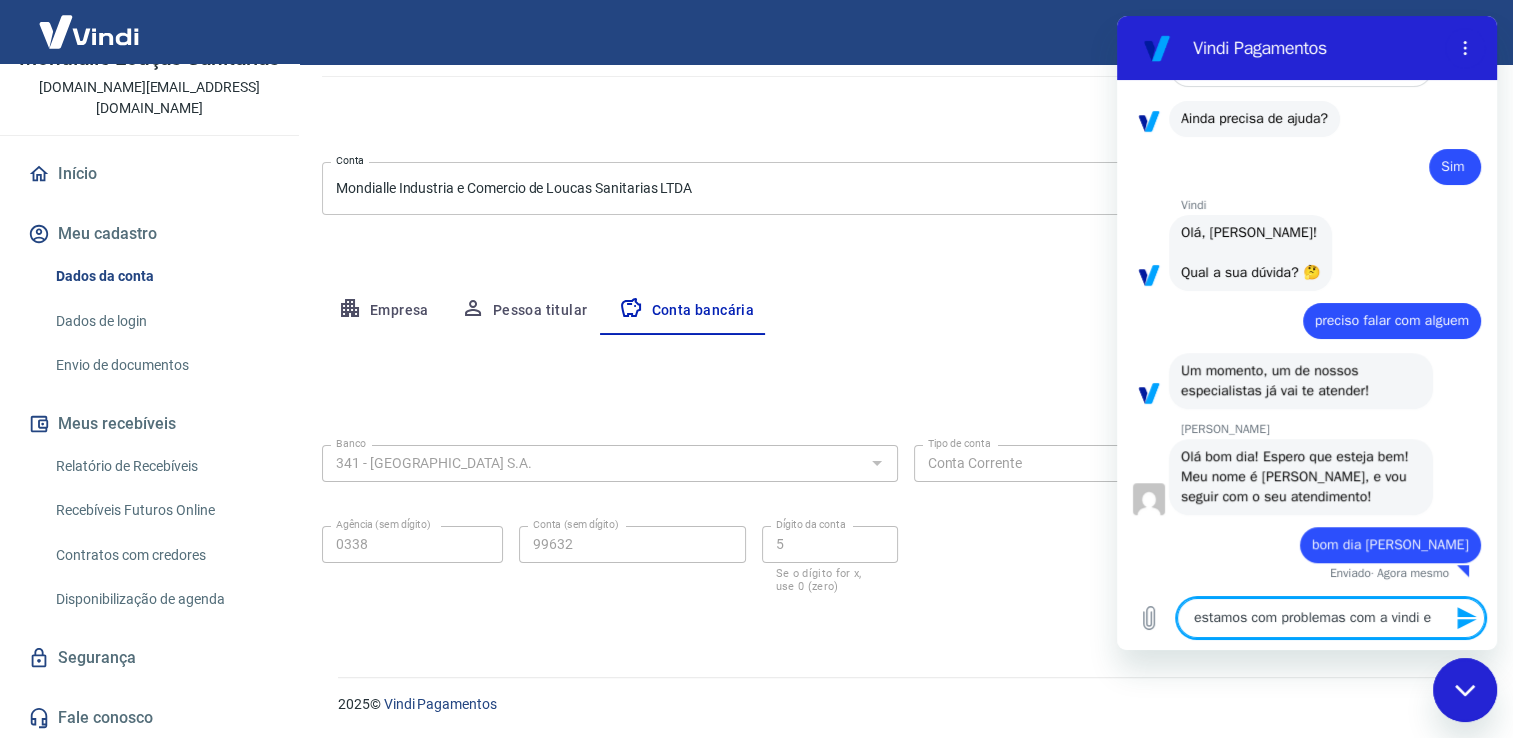 type on "estamos com problemas com a vindi e" 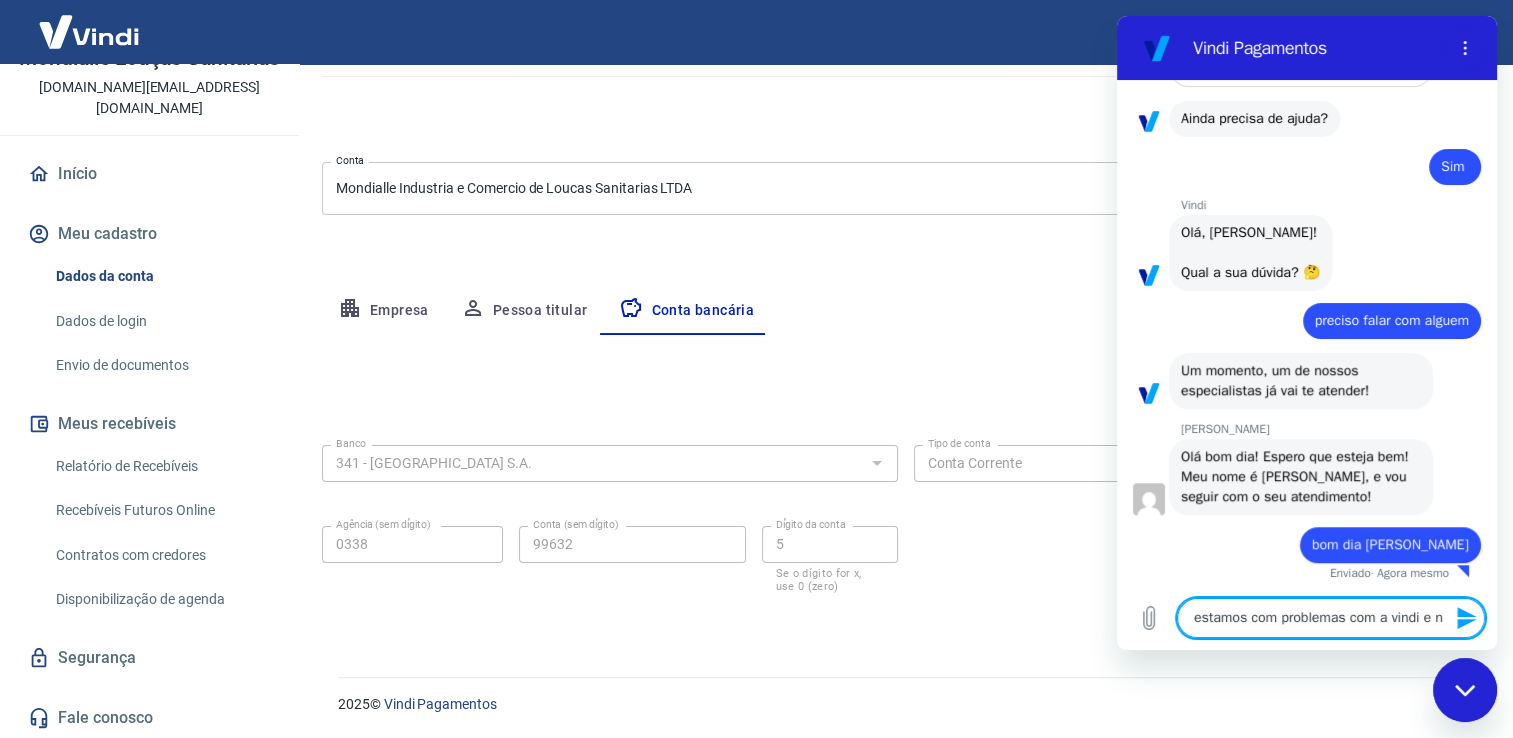 type on "estamos com problemas com a vindi e no" 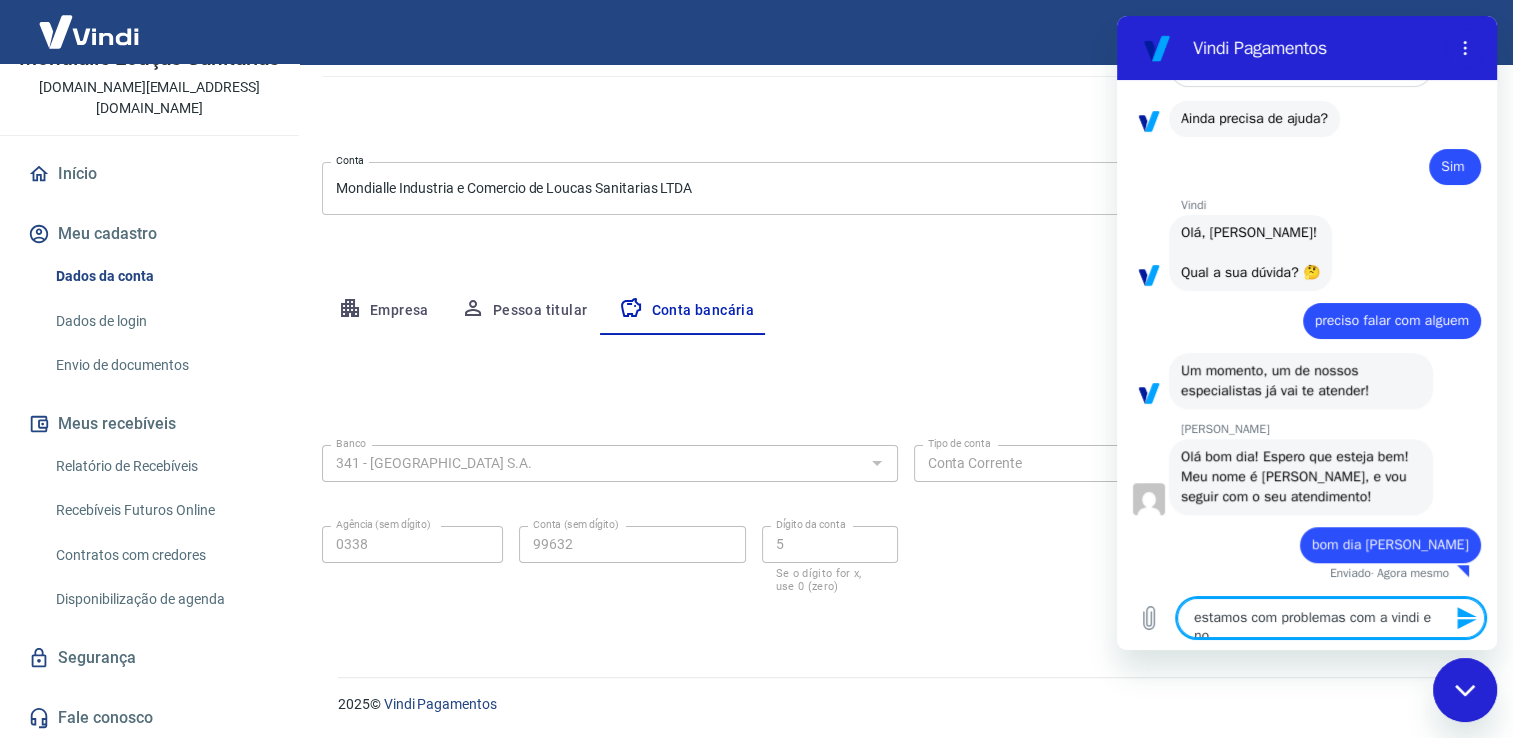 scroll, scrollTop: 1445, scrollLeft: 0, axis: vertical 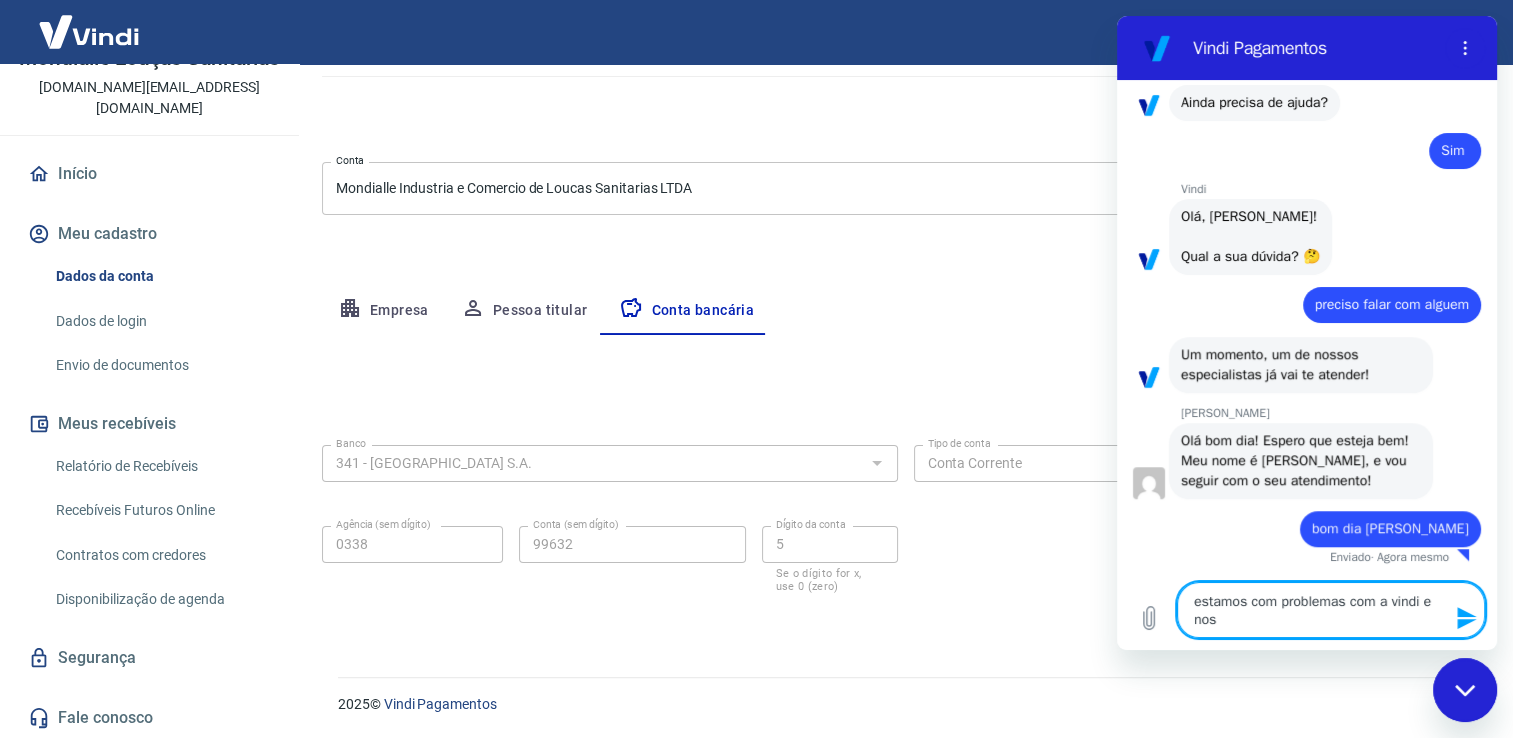 type on "estamos com problemas com a vindi e nosa" 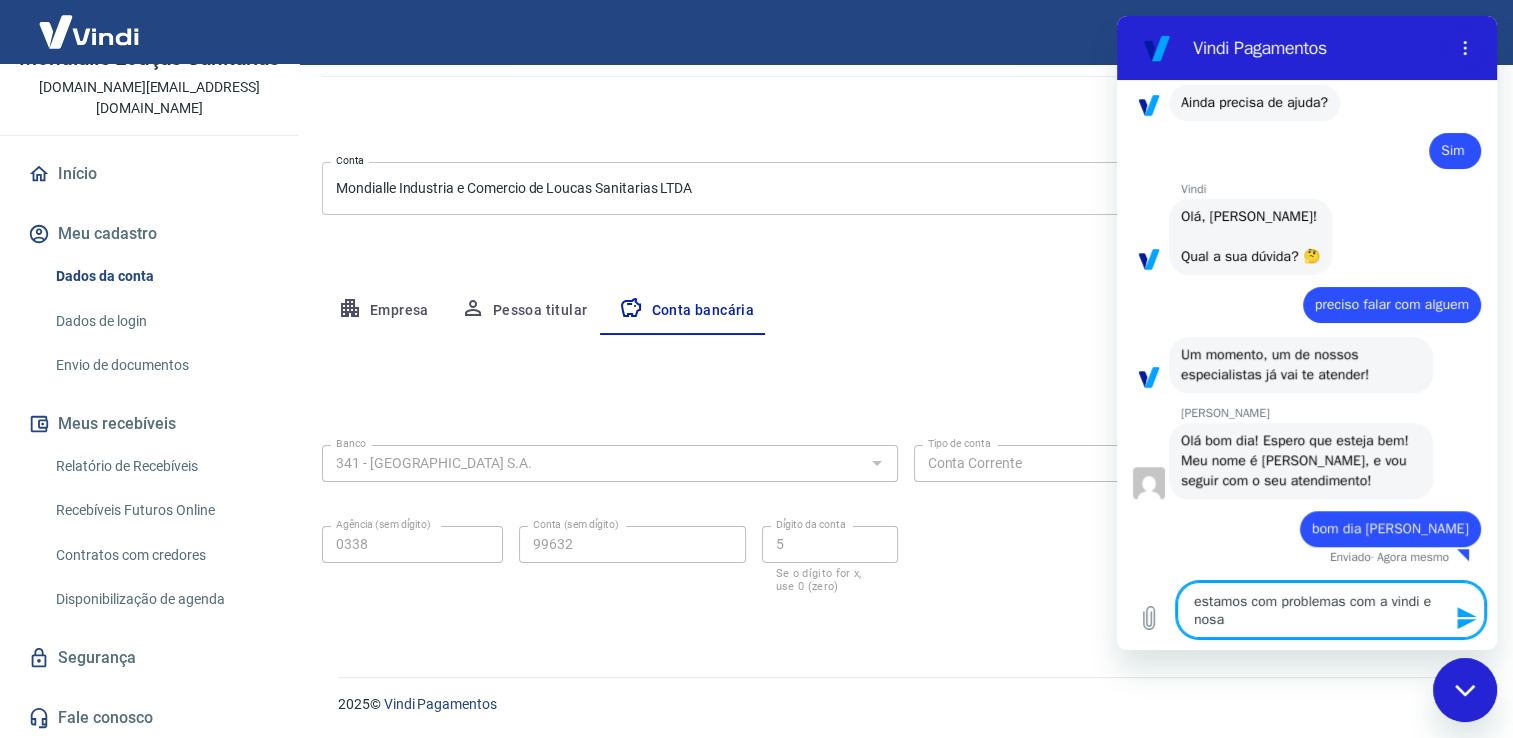 type on "estamos com problemas com a vindi e nos" 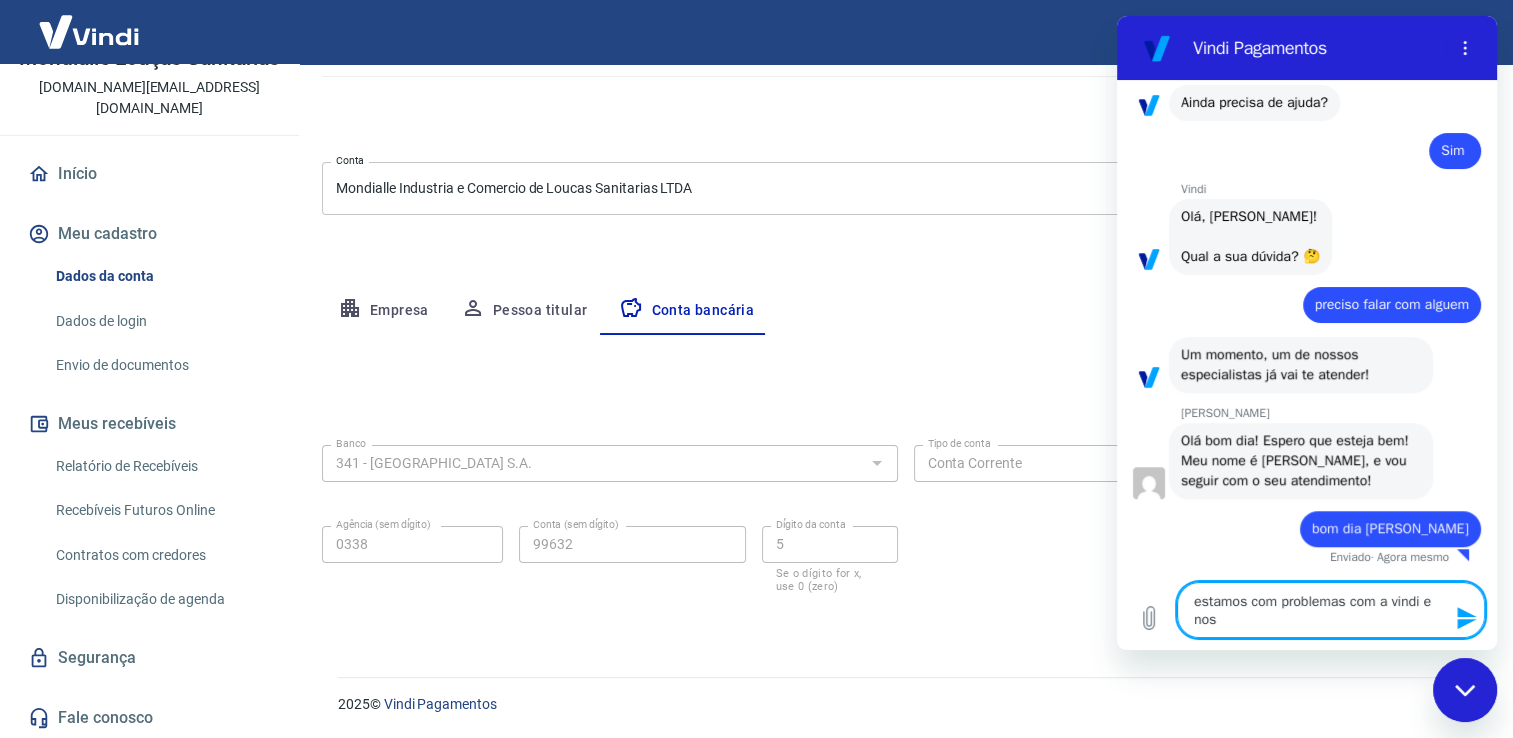 type on "estamos com problemas com a vindi e noss" 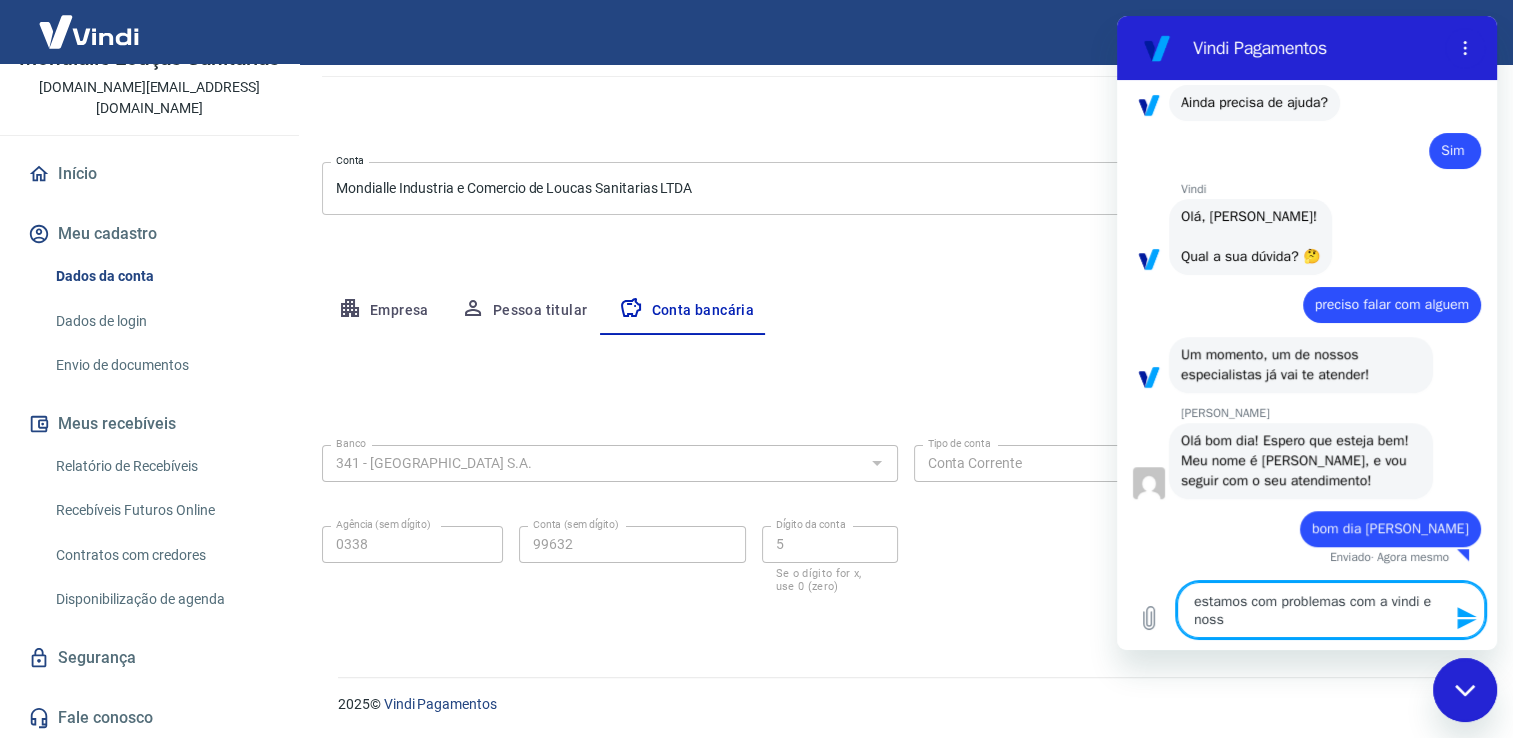 type on "estamos com problemas com a vindi e nossa" 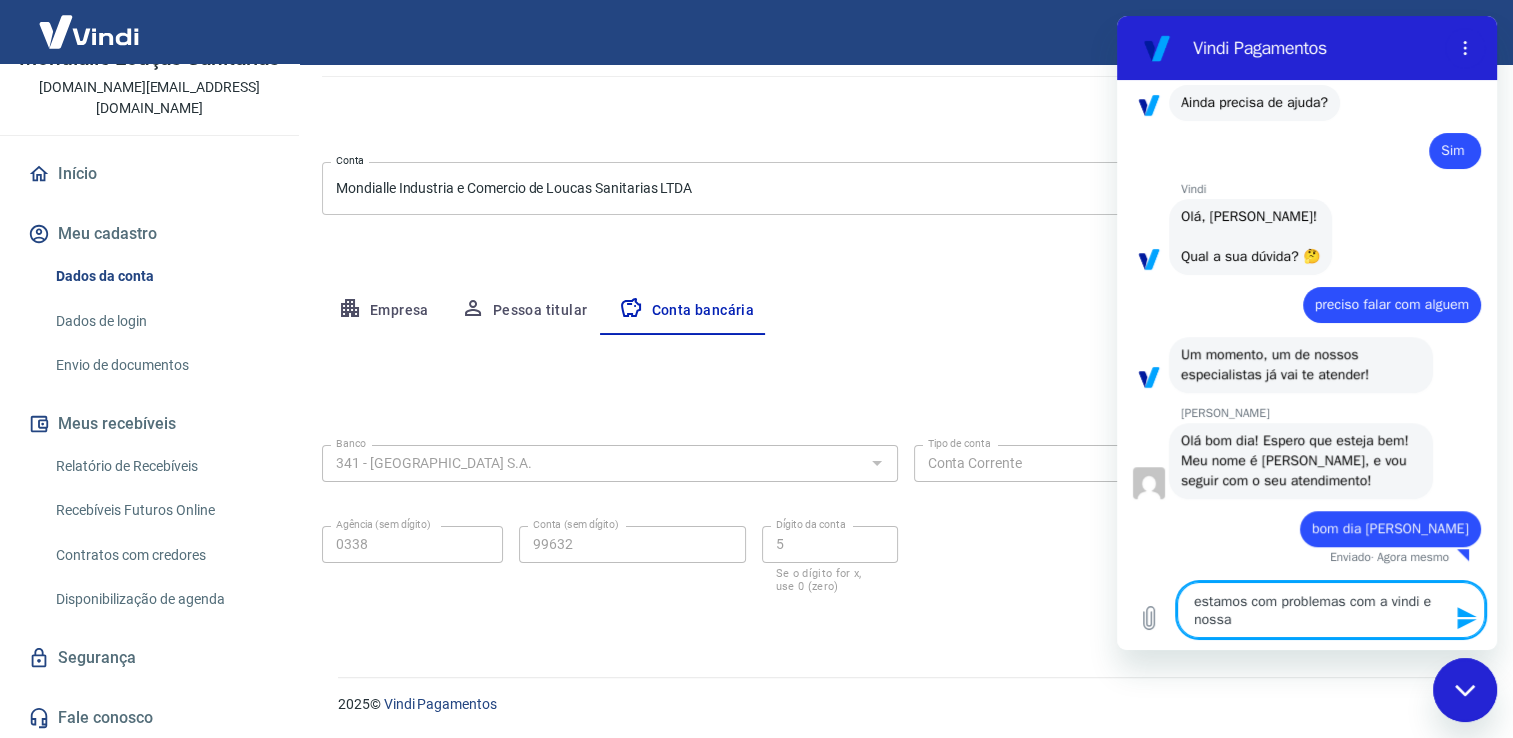 type on "estamos com problemas com a vindi e nossa" 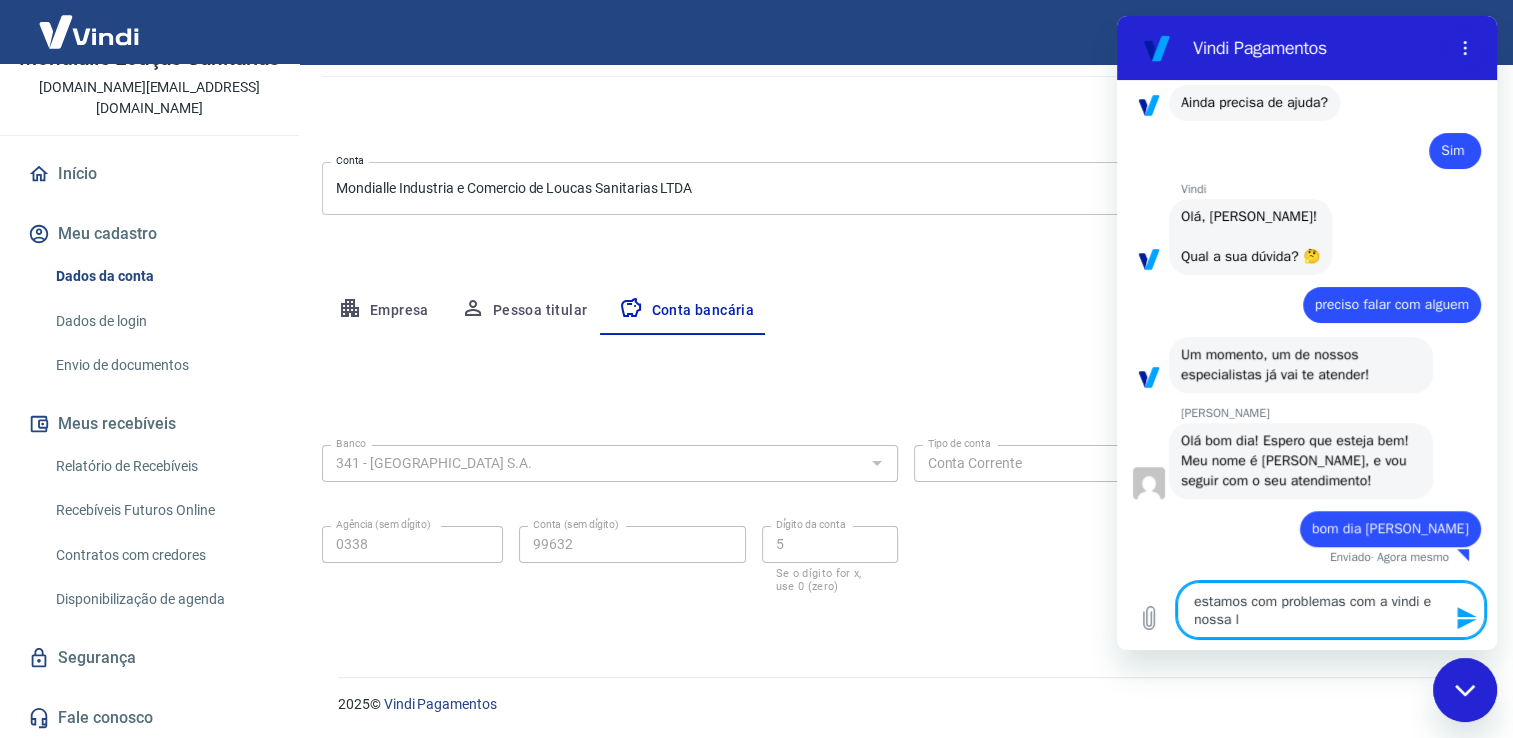type on "estamos com problemas com a vindi e nossa lo" 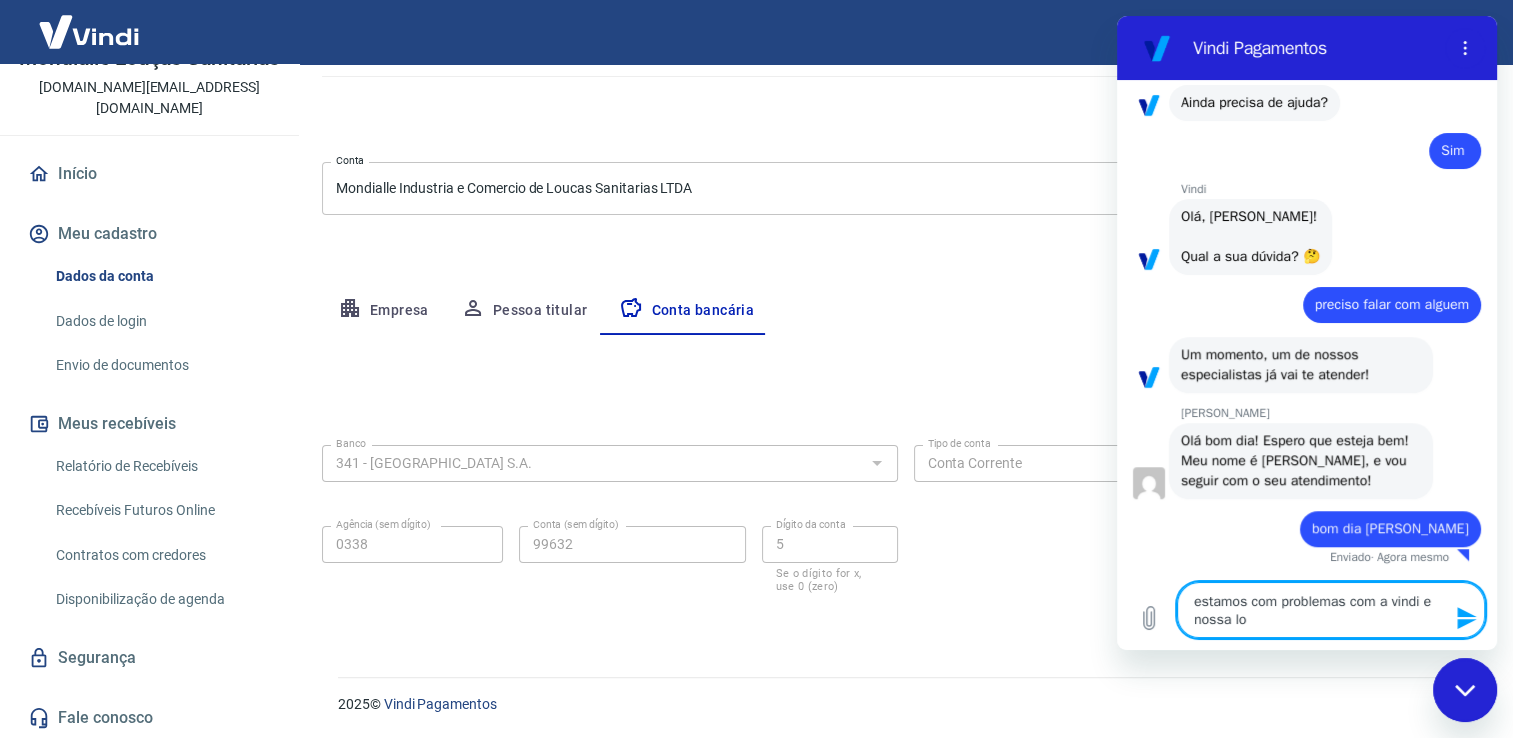 type on "estamos com problemas com a vindi e nossa loj" 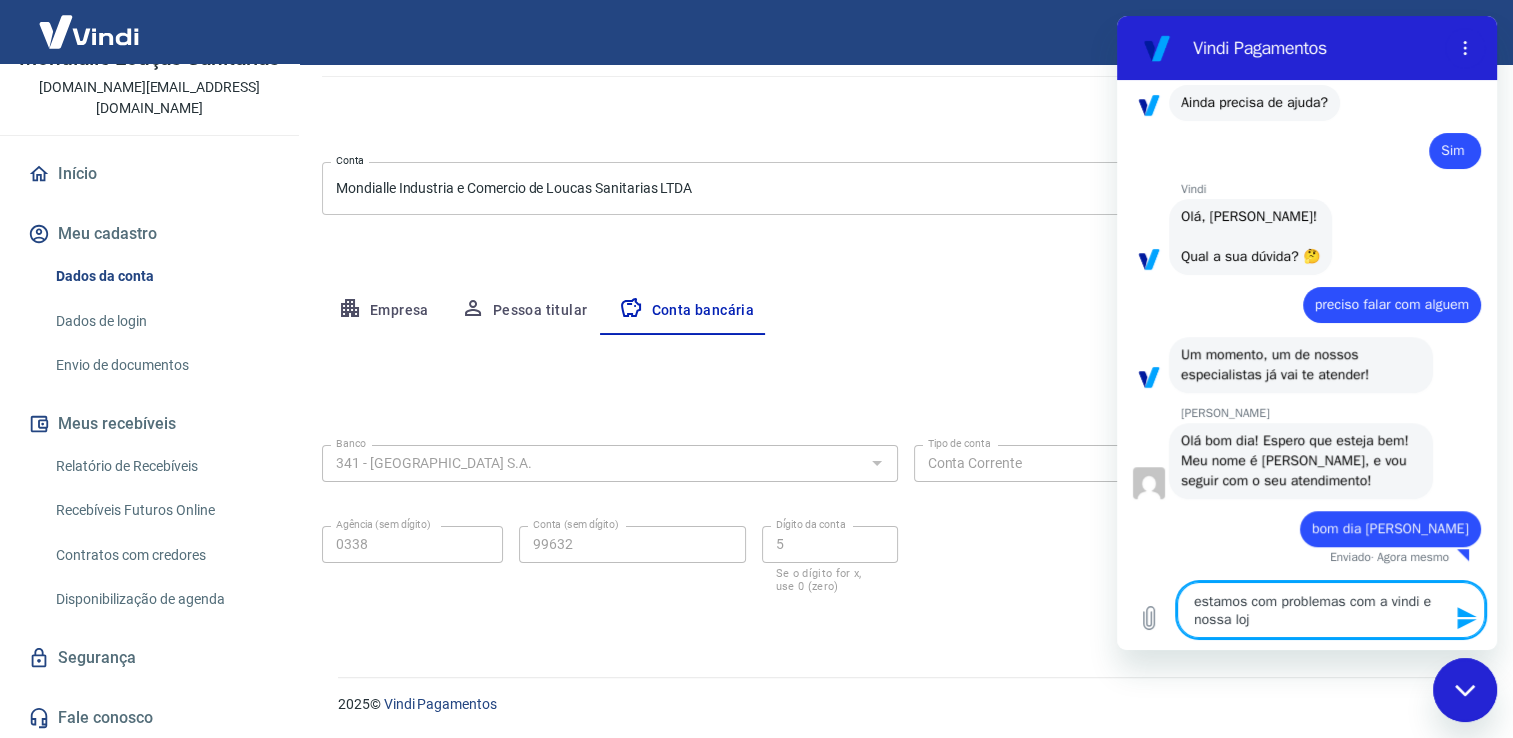 type on "estamos com problemas com a vindi e nossa loja" 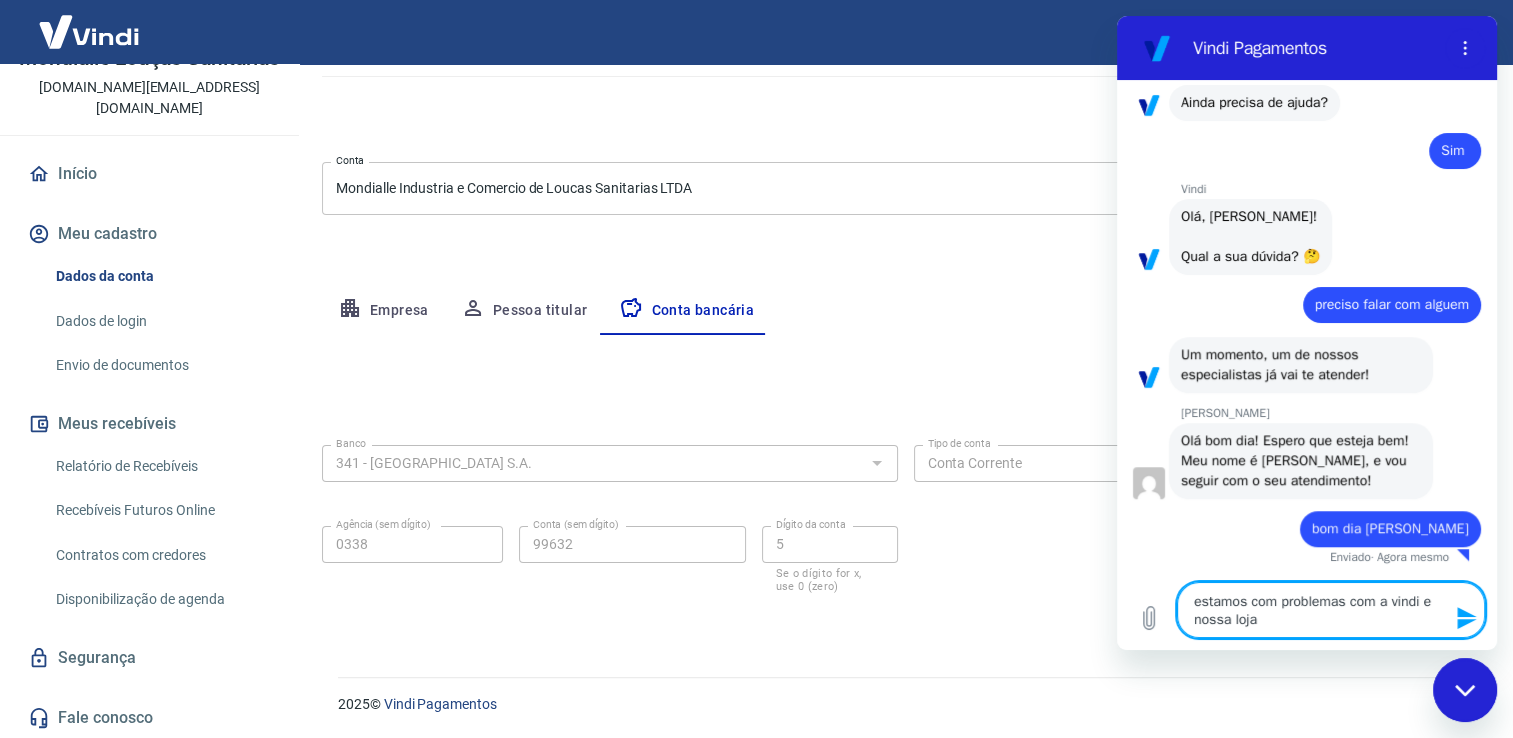 type on "x" 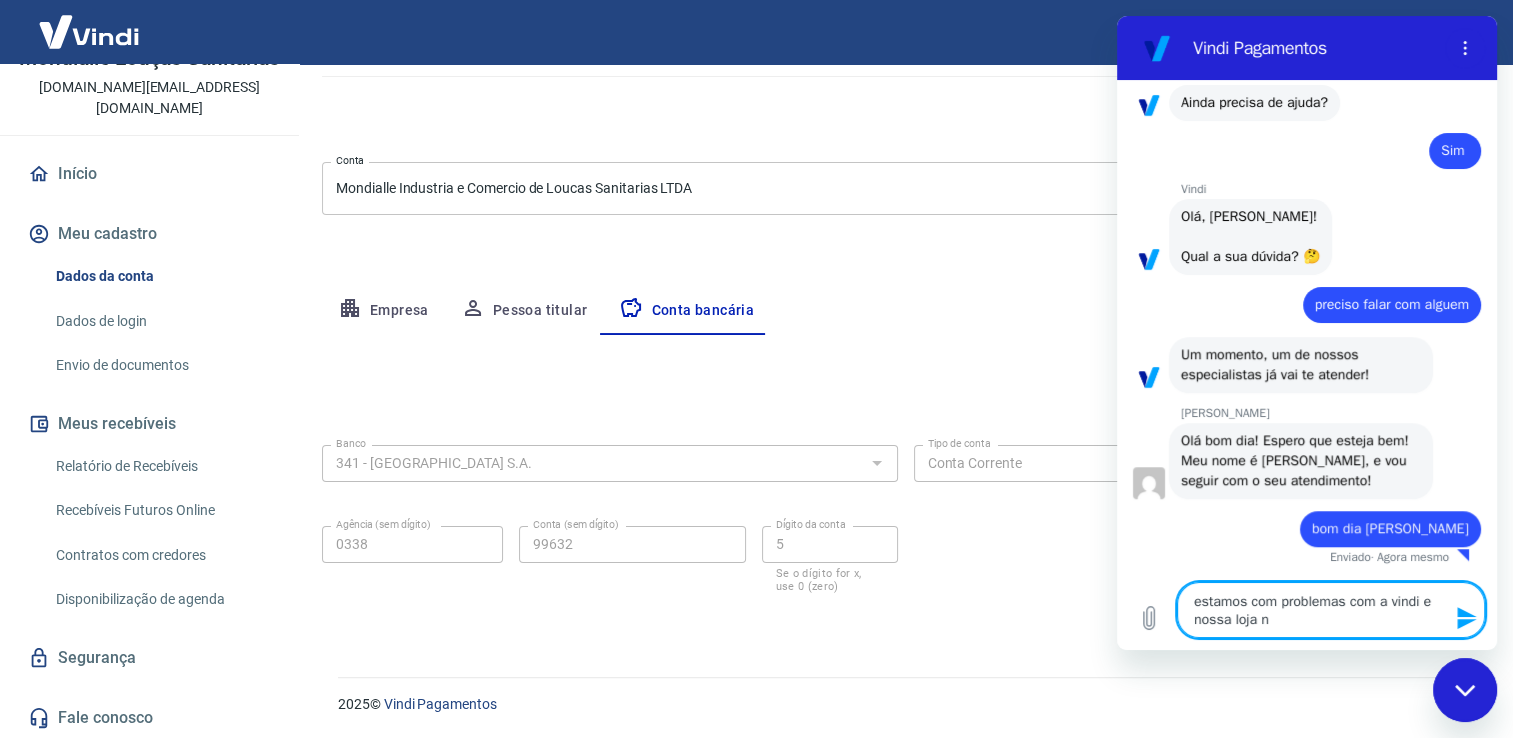 type on "estamos com problemas com a vindi e nossa loja nã" 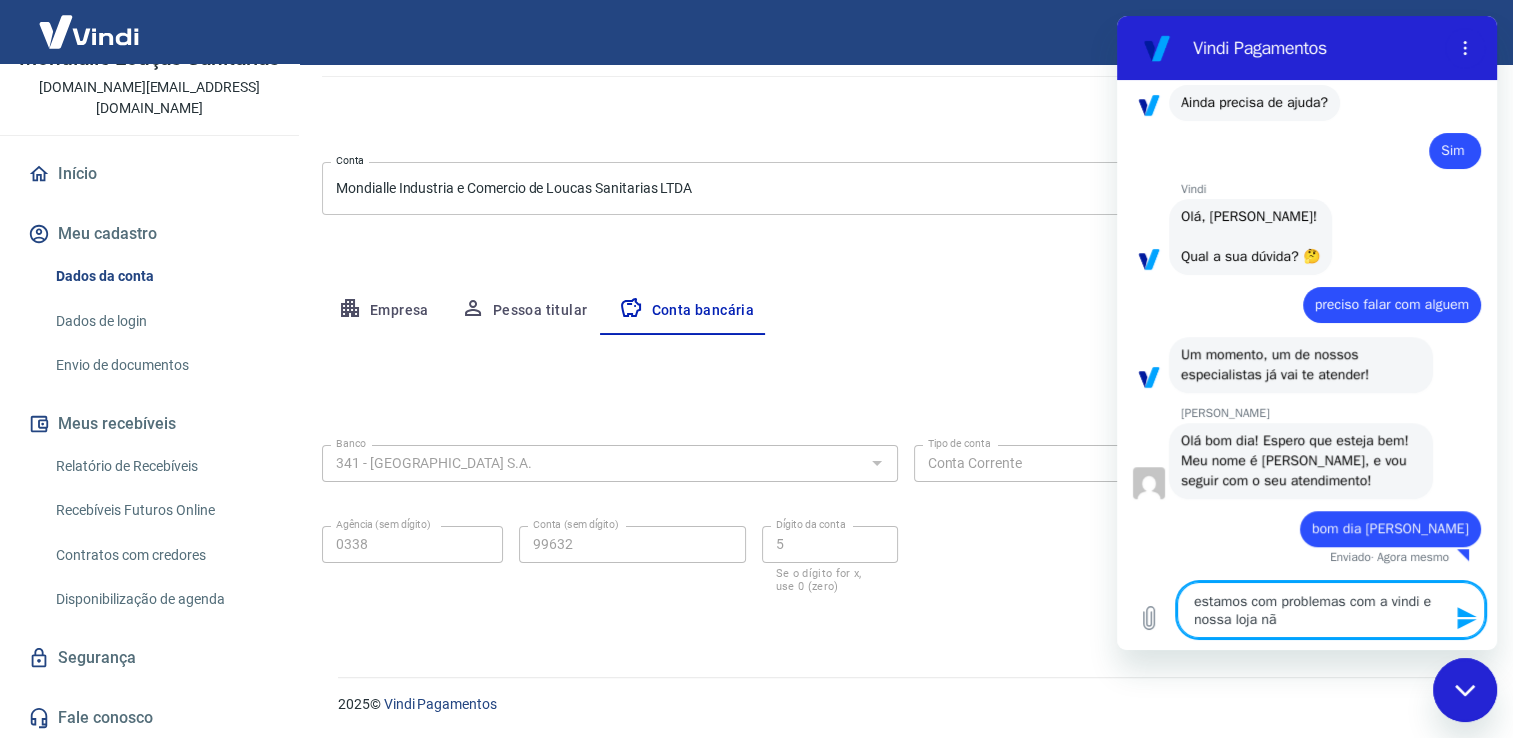 type on "estamos com problemas com a vindi e nossa loja não" 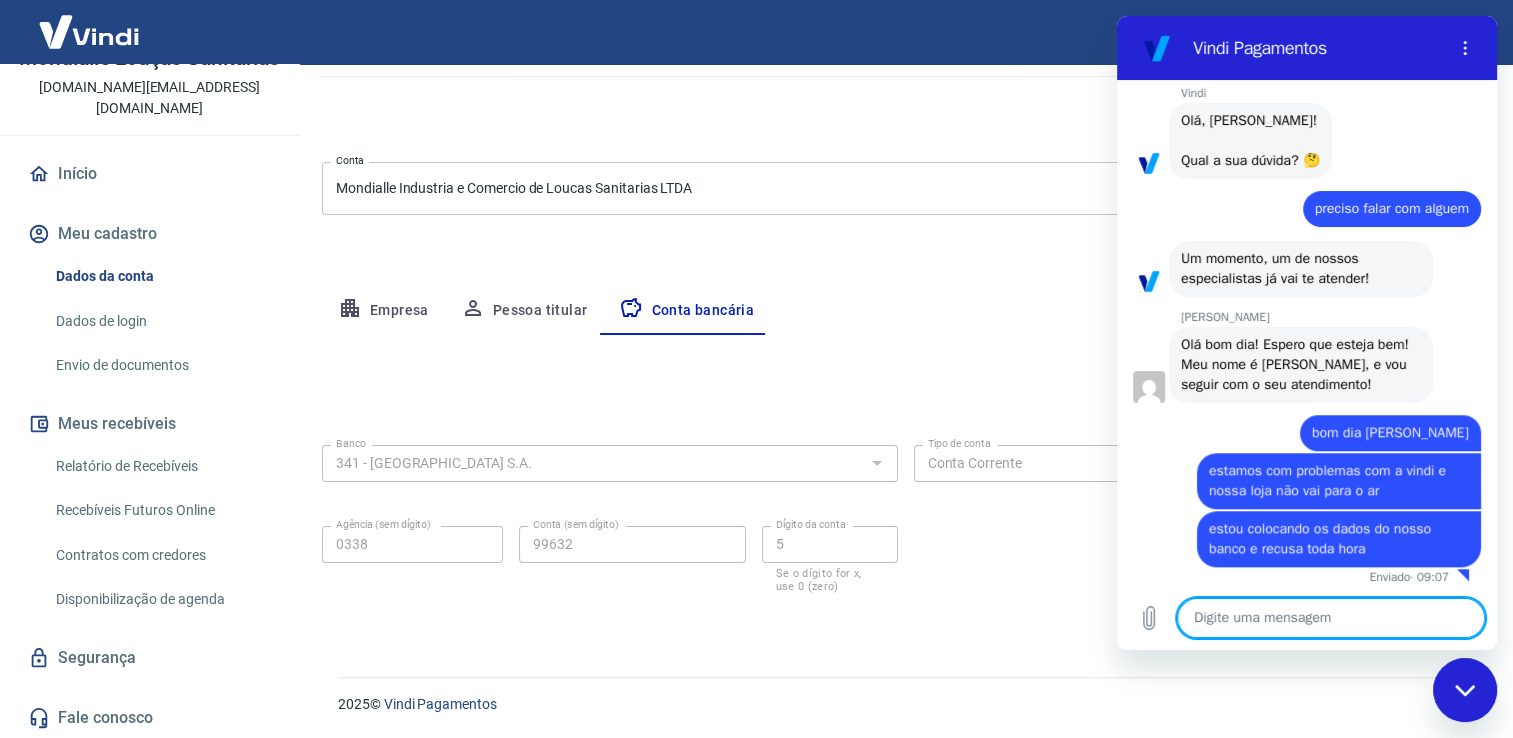 scroll, scrollTop: 1545, scrollLeft: 0, axis: vertical 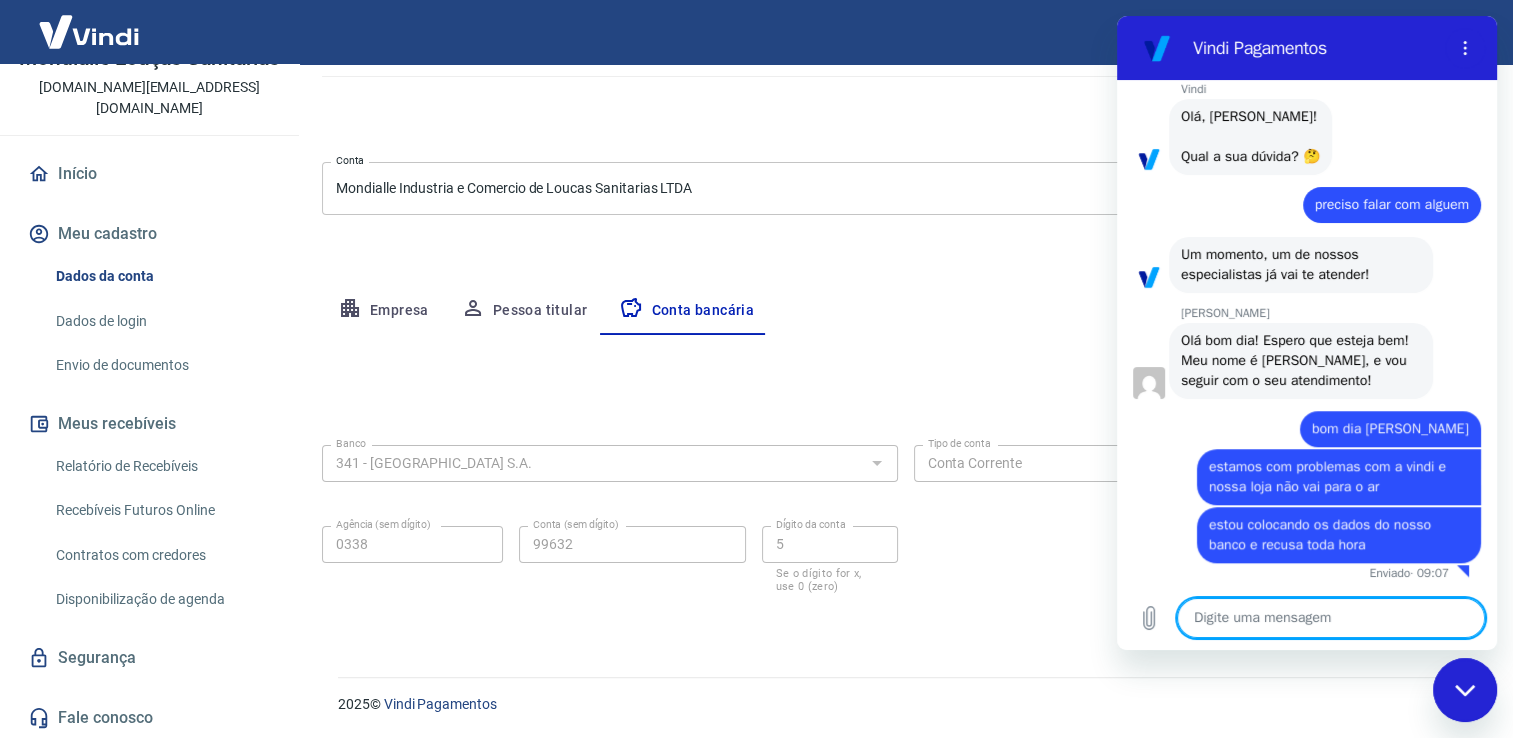 paste on "Banco Itaú
Agência 0338
Conta 99632-5" 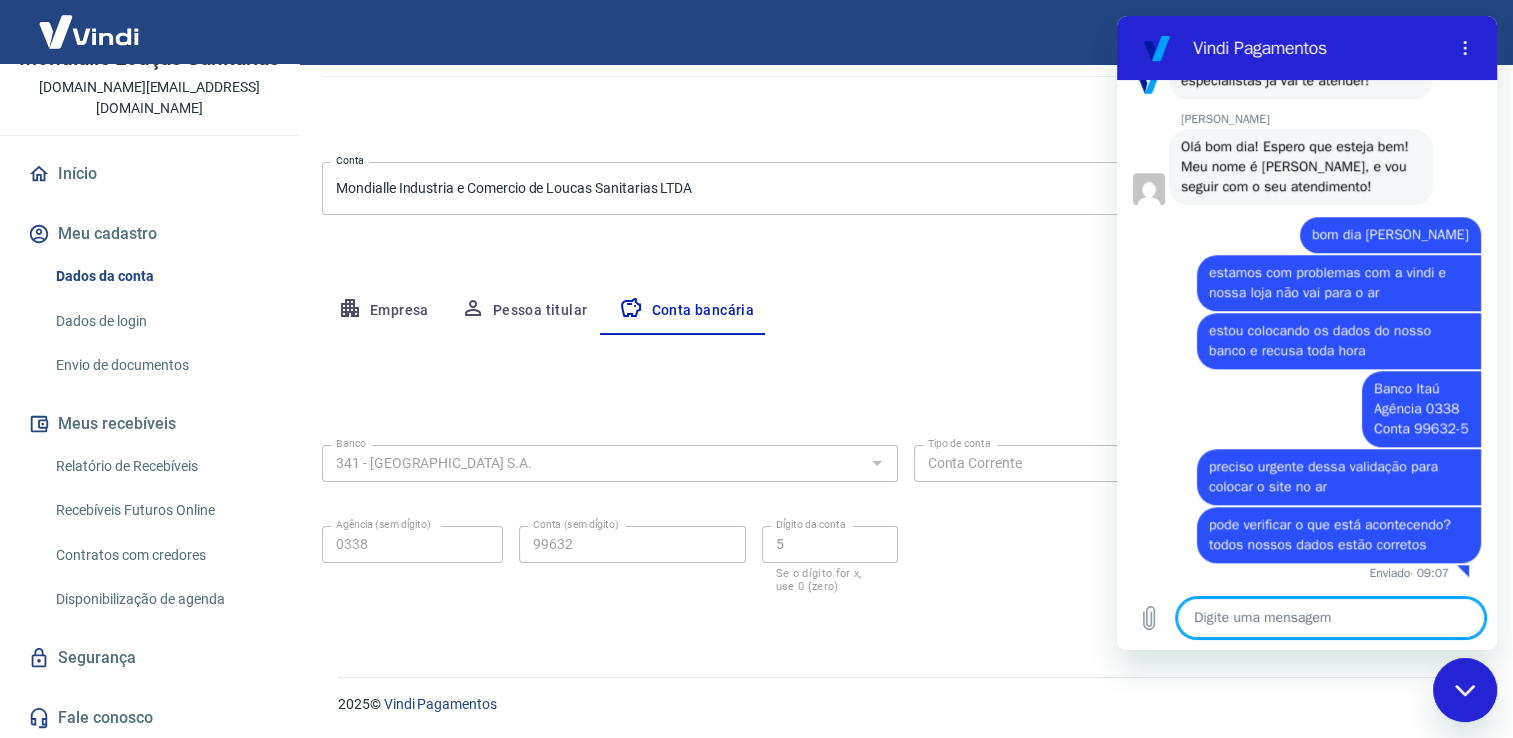 scroll, scrollTop: 1740, scrollLeft: 0, axis: vertical 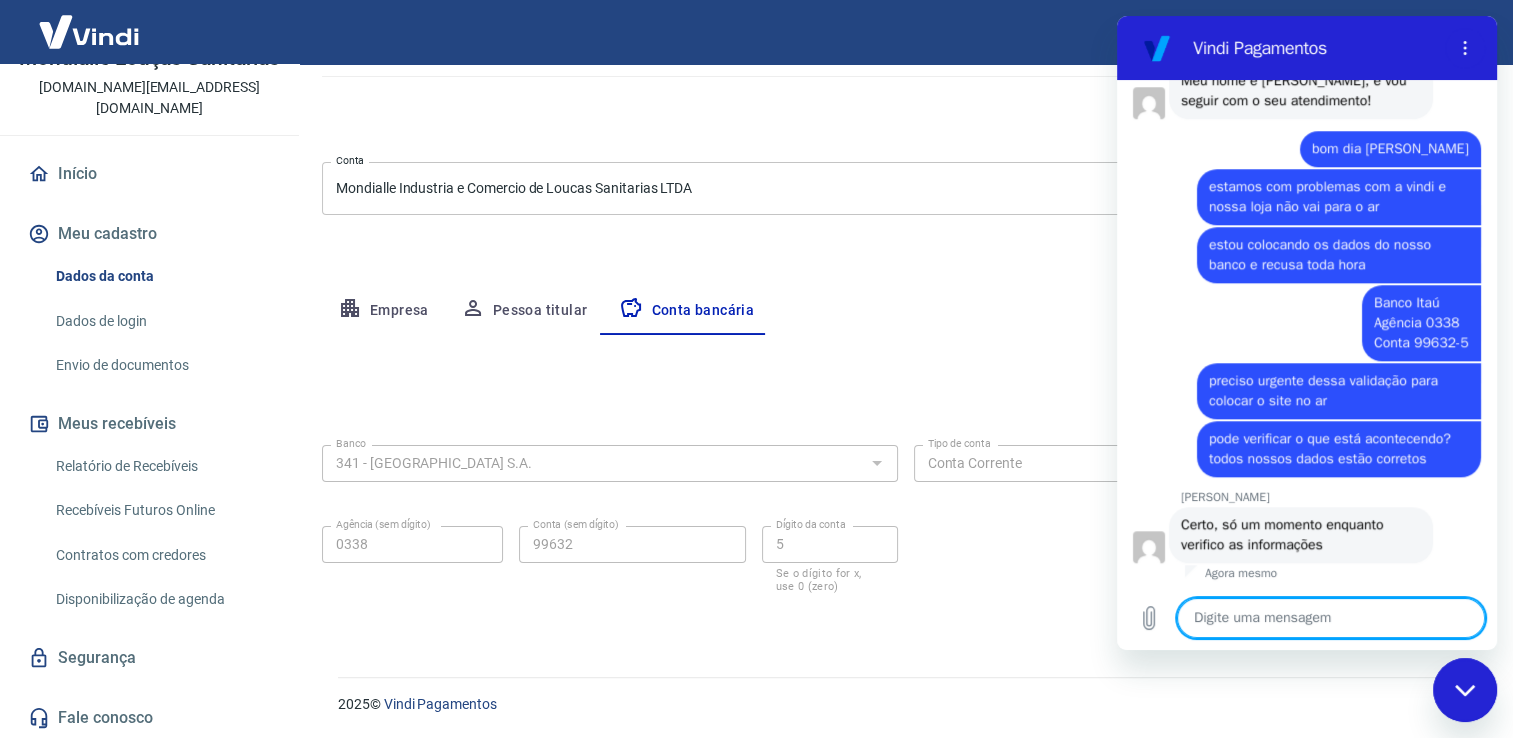 click on "preciso urgente dessa validação para colocar o site no ar" at bounding box center (1325, 390) 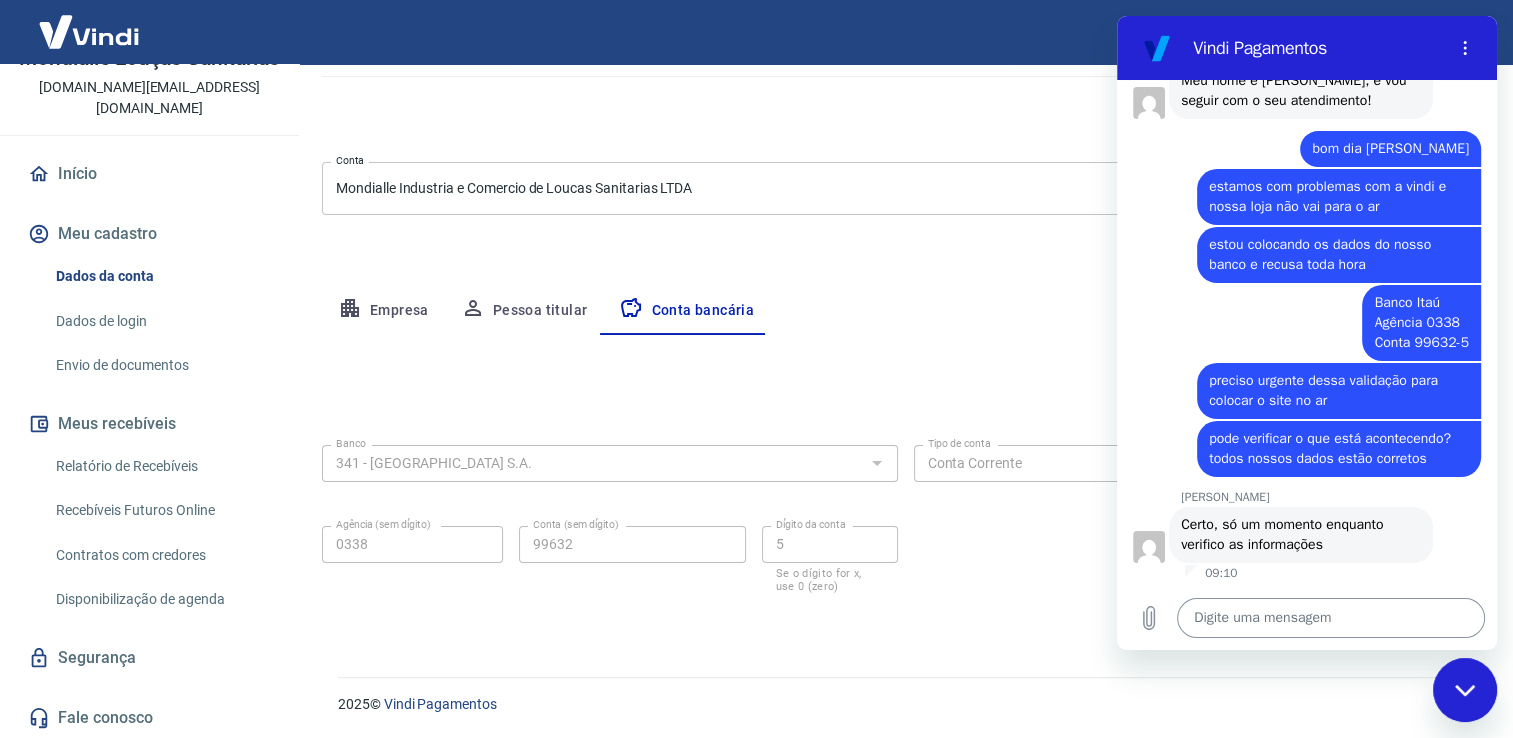 click at bounding box center (1331, 618) 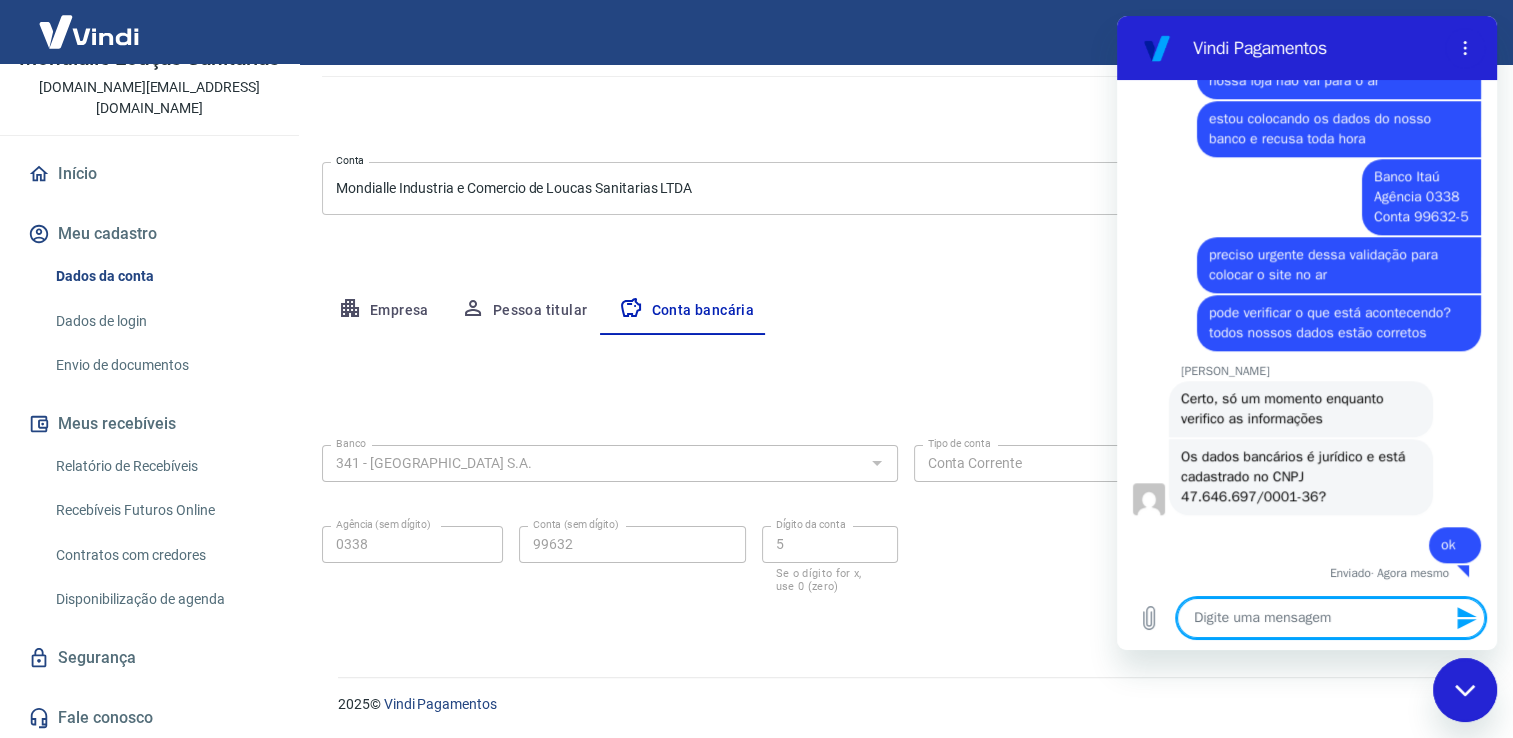scroll, scrollTop: 1989, scrollLeft: 0, axis: vertical 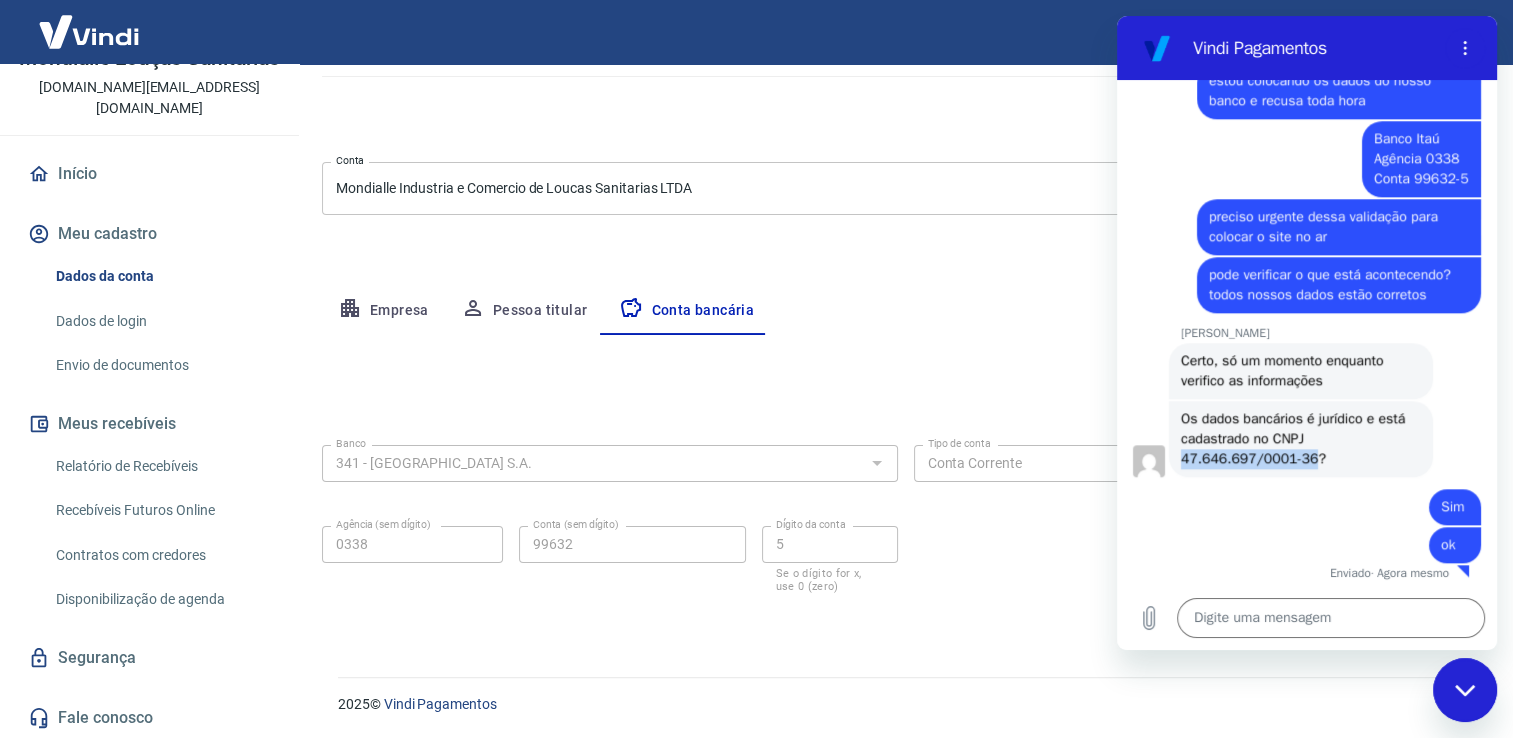 drag, startPoint x: 1214, startPoint y: 463, endPoint x: 1301, endPoint y: 457, distance: 87.20665 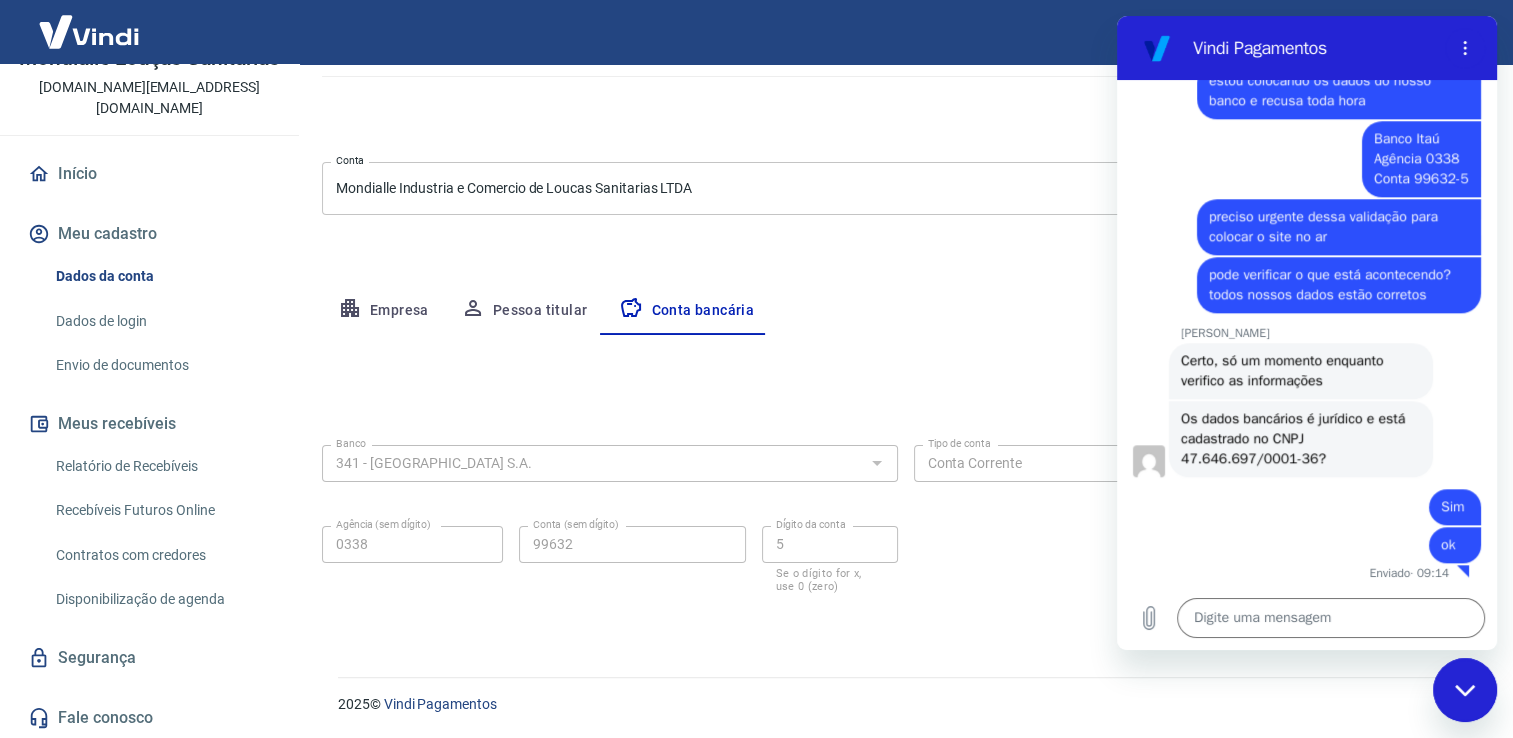 click on "Sim" at bounding box center [1453, 506] 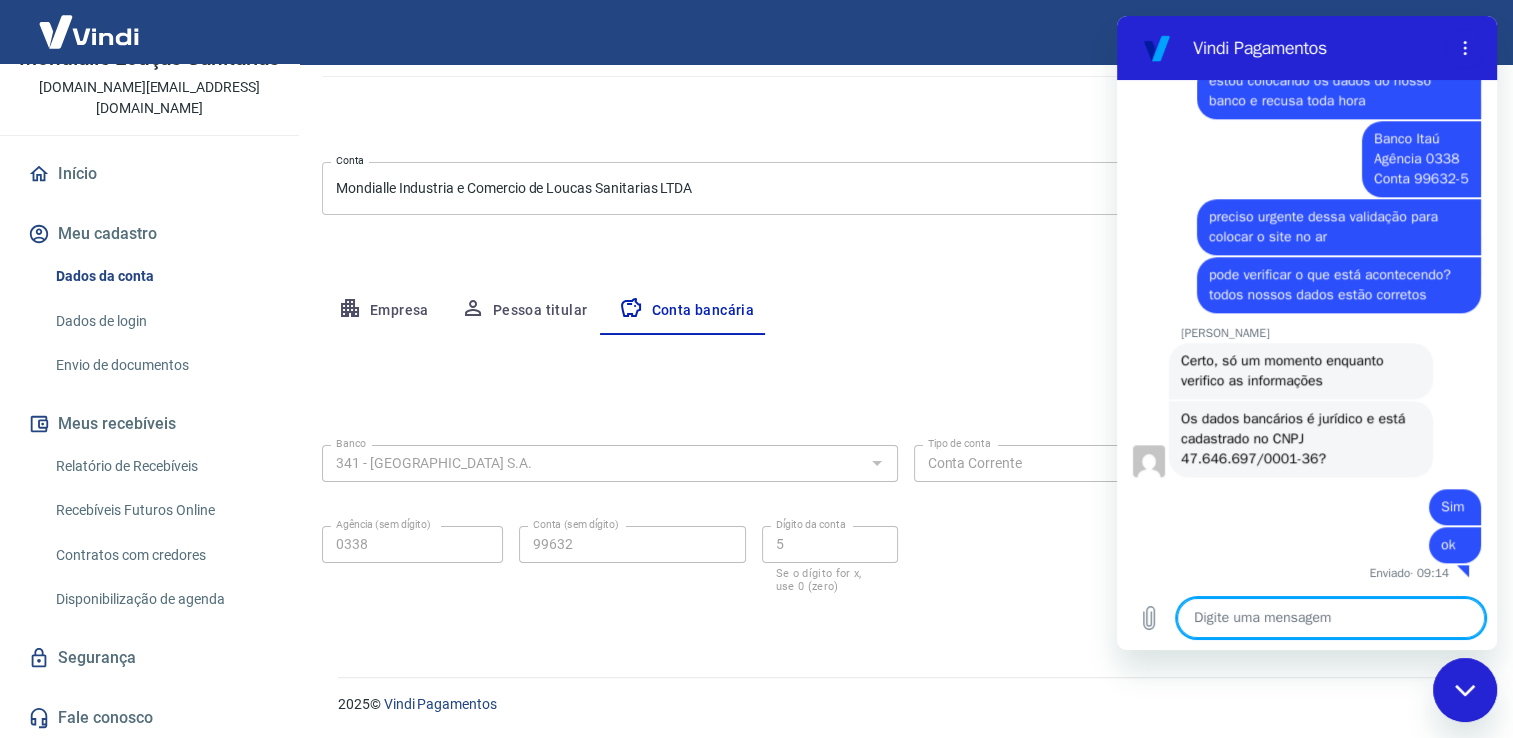 click at bounding box center [1331, 618] 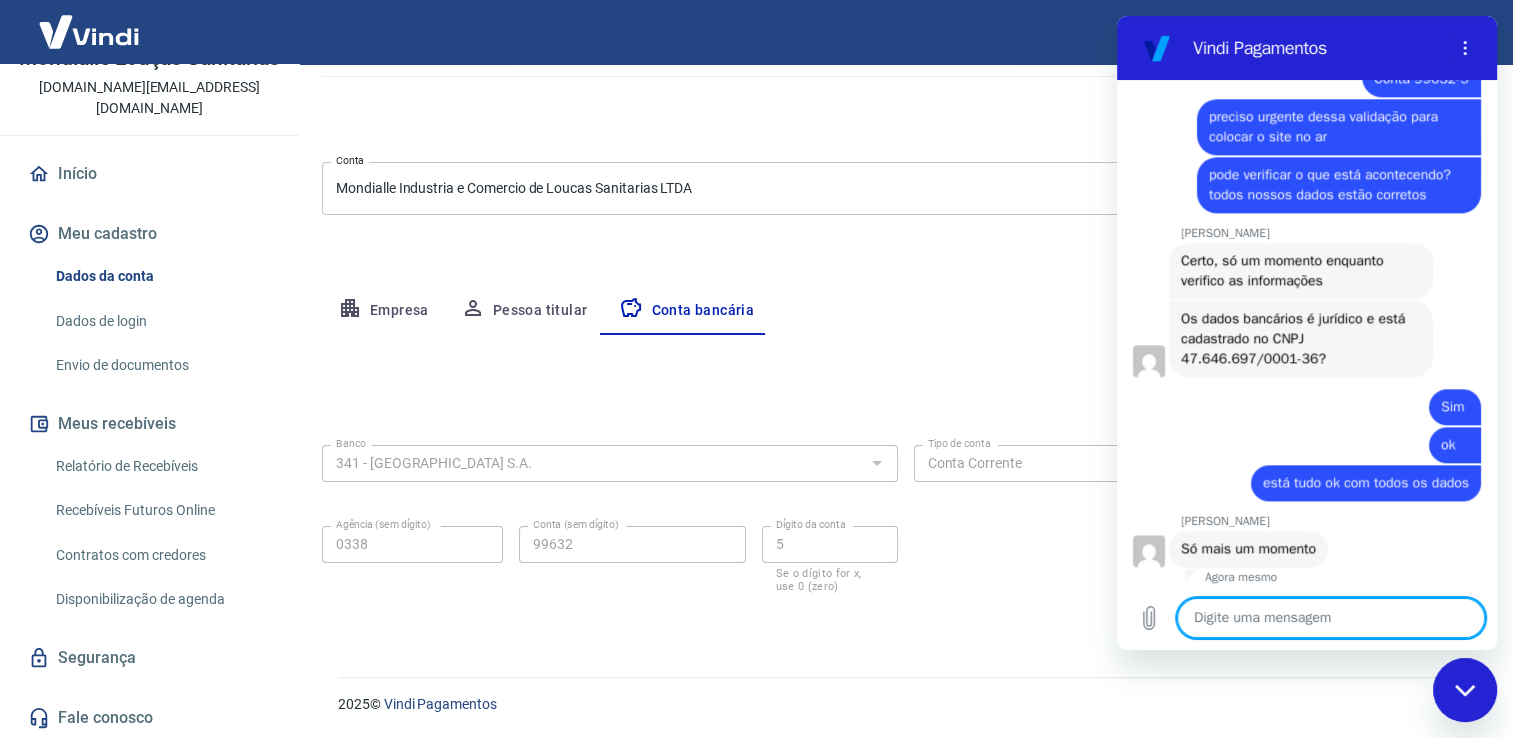 scroll, scrollTop: 2093, scrollLeft: 0, axis: vertical 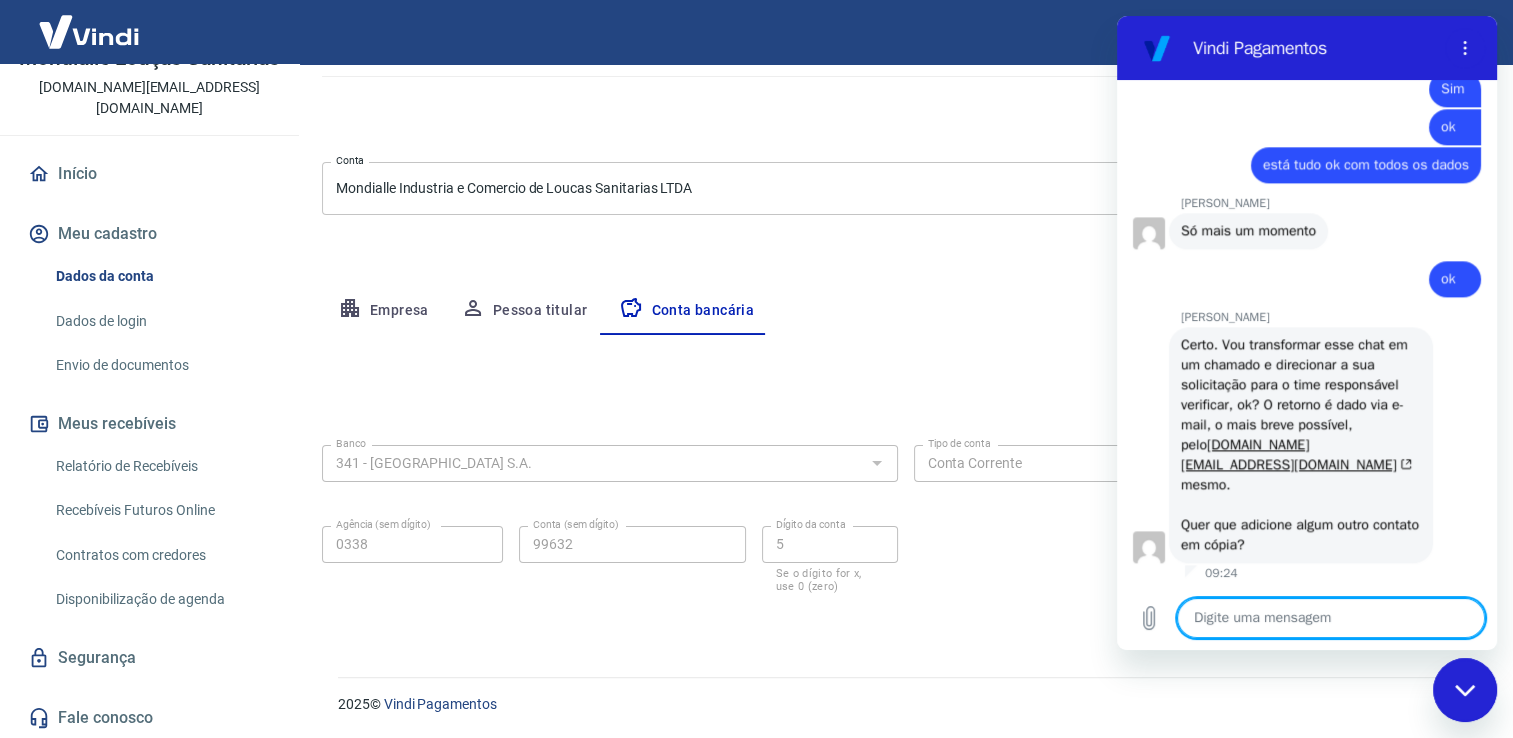 click at bounding box center (1331, 618) 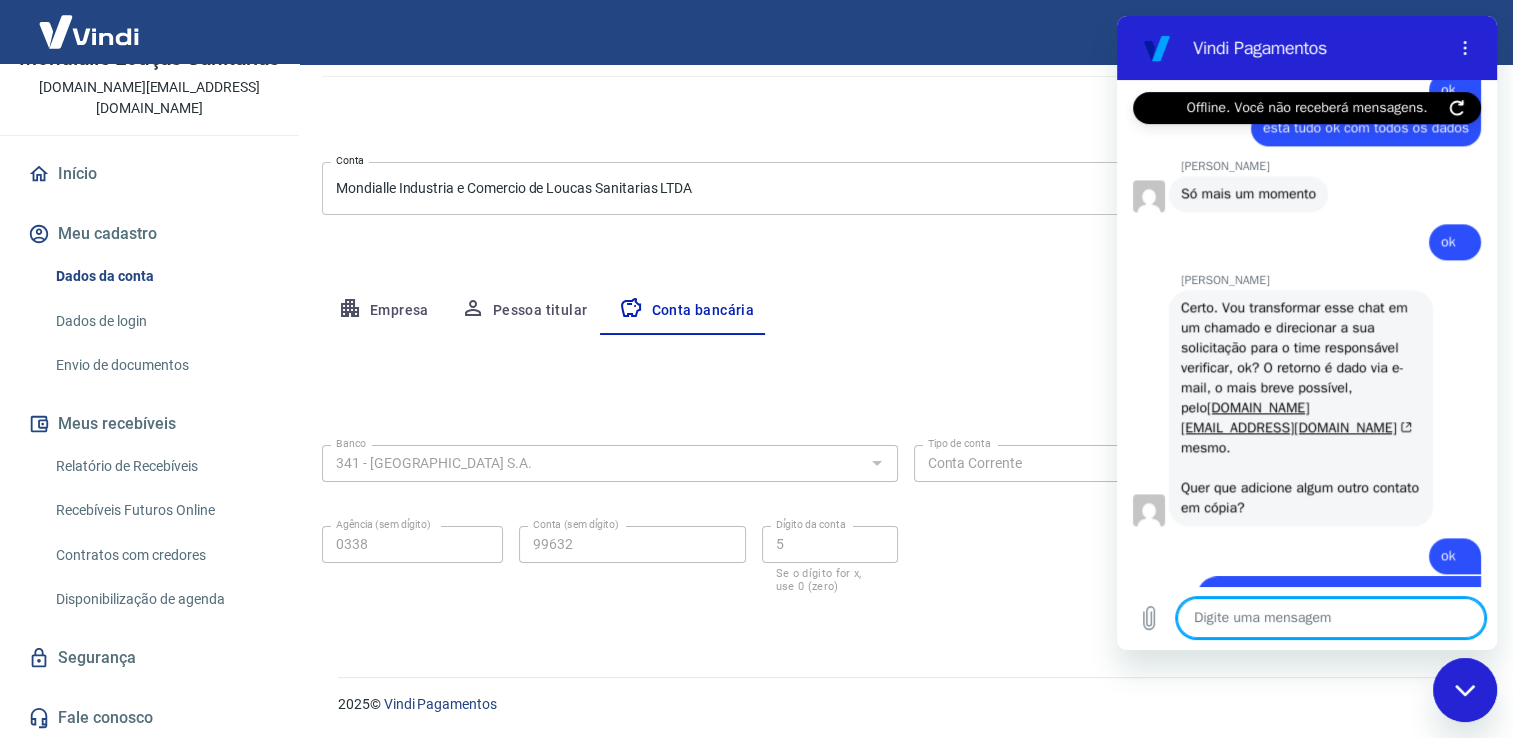 scroll, scrollTop: 2352, scrollLeft: 0, axis: vertical 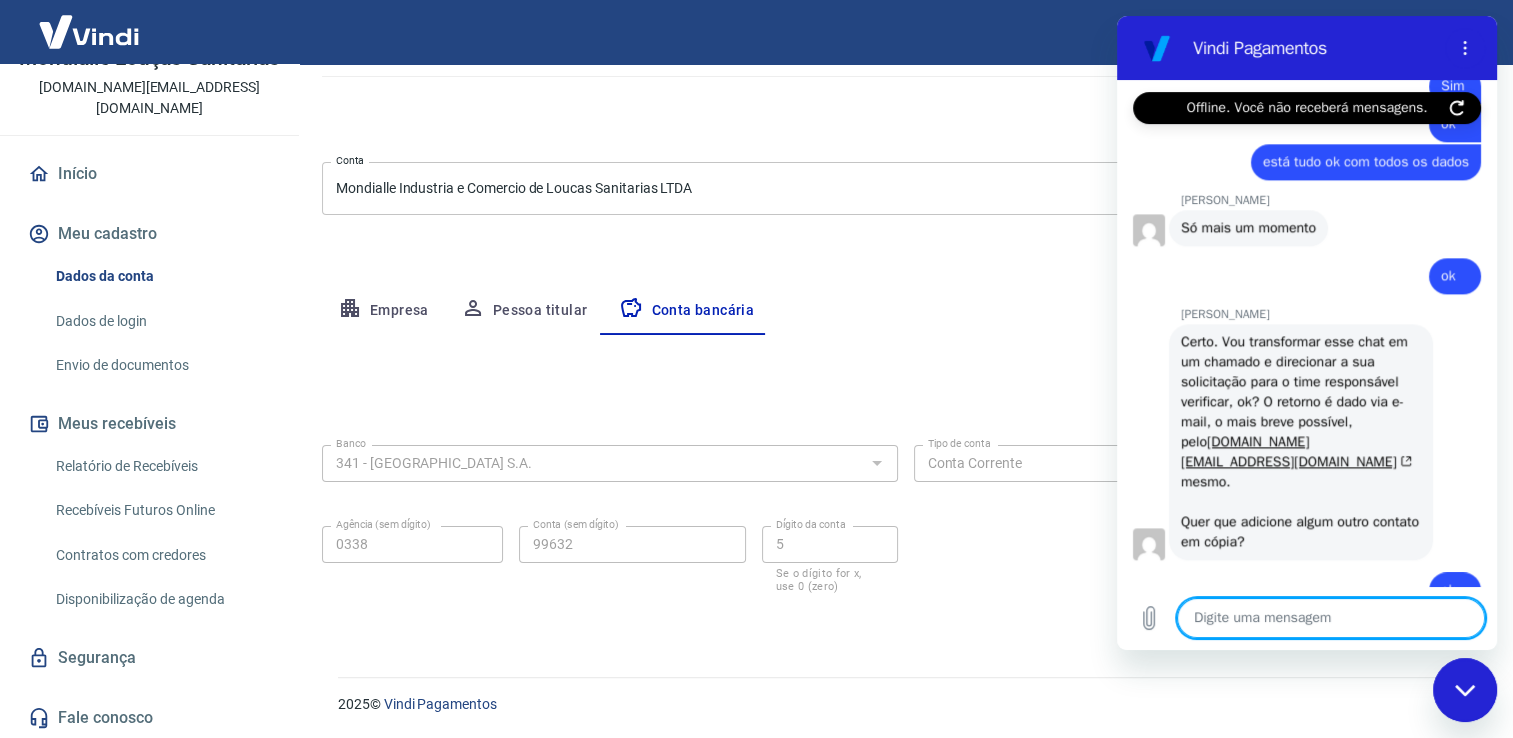 click 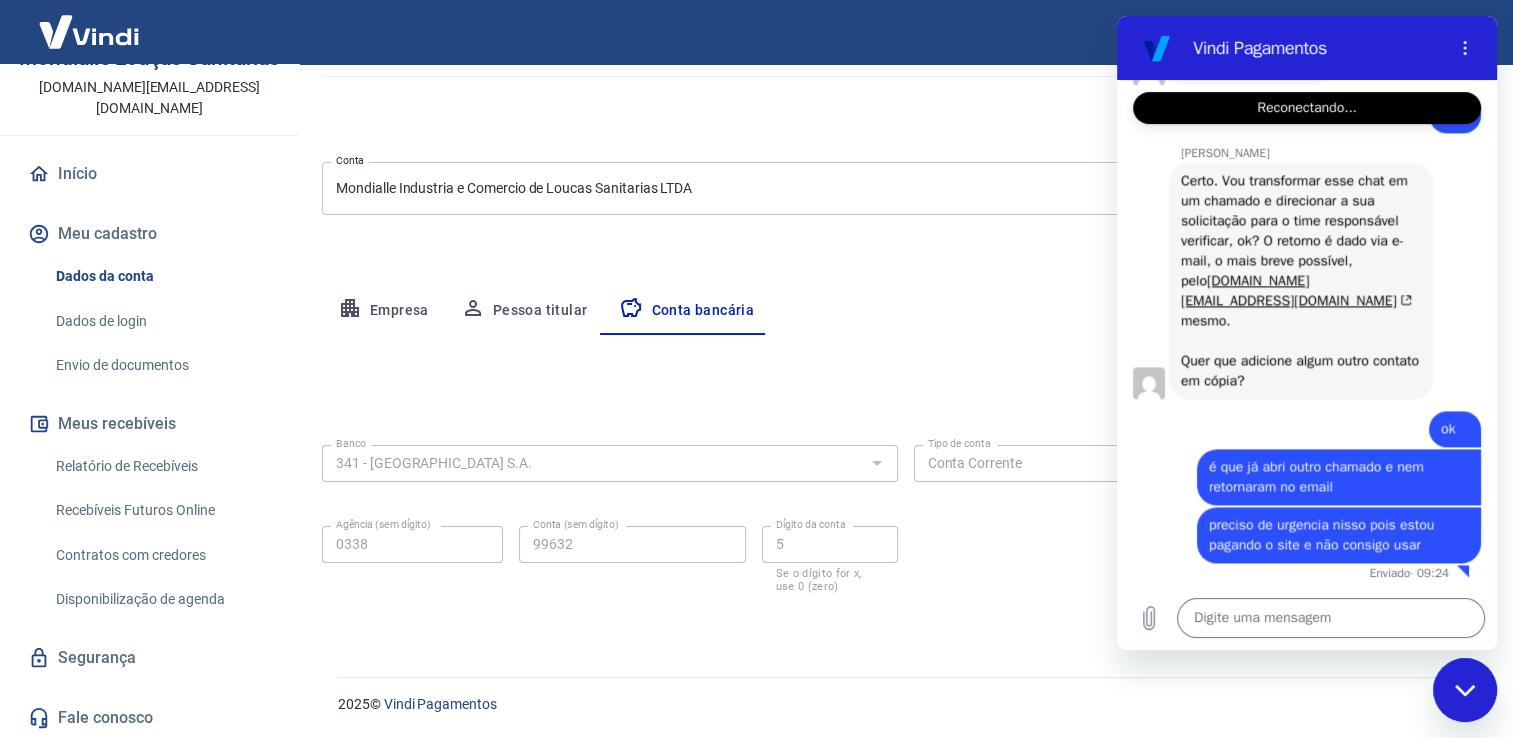 scroll, scrollTop: 2552, scrollLeft: 0, axis: vertical 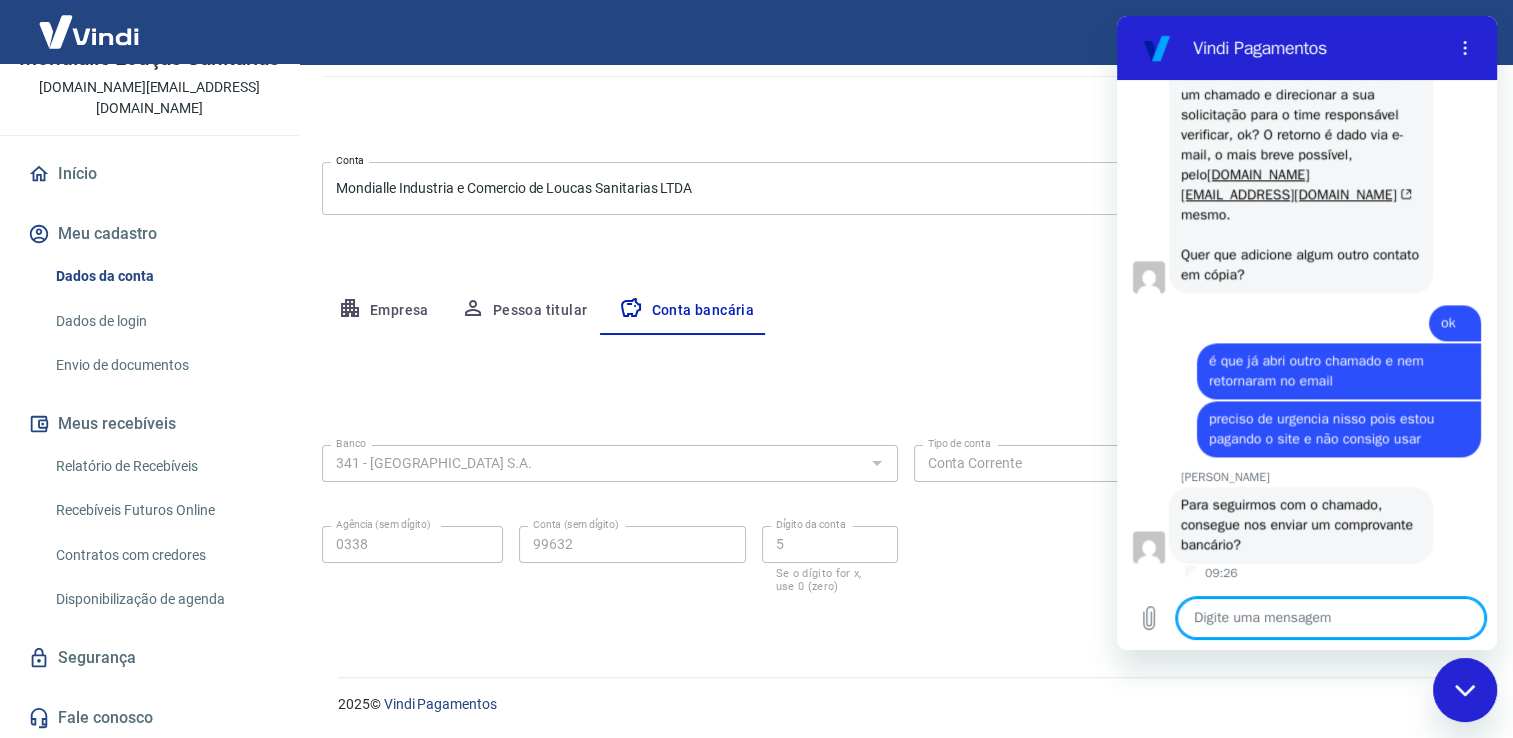 click at bounding box center (1331, 618) 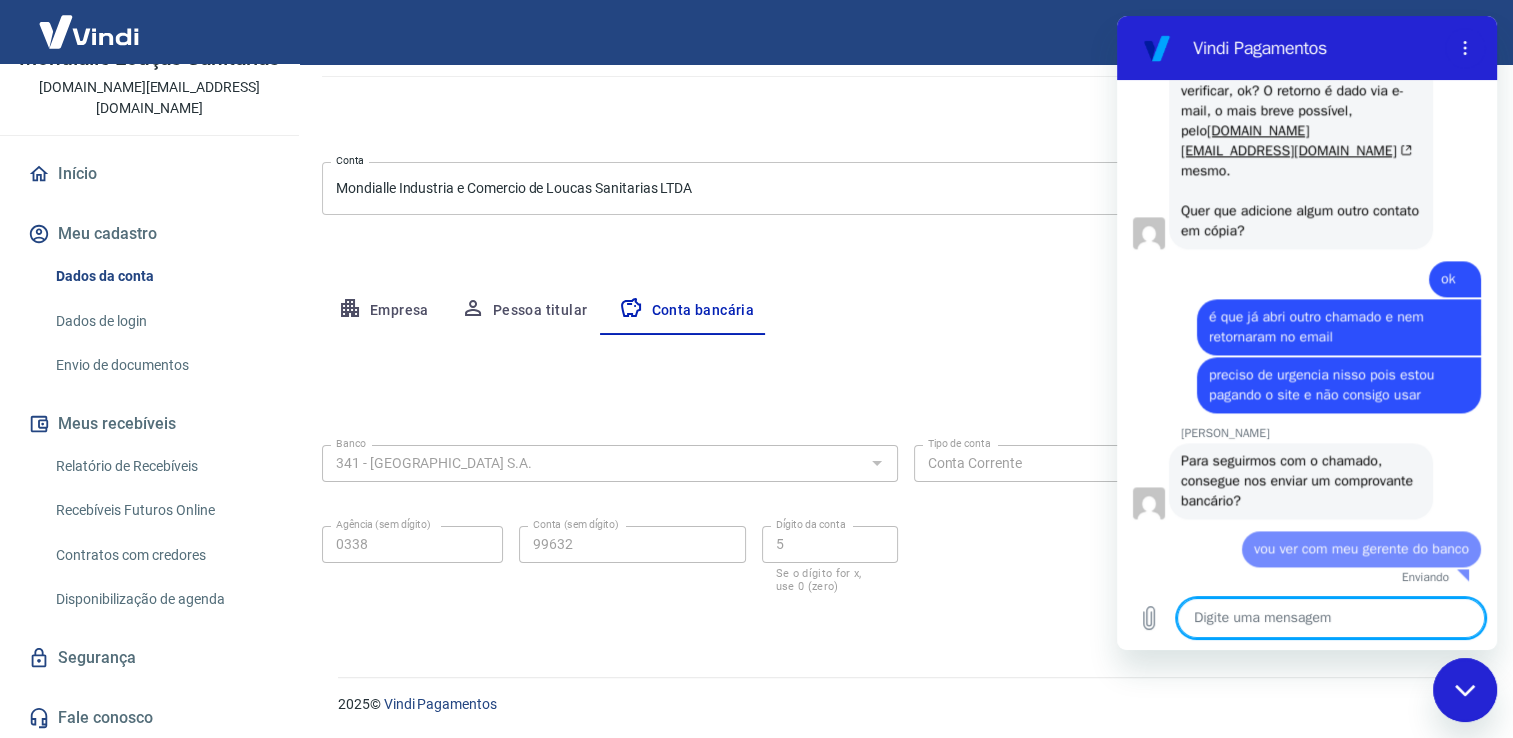 scroll, scrollTop: 2705, scrollLeft: 0, axis: vertical 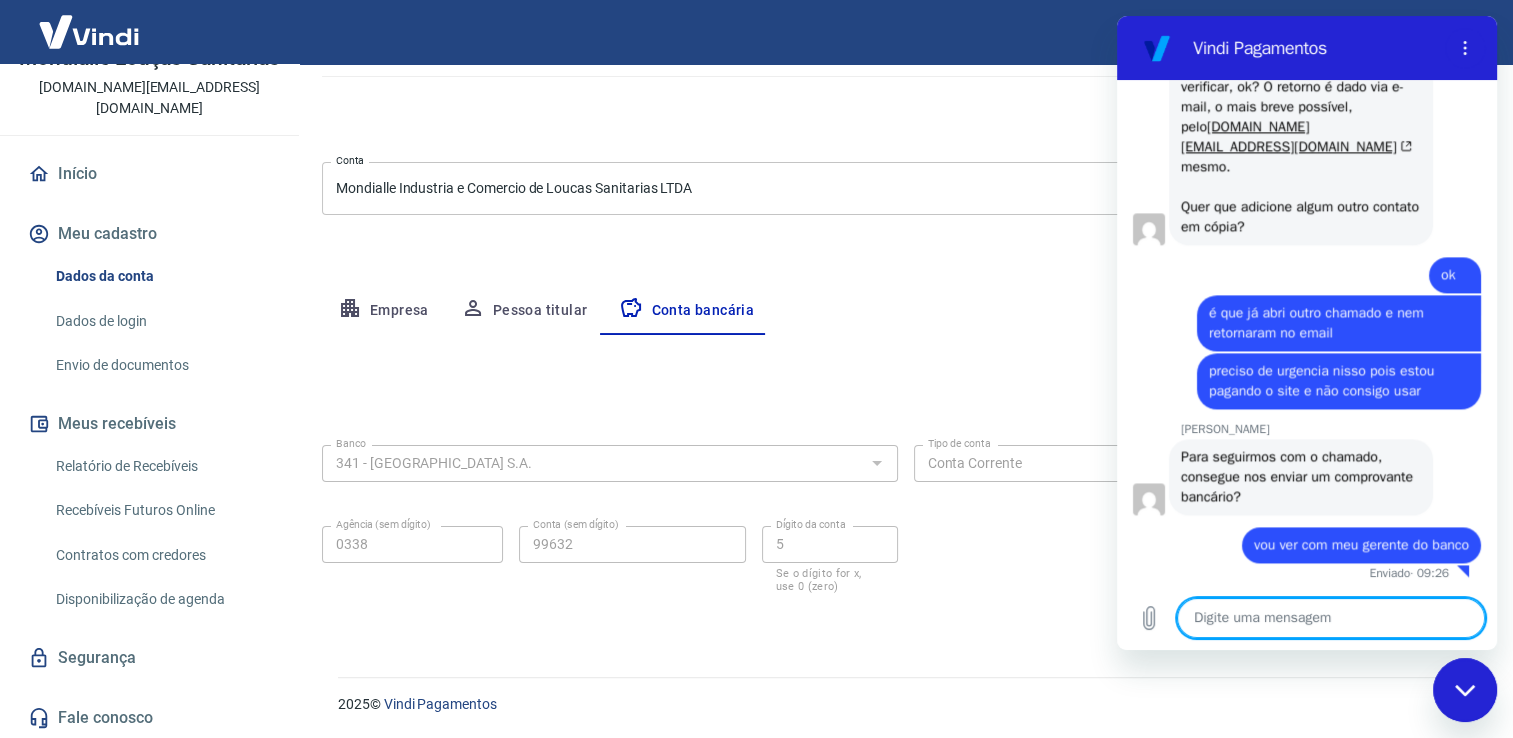 click at bounding box center [1331, 618] 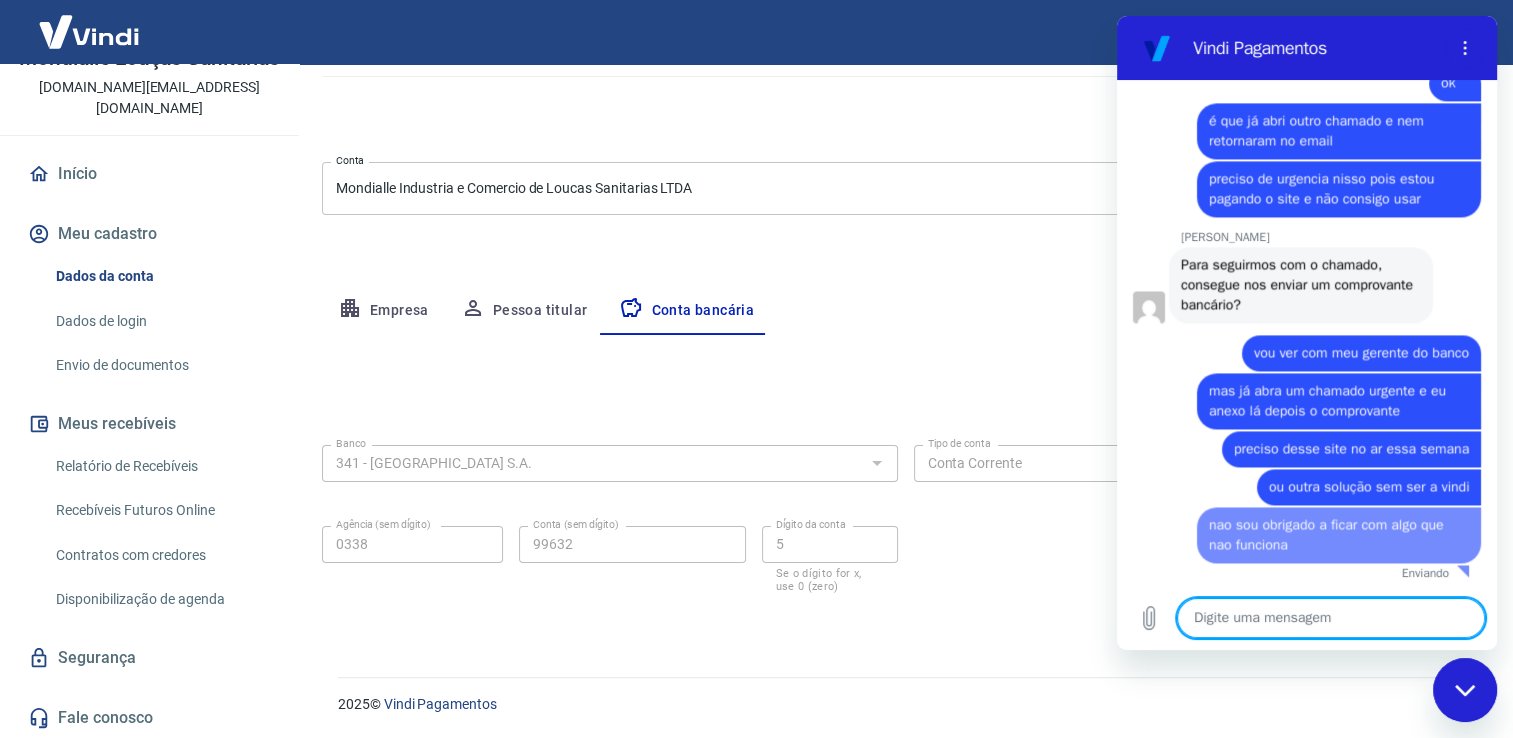 scroll, scrollTop: 2897, scrollLeft: 0, axis: vertical 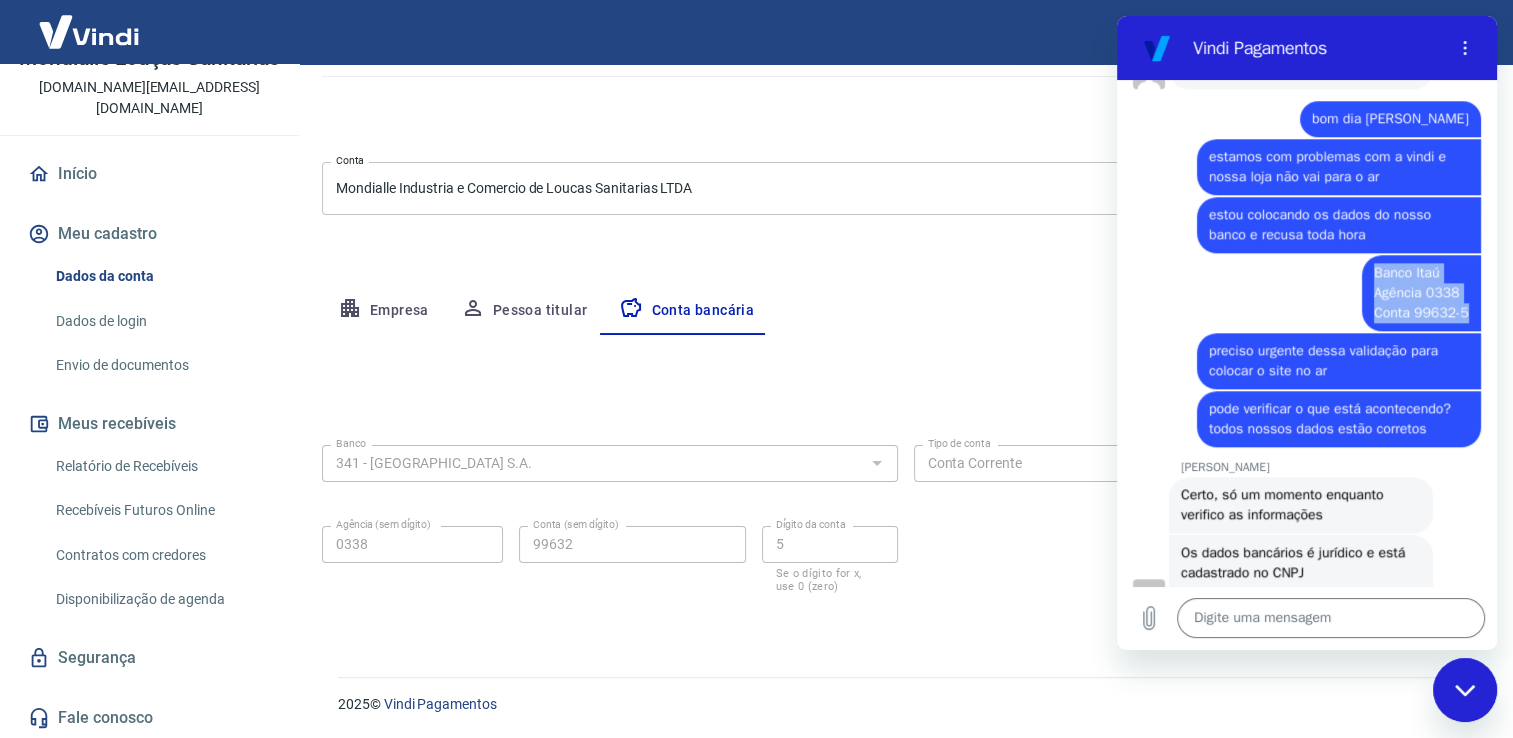 drag, startPoint x: 1377, startPoint y: 338, endPoint x: 1452, endPoint y: 372, distance: 82.346825 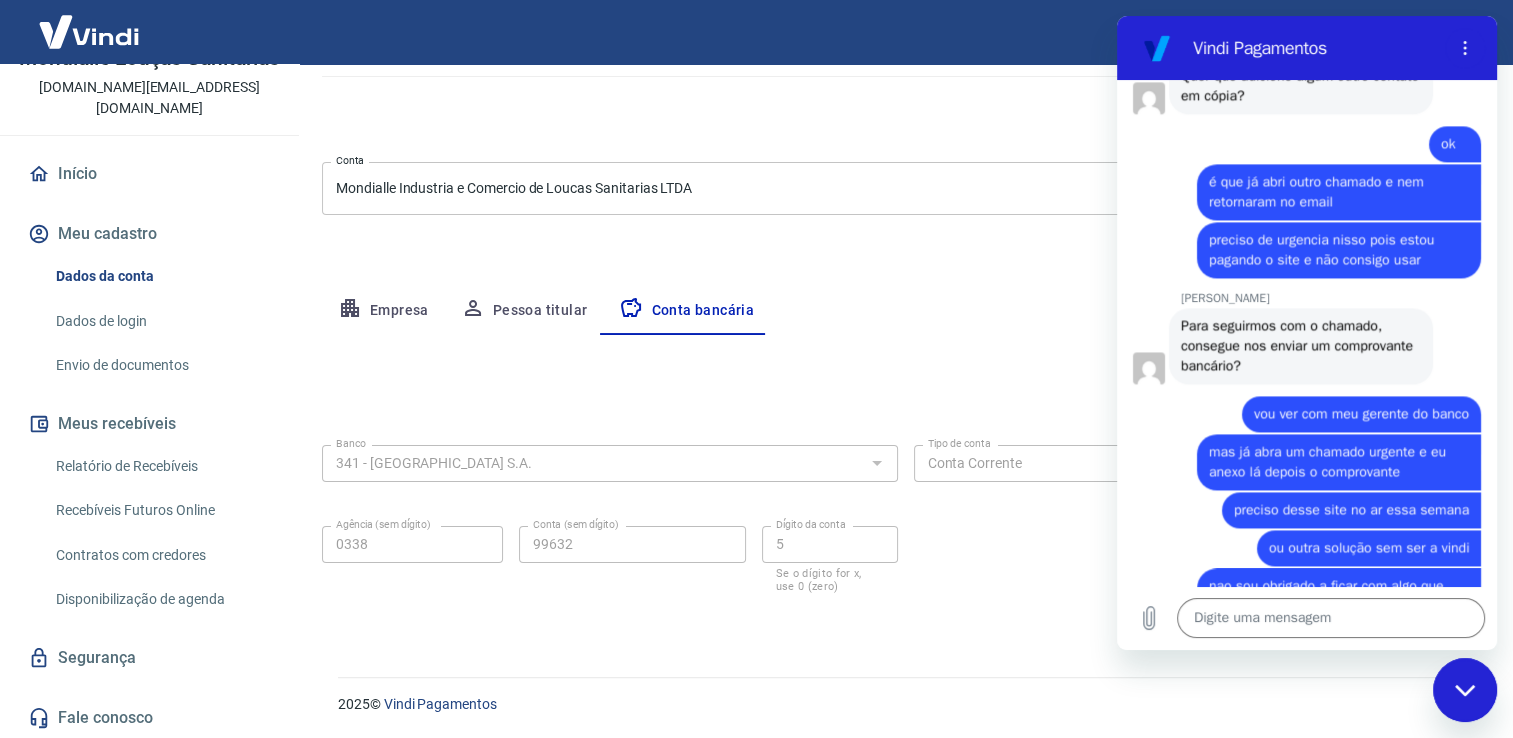 scroll, scrollTop: 2897, scrollLeft: 0, axis: vertical 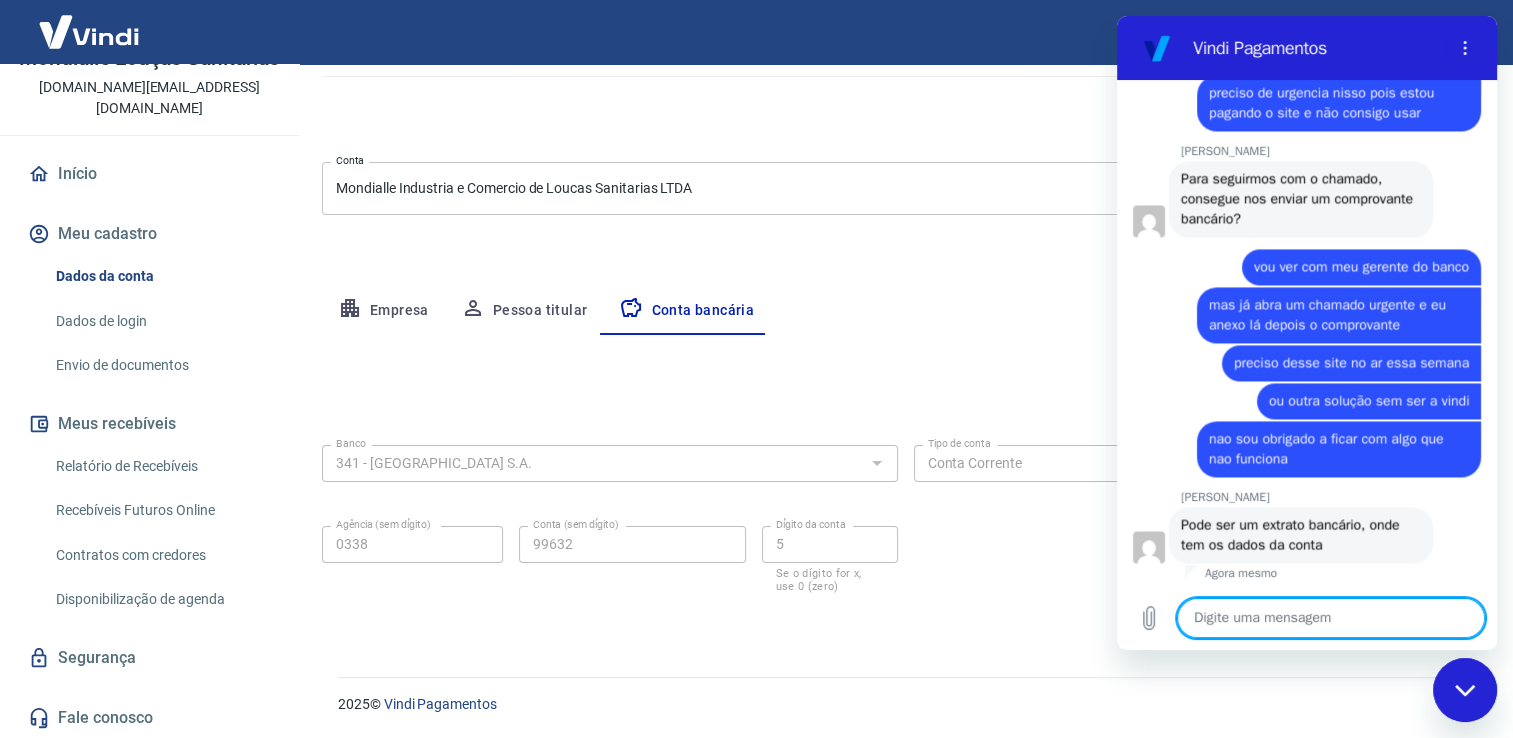 click at bounding box center [1331, 618] 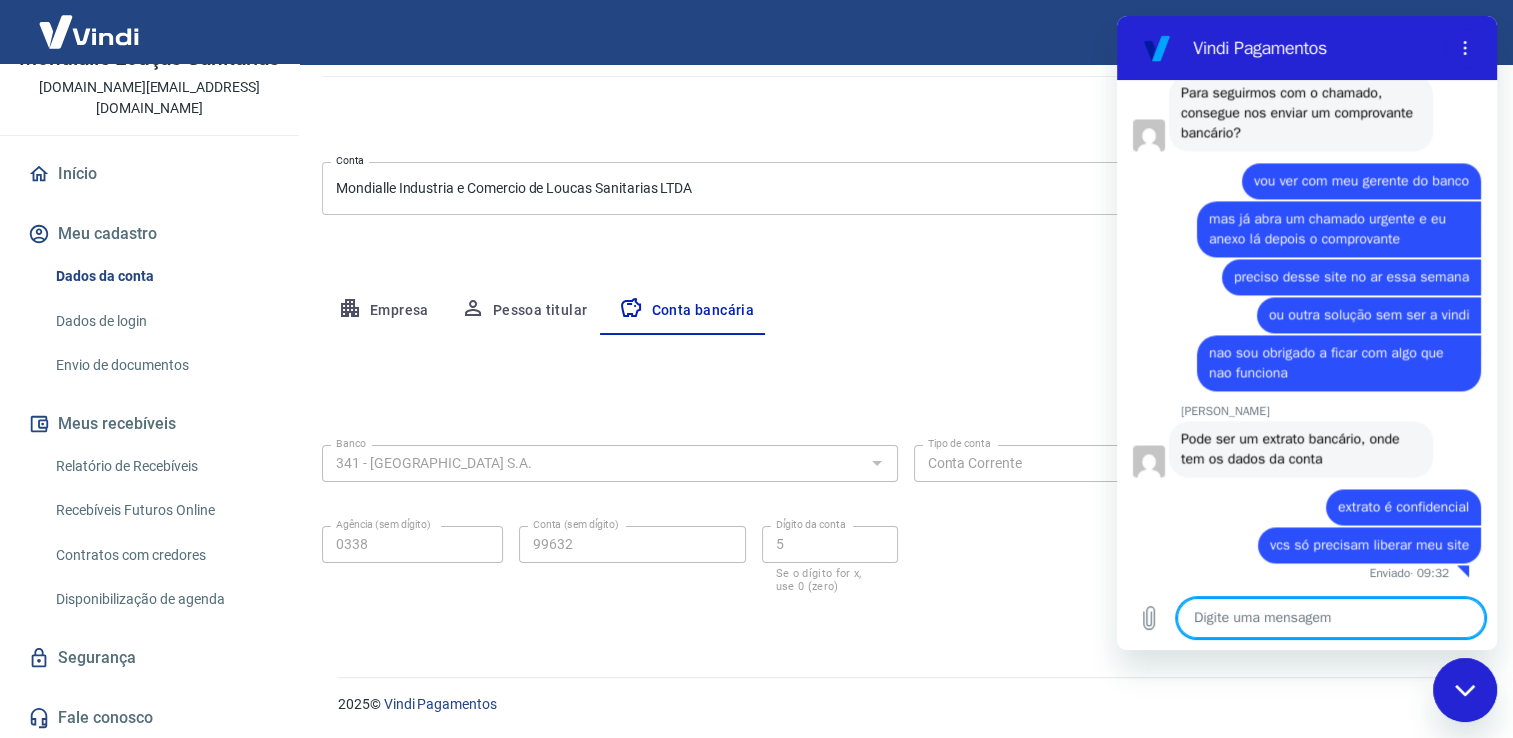 scroll, scrollTop: 3069, scrollLeft: 0, axis: vertical 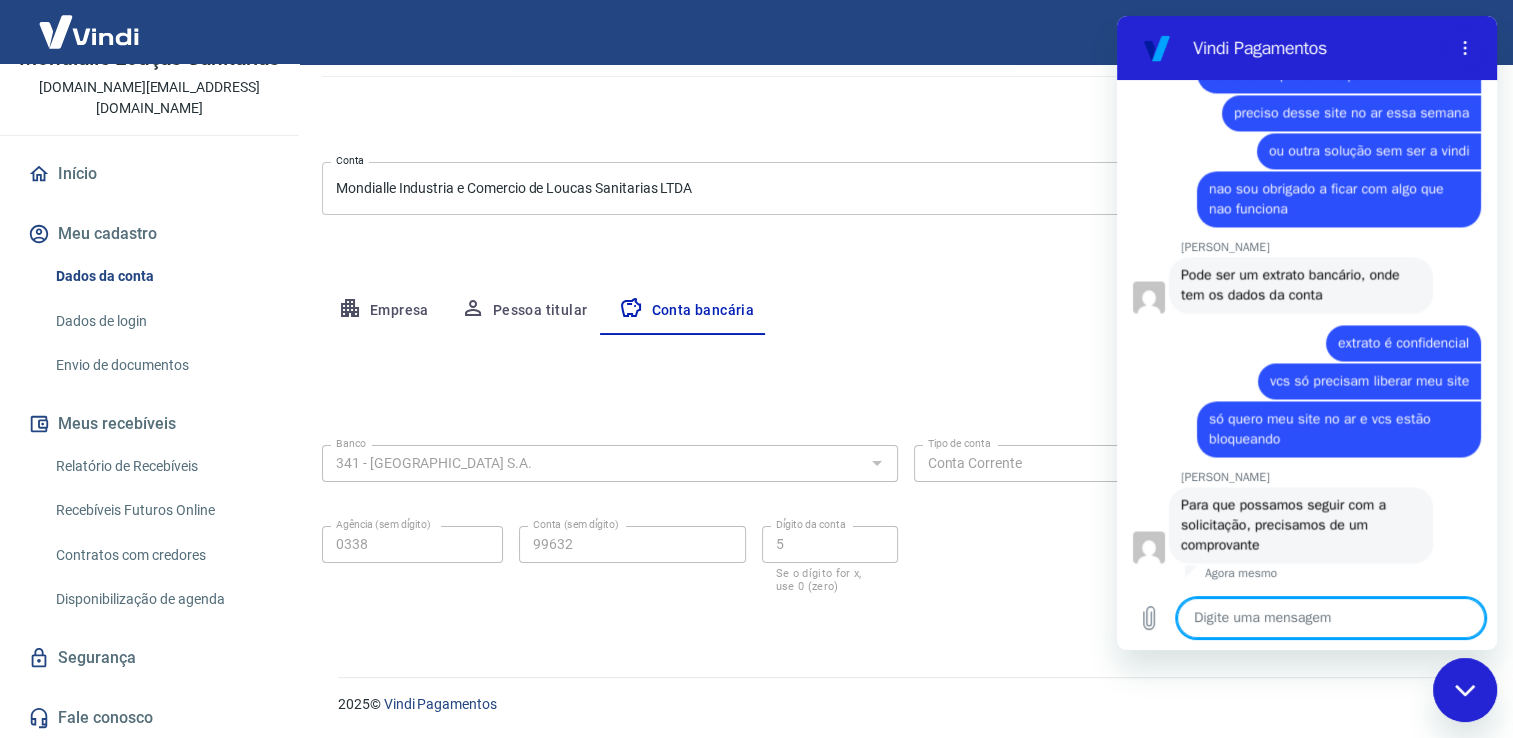 click at bounding box center [1331, 618] 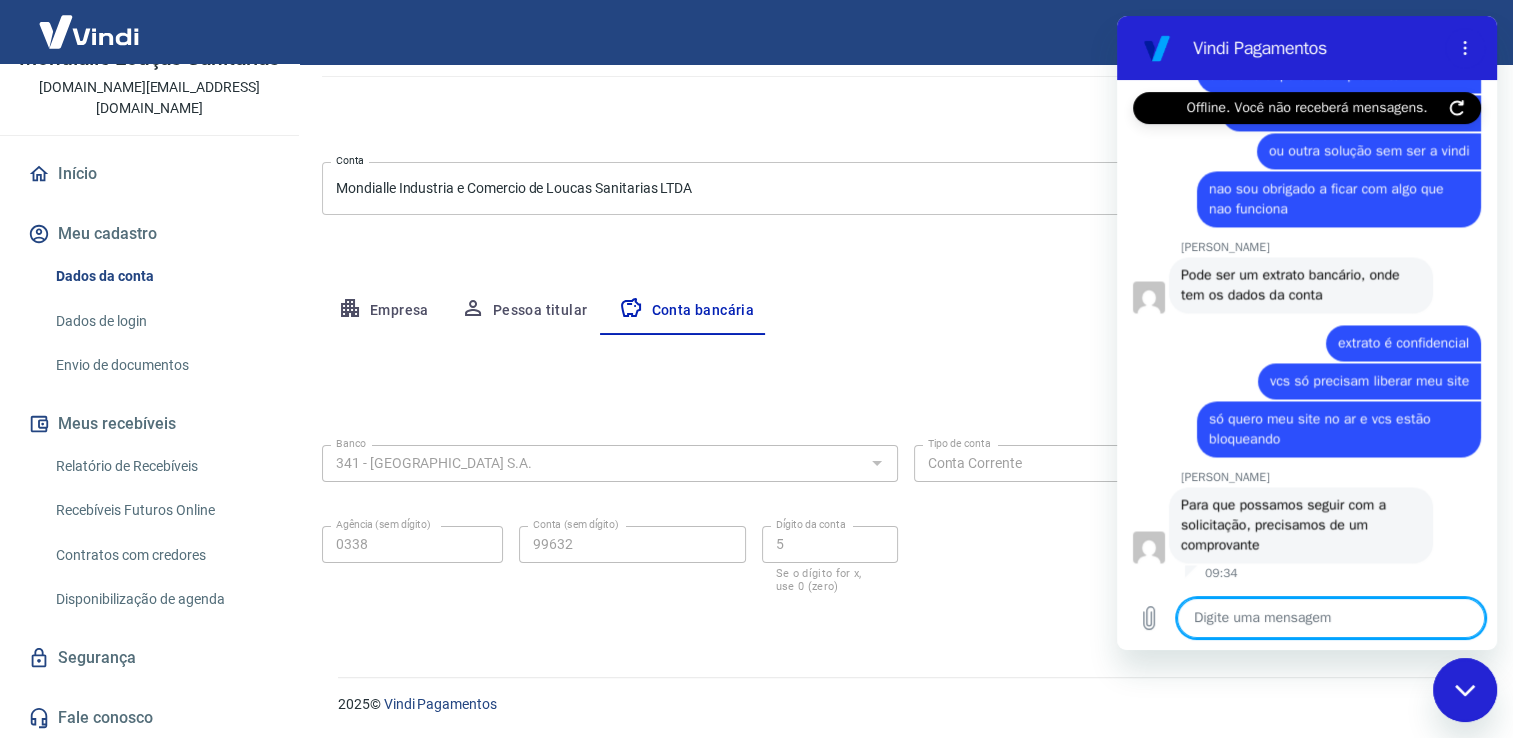 click 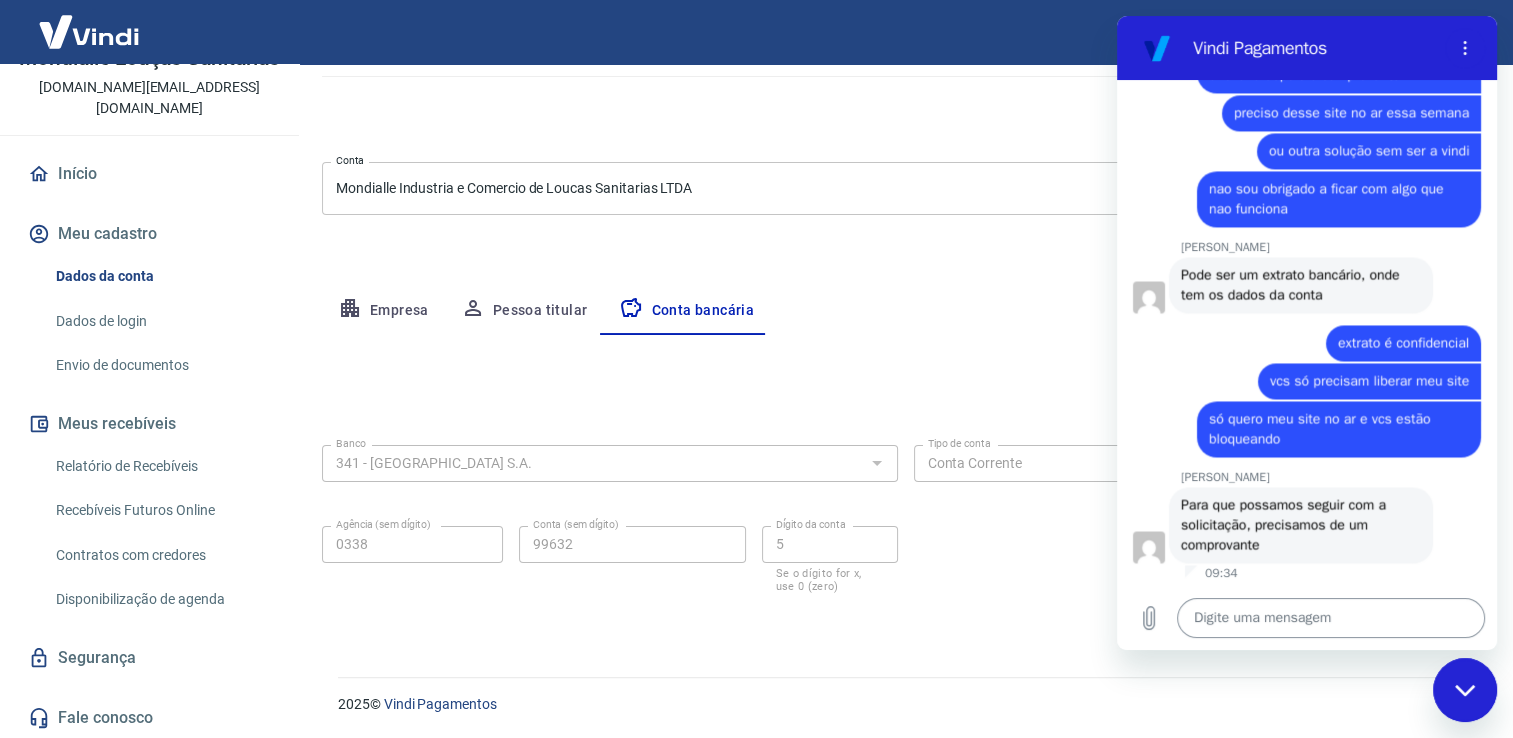 click at bounding box center [1331, 618] 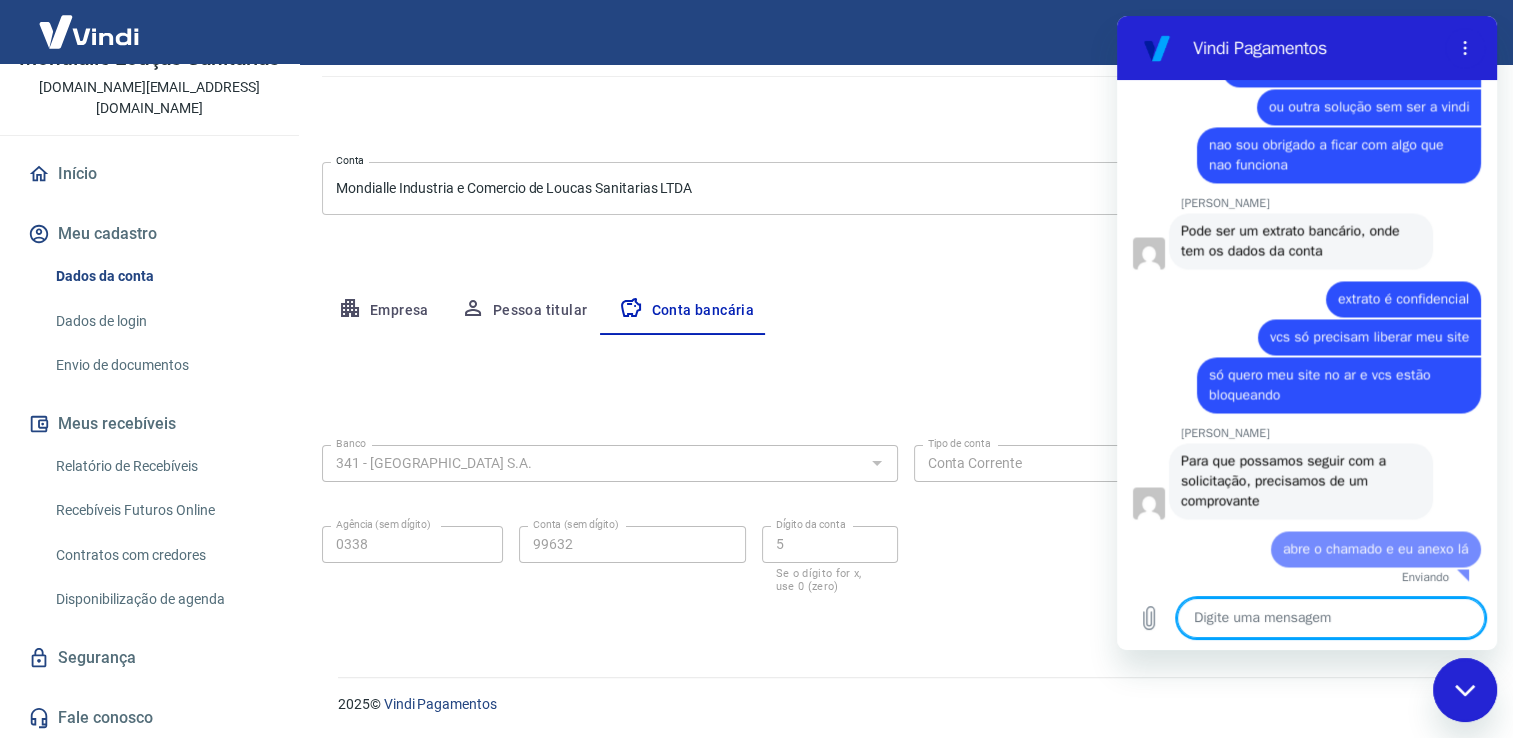 scroll, scrollTop: 3281, scrollLeft: 0, axis: vertical 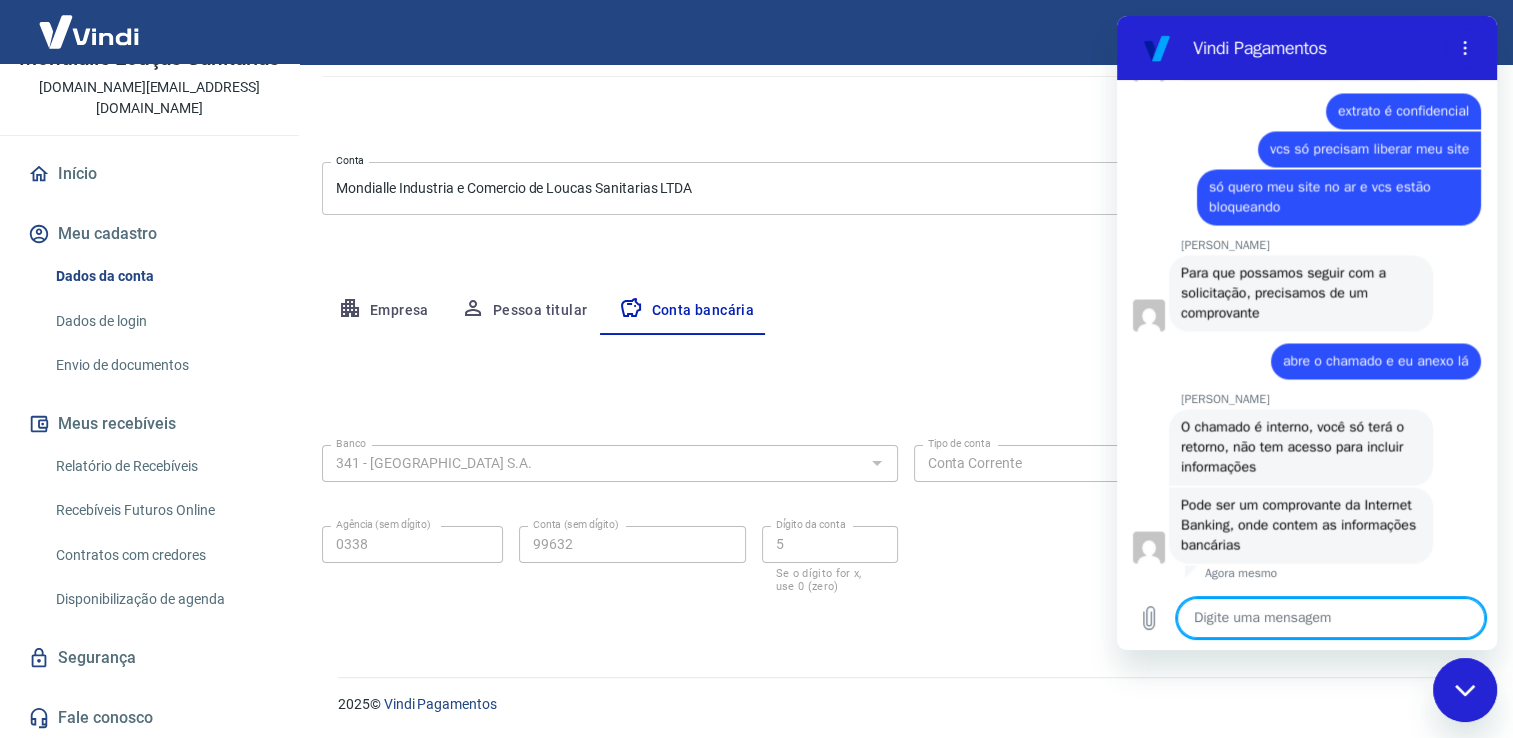 click at bounding box center [1331, 618] 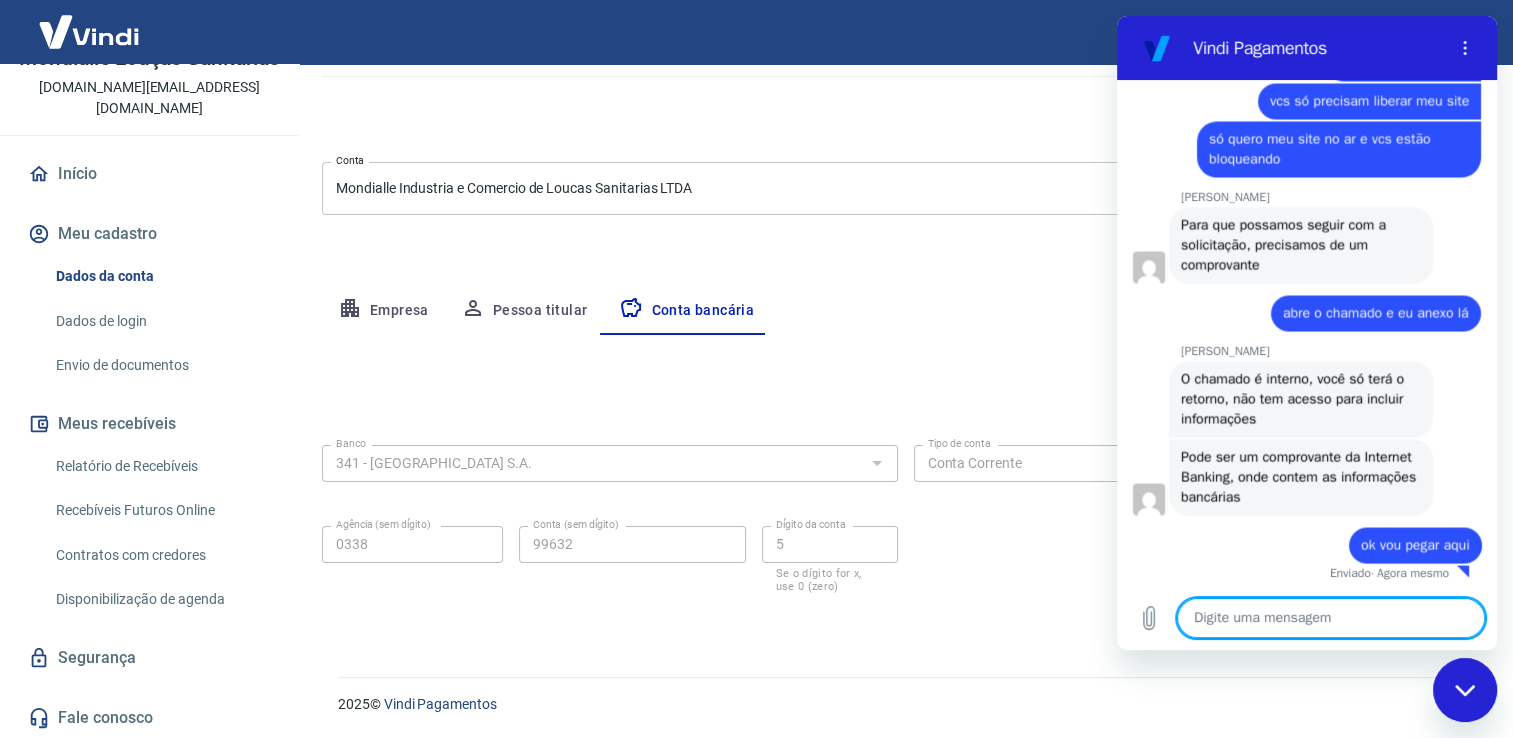scroll, scrollTop: 3513, scrollLeft: 0, axis: vertical 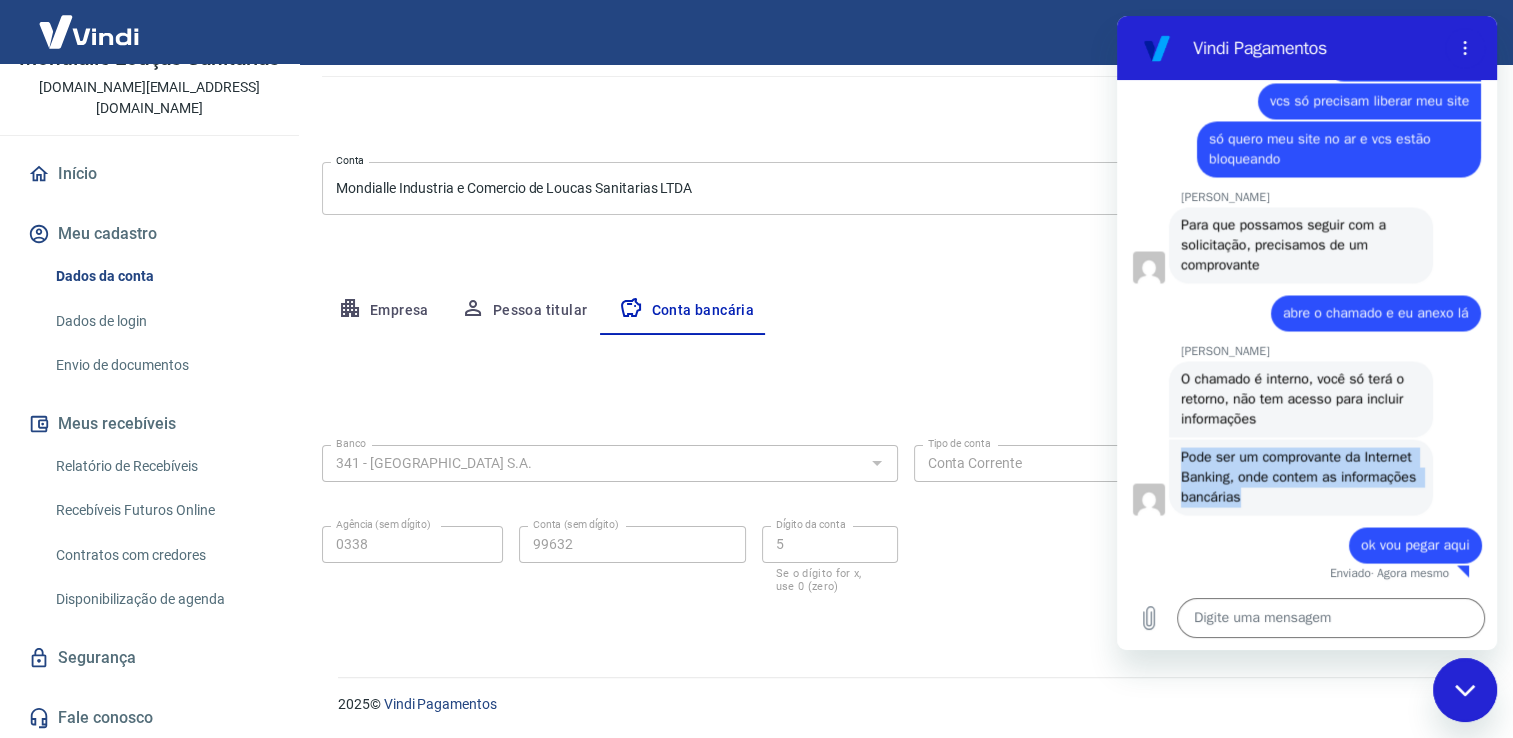 drag, startPoint x: 1329, startPoint y: 502, endPoint x: 1181, endPoint y: 460, distance: 153.84407 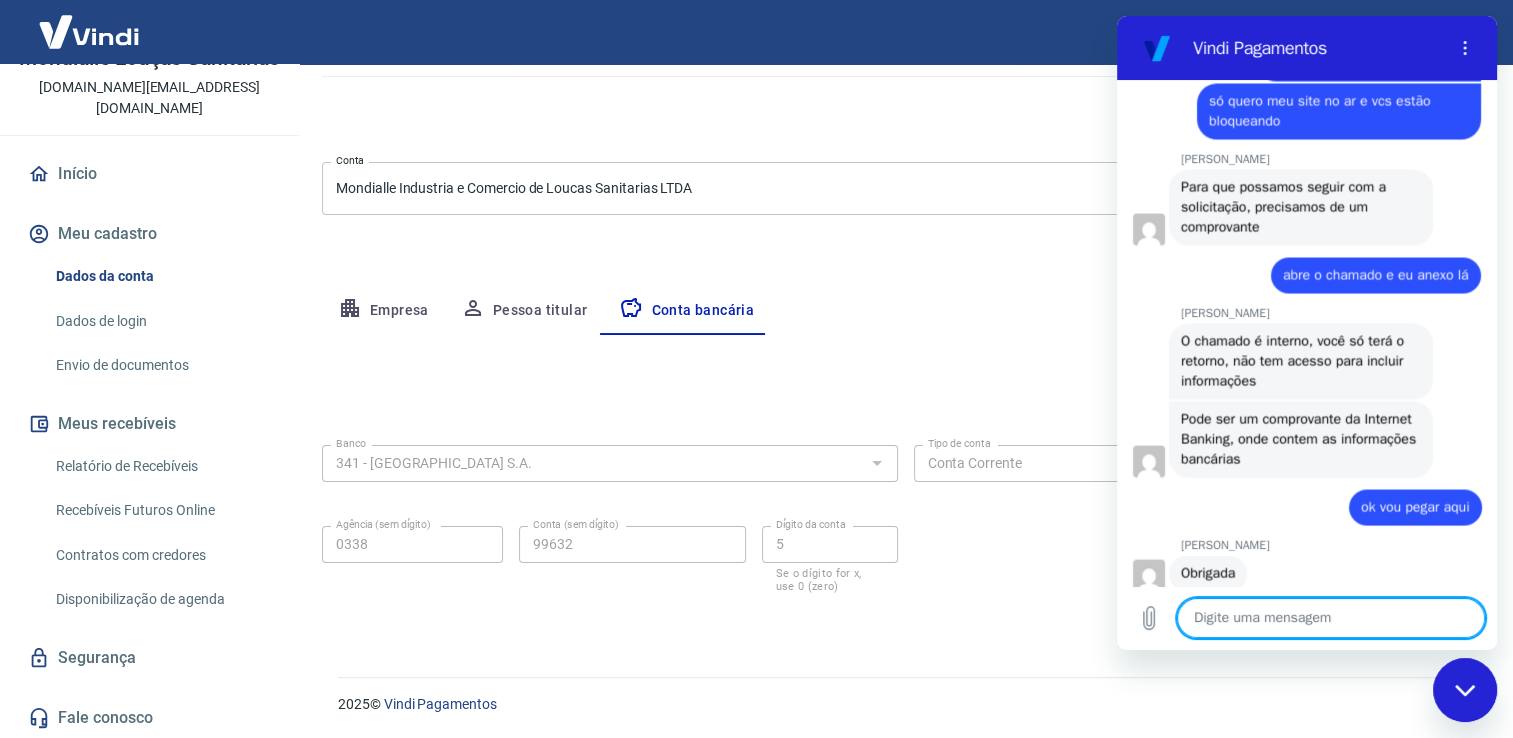 scroll, scrollTop: 3580, scrollLeft: 0, axis: vertical 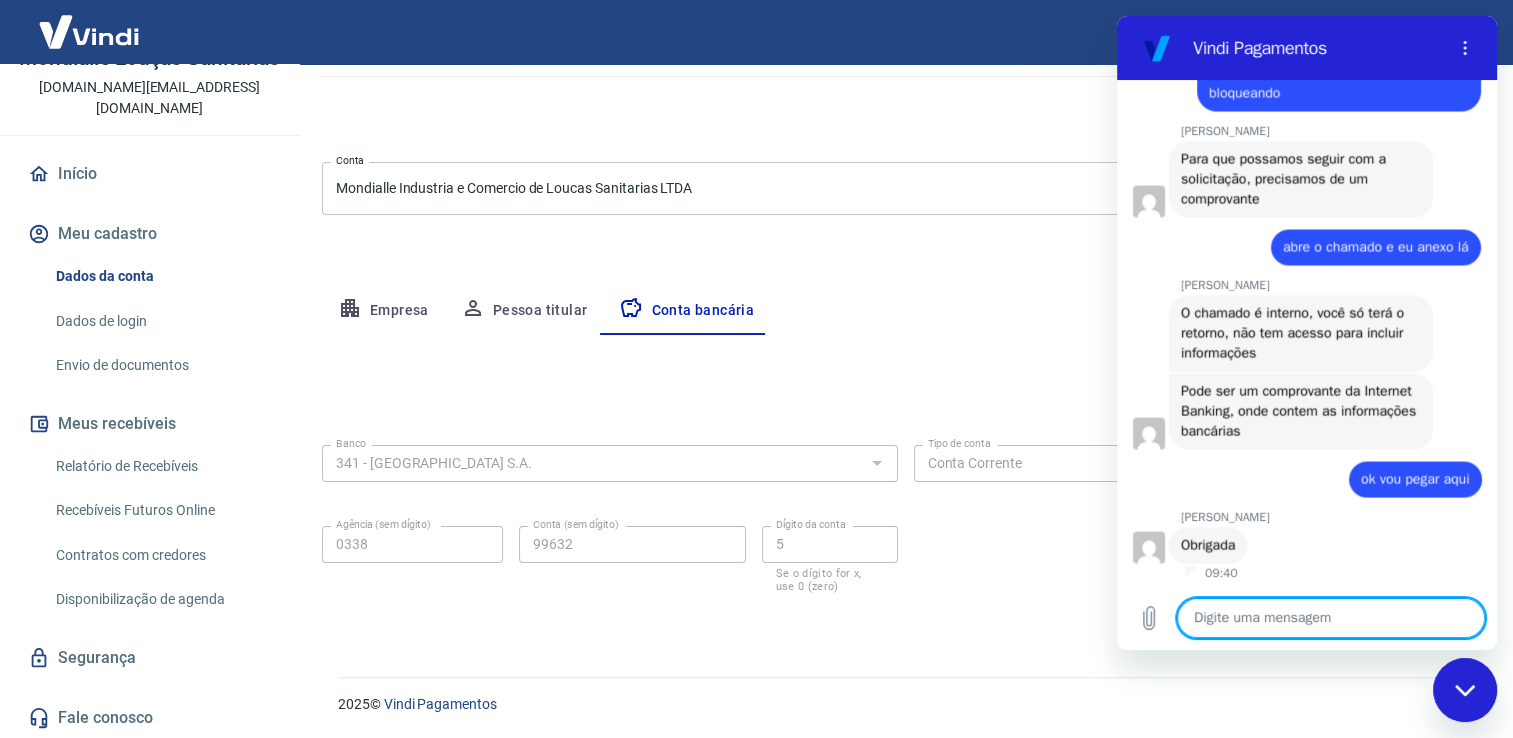 click on "Pode ser um comprovante da Internet Banking, onde contem as informações bancárias" at bounding box center (1300, 410) 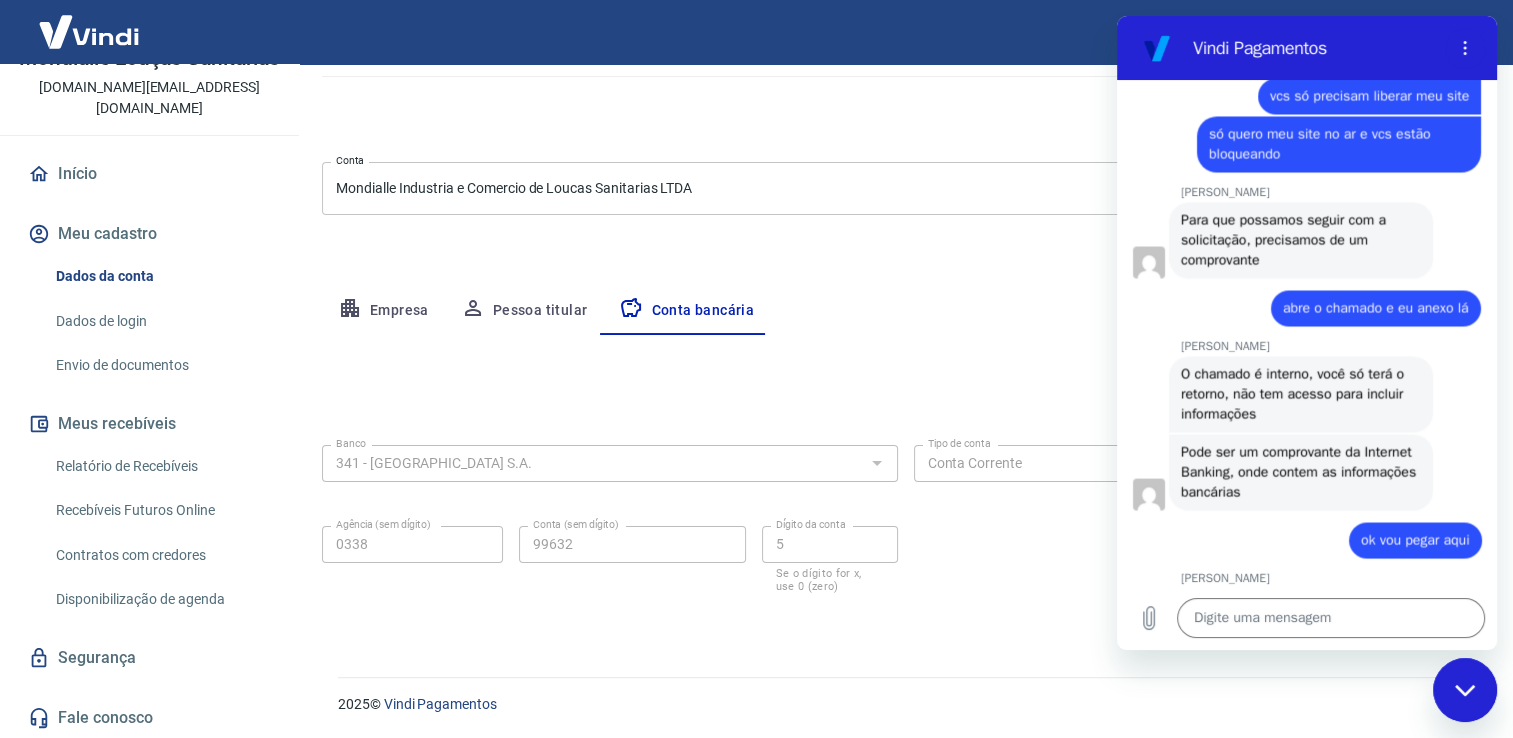 scroll, scrollTop: 3580, scrollLeft: 0, axis: vertical 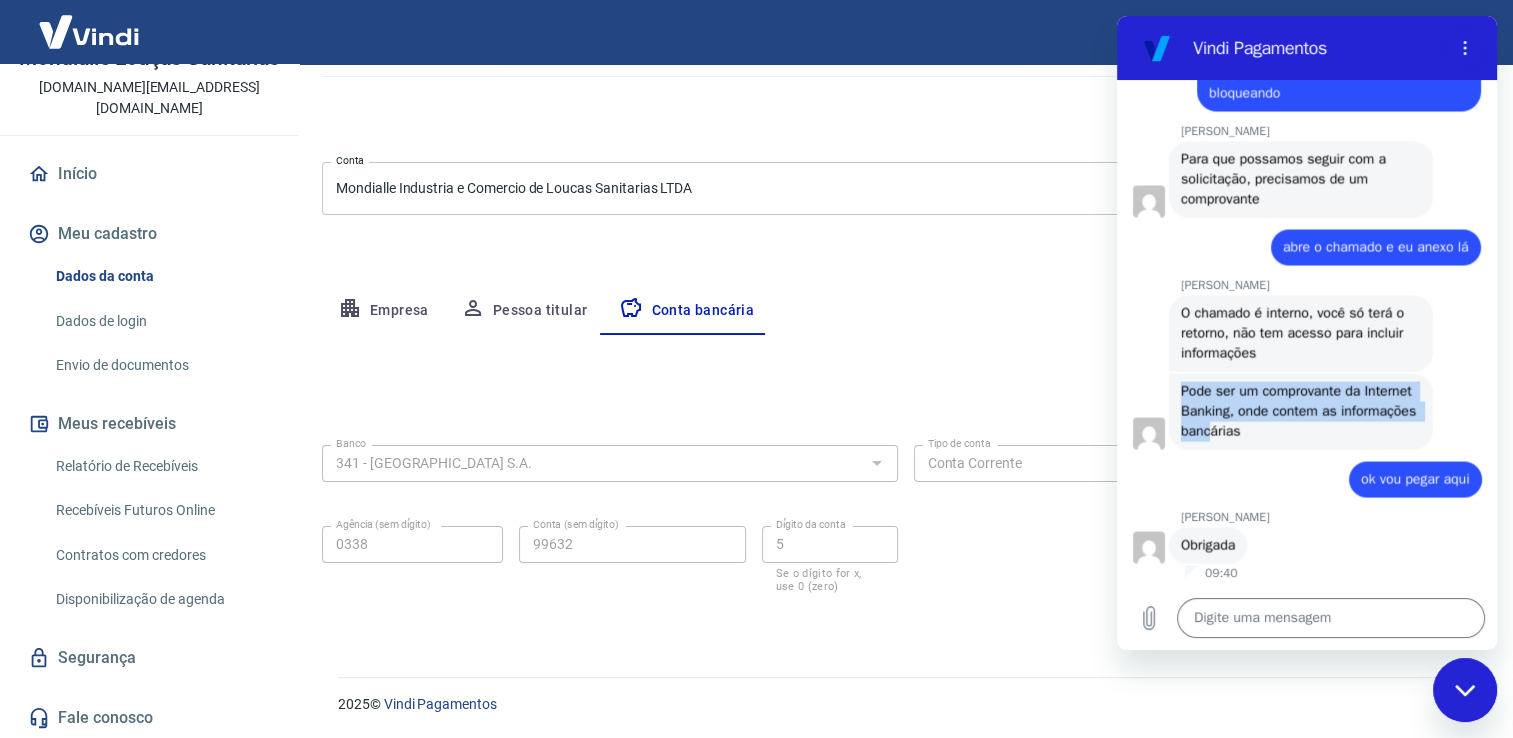 drag, startPoint x: 1182, startPoint y: 390, endPoint x: 1292, endPoint y: 423, distance: 114.84337 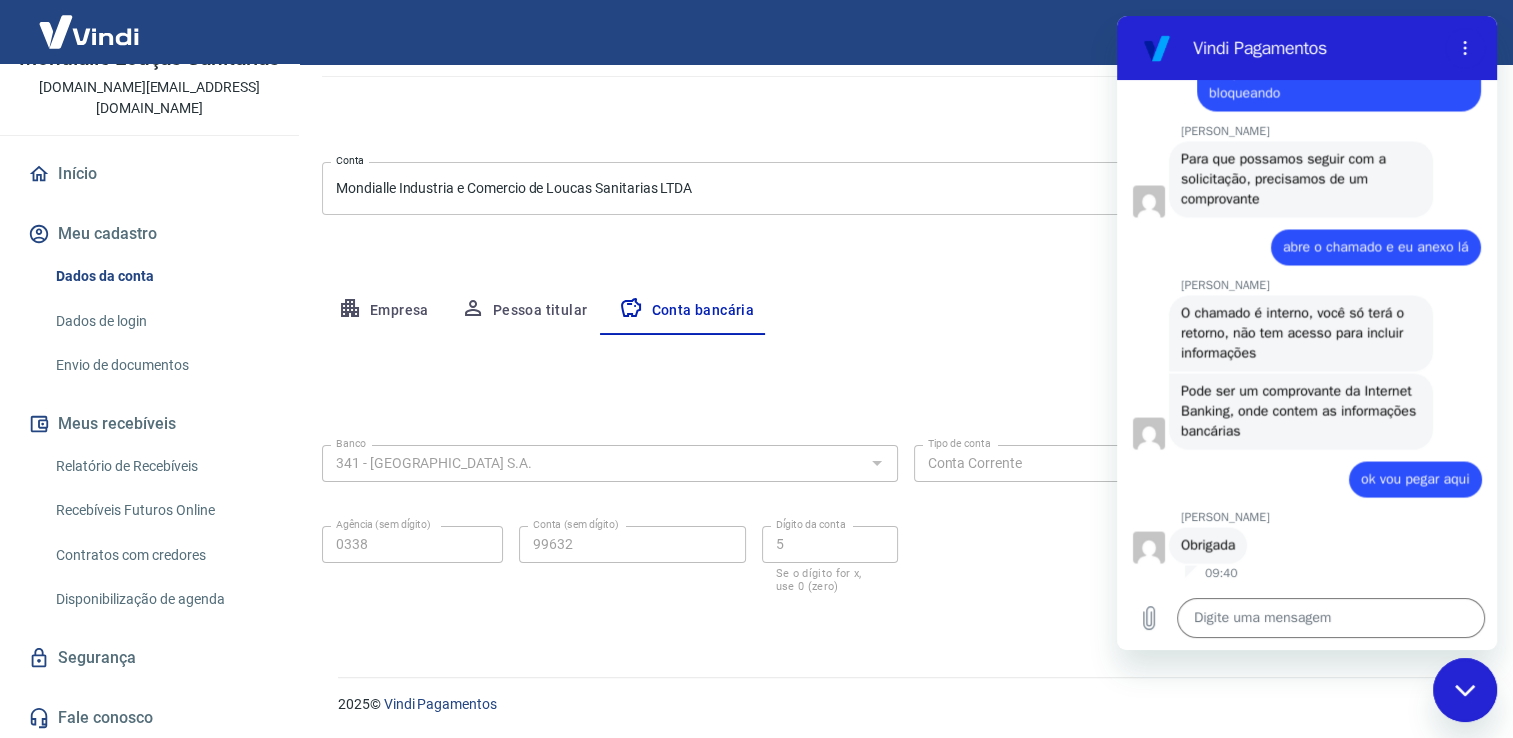 click on "Pode ser um comprovante da Internet Banking, onde contem as informações bancárias" at bounding box center [1300, 410] 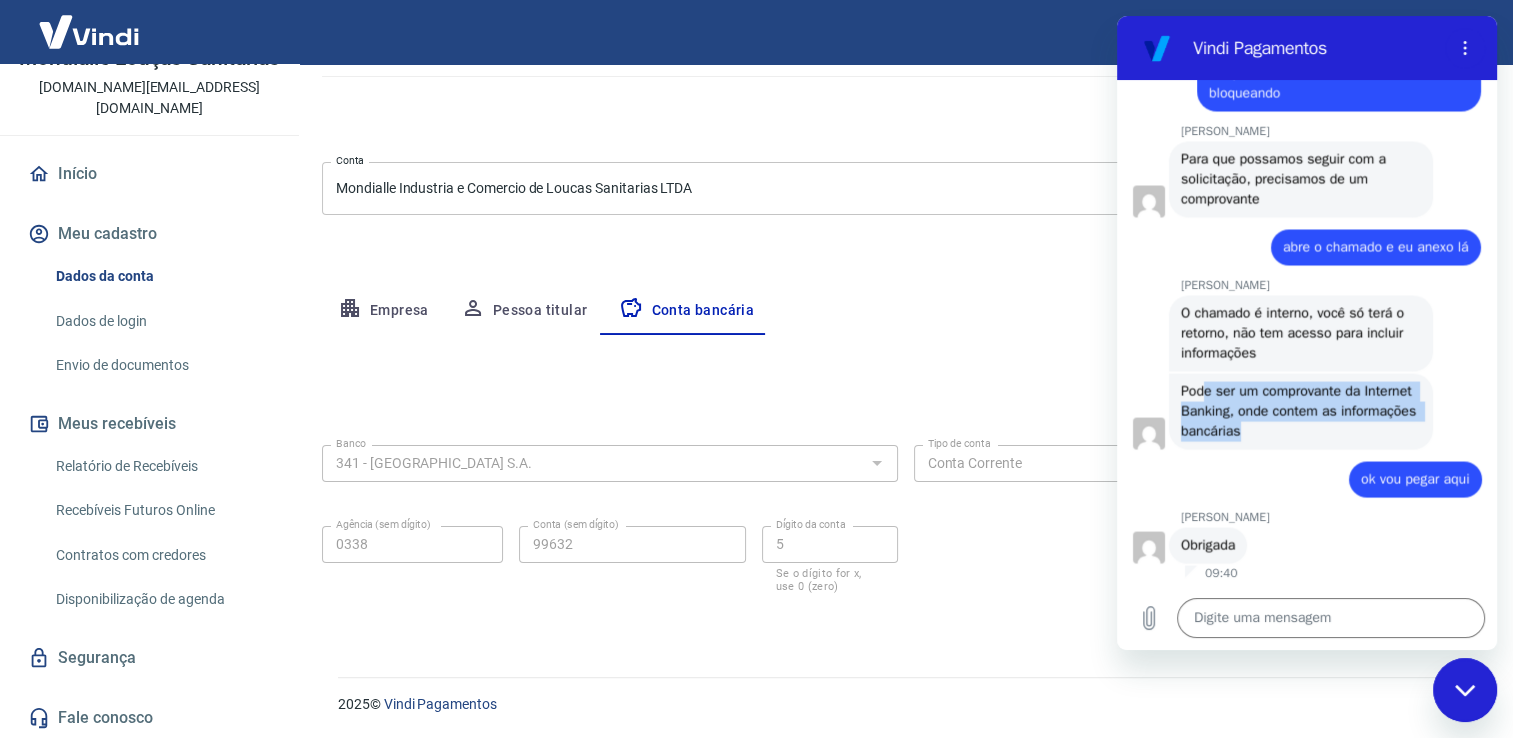 drag, startPoint x: 1311, startPoint y: 426, endPoint x: 1199, endPoint y: 390, distance: 117.64353 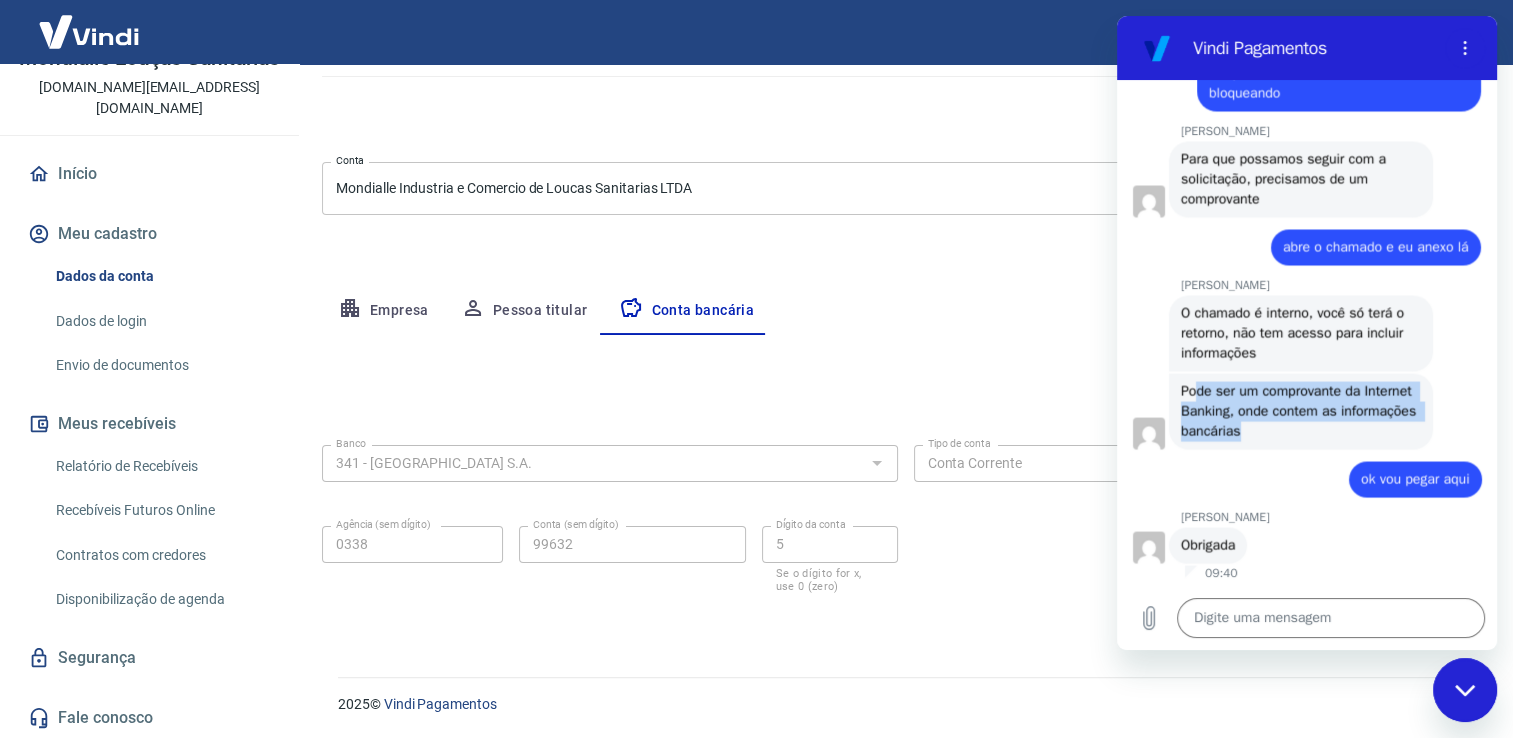 click on "Pode ser um comprovante da Internet Banking, onde contem as informações bancárias" at bounding box center (1300, 410) 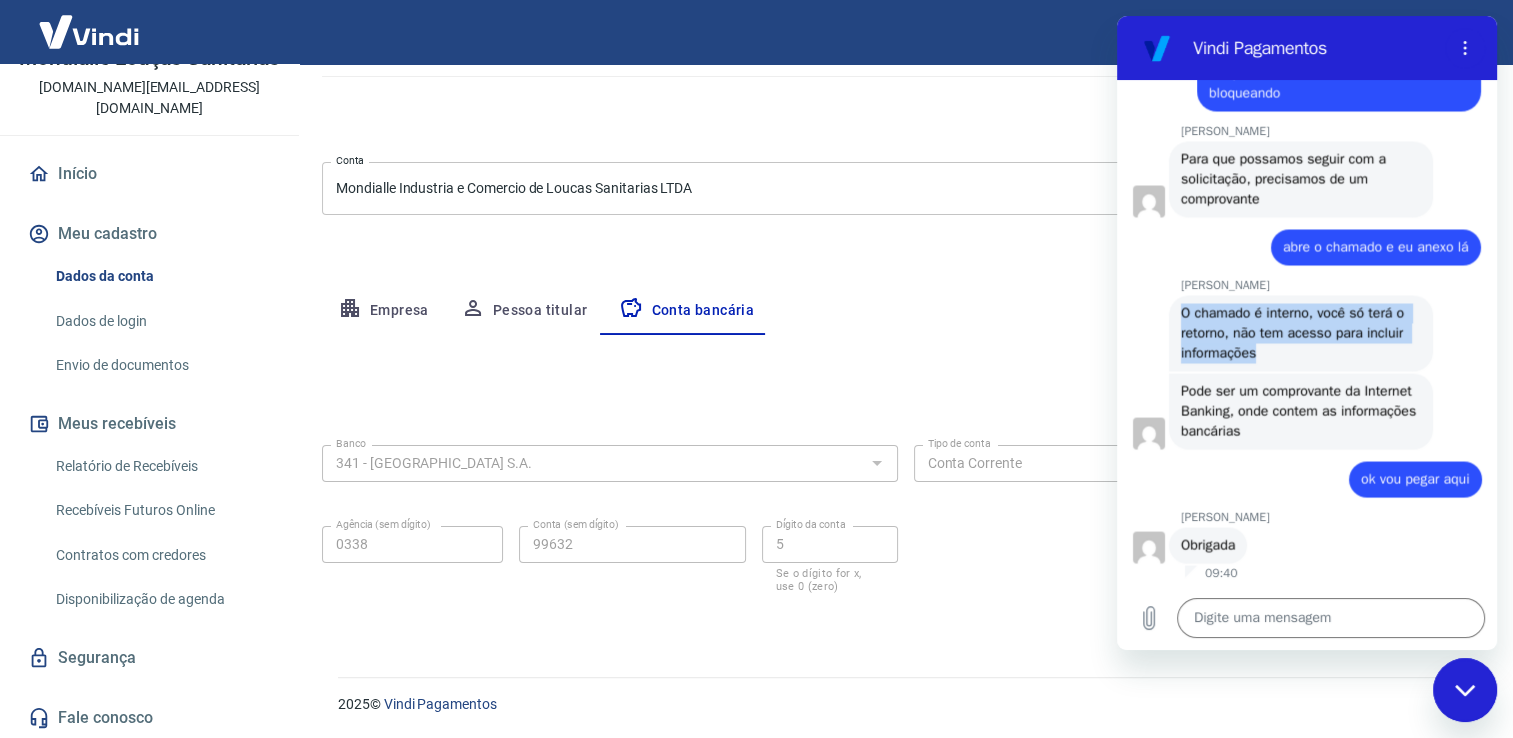 drag, startPoint x: 1200, startPoint y: 318, endPoint x: 1265, endPoint y: 354, distance: 74.30343 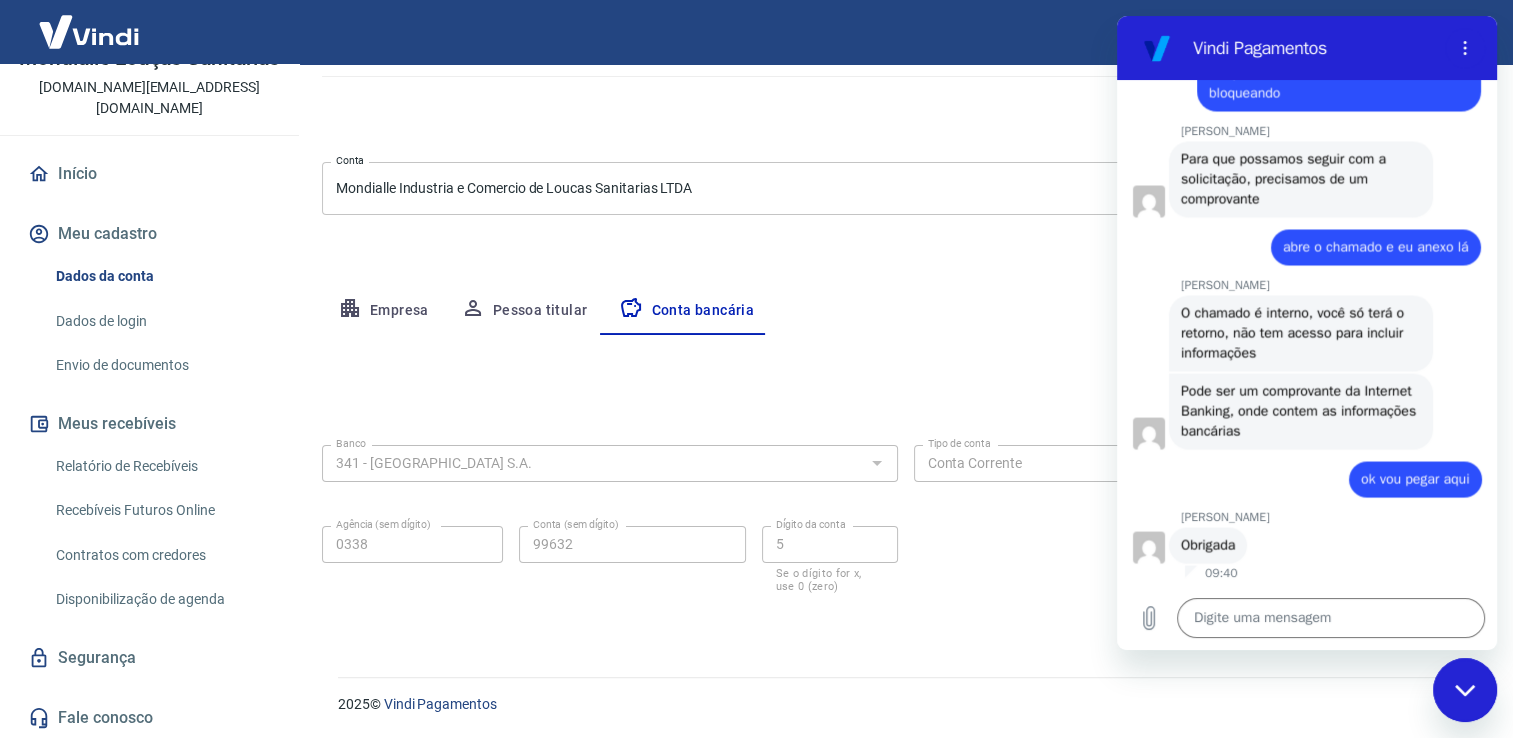 click on "Pode ser um comprovante da Internet Banking, onde contem as informações bancárias" at bounding box center [1300, 410] 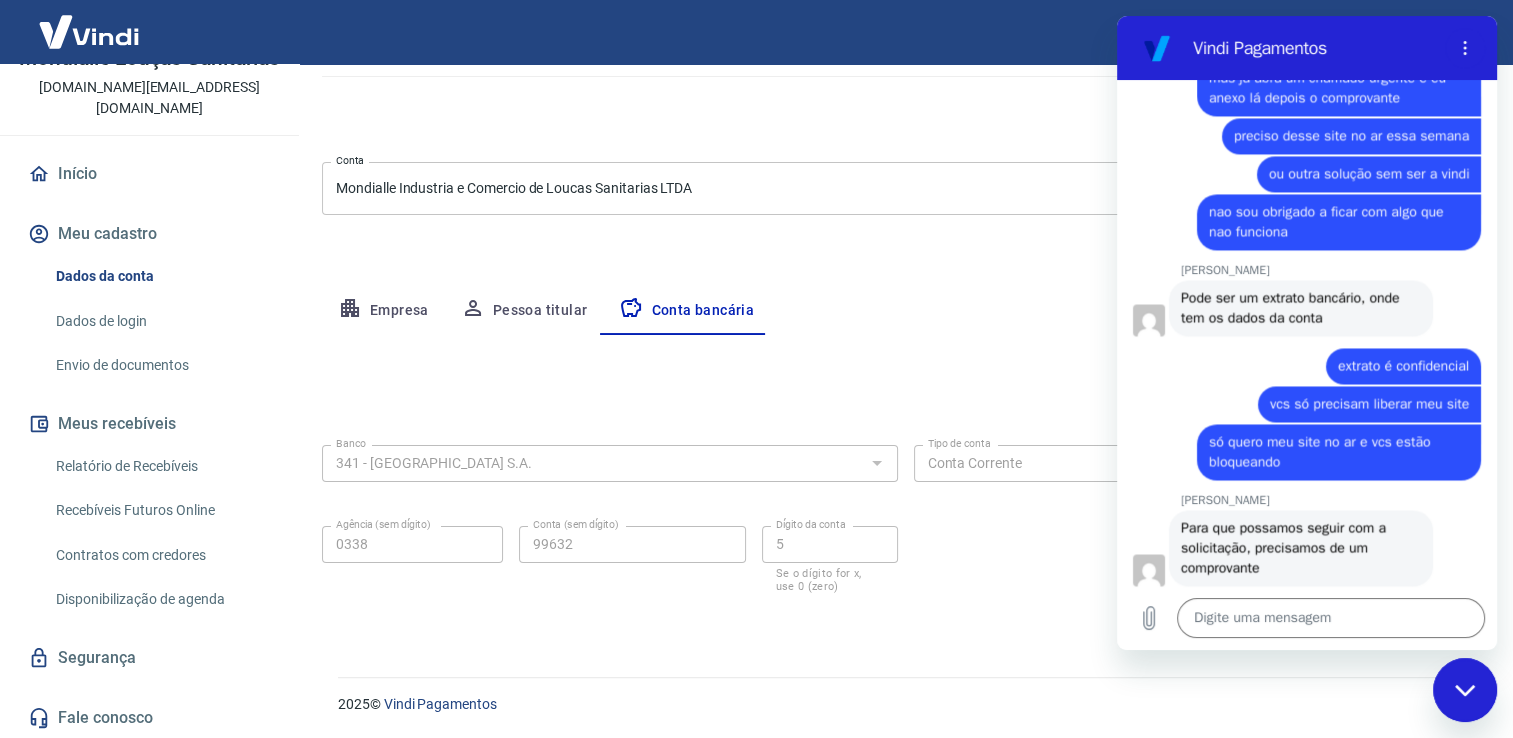 scroll, scrollTop: 3580, scrollLeft: 0, axis: vertical 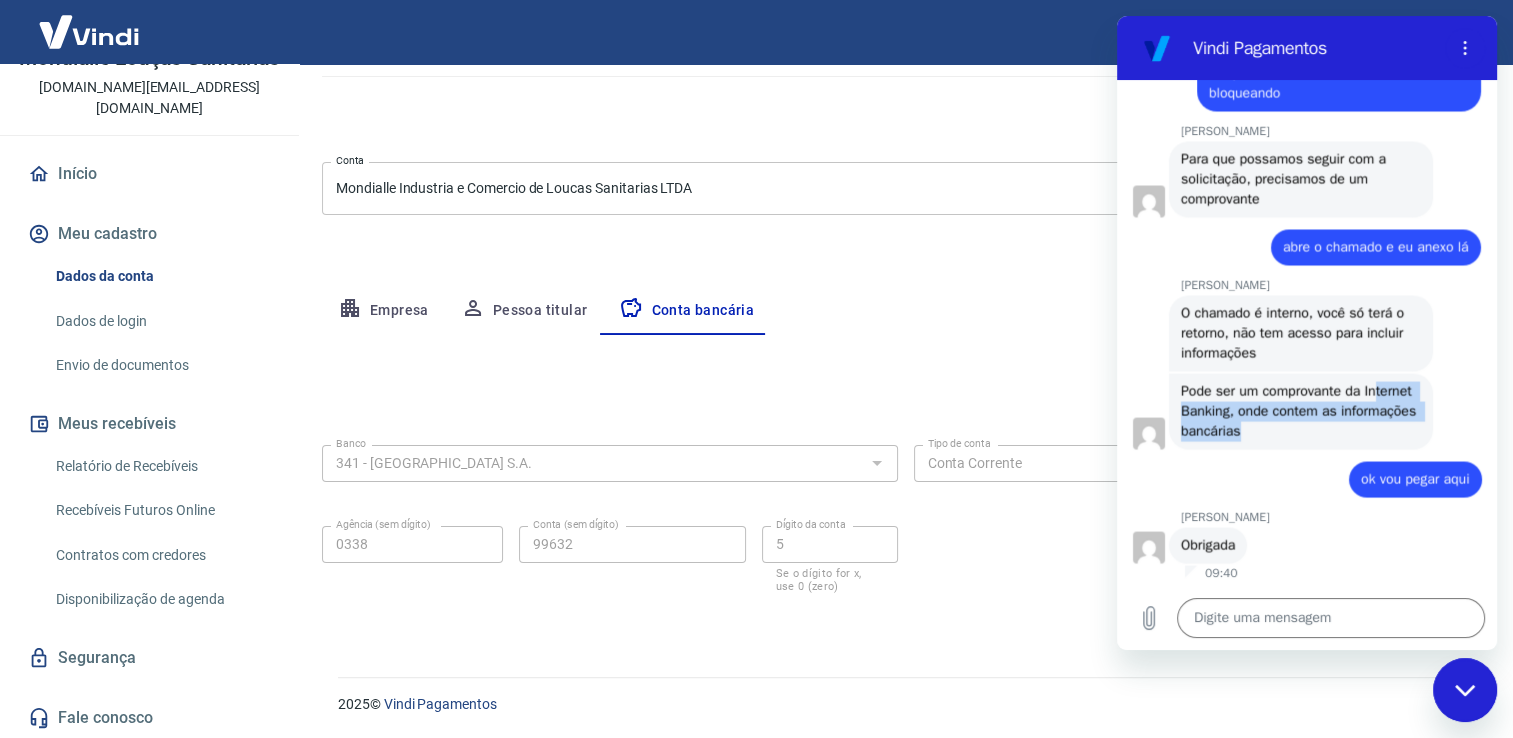 drag, startPoint x: 1329, startPoint y: 436, endPoint x: 1187, endPoint y: 406, distance: 145.13441 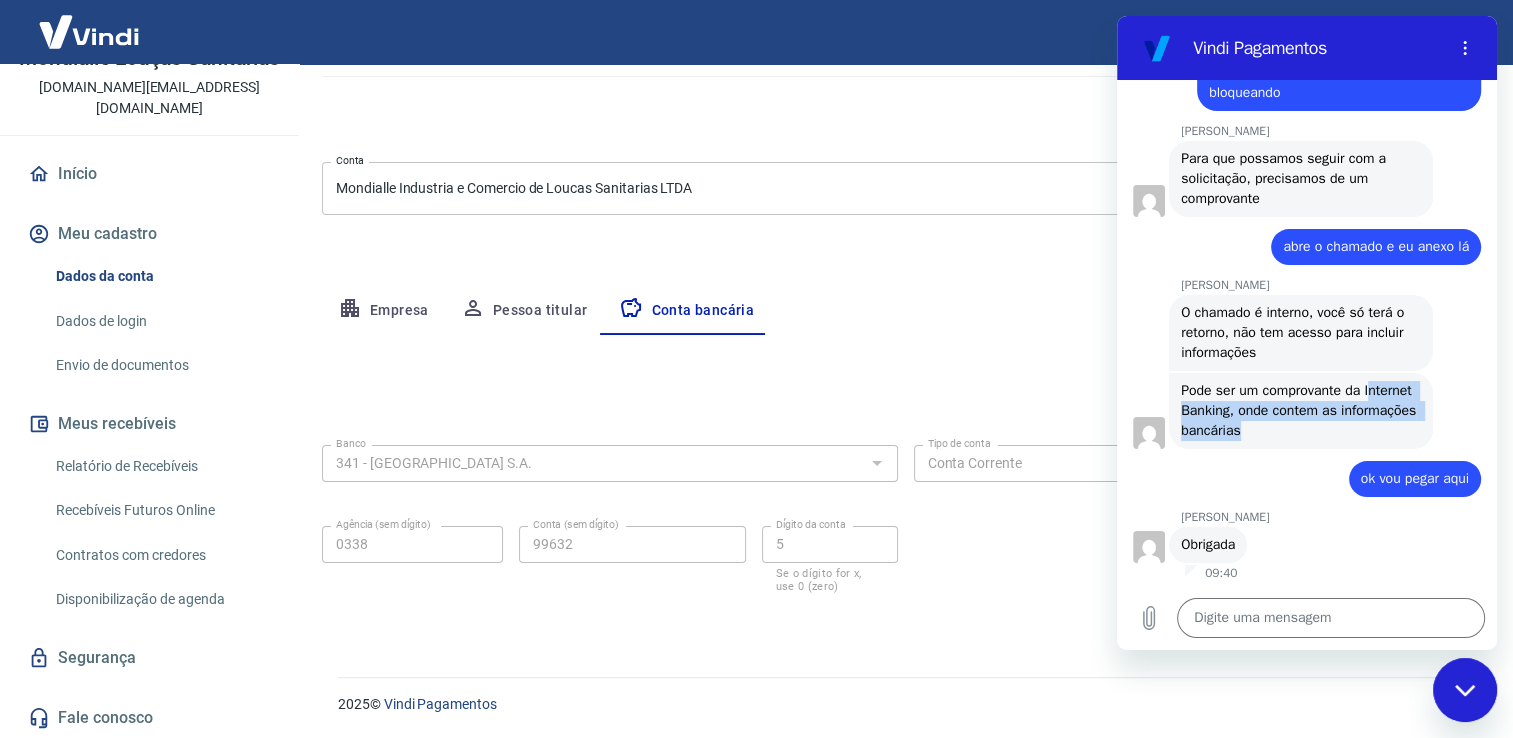 click on "Pode ser um comprovante da Internet Banking, onde contem as informações bancárias" at bounding box center [1300, 410] 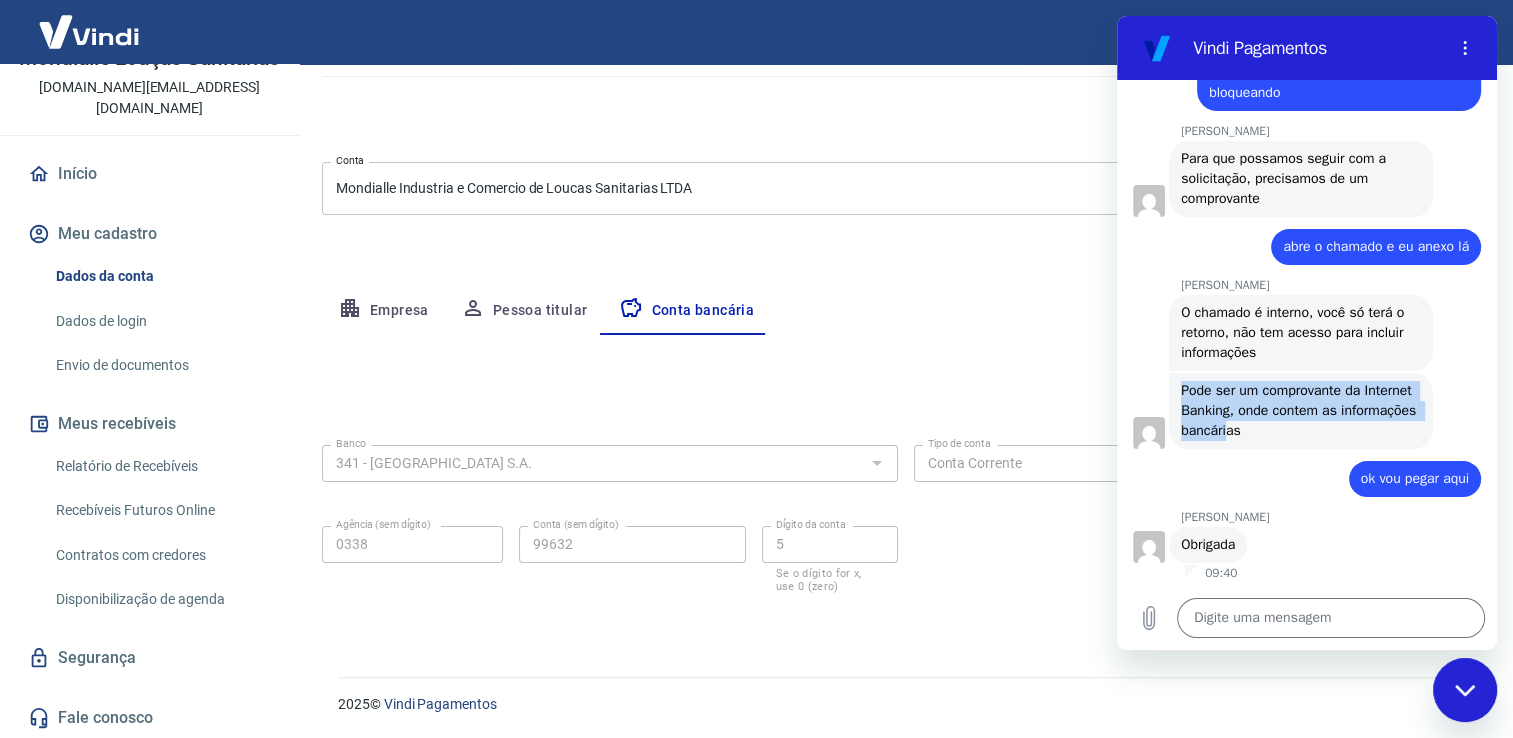 drag, startPoint x: 1181, startPoint y: 390, endPoint x: 1307, endPoint y: 430, distance: 132.19682 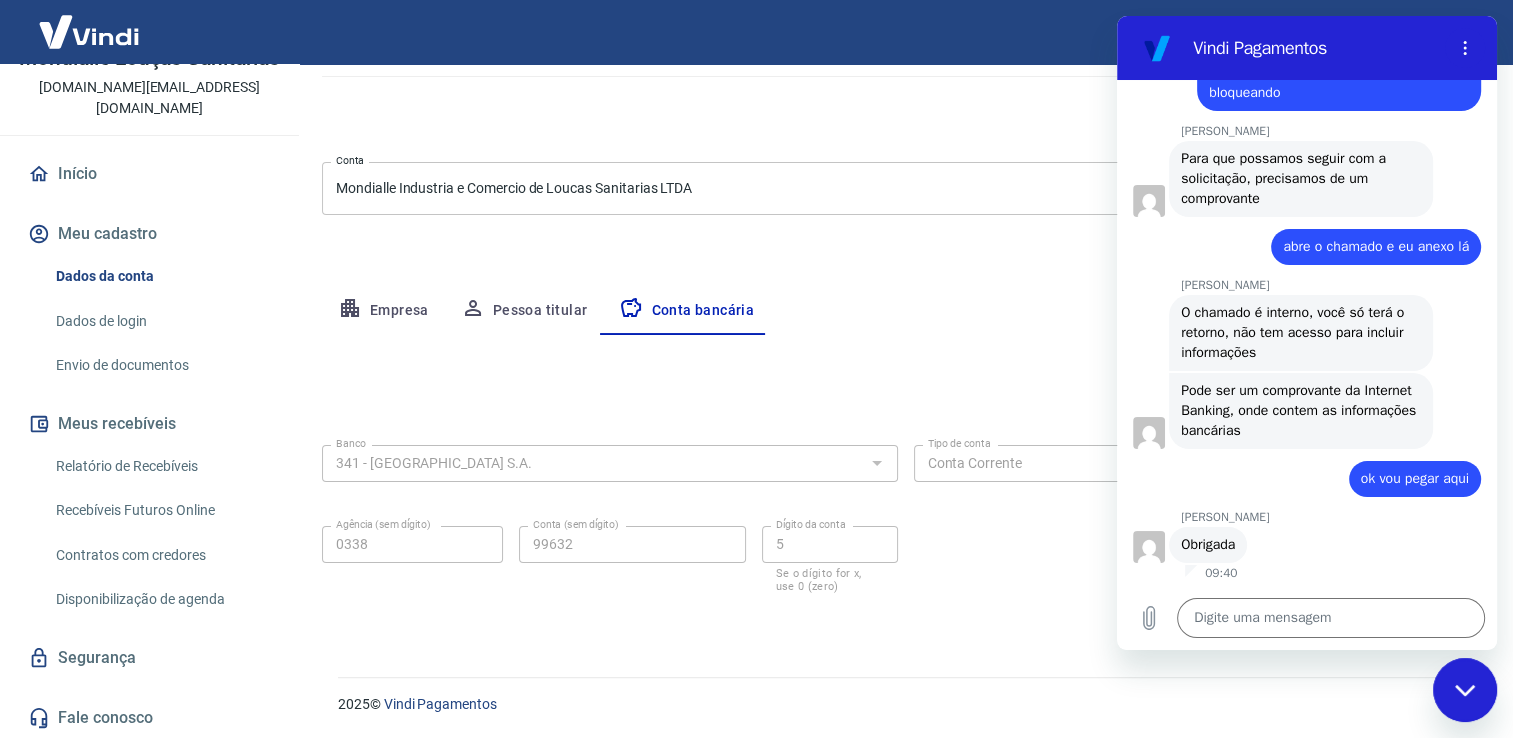 click on "[PERSON_NAME] diz:  Pode ser um comprovante da Internet Banking, onde contem as informações bancárias" at bounding box center (1301, 411) 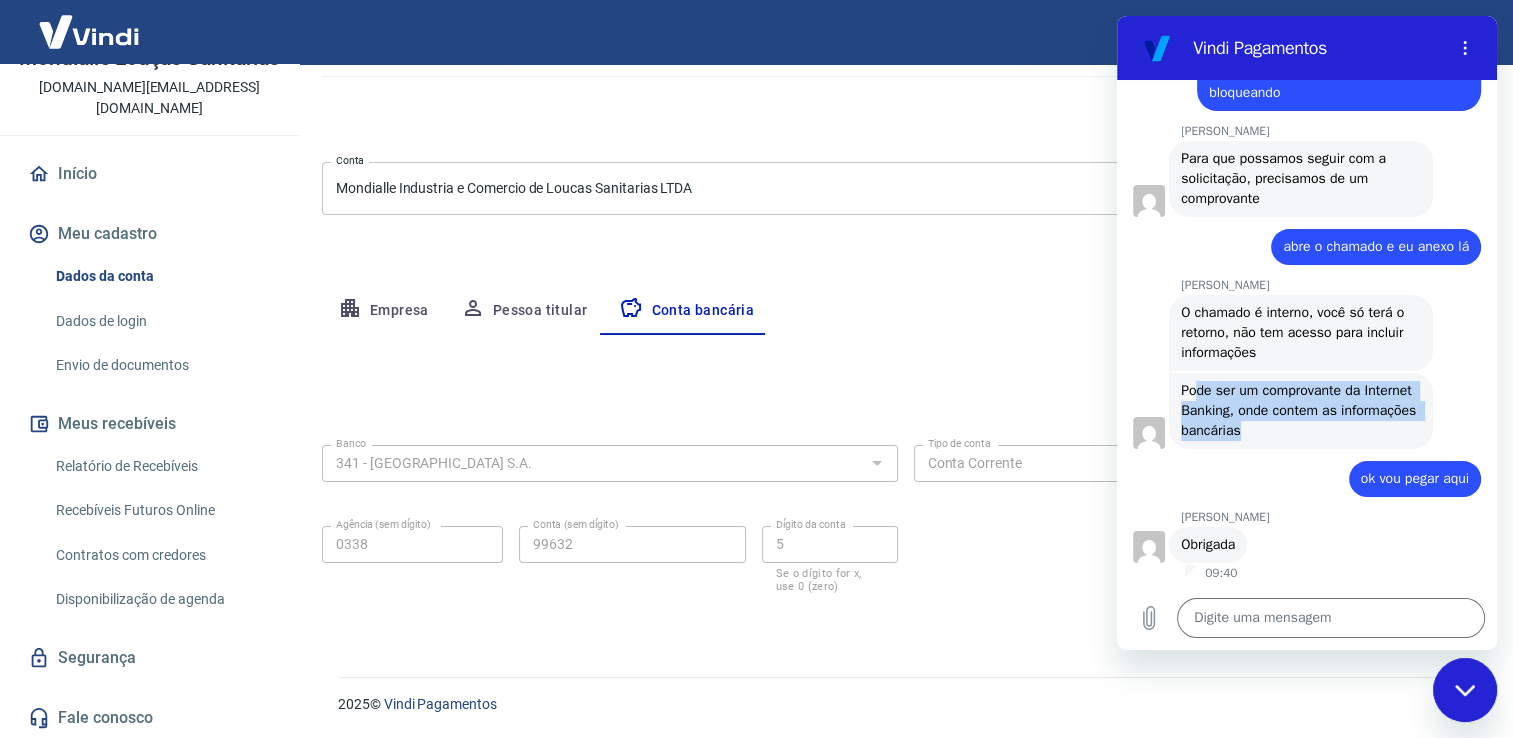drag, startPoint x: 1277, startPoint y: 431, endPoint x: 1193, endPoint y: 399, distance: 89.88882 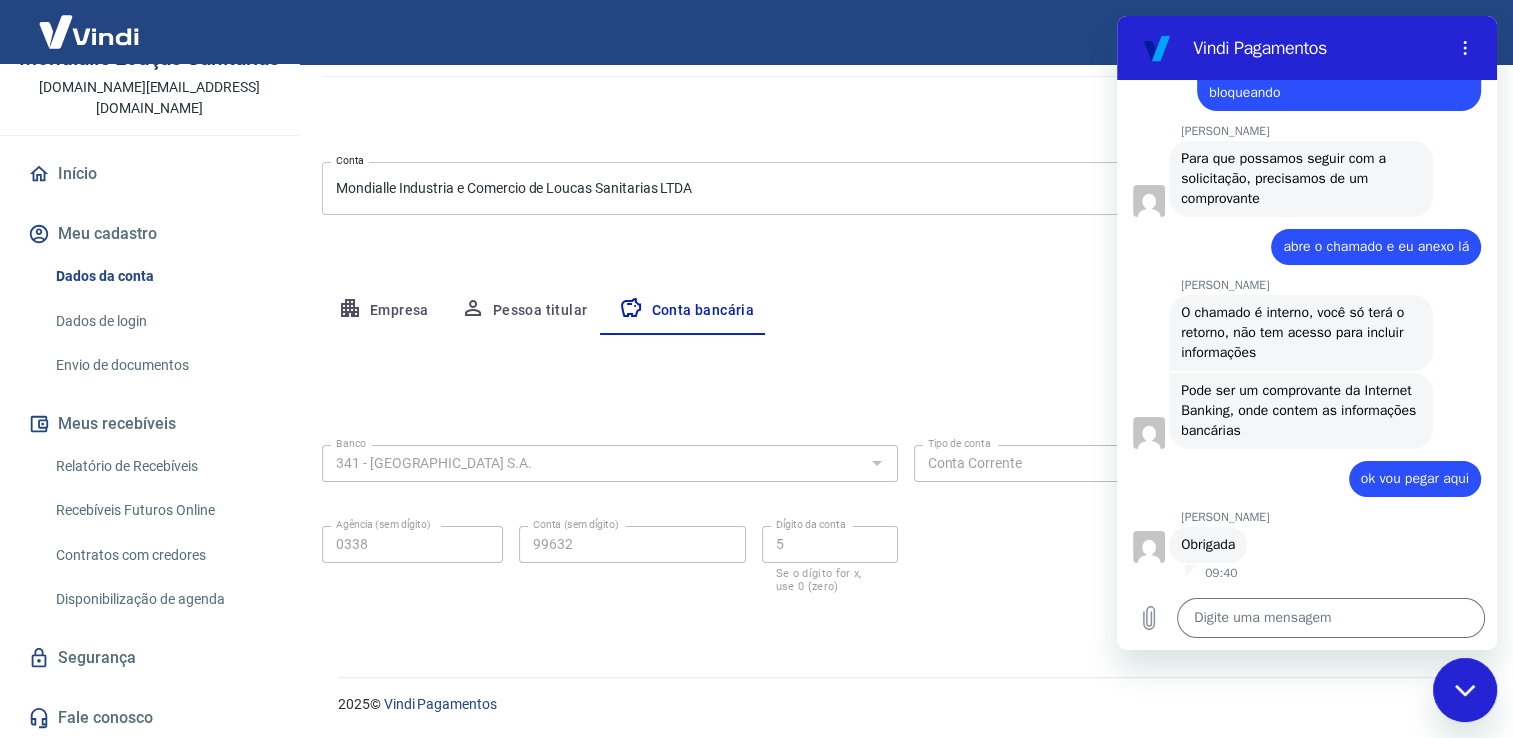 click on "Pode ser um comprovante da Internet Banking, onde contem as informações bancárias" at bounding box center (1300, 410) 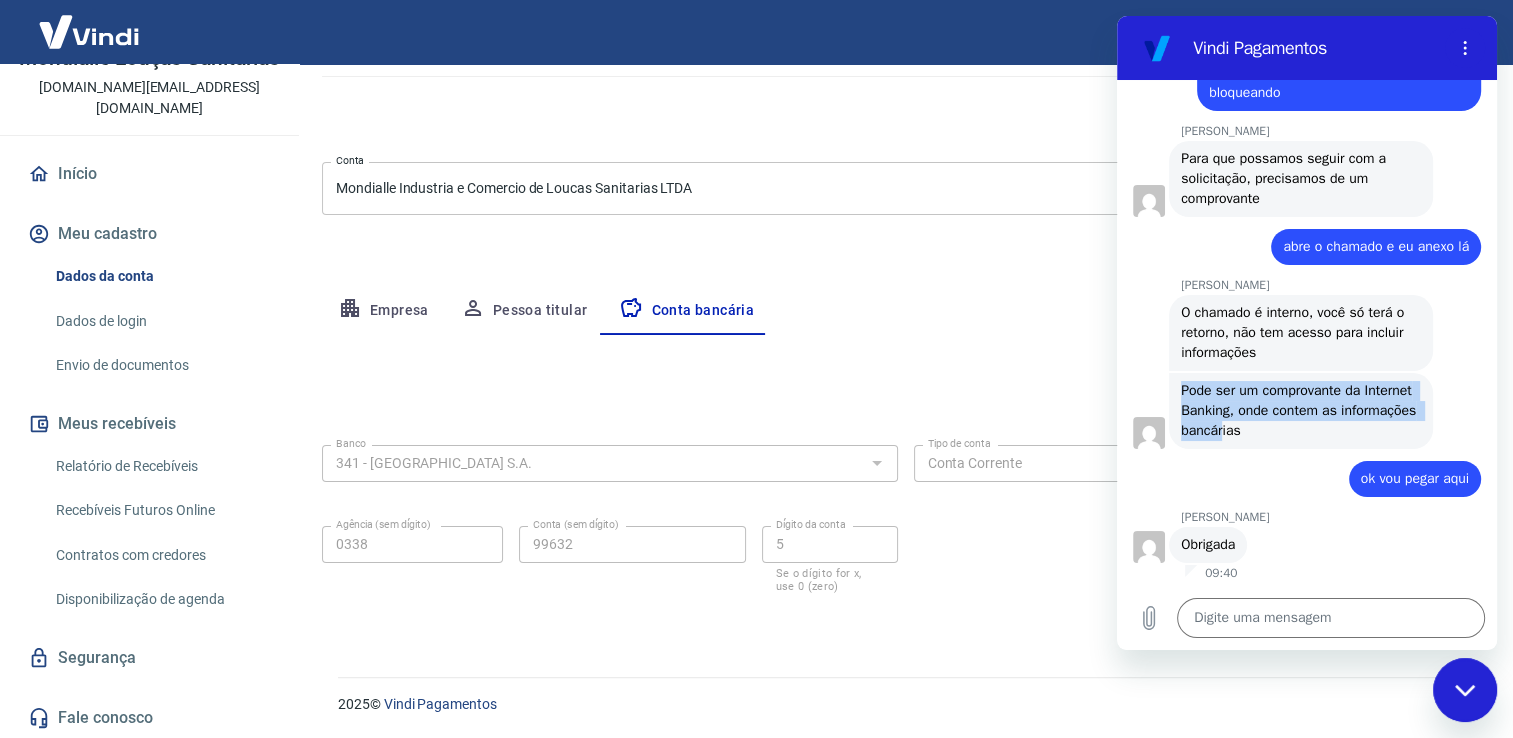 drag, startPoint x: 1181, startPoint y: 390, endPoint x: 1301, endPoint y: 427, distance: 125.57468 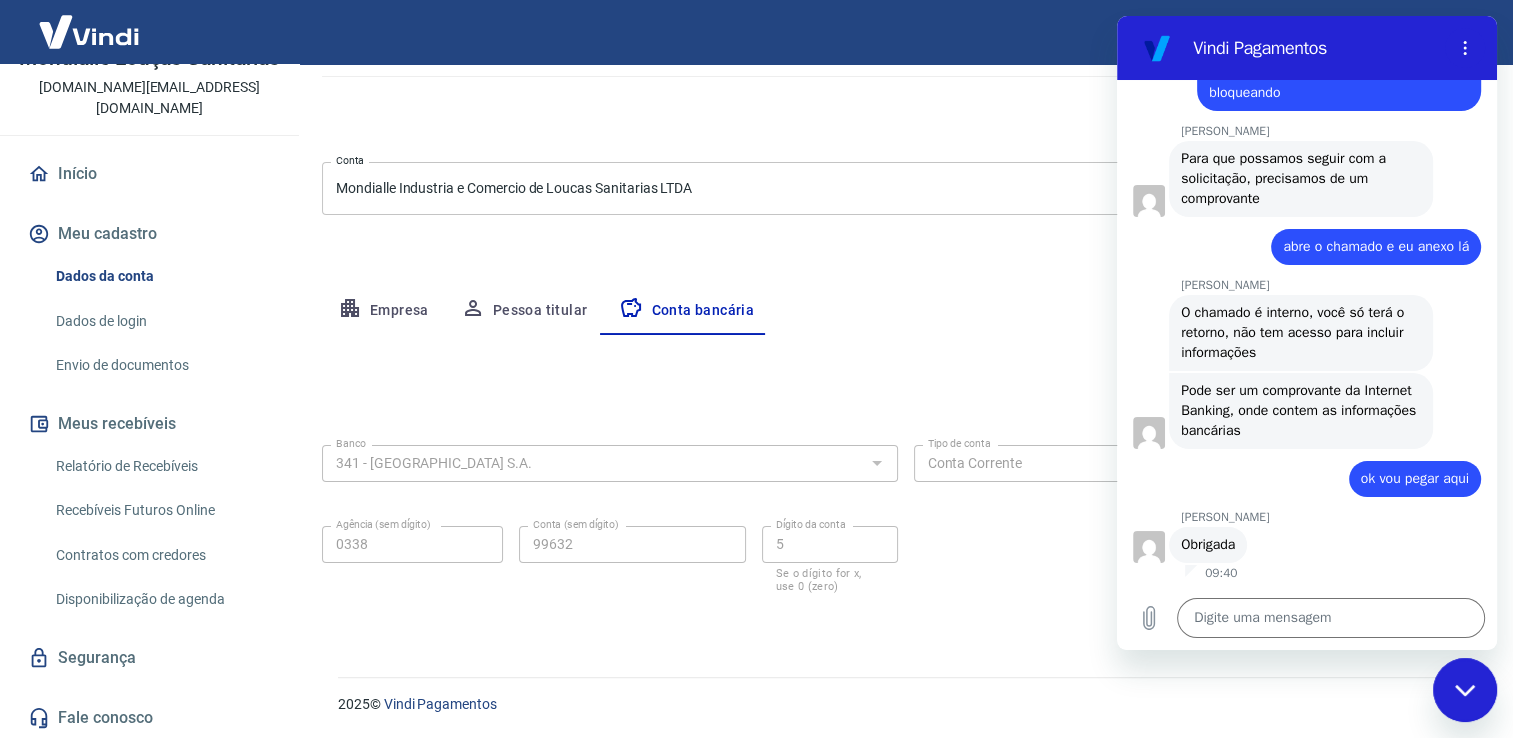 click on "Pode ser um comprovante da Internet Banking, onde contem as informações bancárias" at bounding box center [1300, 410] 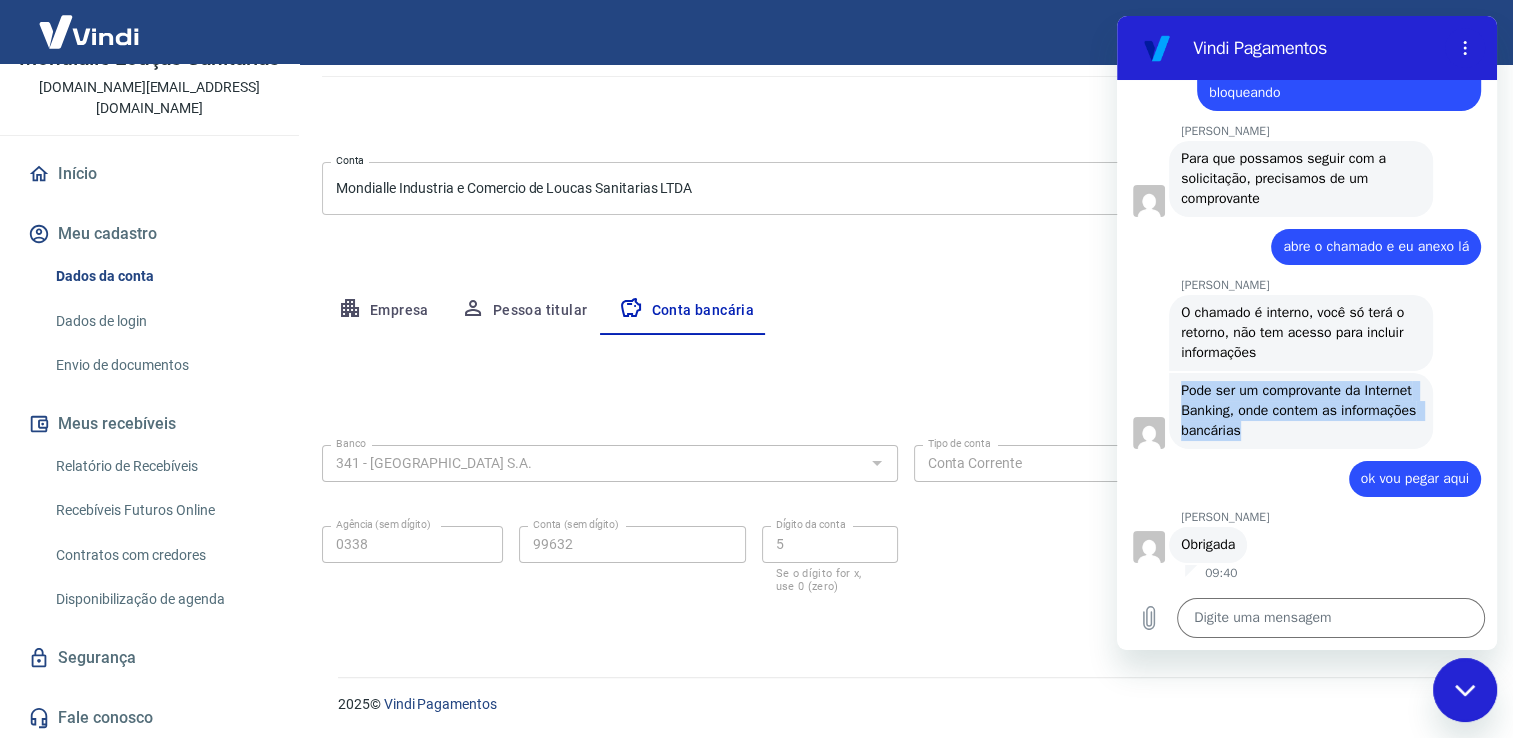 drag, startPoint x: 1328, startPoint y: 433, endPoint x: 1184, endPoint y: 396, distance: 148.6775 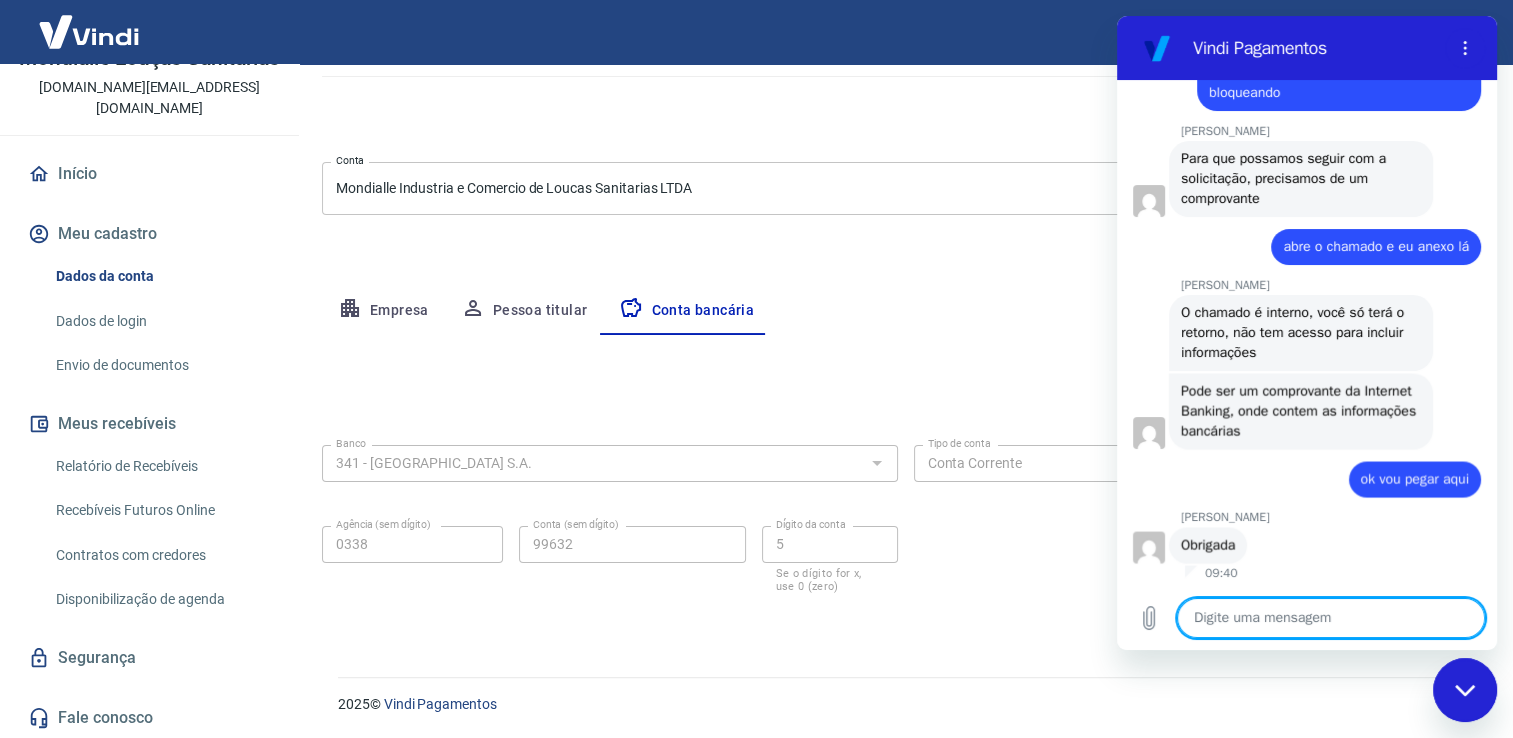 click at bounding box center [1331, 618] 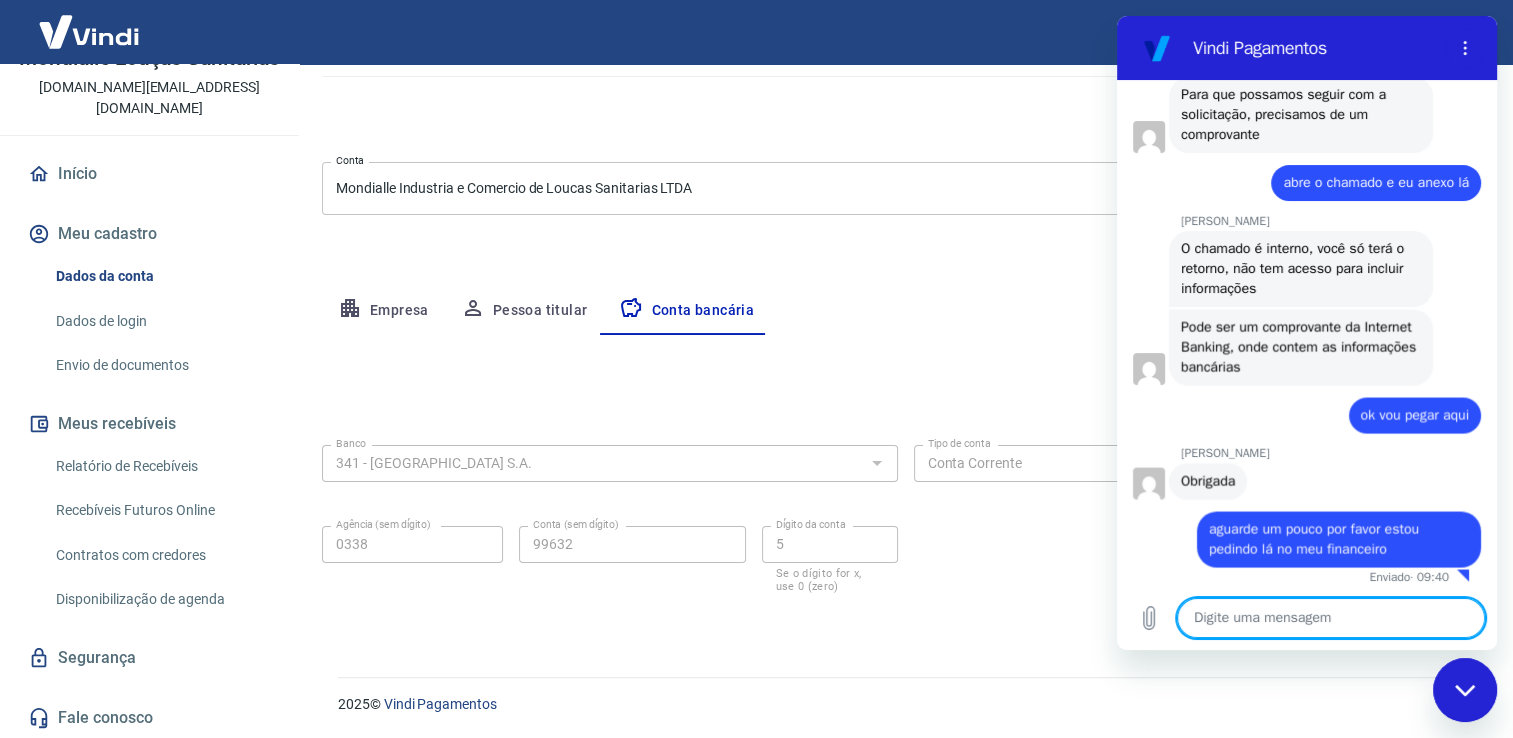 scroll, scrollTop: 3648, scrollLeft: 0, axis: vertical 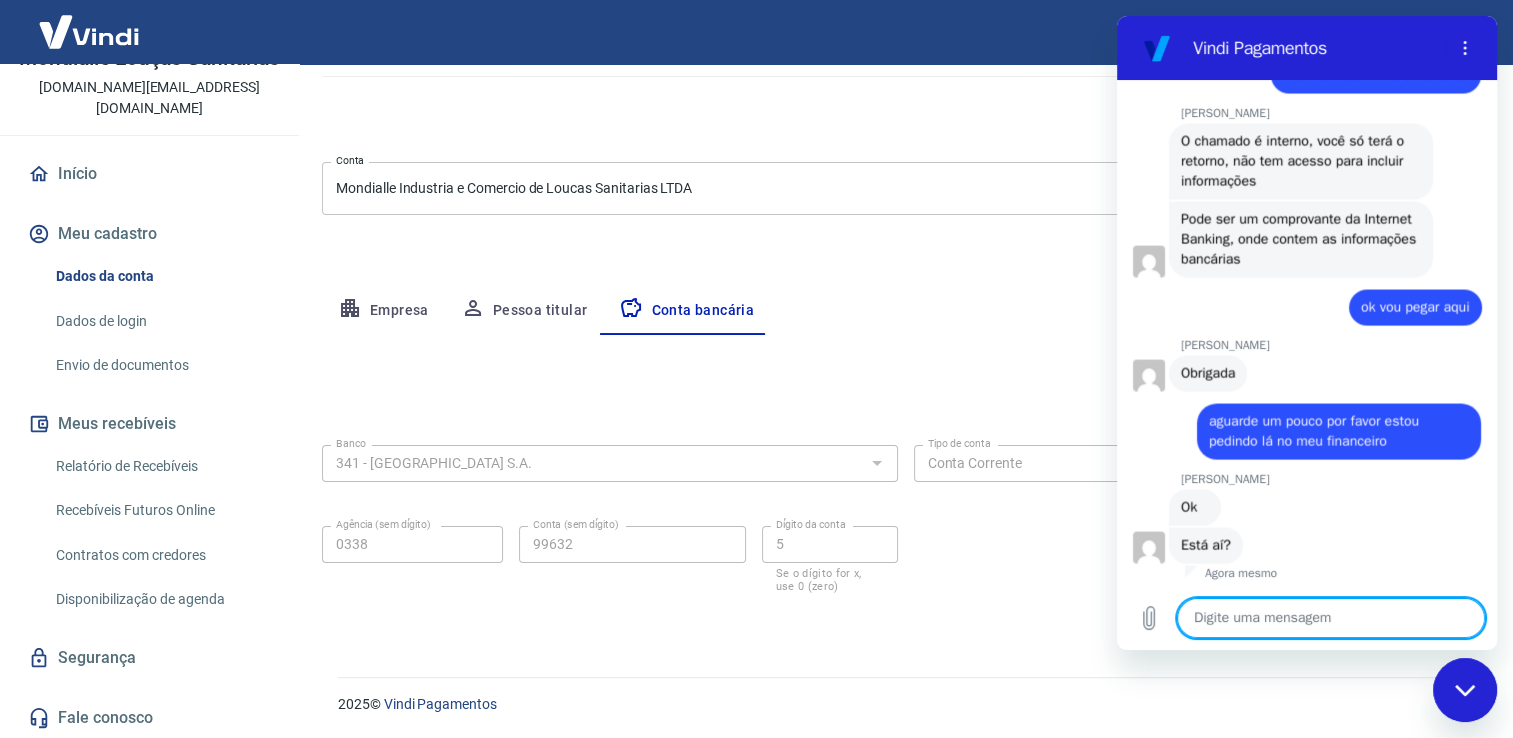 click at bounding box center (1331, 618) 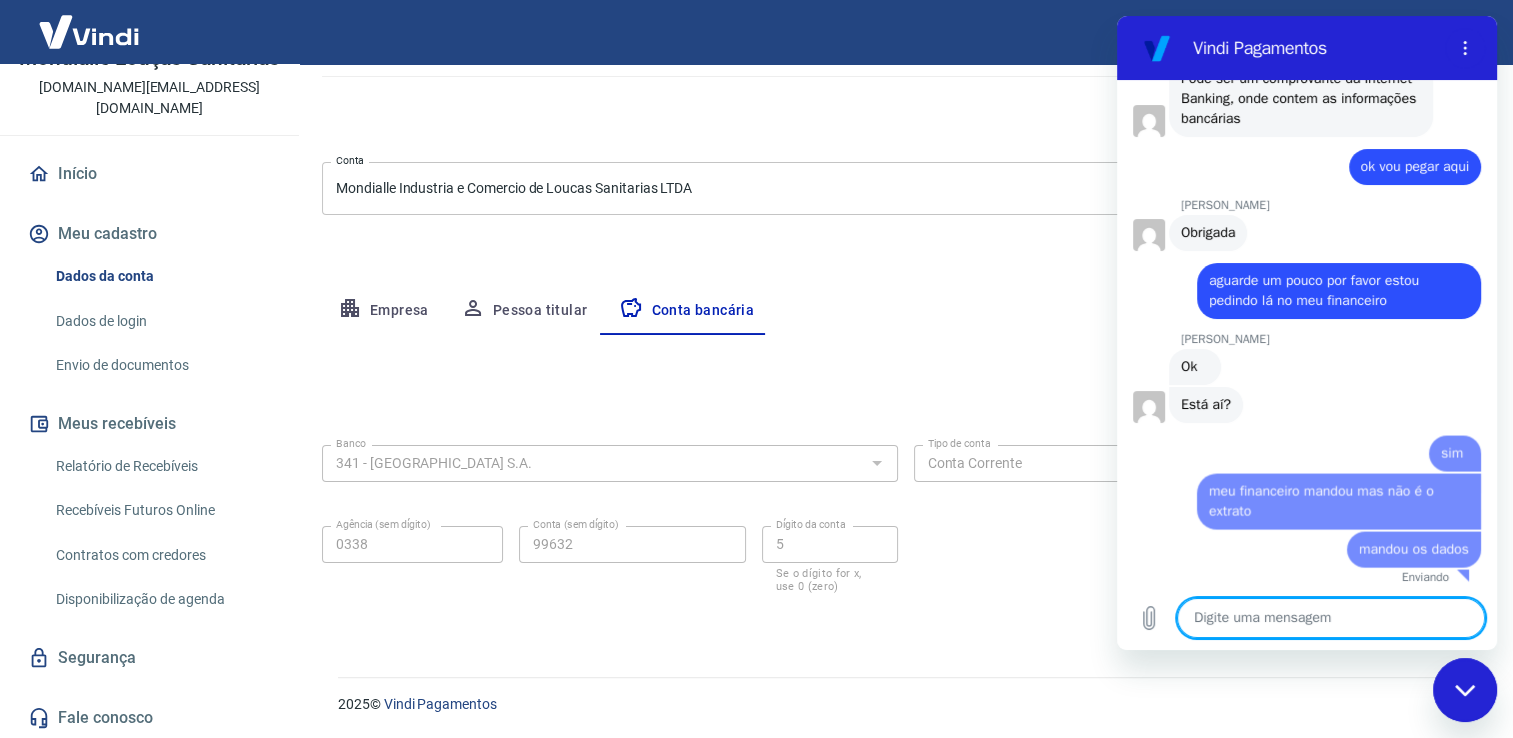 scroll, scrollTop: 3896, scrollLeft: 0, axis: vertical 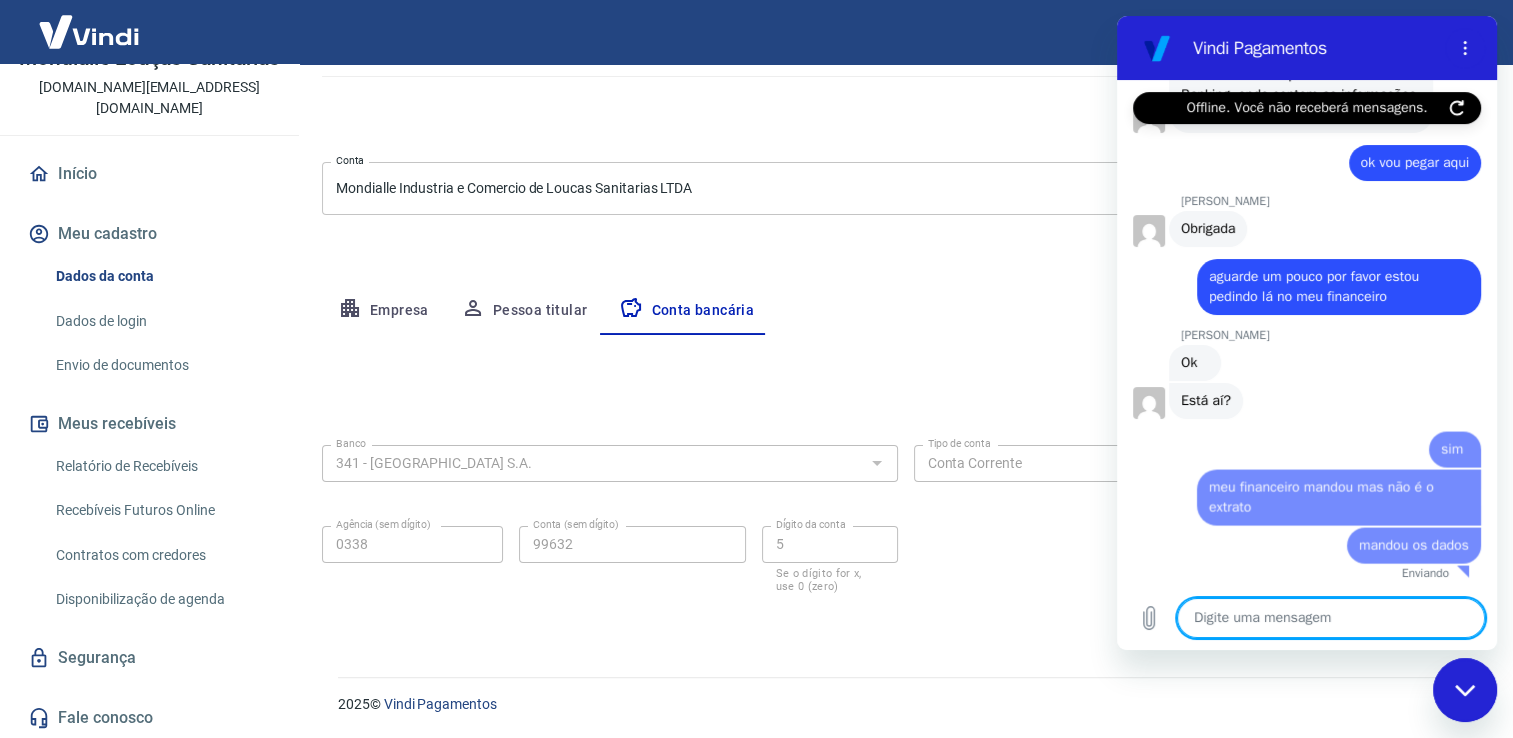 click 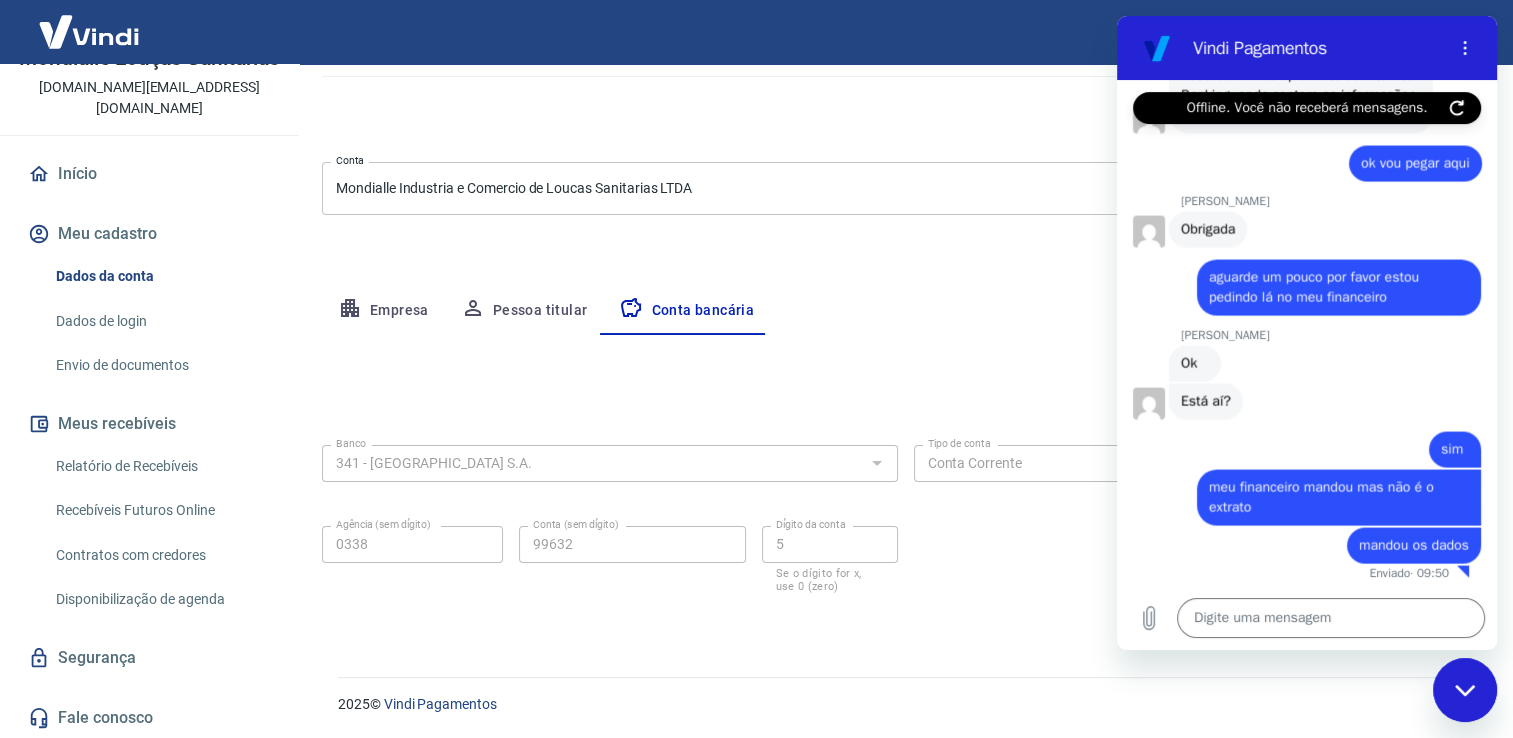 click 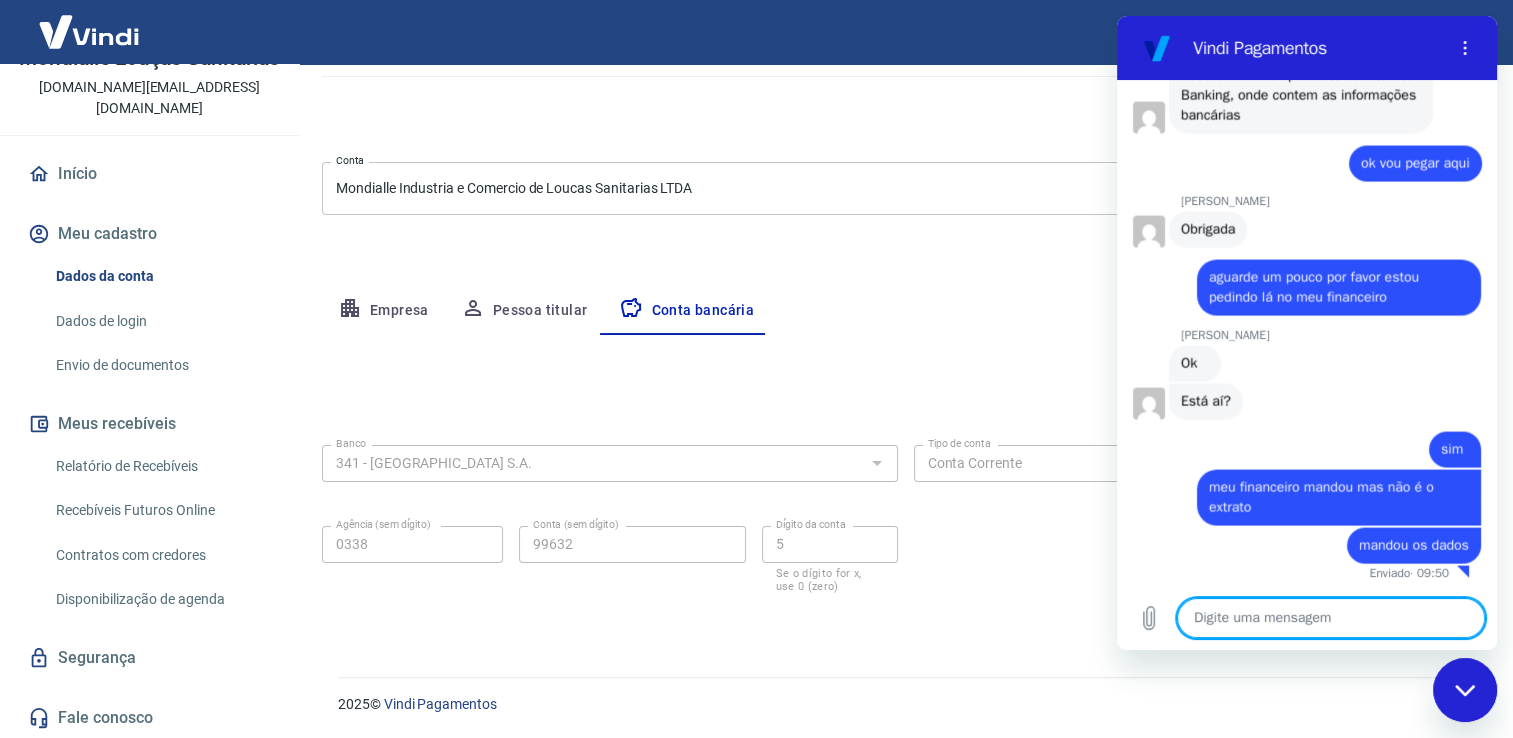 click at bounding box center (1331, 618) 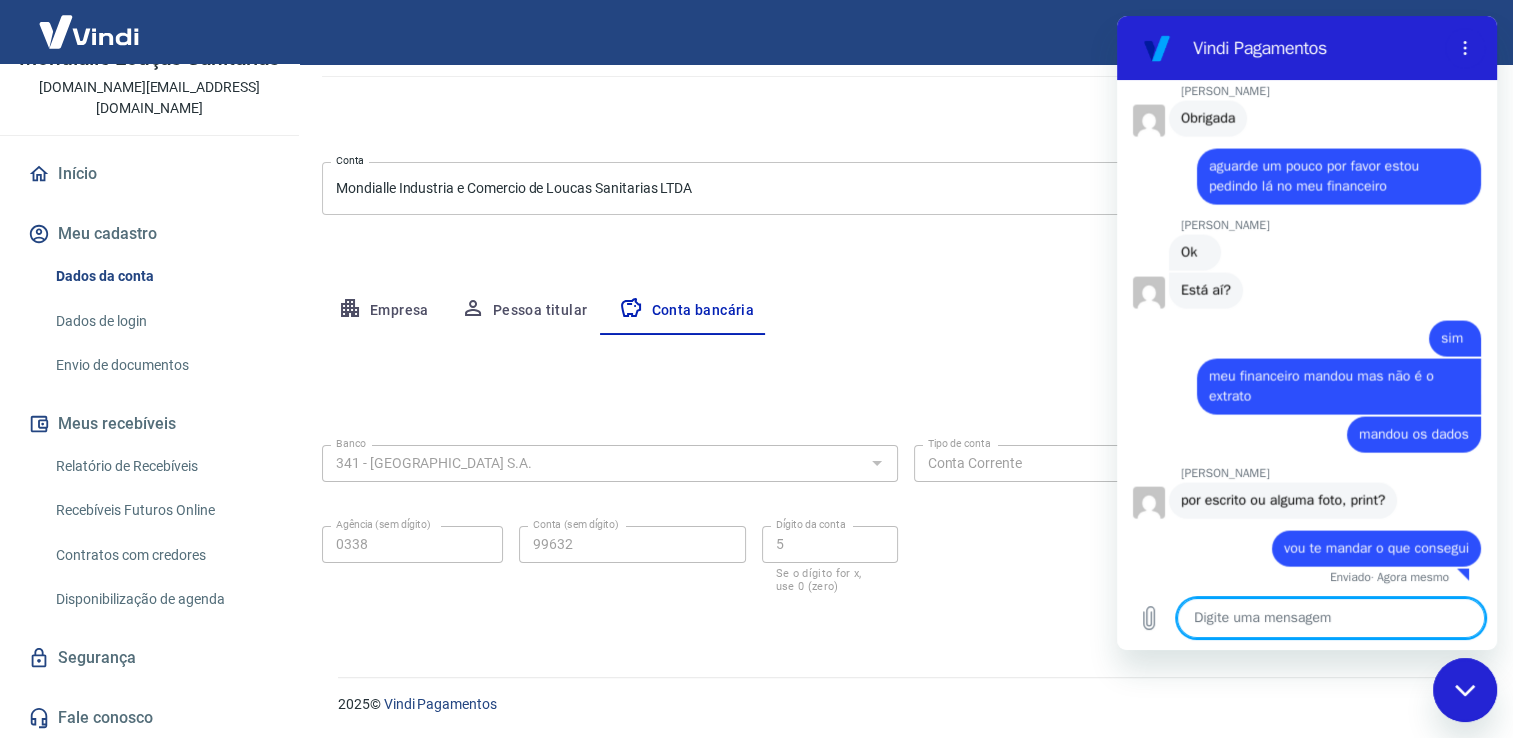 scroll, scrollTop: 4009, scrollLeft: 0, axis: vertical 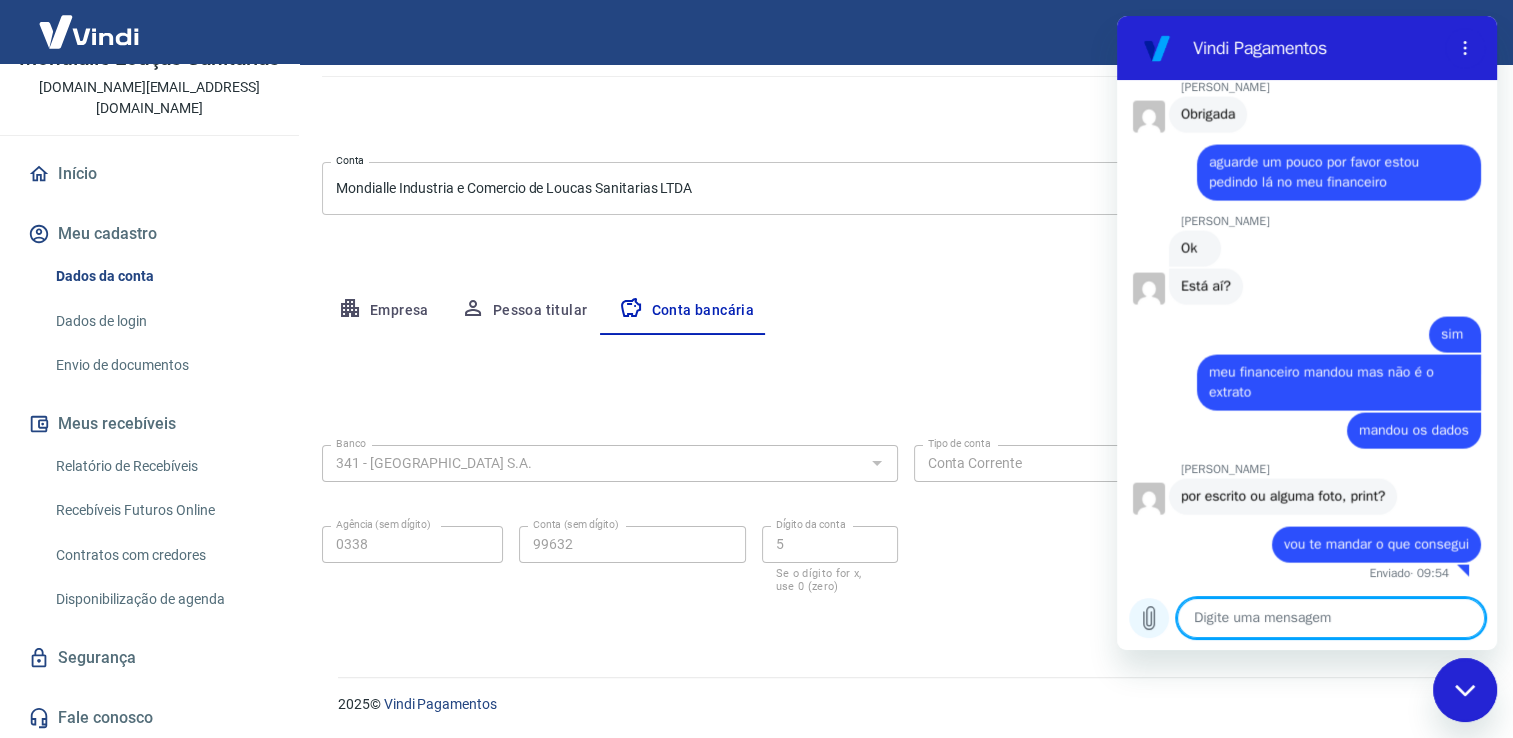 click 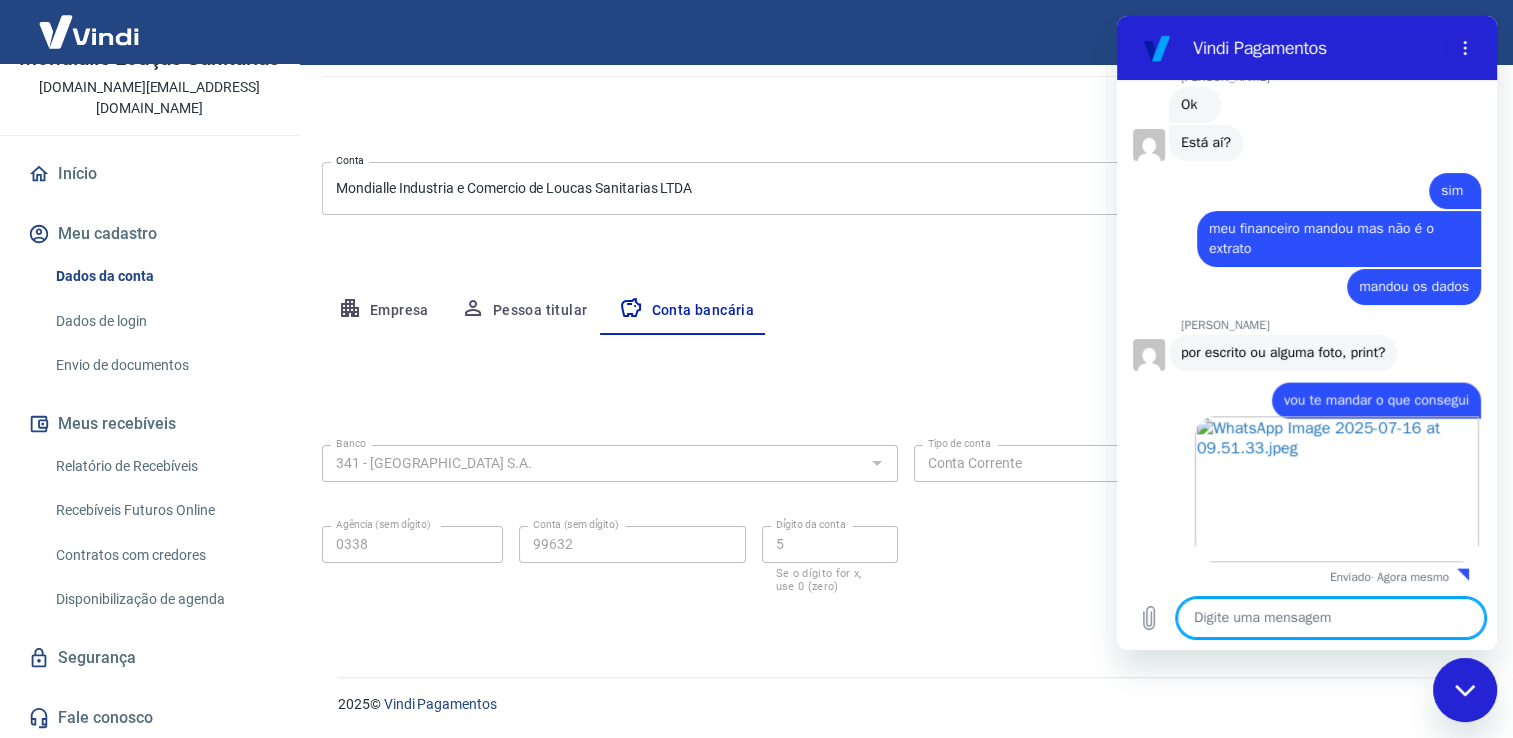 scroll, scrollTop: 4157, scrollLeft: 0, axis: vertical 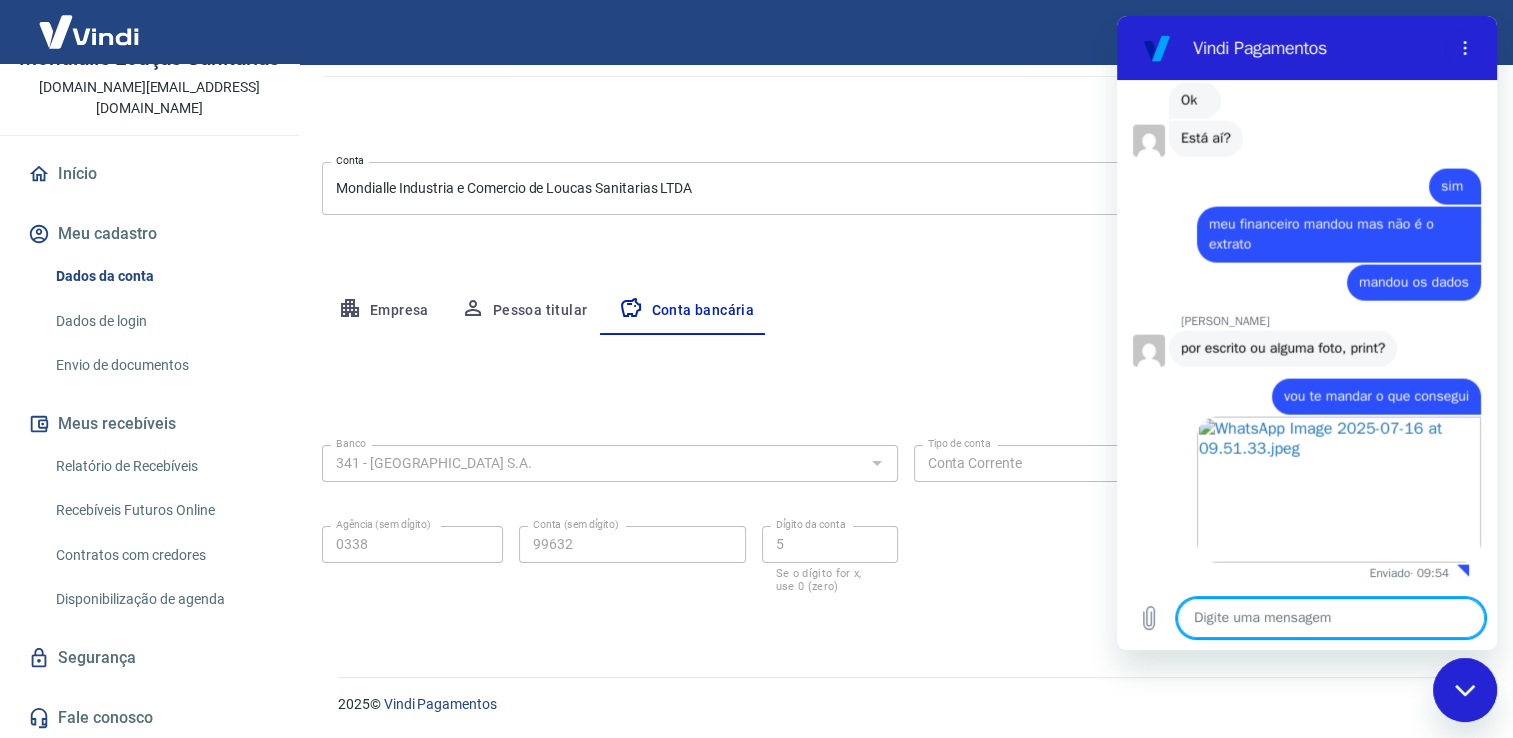 click at bounding box center [1331, 618] 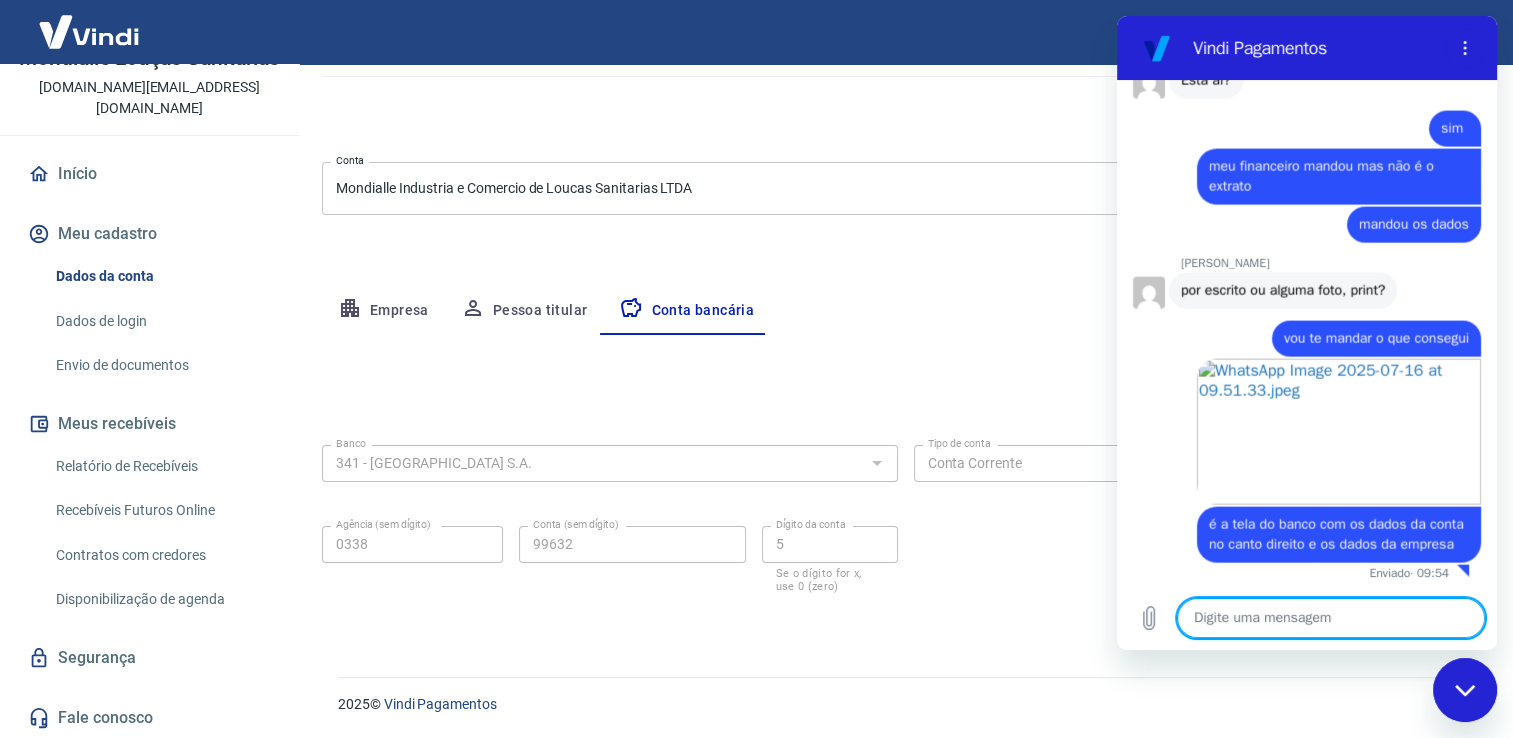 scroll, scrollTop: 4236, scrollLeft: 0, axis: vertical 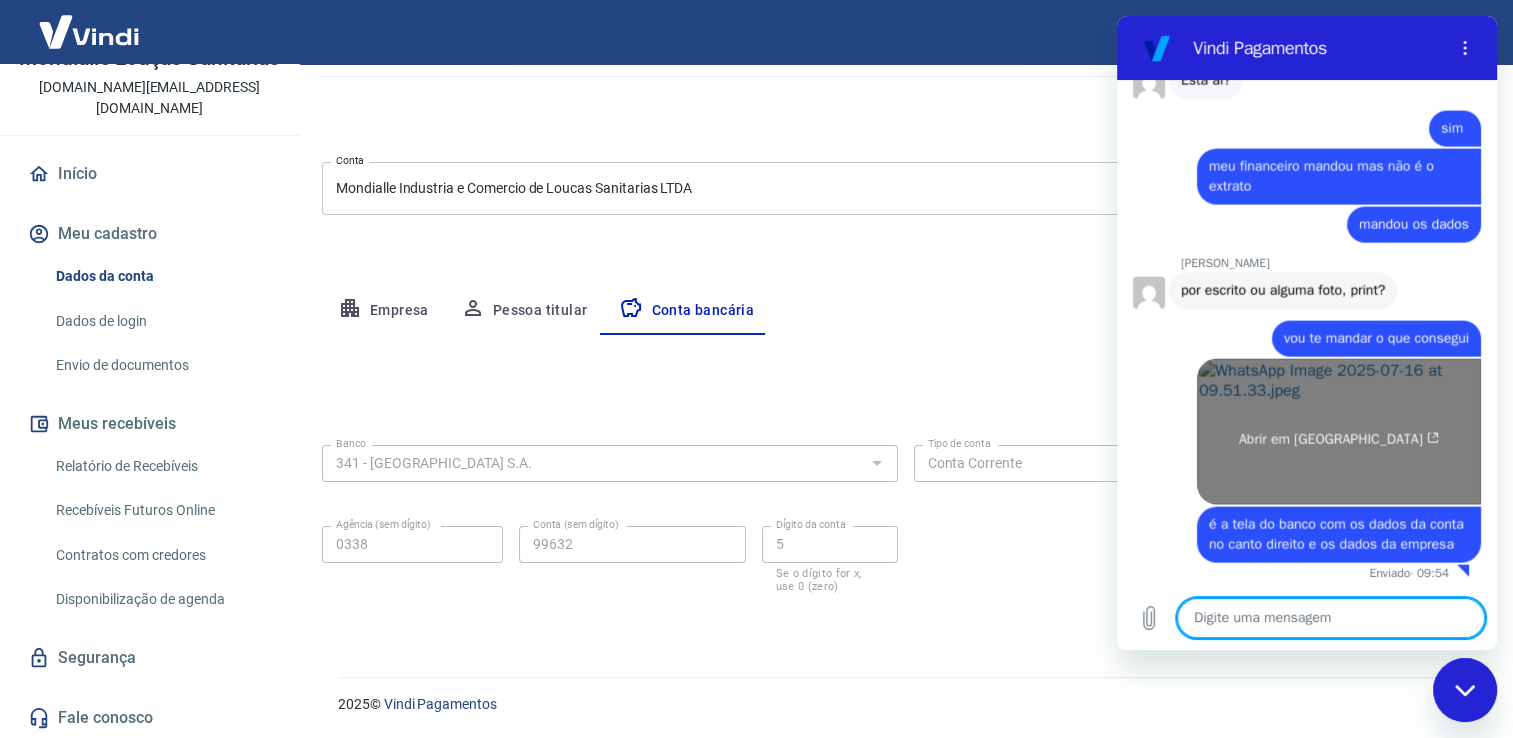 click on "Abrir em [GEOGRAPHIC_DATA]" at bounding box center [1339, 432] 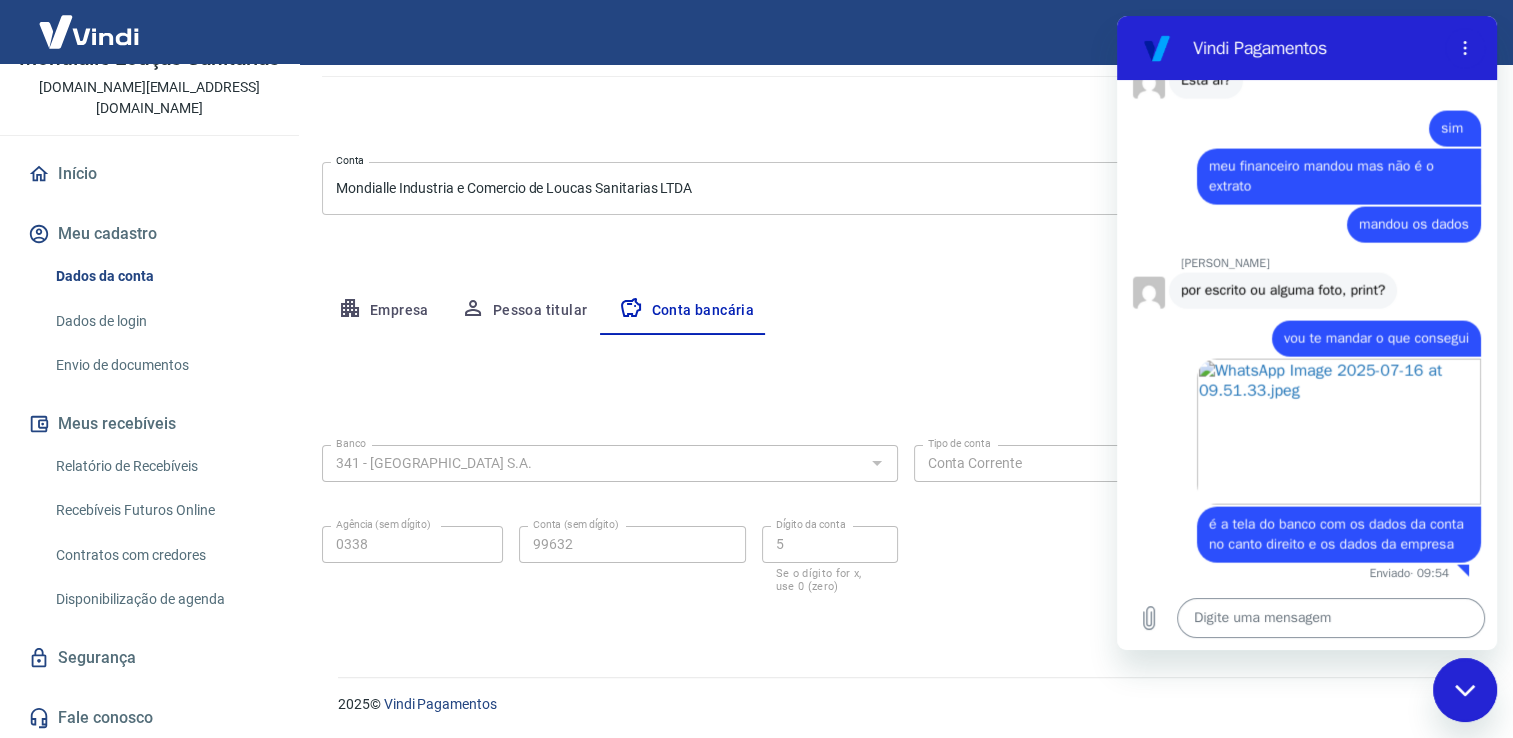 click at bounding box center (1331, 618) 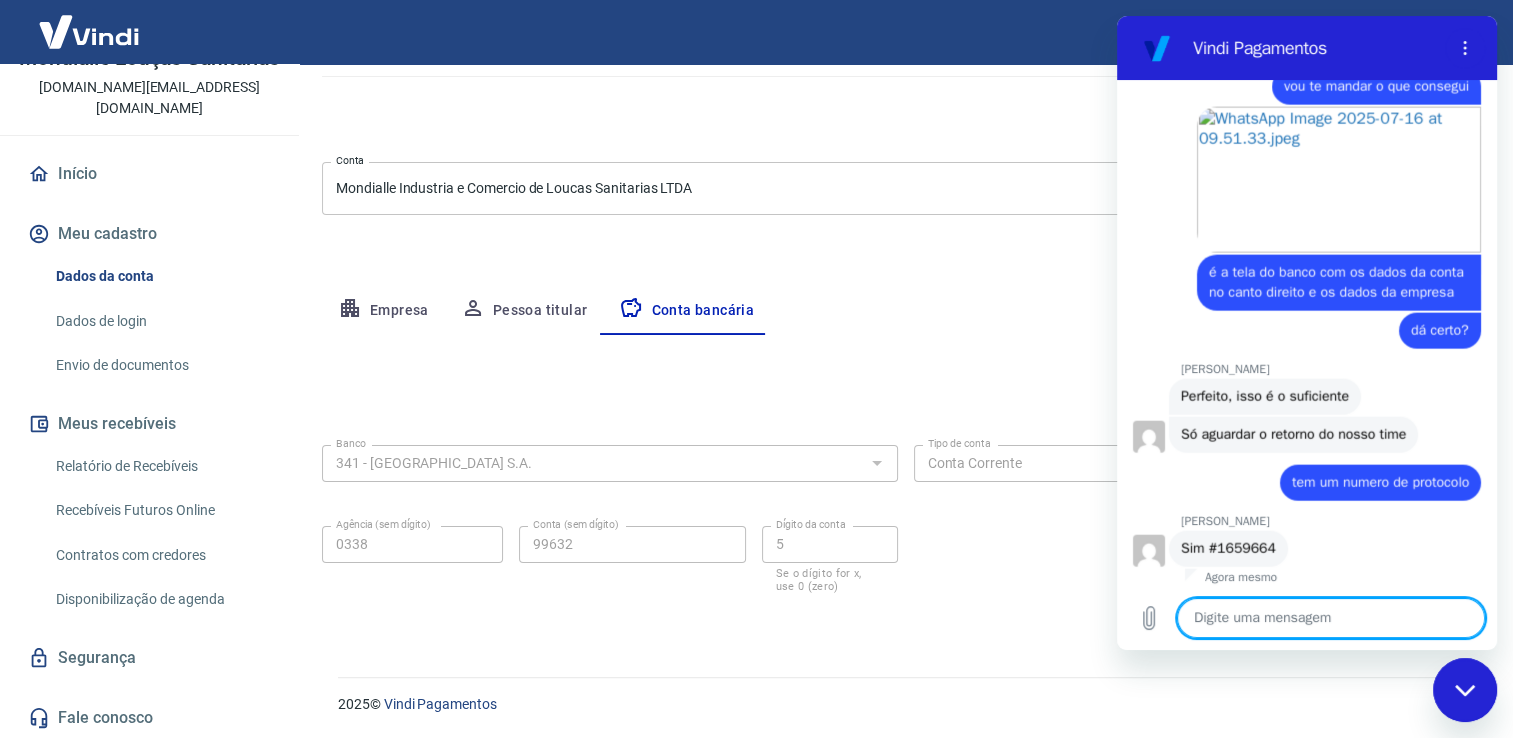 scroll, scrollTop: 4512, scrollLeft: 0, axis: vertical 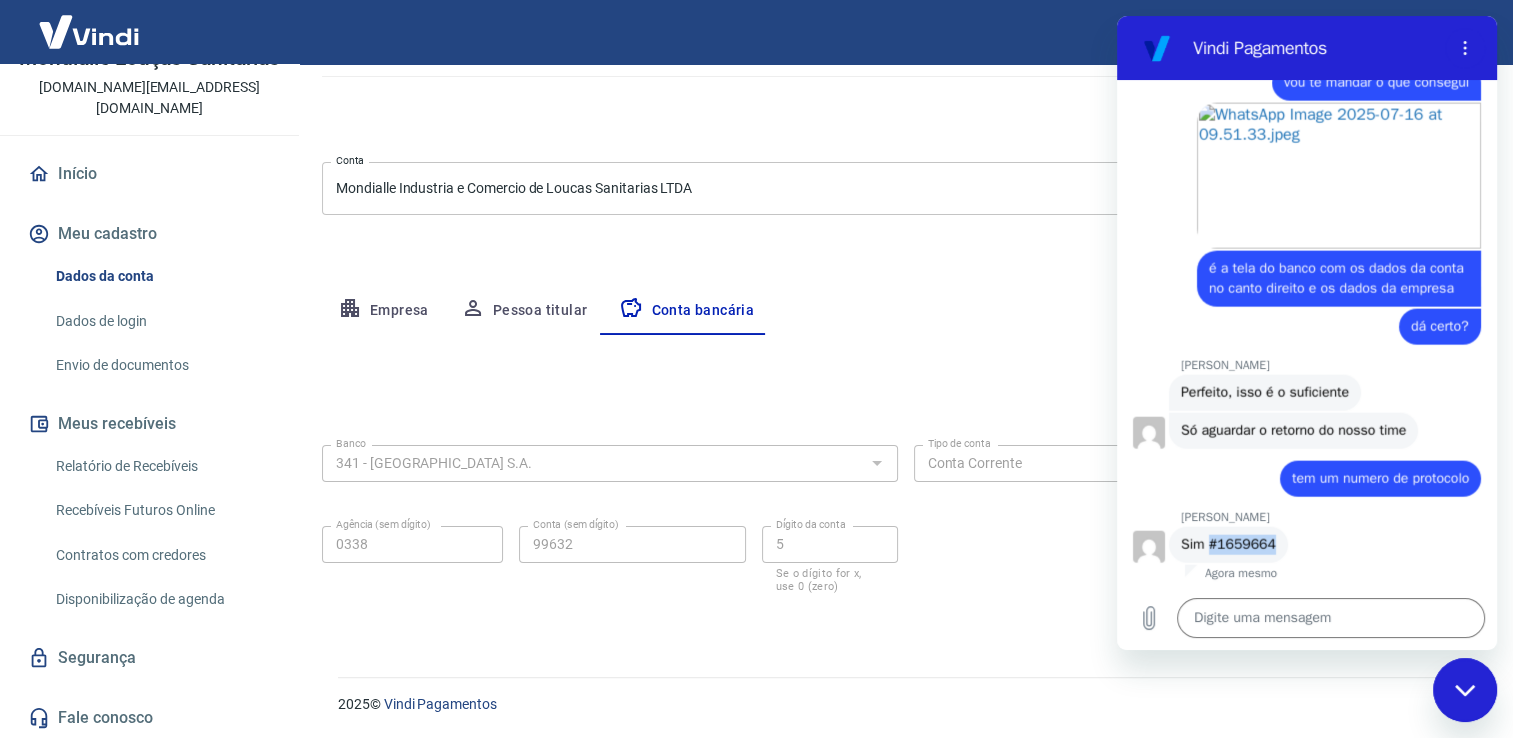 drag, startPoint x: 1208, startPoint y: 548, endPoint x: 1267, endPoint y: 548, distance: 59 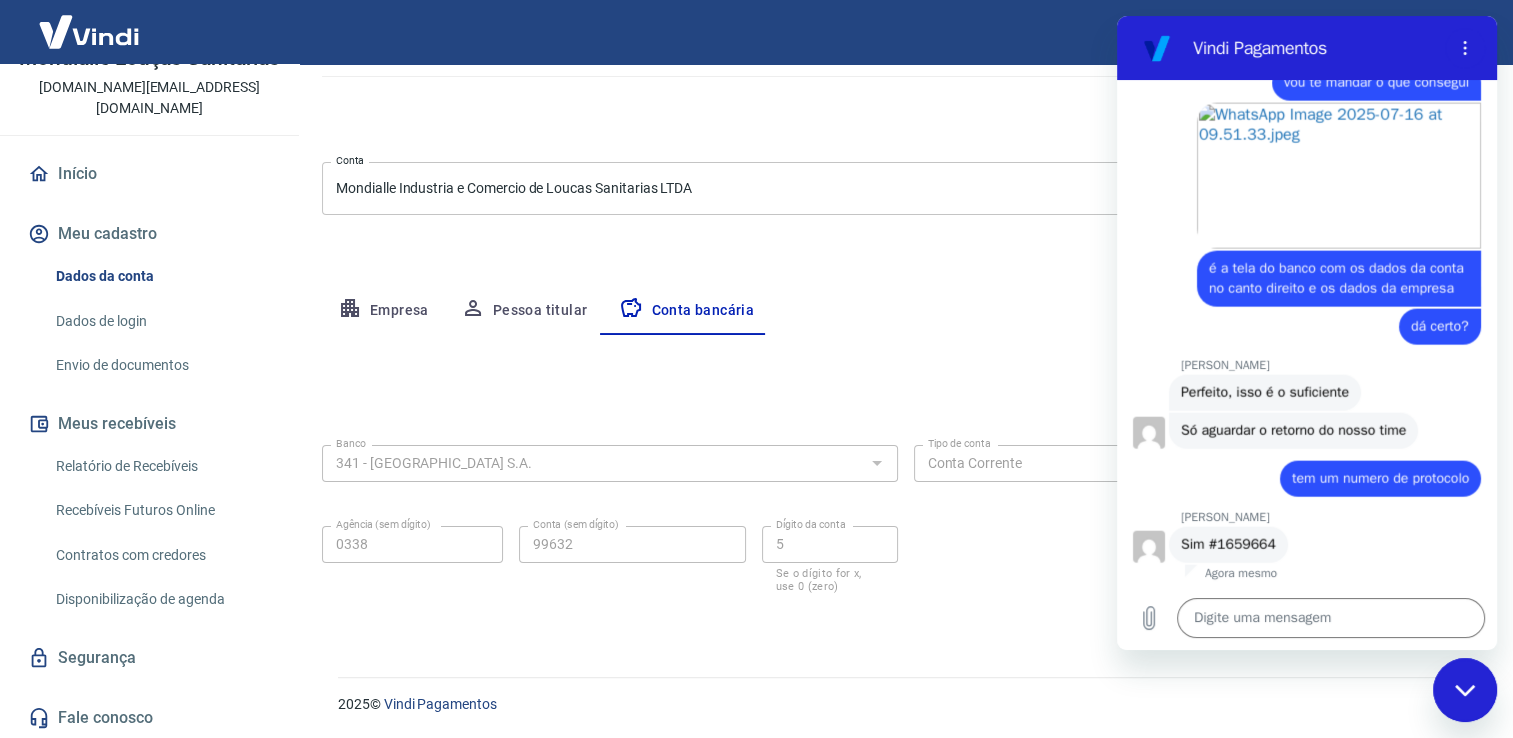 click on "Perfeito, isso é o suficiente" at bounding box center [1265, 392] 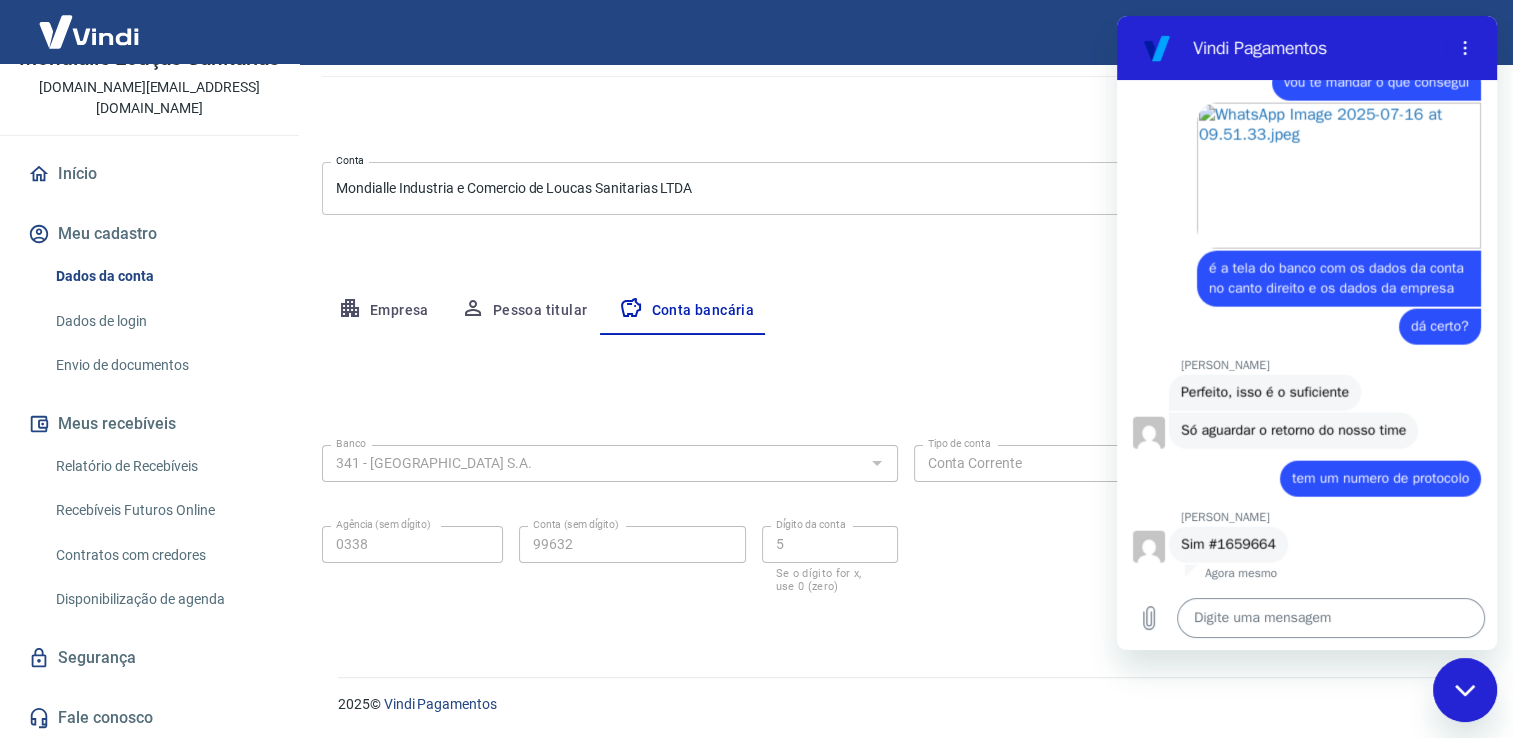click at bounding box center (1331, 618) 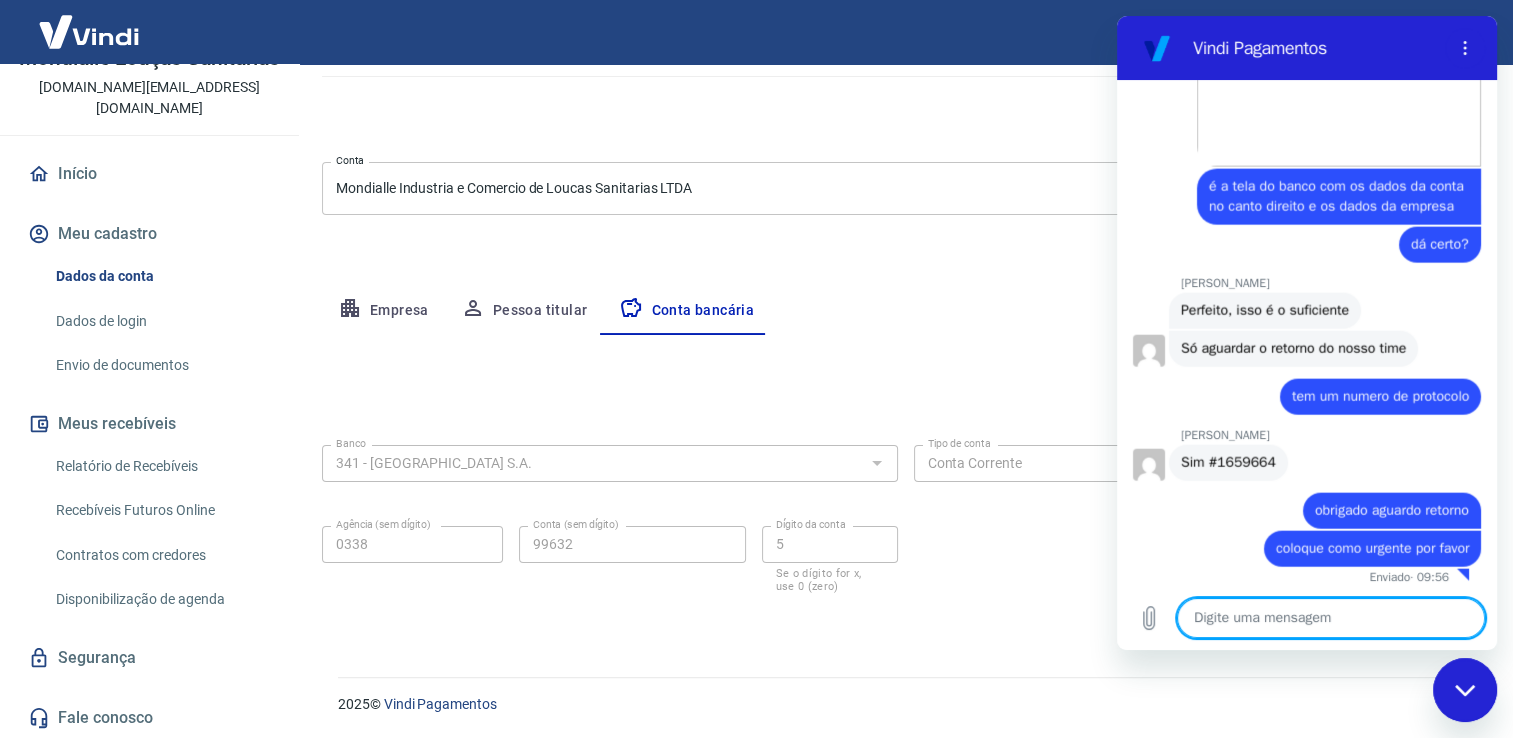 scroll, scrollTop: 4597, scrollLeft: 0, axis: vertical 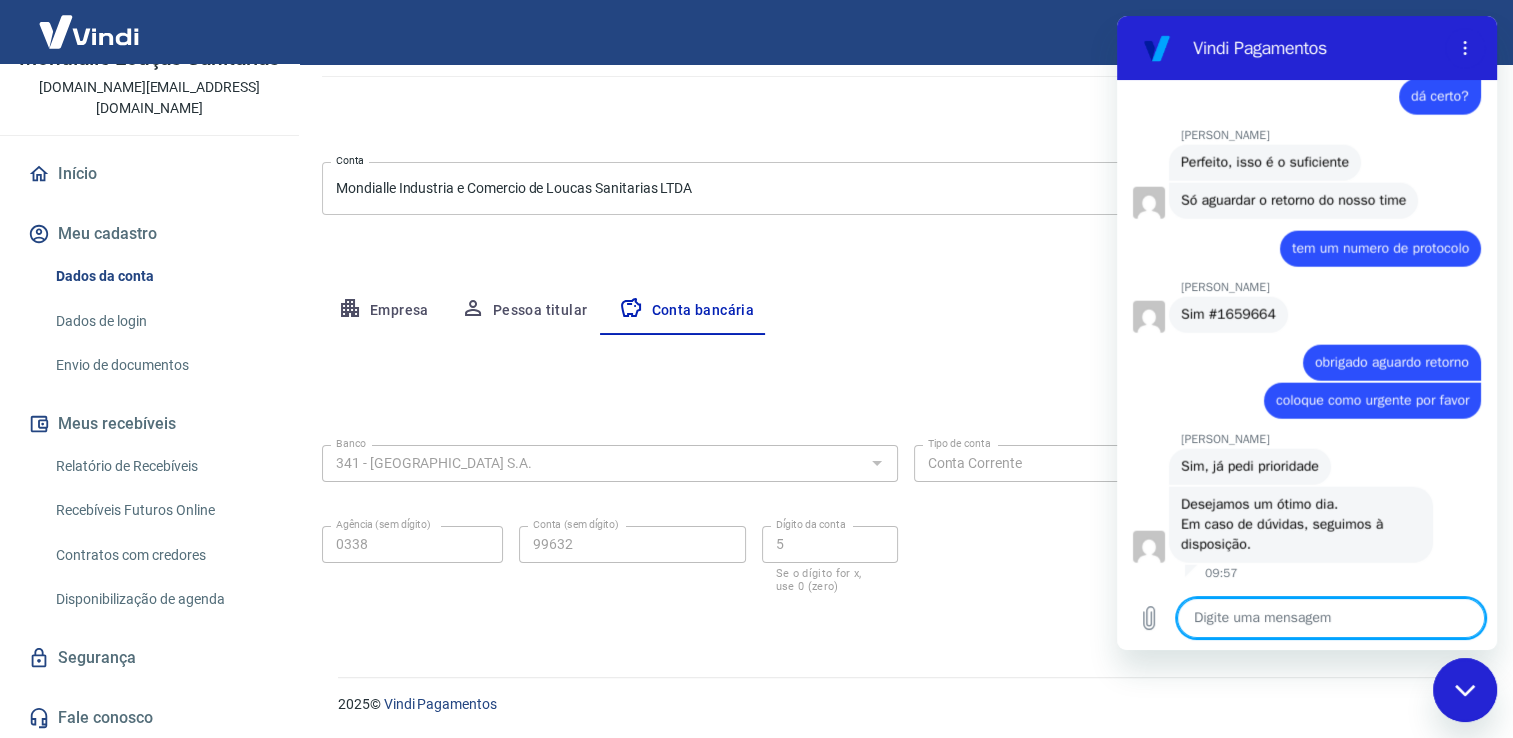 click at bounding box center [1331, 618] 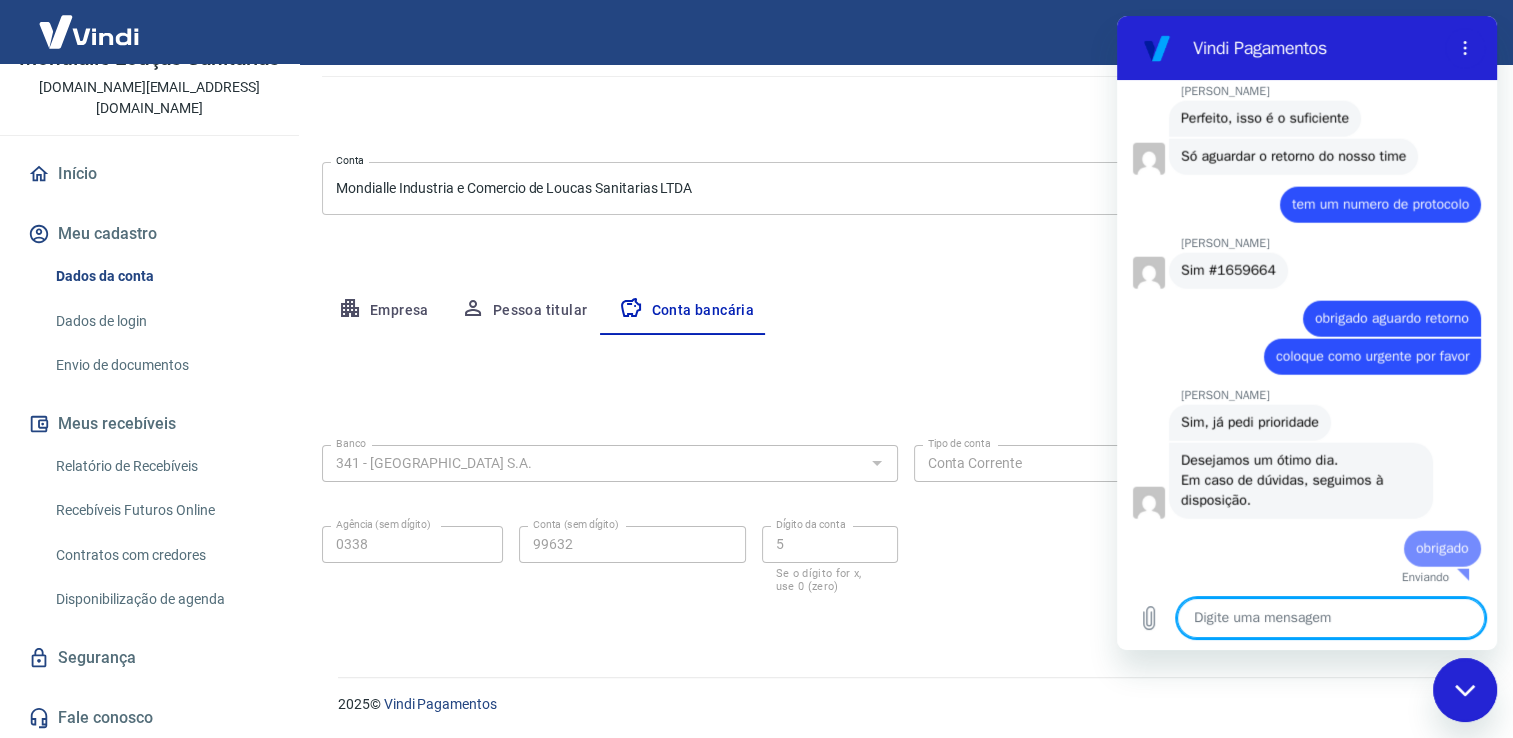 scroll, scrollTop: 4789, scrollLeft: 0, axis: vertical 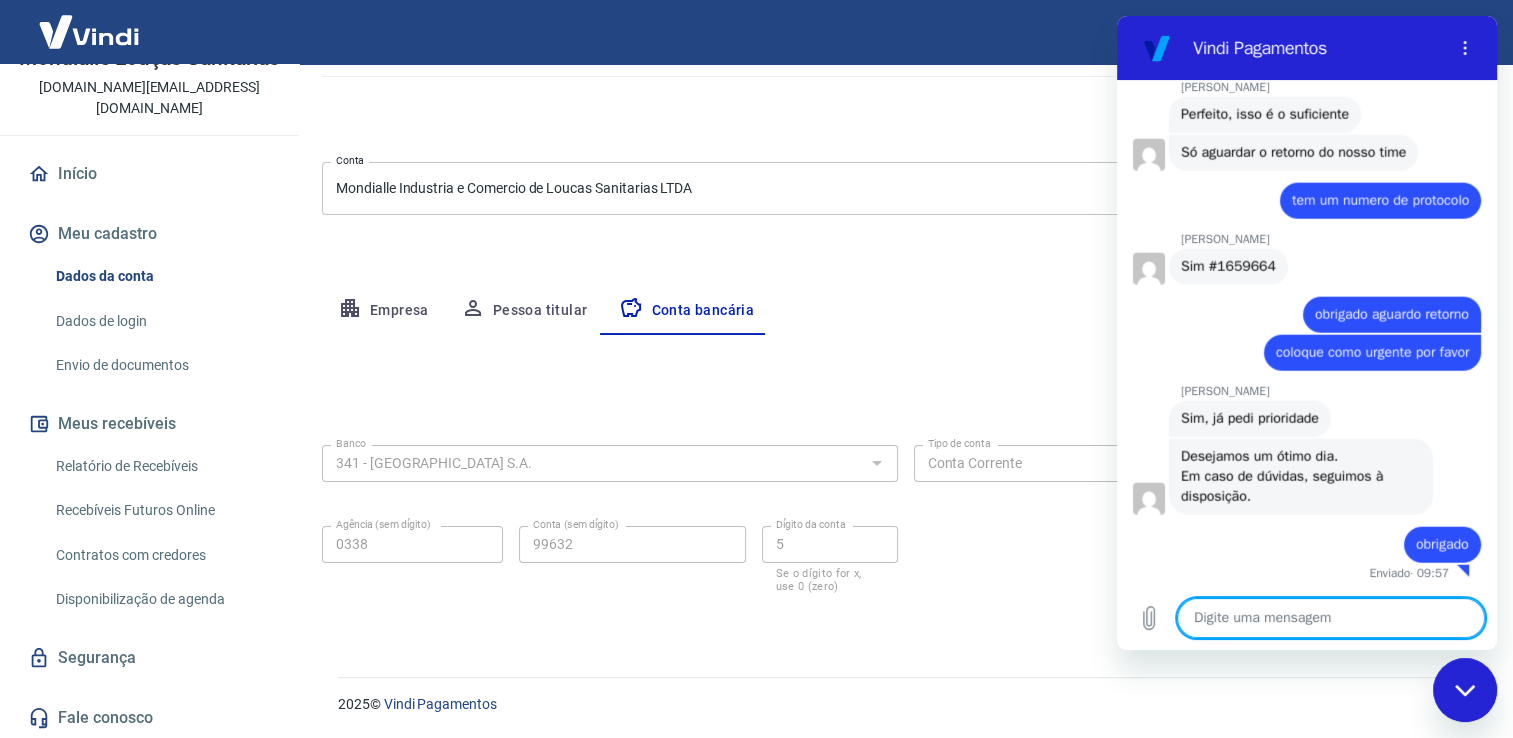 click 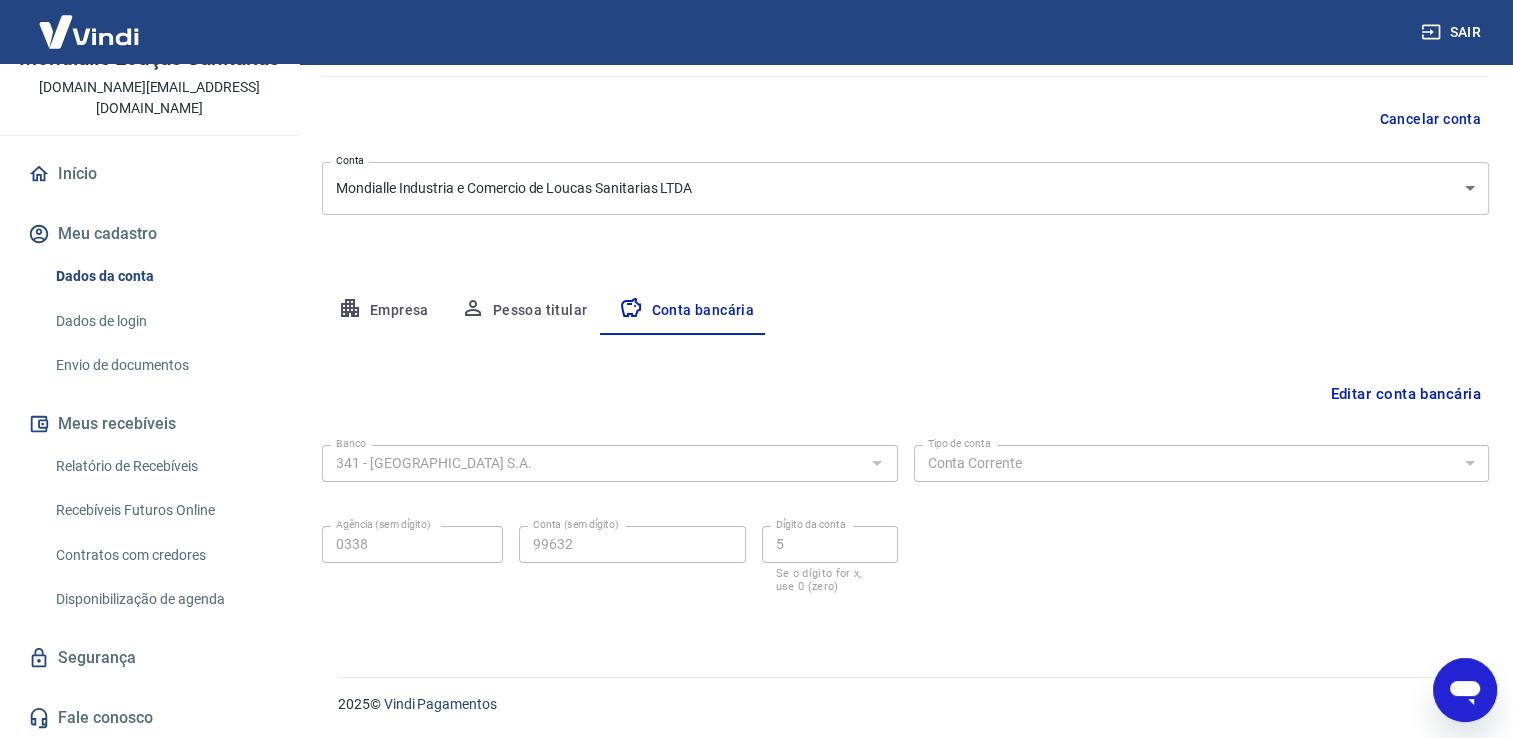 click on "Início" at bounding box center [149, 174] 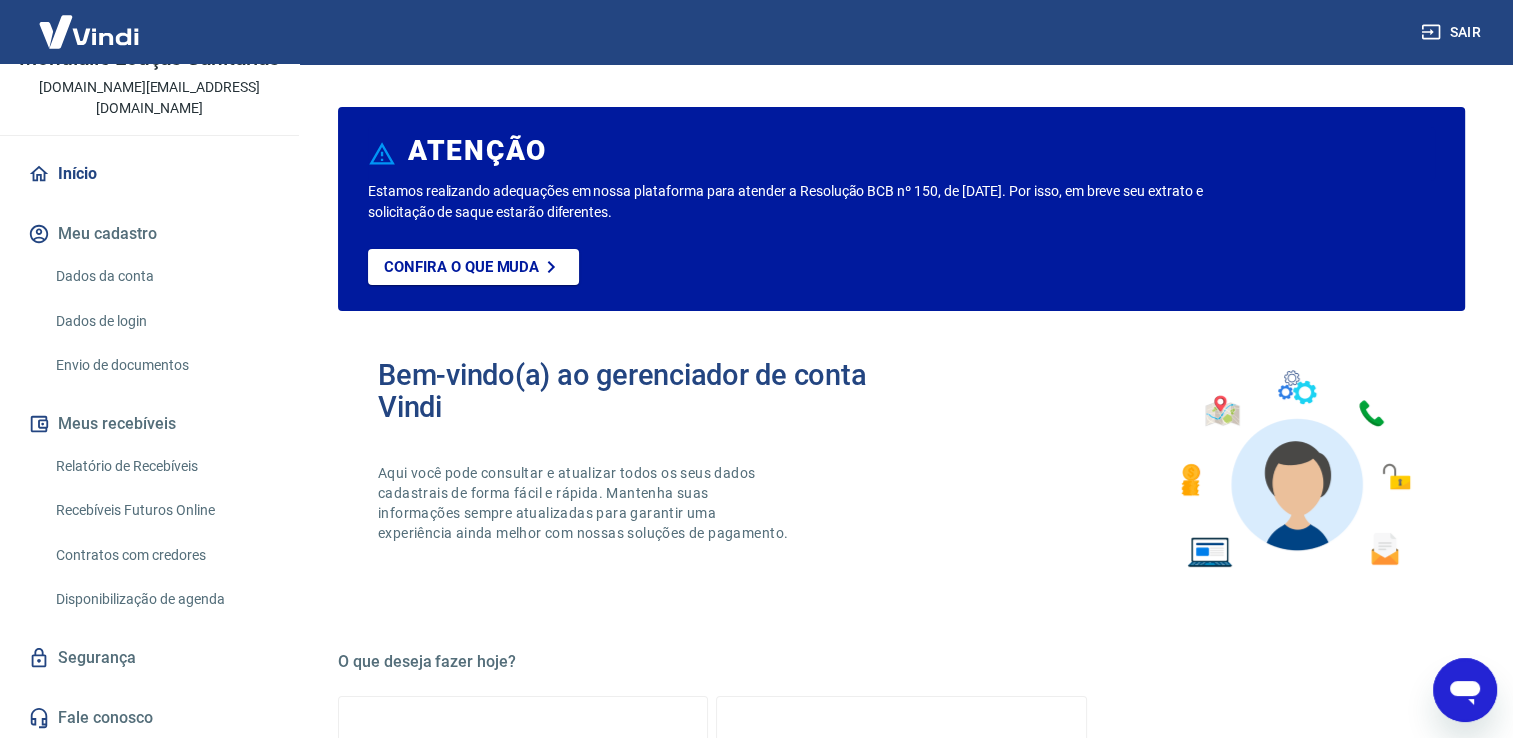 scroll, scrollTop: 0, scrollLeft: 0, axis: both 